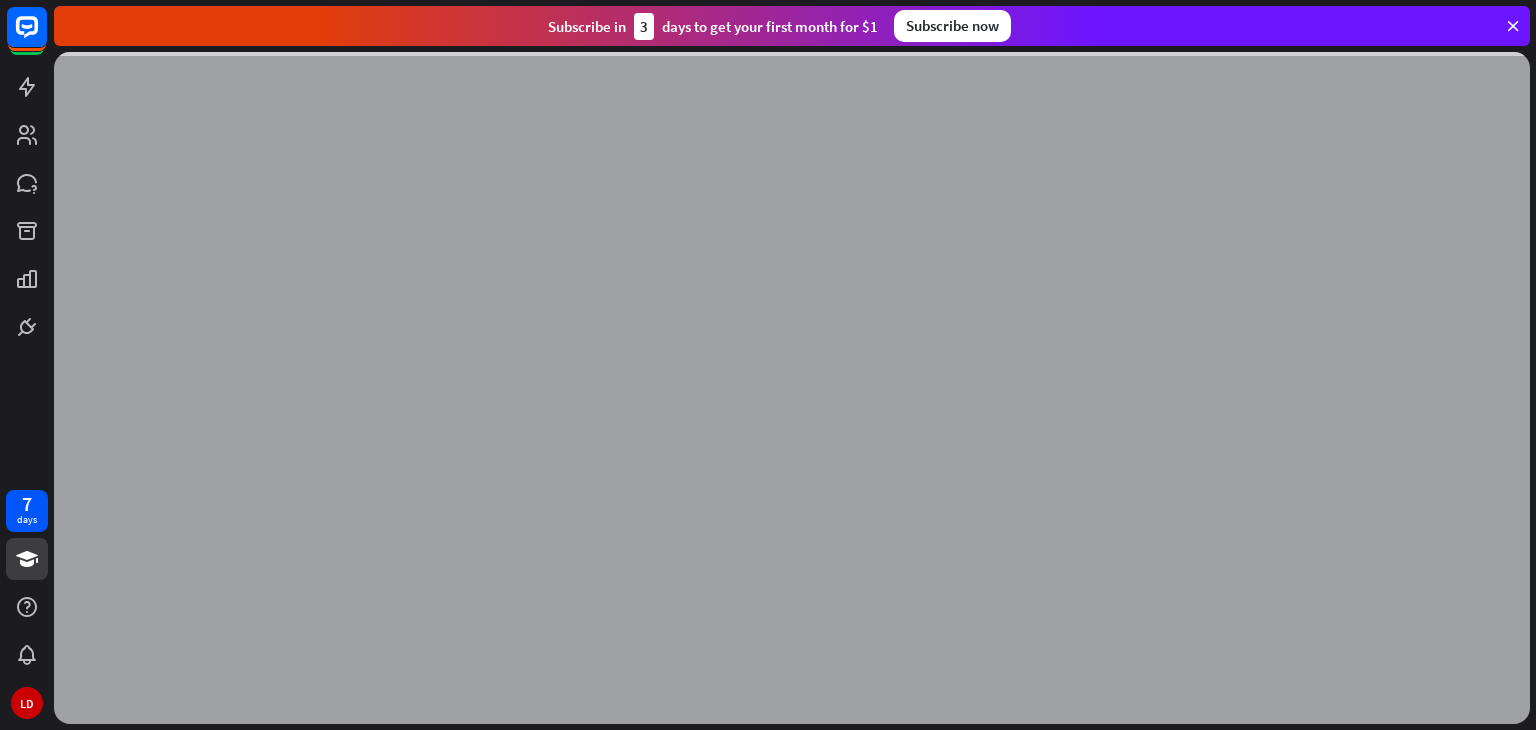 scroll, scrollTop: 0, scrollLeft: 0, axis: both 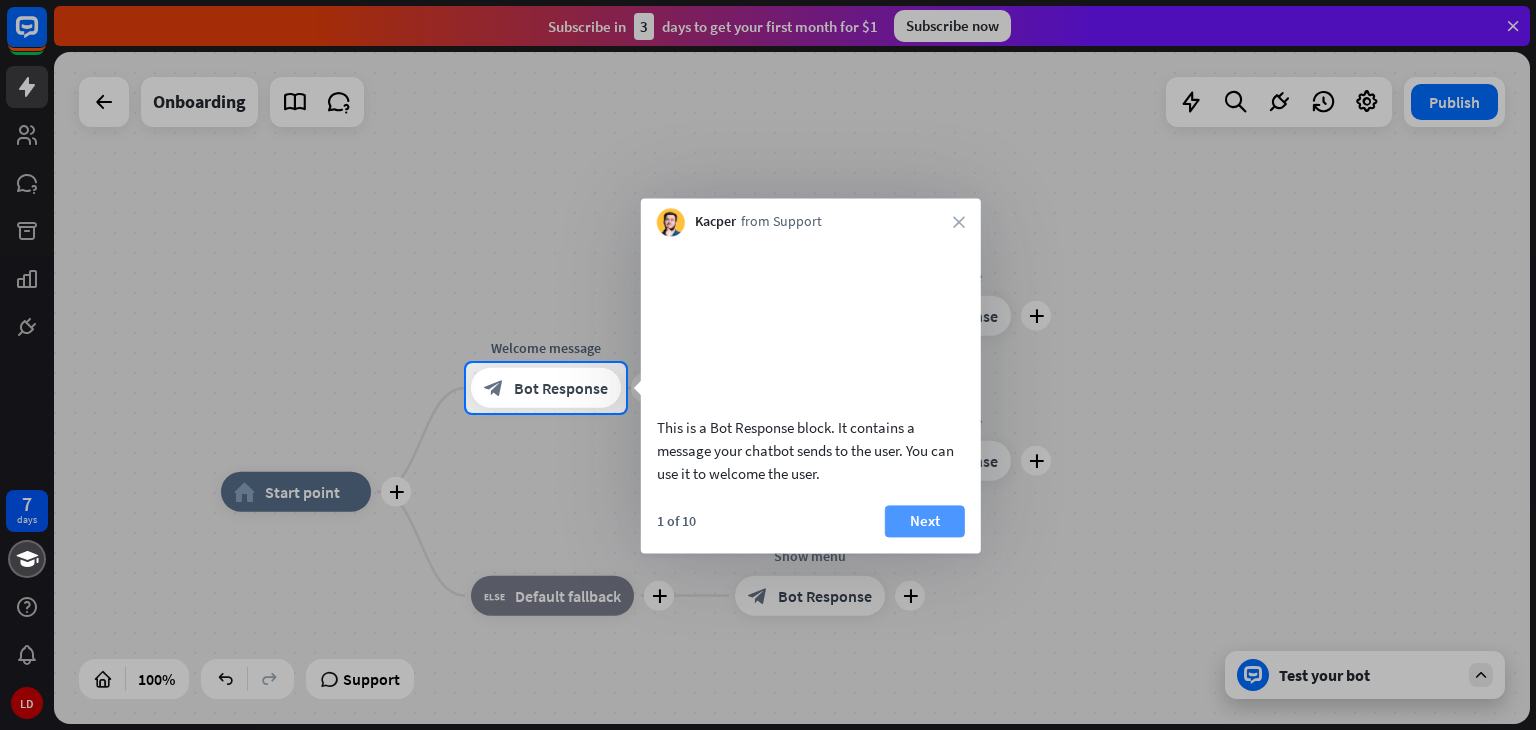 click on "Next" at bounding box center (925, 521) 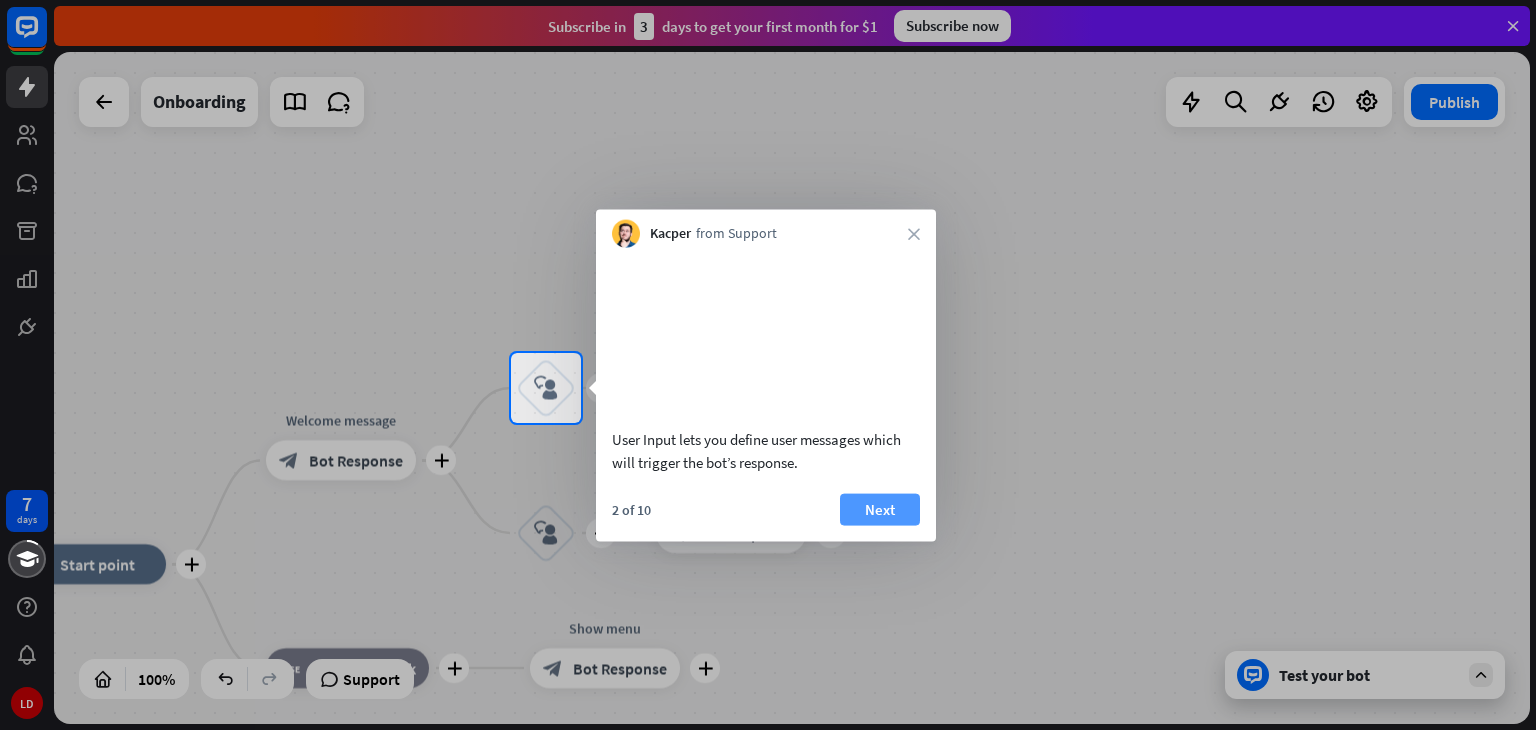 click on "Next" at bounding box center (880, 509) 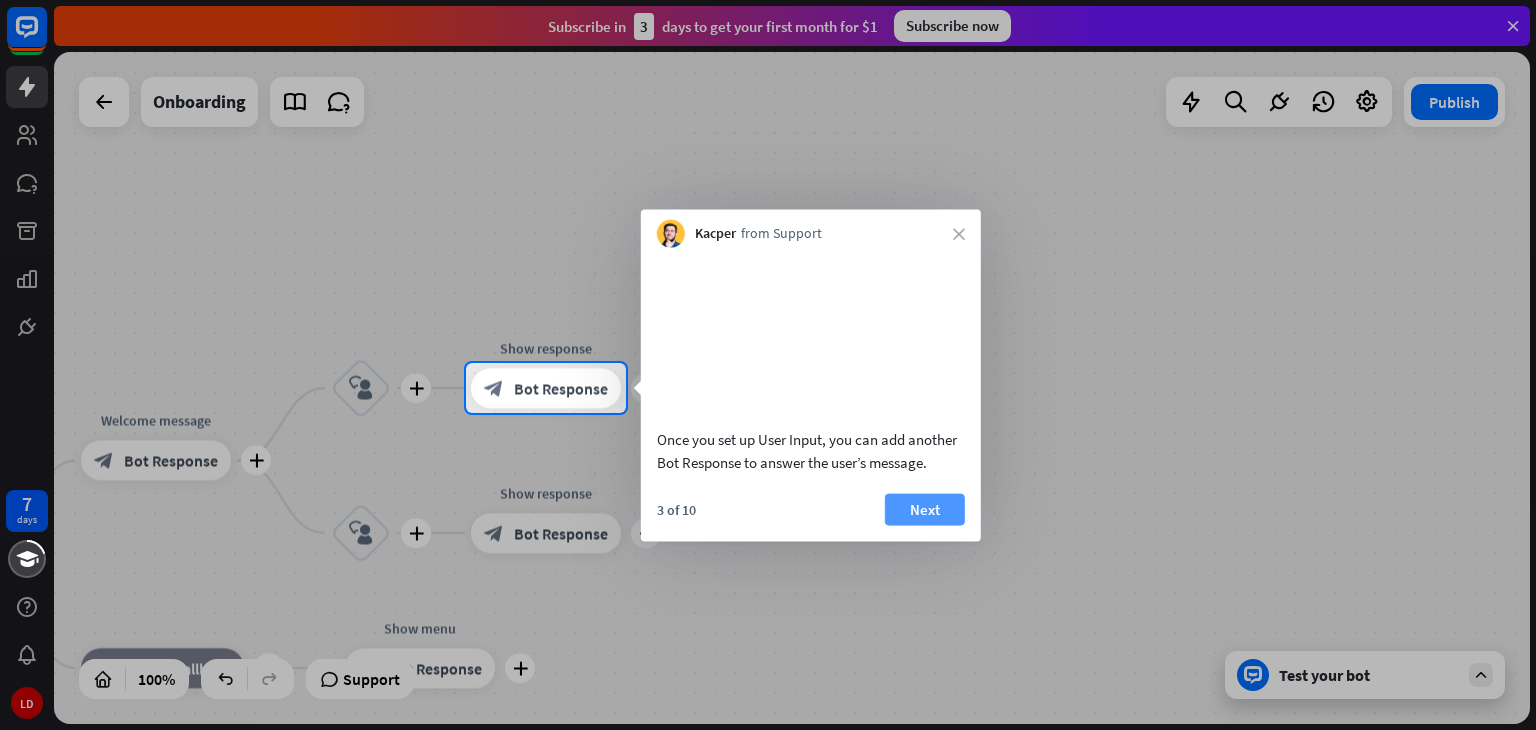 click on "Next" at bounding box center (925, 509) 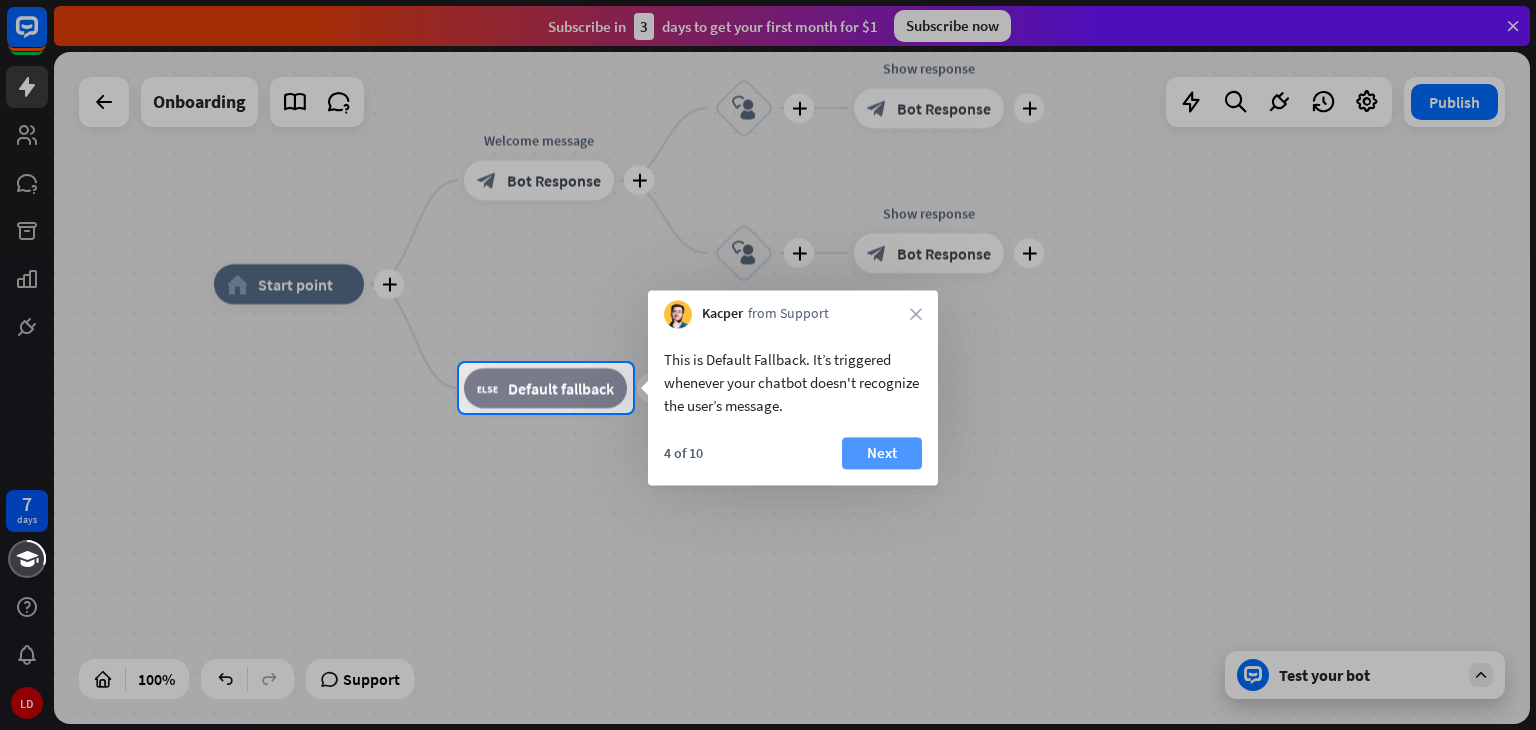 click on "Next" at bounding box center (882, 453) 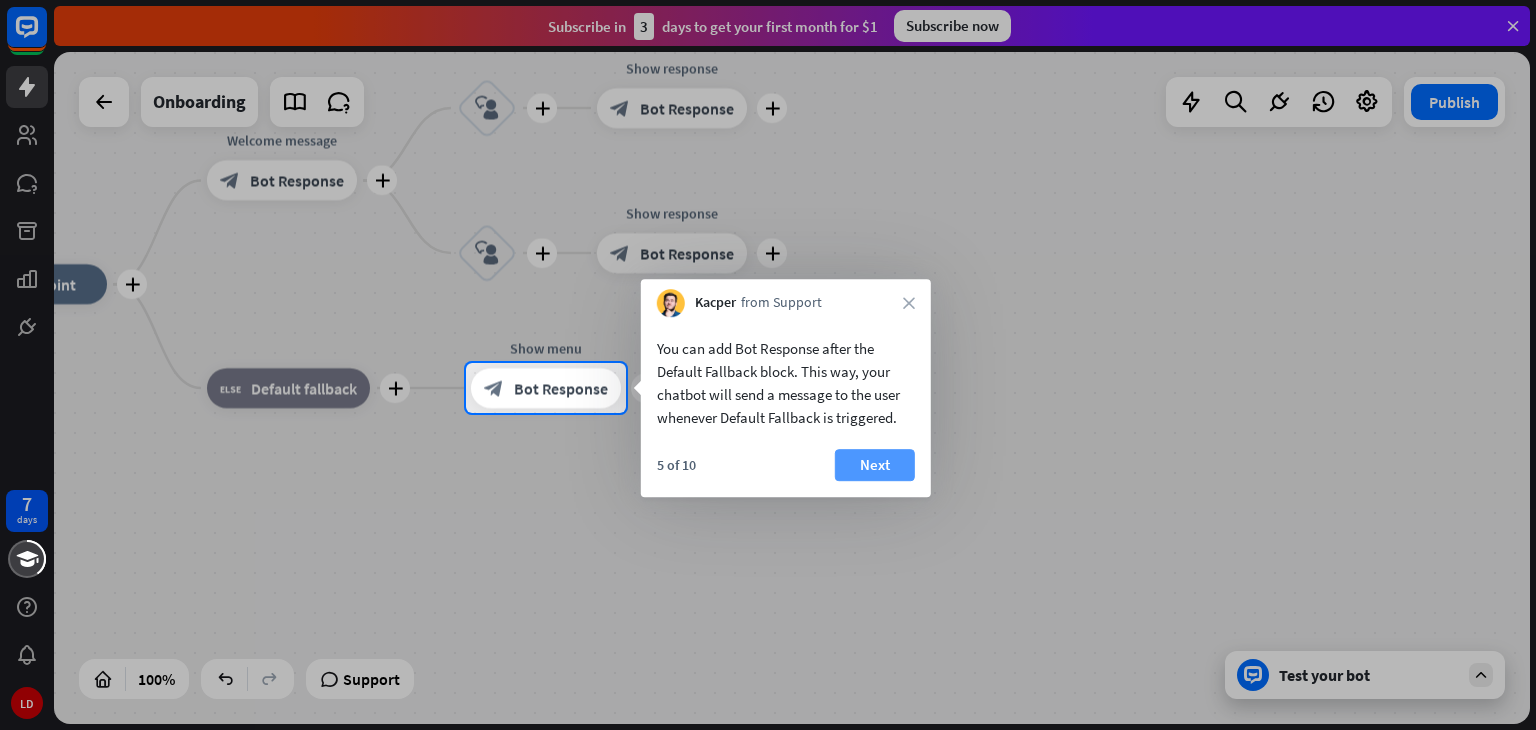 click on "Next" at bounding box center [875, 465] 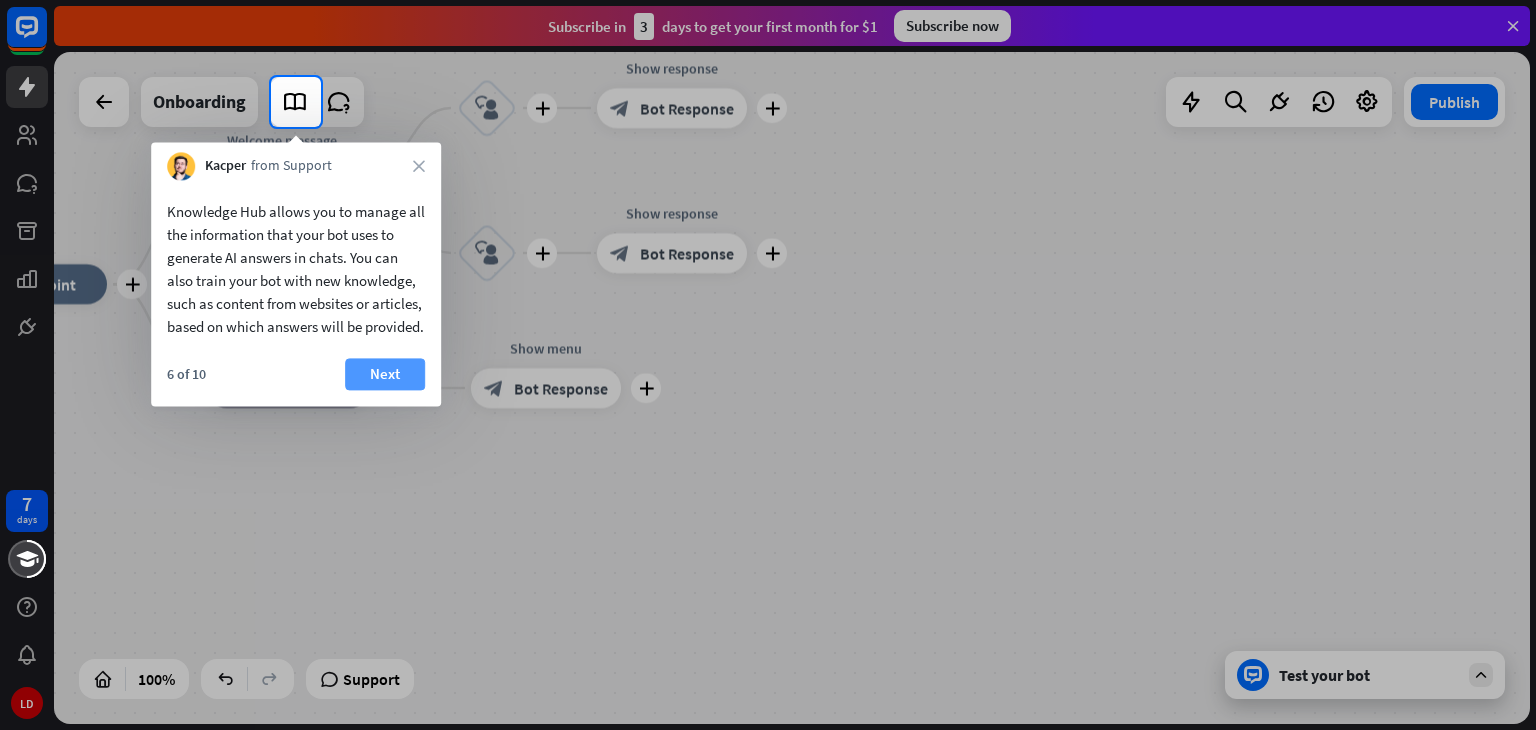 click on "Next" at bounding box center [385, 374] 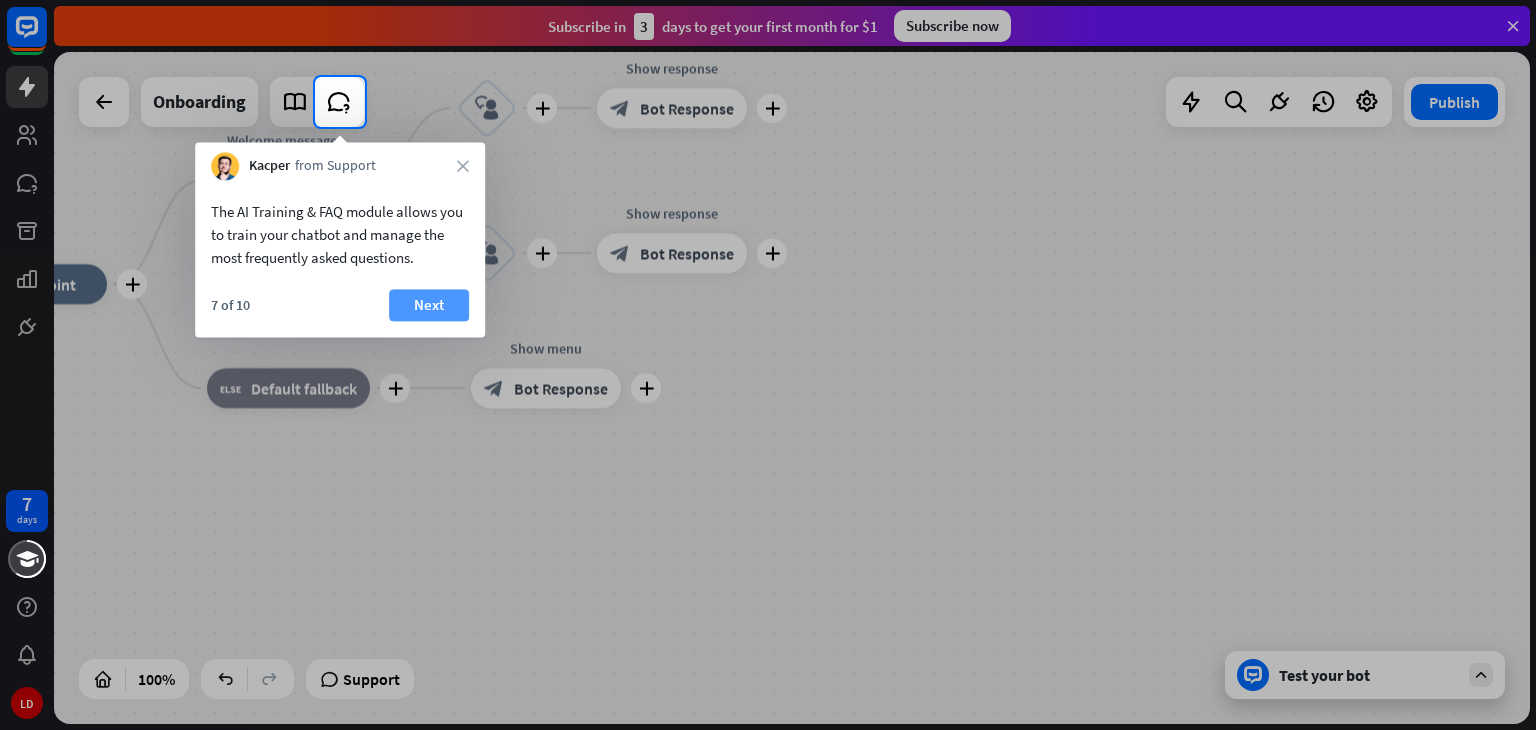 click on "Next" at bounding box center (429, 305) 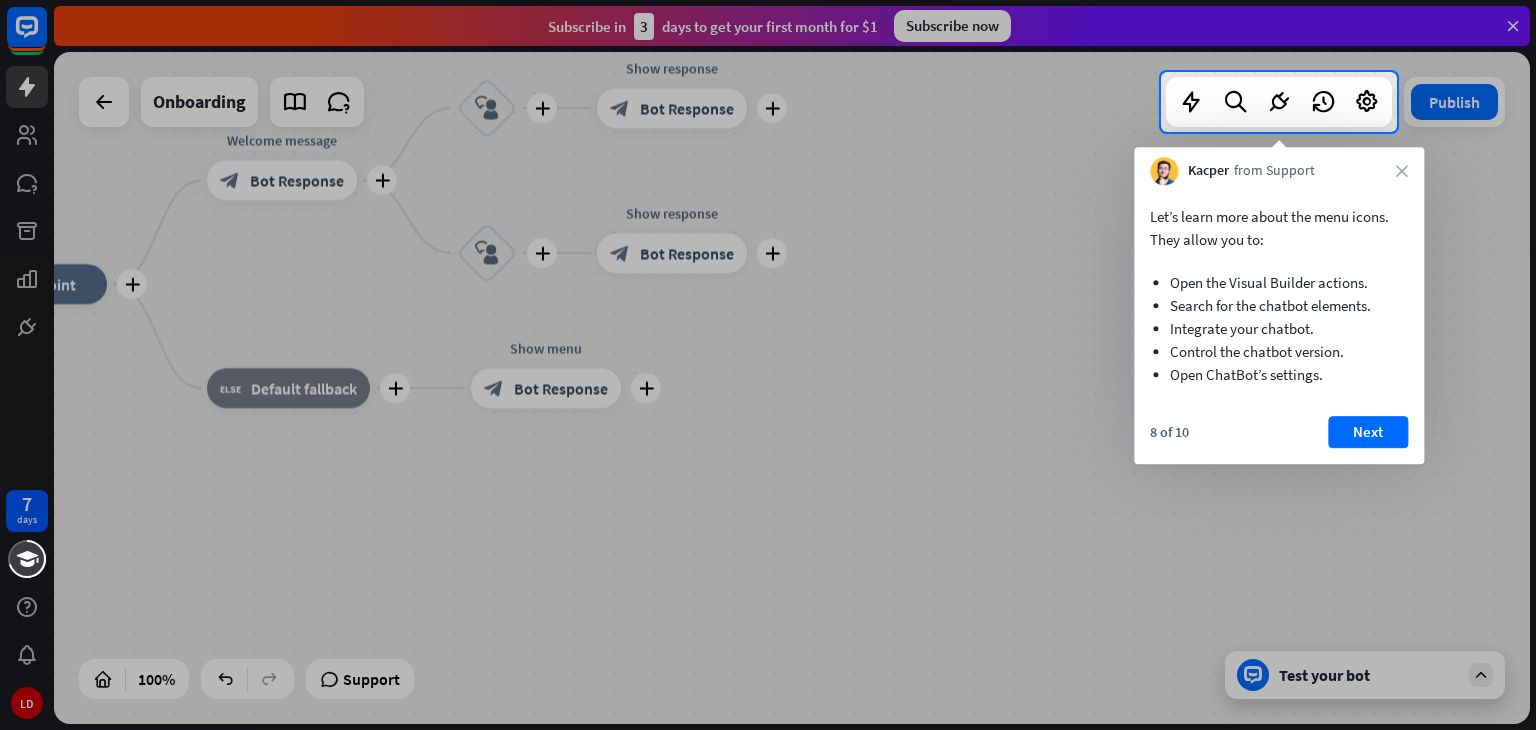 drag, startPoint x: 604, startPoint y: 8, endPoint x: 1284, endPoint y: 354, distance: 762.9653 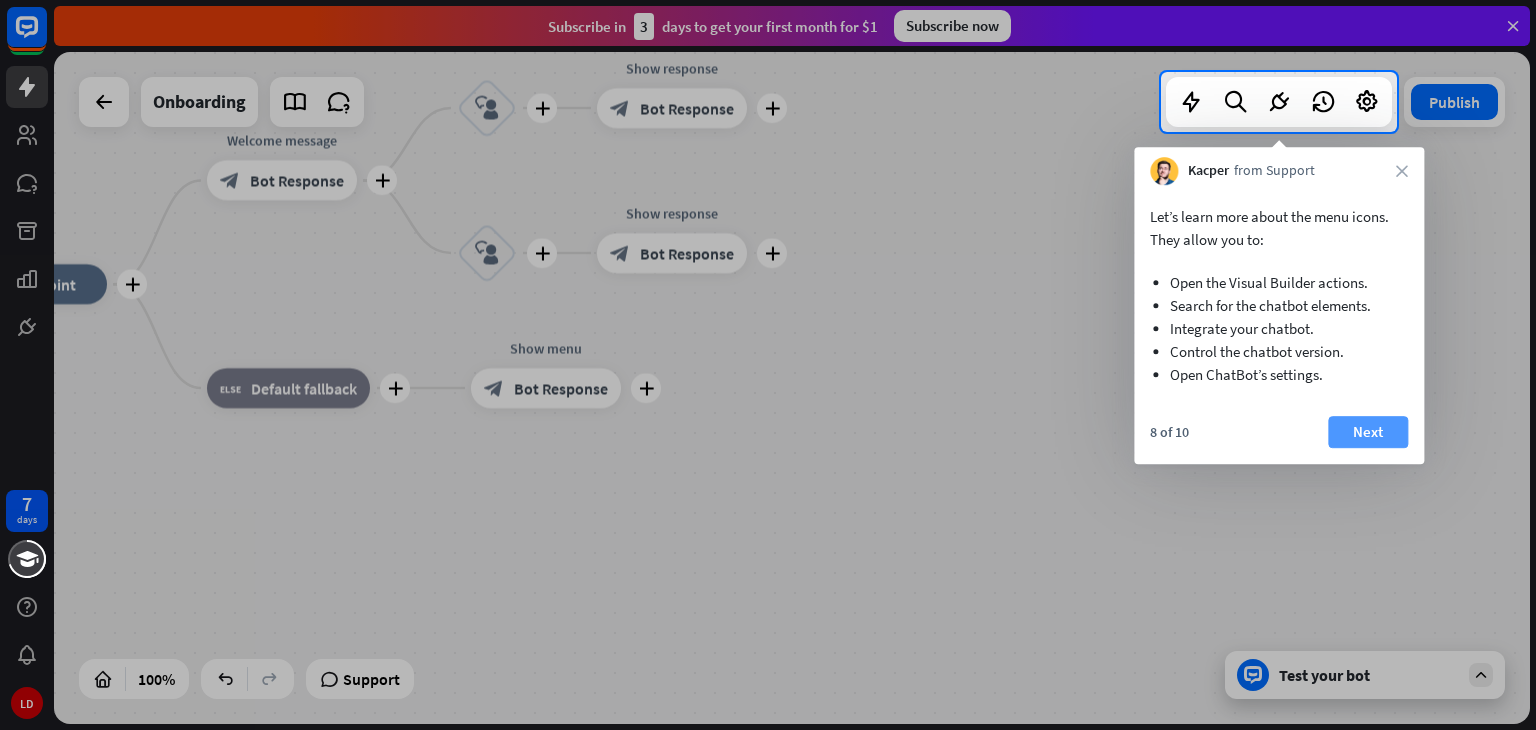 click on "Next" at bounding box center [1368, 432] 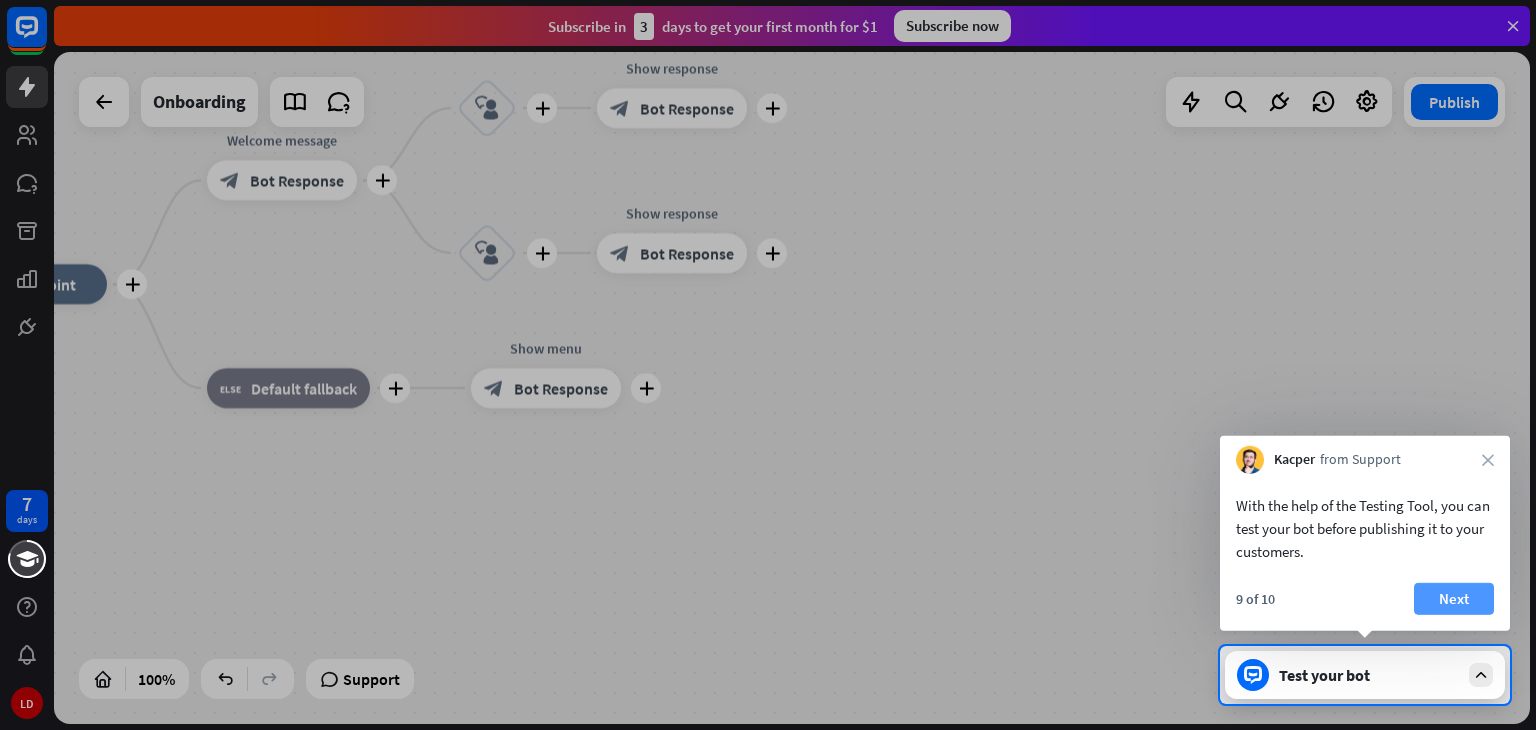 click on "Next" at bounding box center [1454, 599] 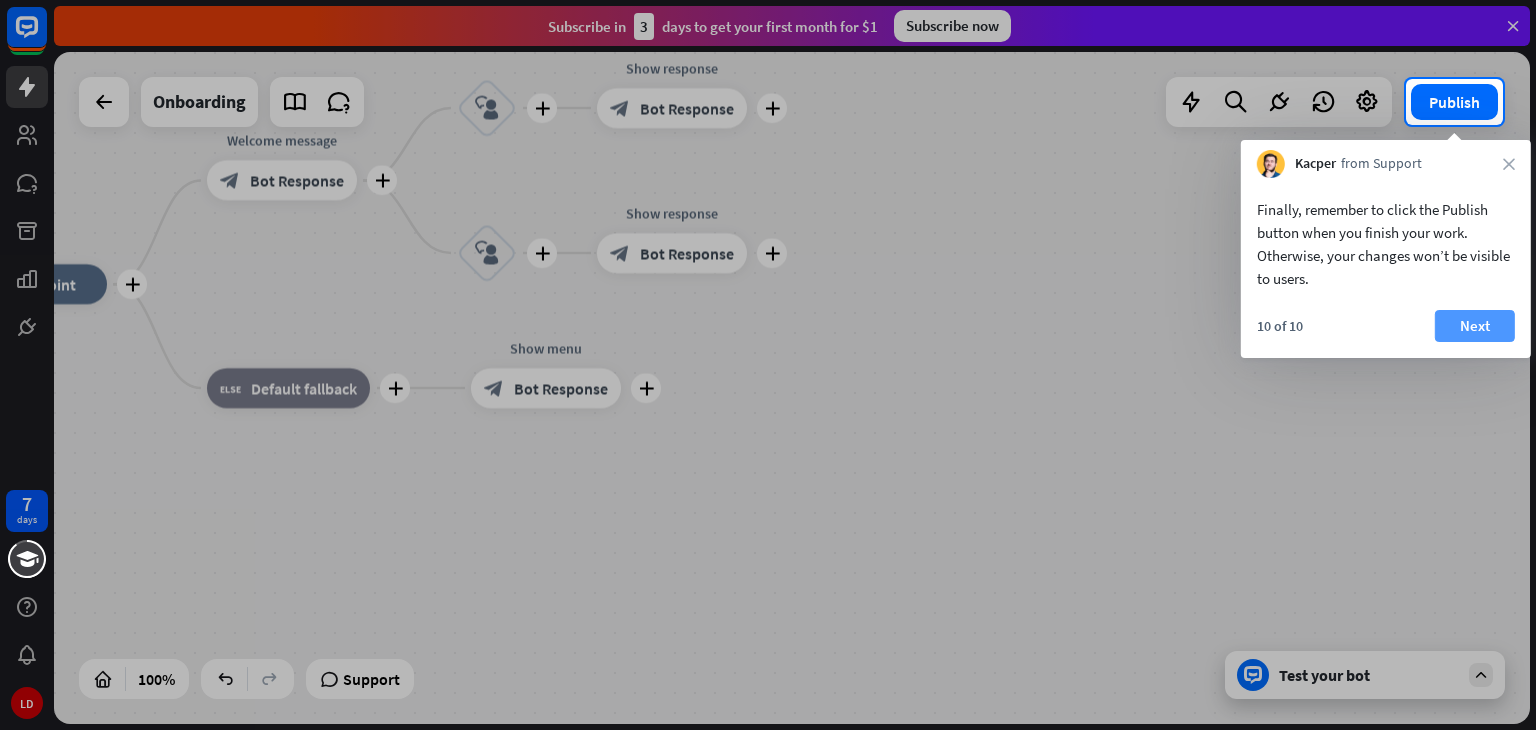 click on "Next" at bounding box center [1475, 326] 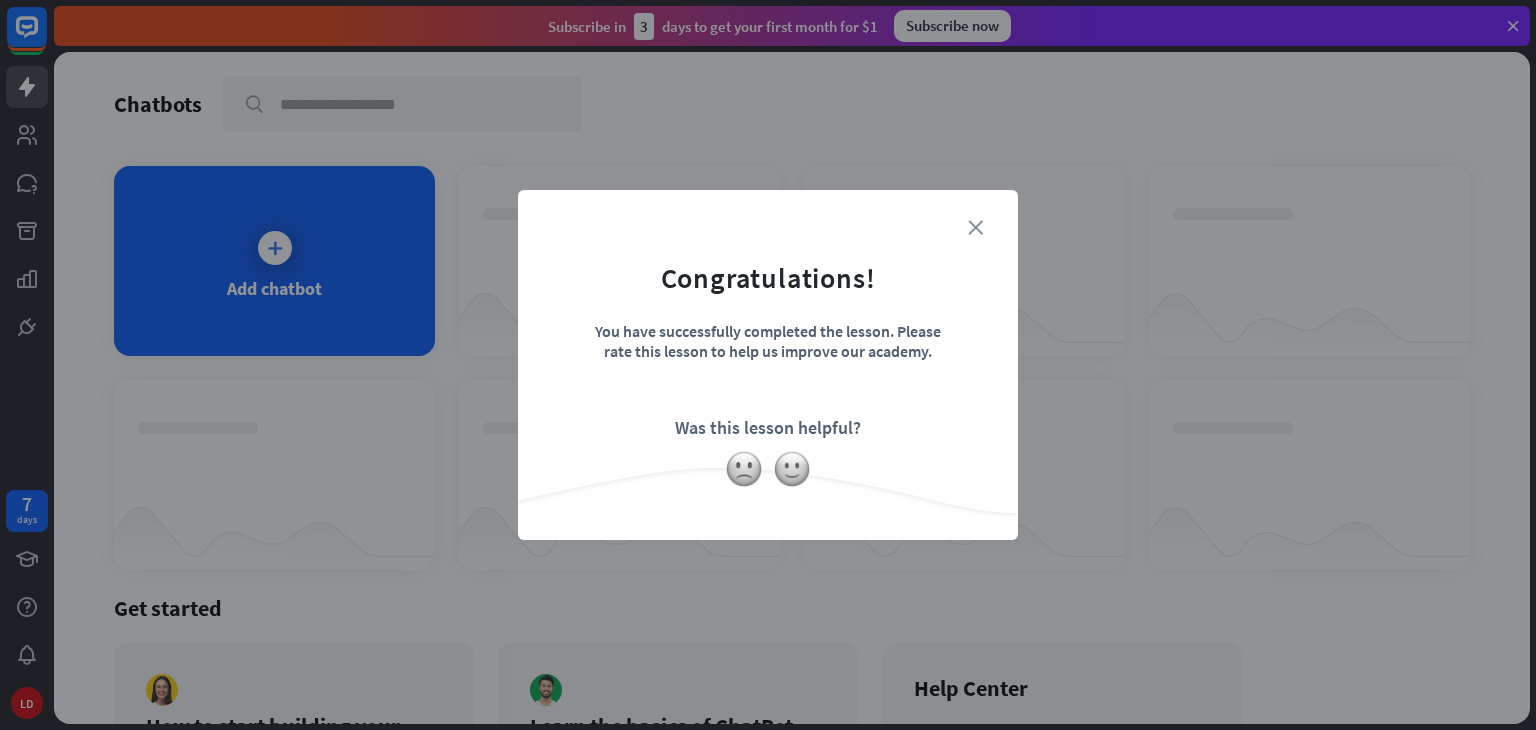 click on "close" at bounding box center [975, 227] 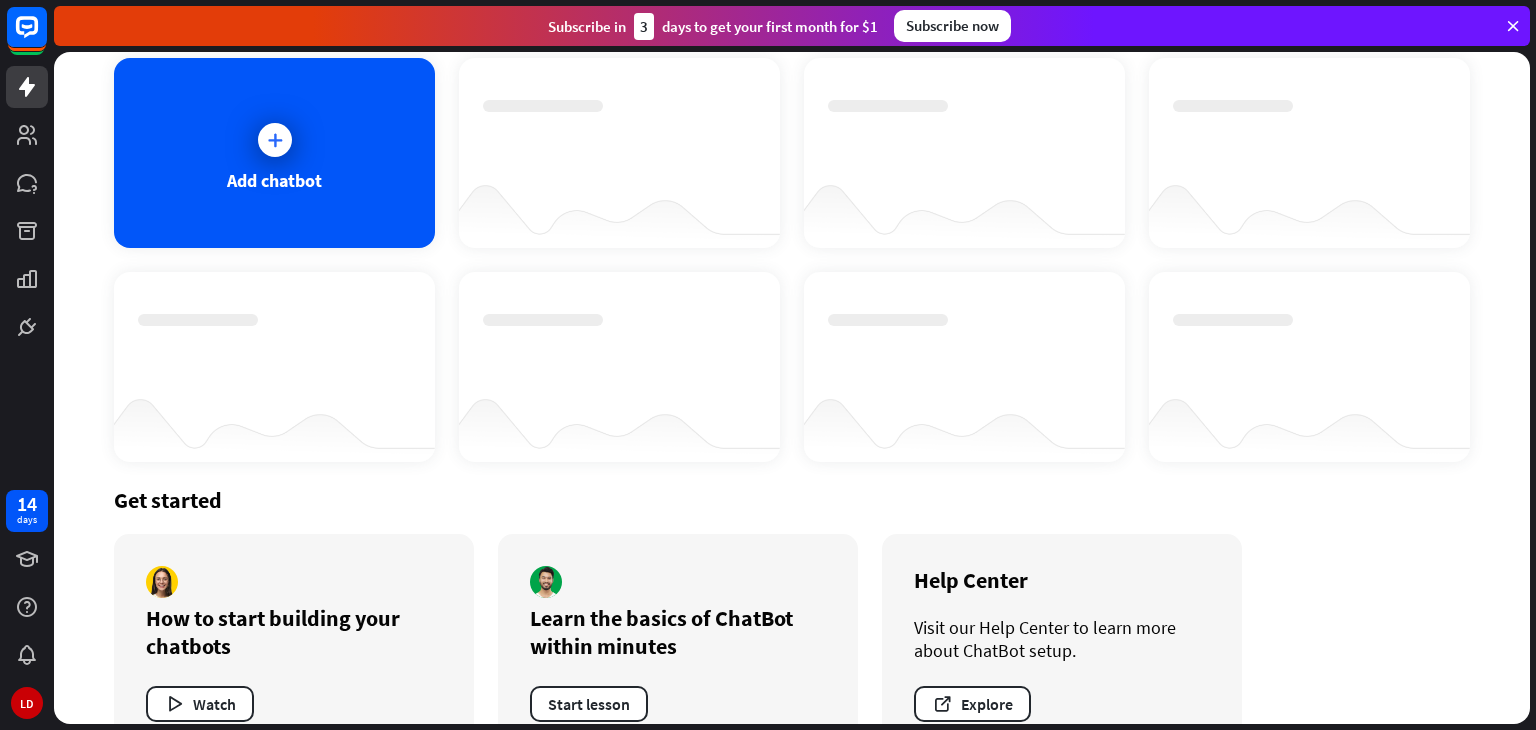 scroll, scrollTop: 0, scrollLeft: 0, axis: both 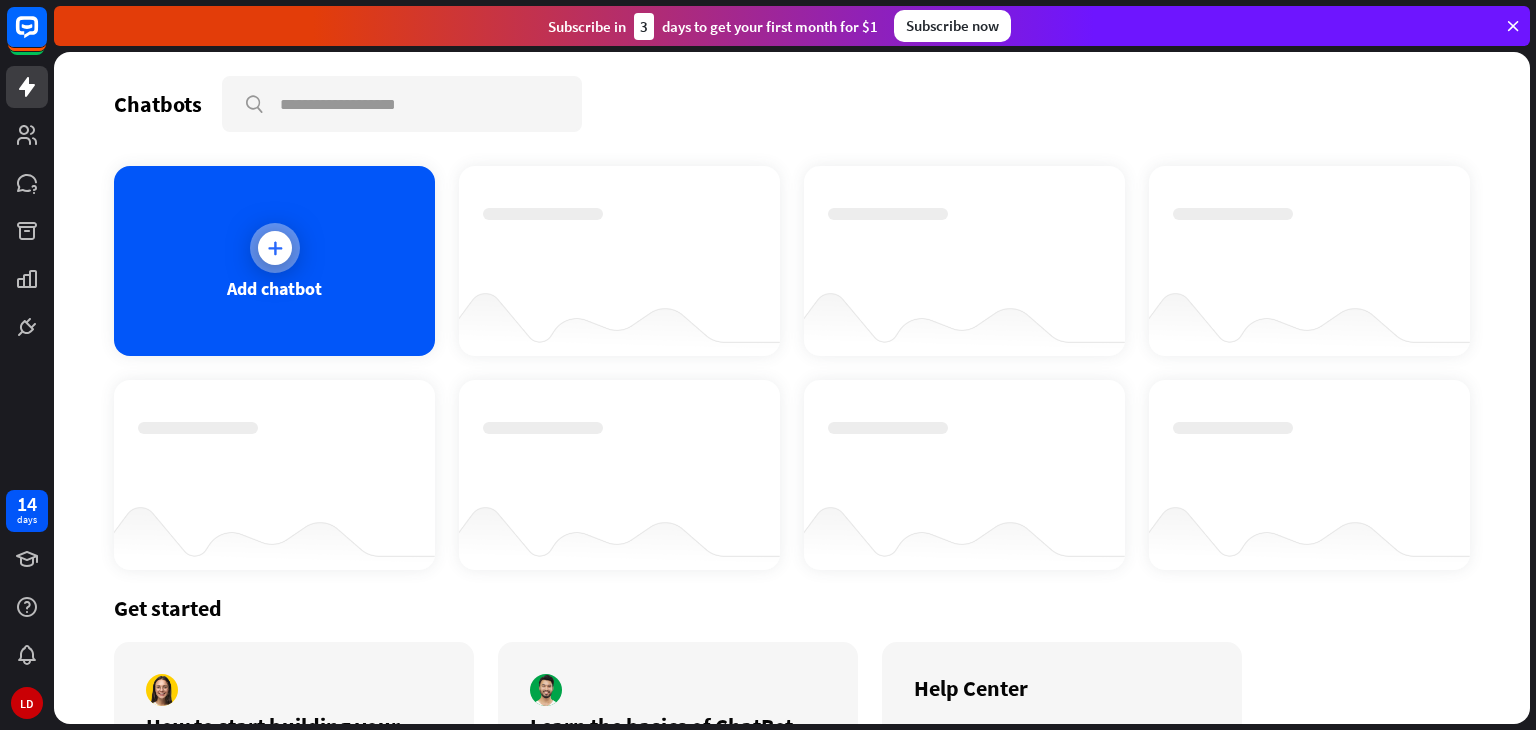click at bounding box center (275, 248) 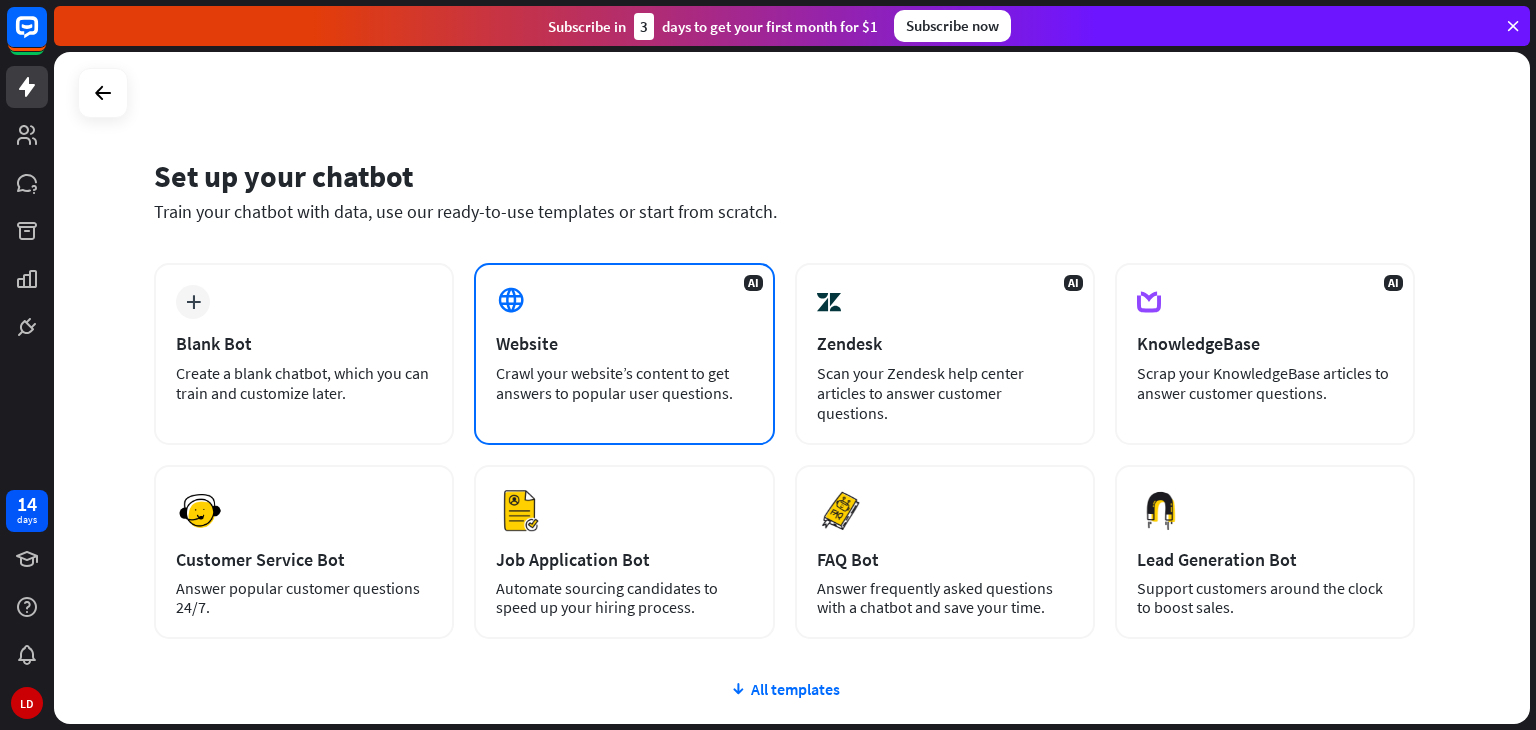 click on "Crawl your website’s content to get answers to
popular user questions." at bounding box center (624, 383) 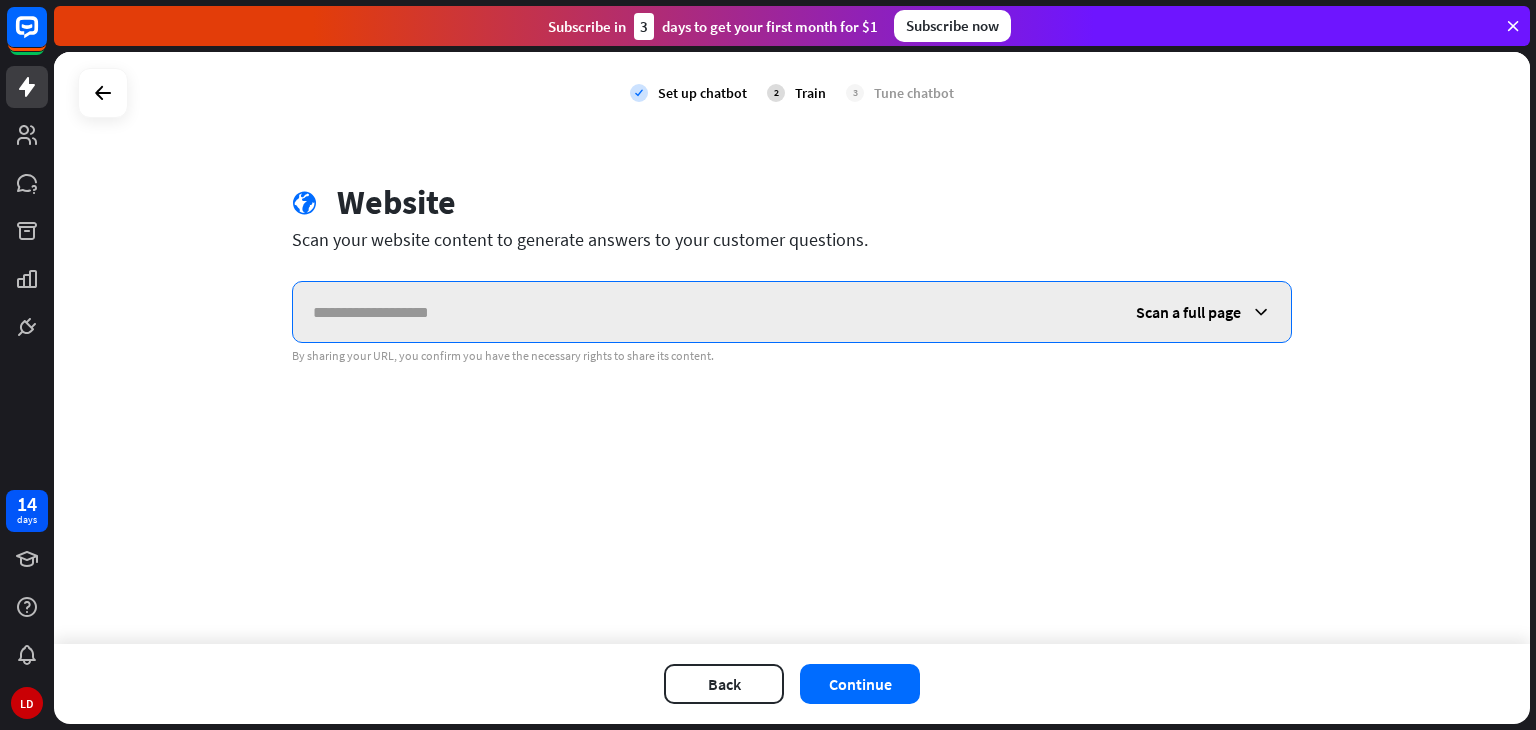 paste on "**********" 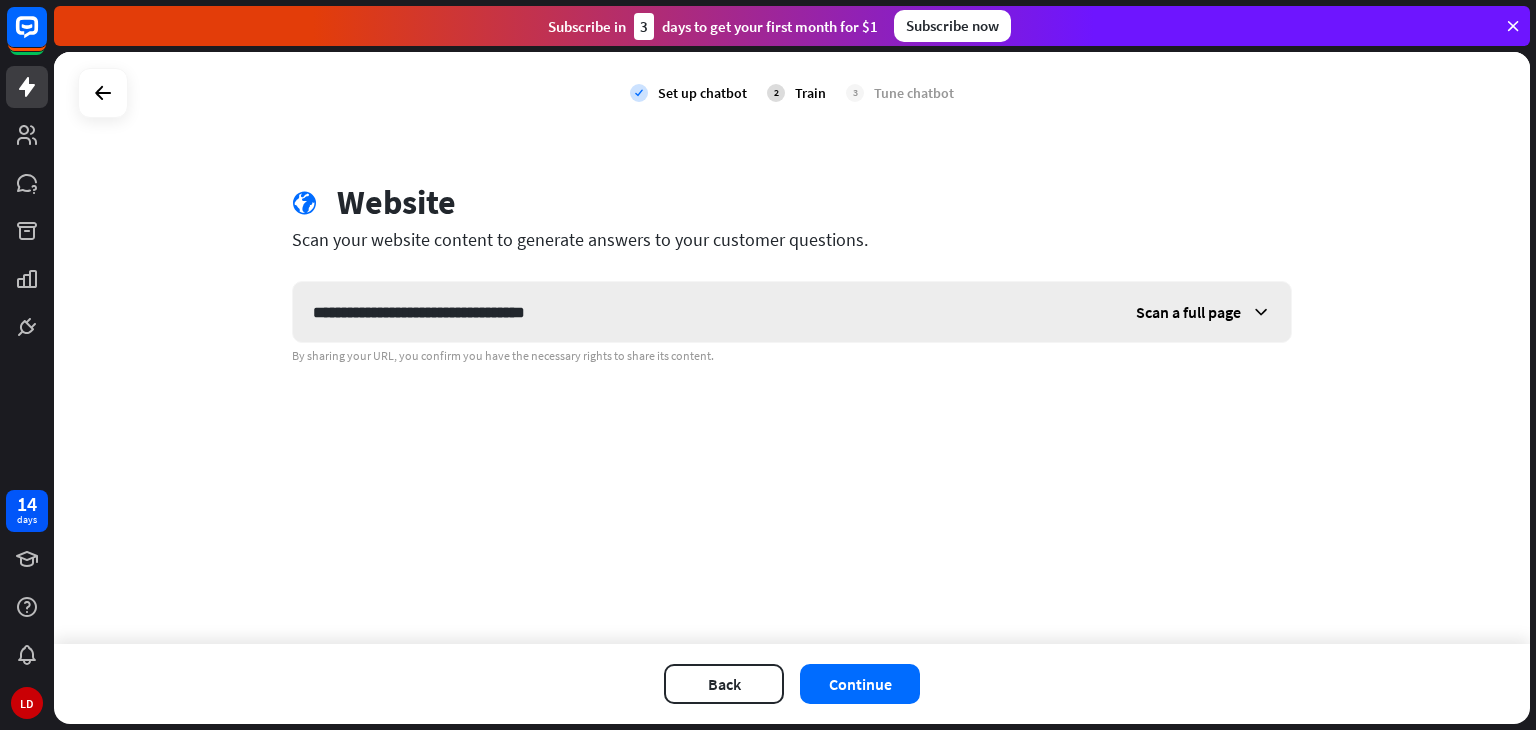 click at bounding box center [1261, 312] 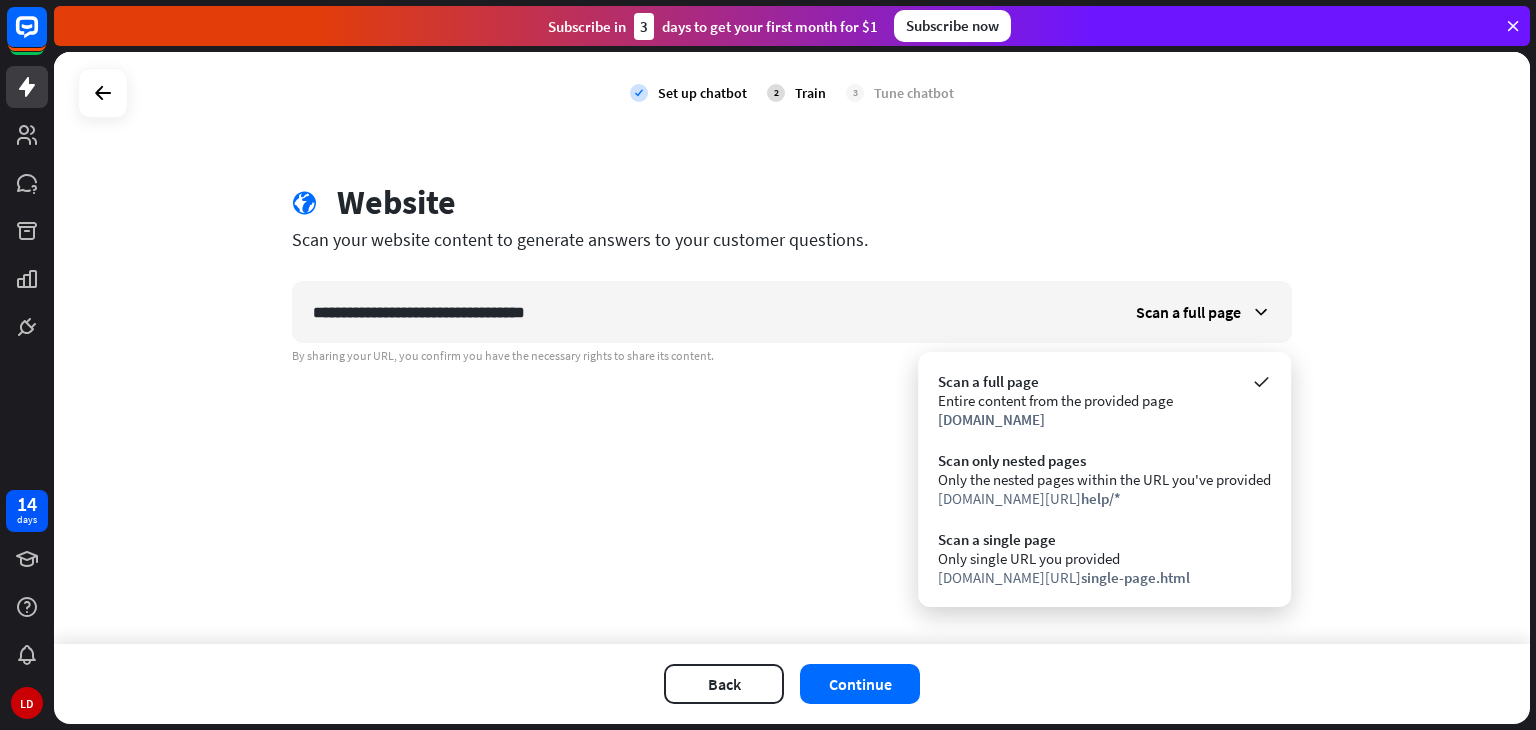 click on "**********" at bounding box center (792, 348) 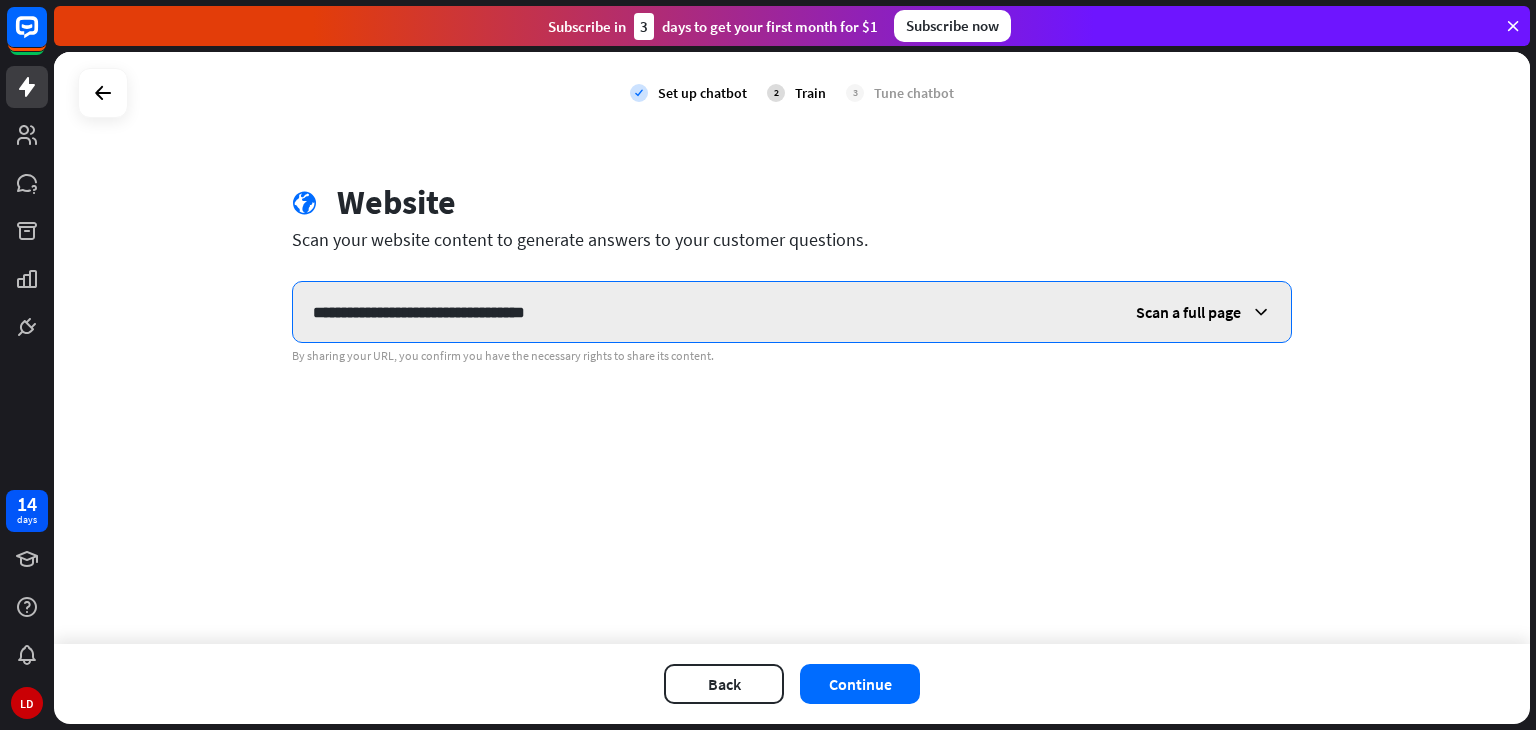 click on "**********" at bounding box center [704, 312] 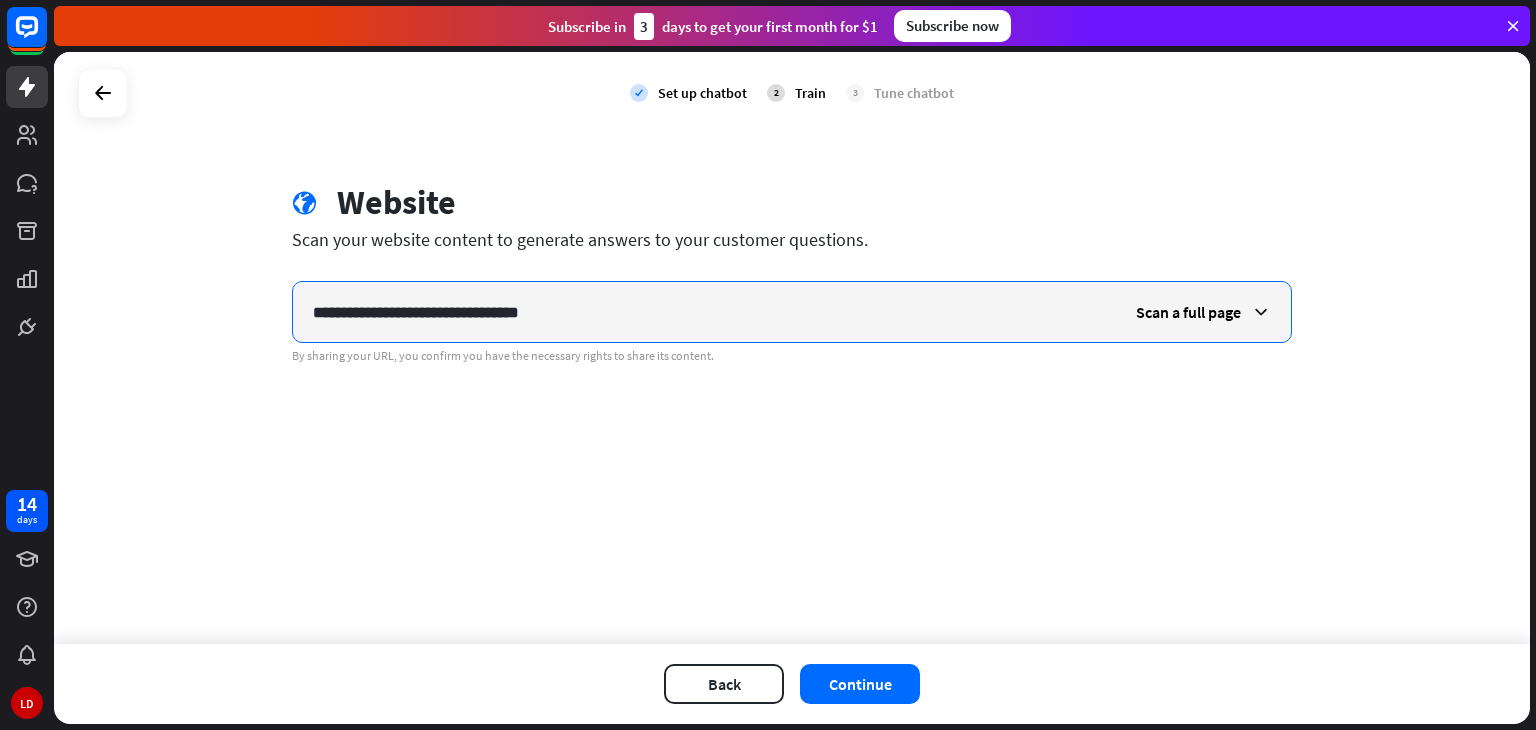 type on "**********" 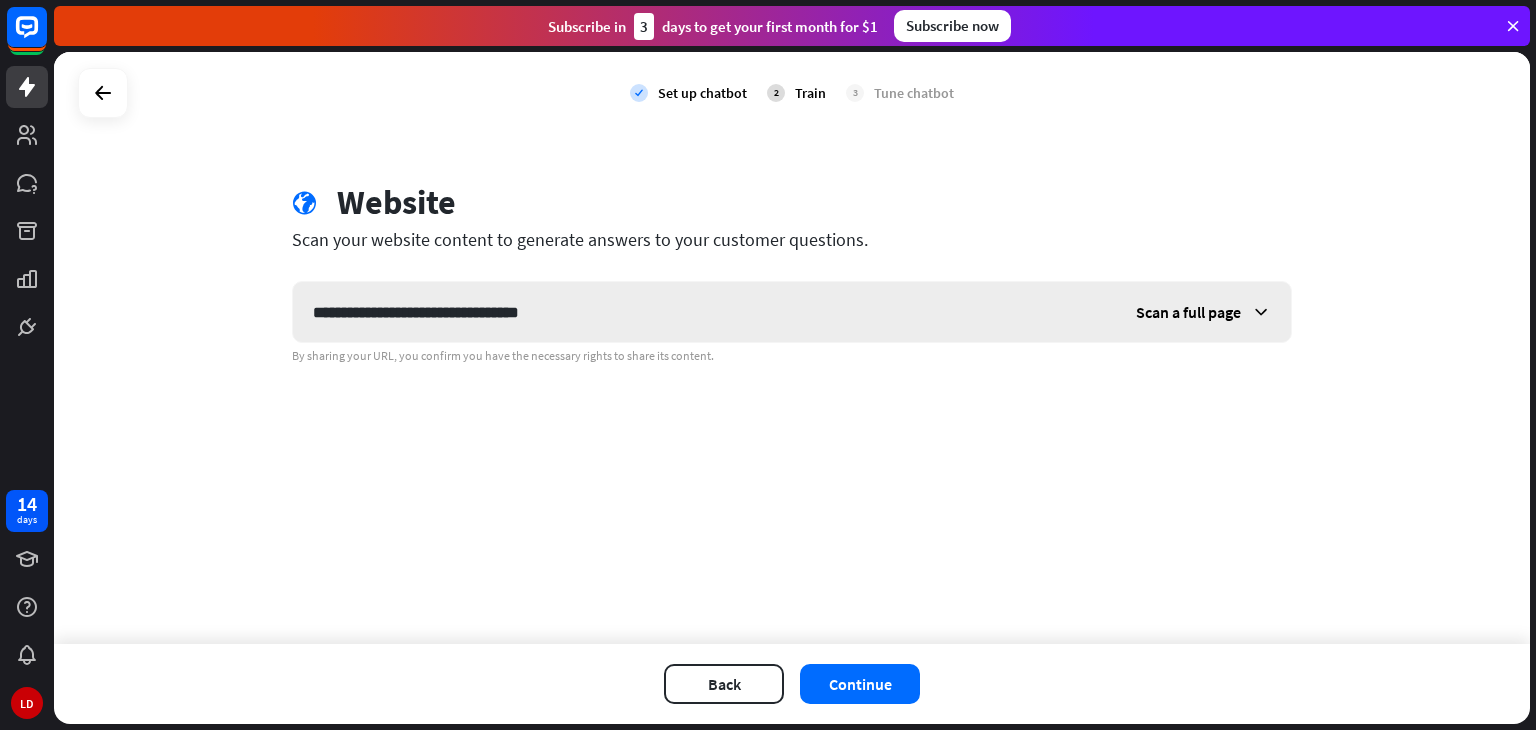 click on "Scan a full page" at bounding box center (1188, 312) 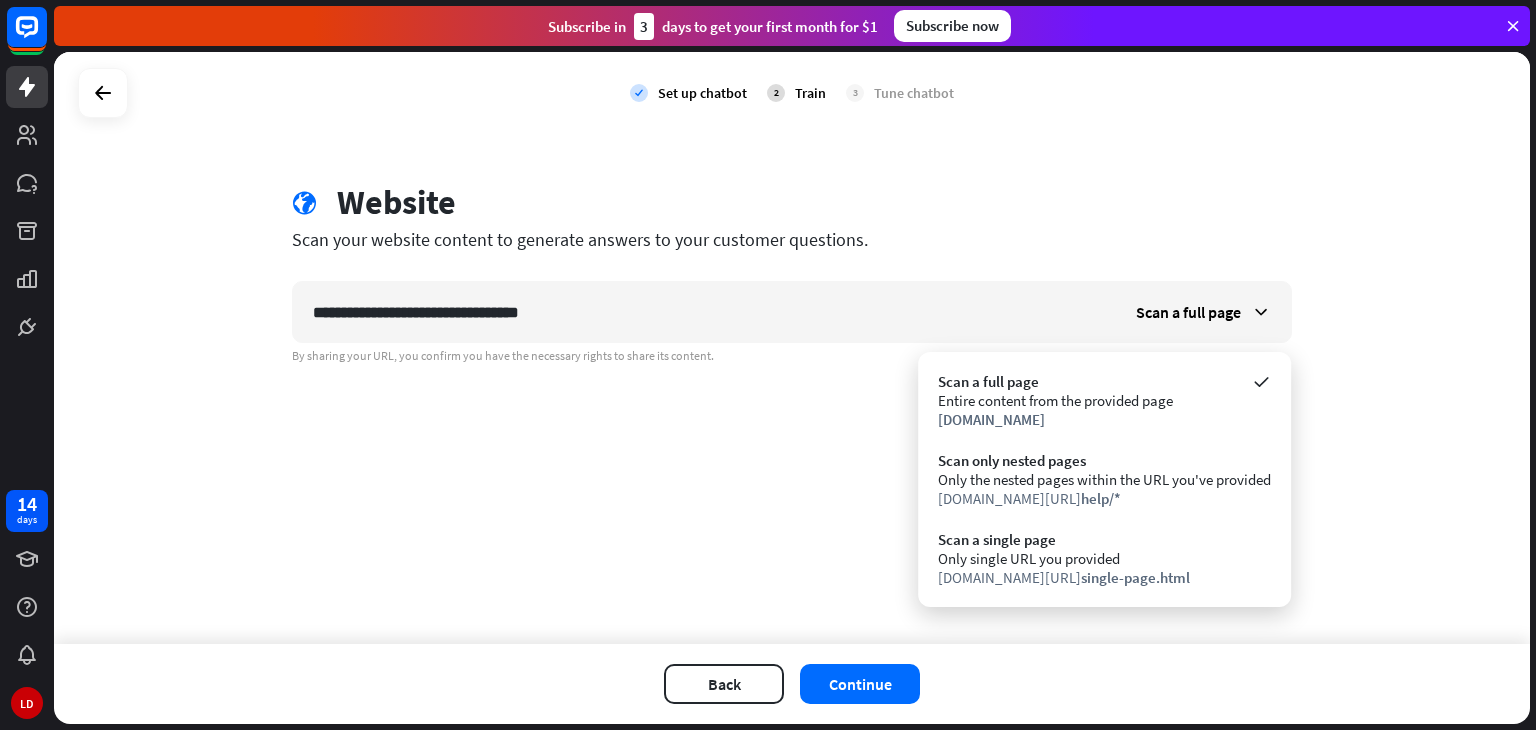 click on "**********" at bounding box center [792, 348] 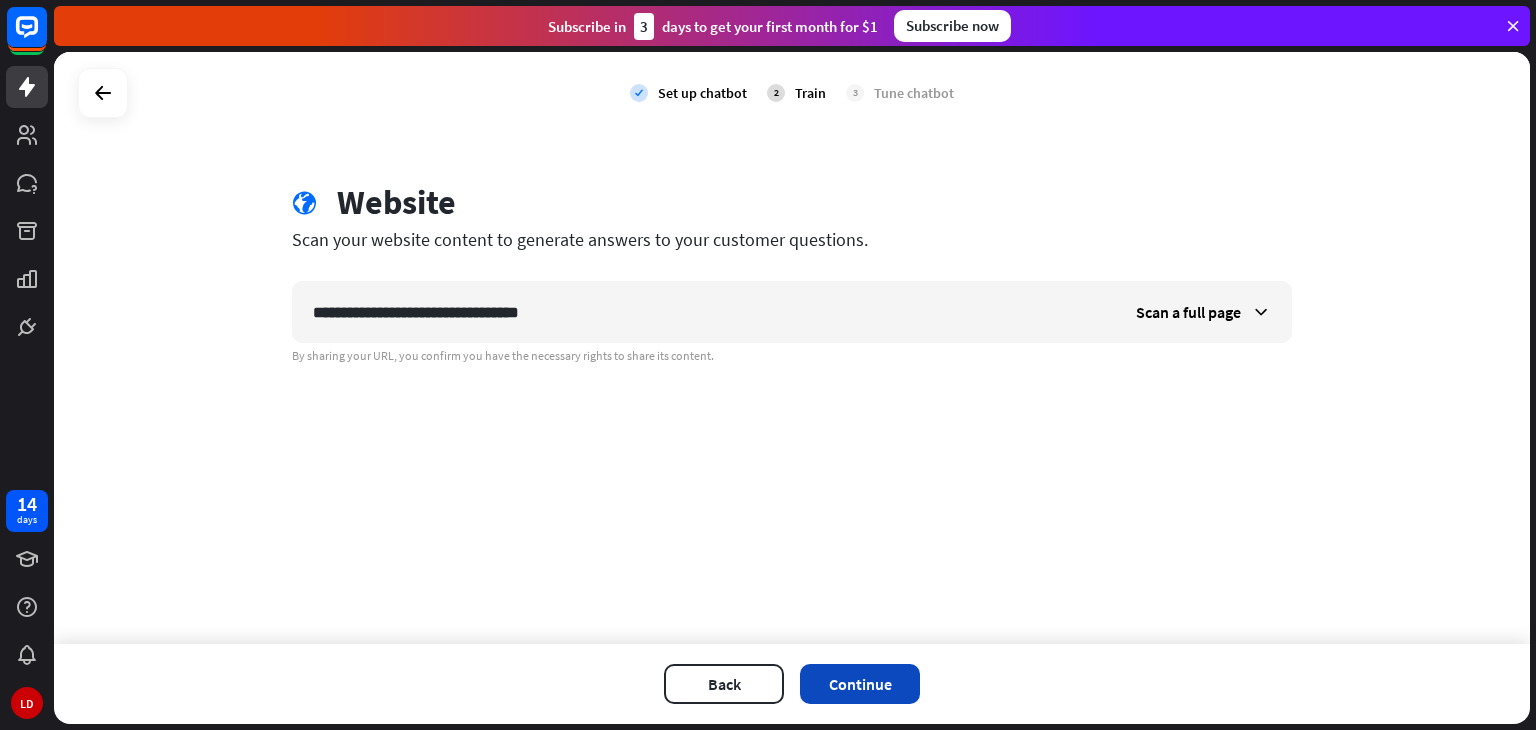 click on "Continue" at bounding box center (860, 684) 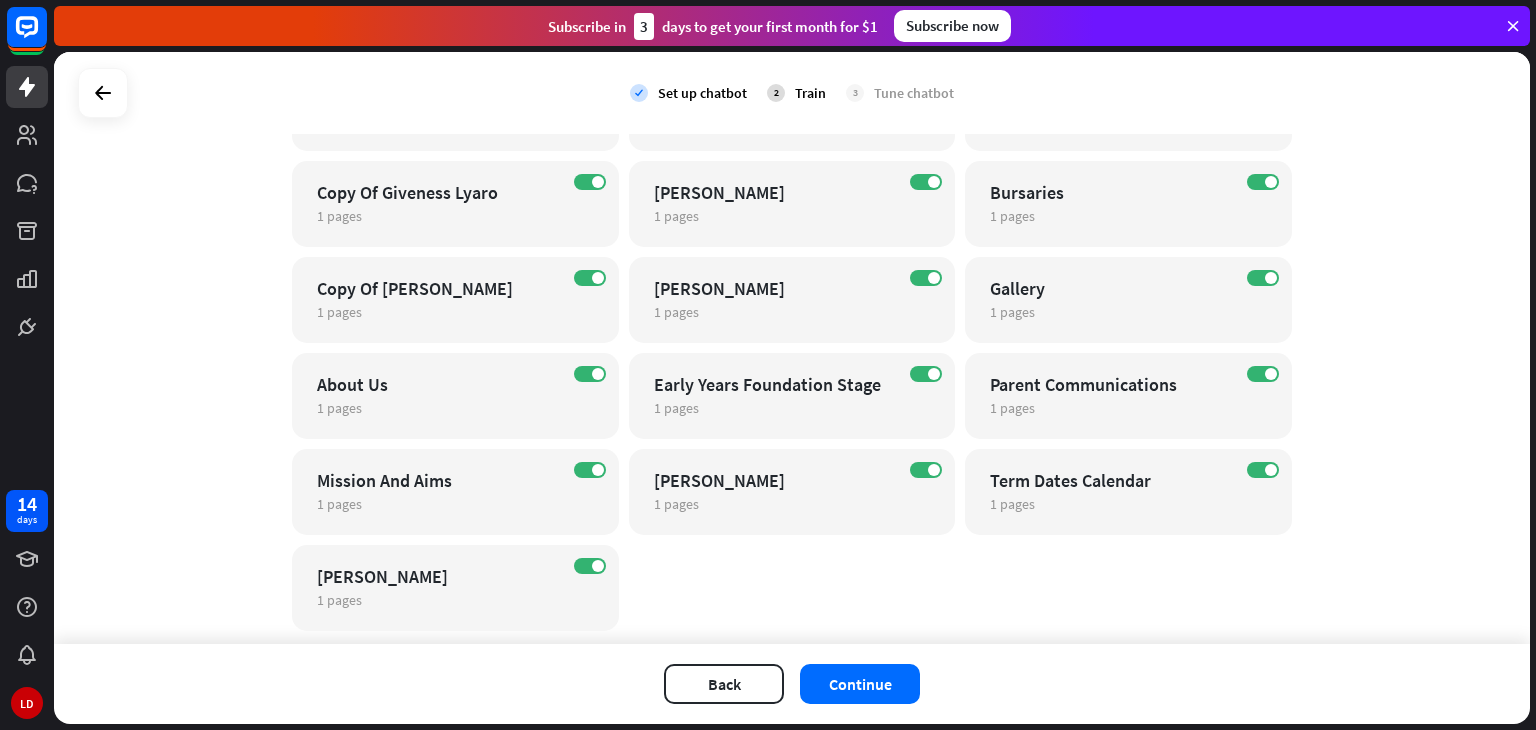 scroll, scrollTop: 1164, scrollLeft: 0, axis: vertical 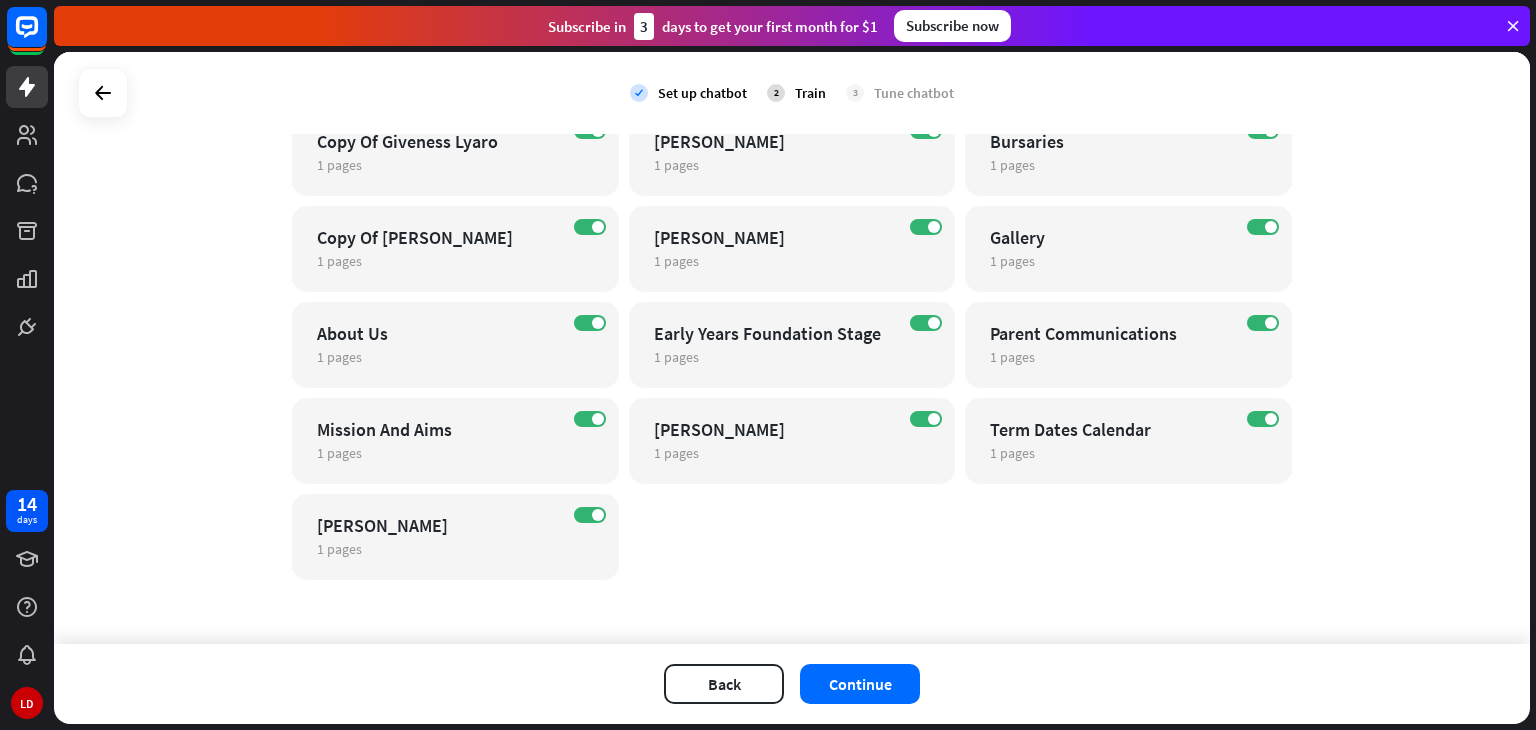 click on "check   Set up chatbot   2   Train   3   Tune chatbot   globe
Website
edit   [URL][DOMAIN_NAME]
ChatBot classified
146 pages
on your website into the following categories. You can
manage categories used in training. If you click on each
category, you can decide which category pages should be used
to train the bot.
ON
General   1 pages   edit
ON
Latest News   55 pages   edit
ON
Single Post   50 pages   edit
ON
Admissions Process   1 pages   edit
ON
[PERSON_NAME]   1 pages   edit
ON
Our Partners   1 pages   edit
ON
Sport Music Arts   1 pages   edit
ON
Nakete Pallangyo   1 pages   edit
ON
Contact Us   1 pages" at bounding box center [792, 348] 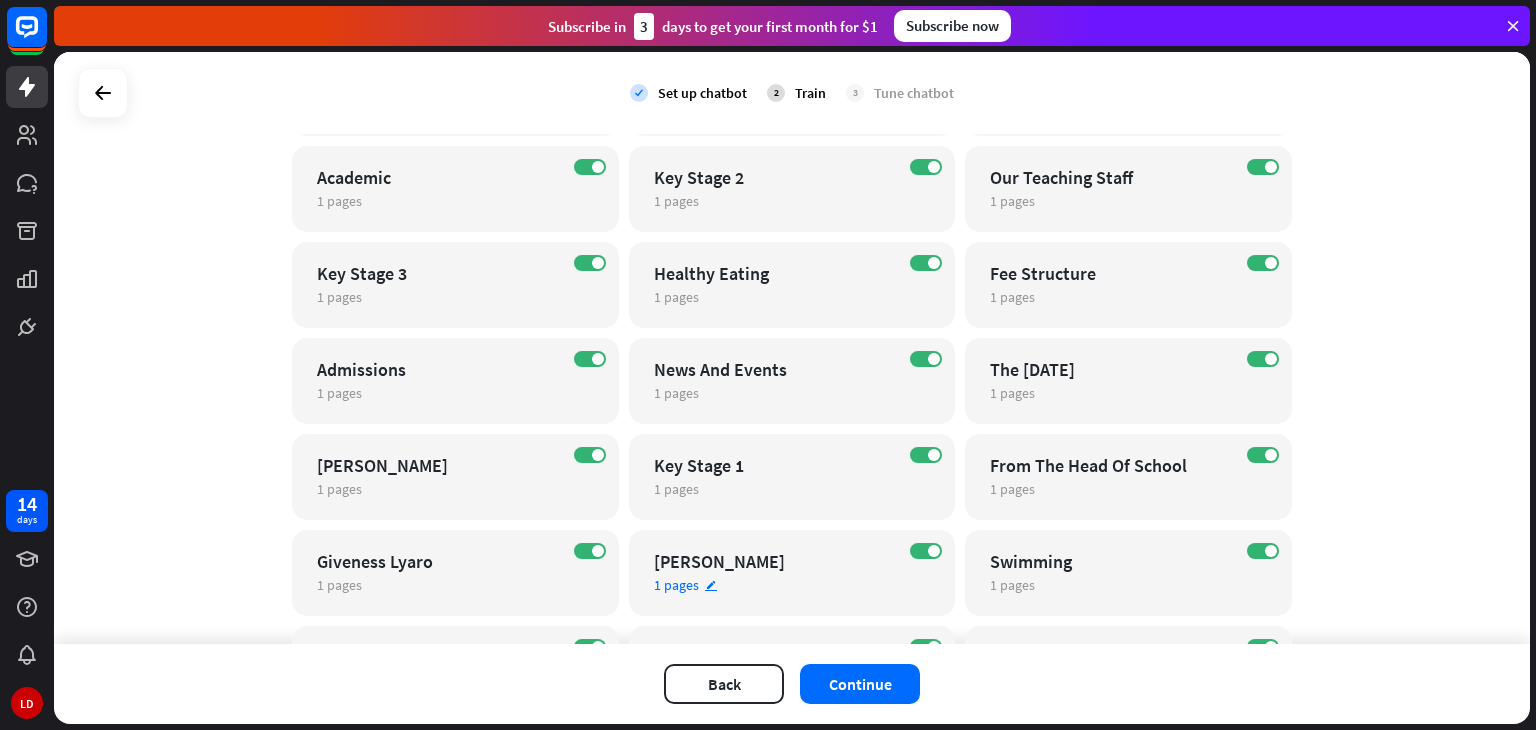 scroll, scrollTop: 564, scrollLeft: 0, axis: vertical 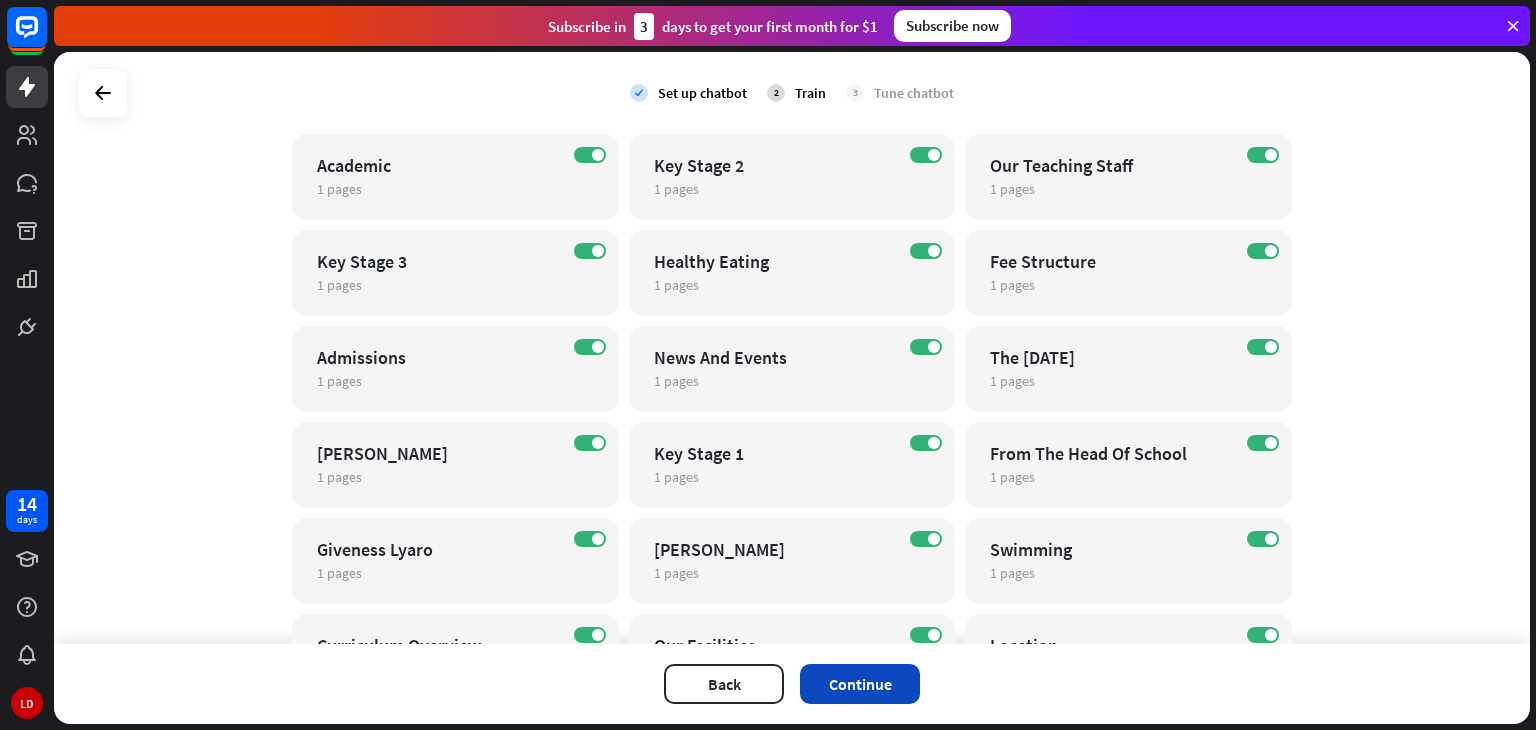 click on "Continue" at bounding box center [860, 684] 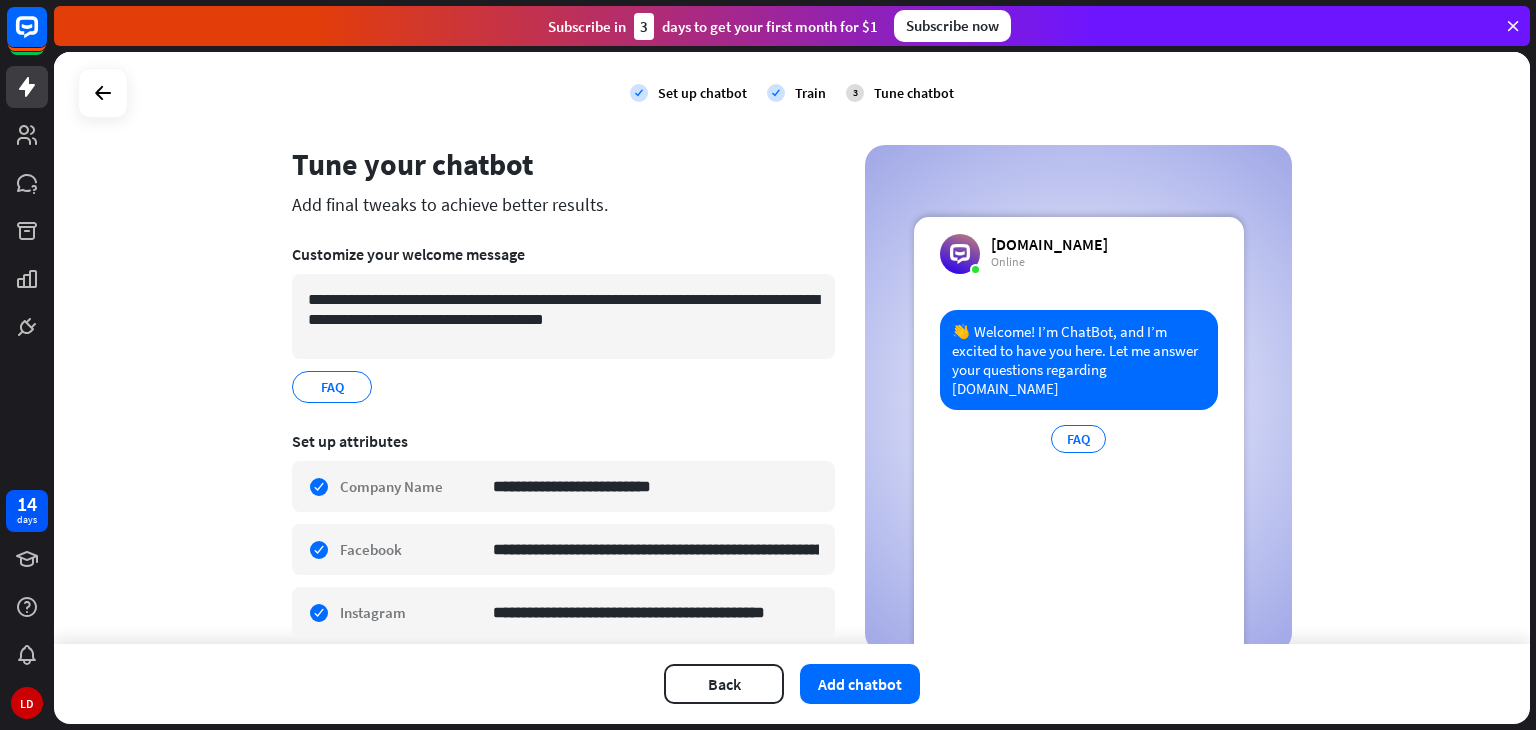 scroll, scrollTop: 100, scrollLeft: 0, axis: vertical 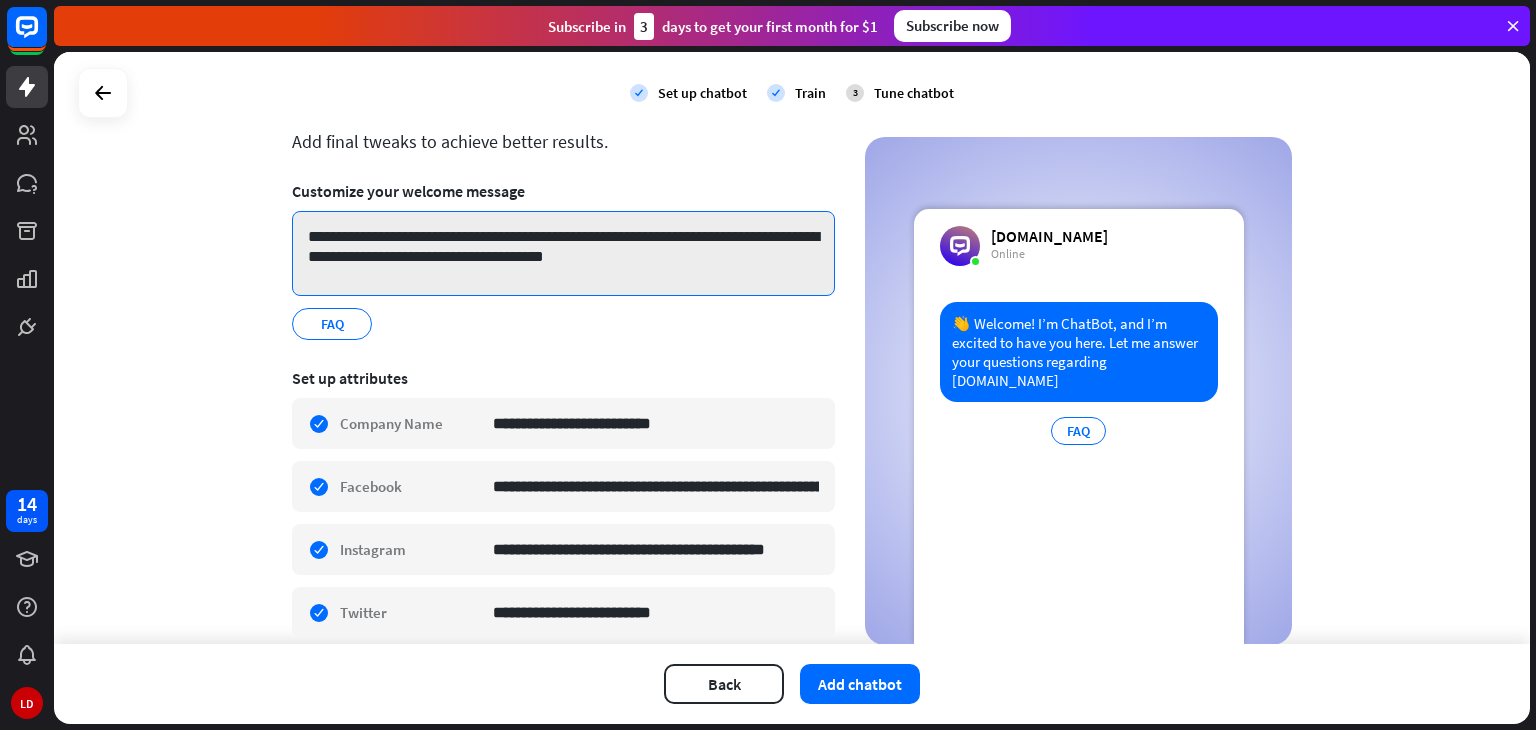 click on "**********" at bounding box center [563, 253] 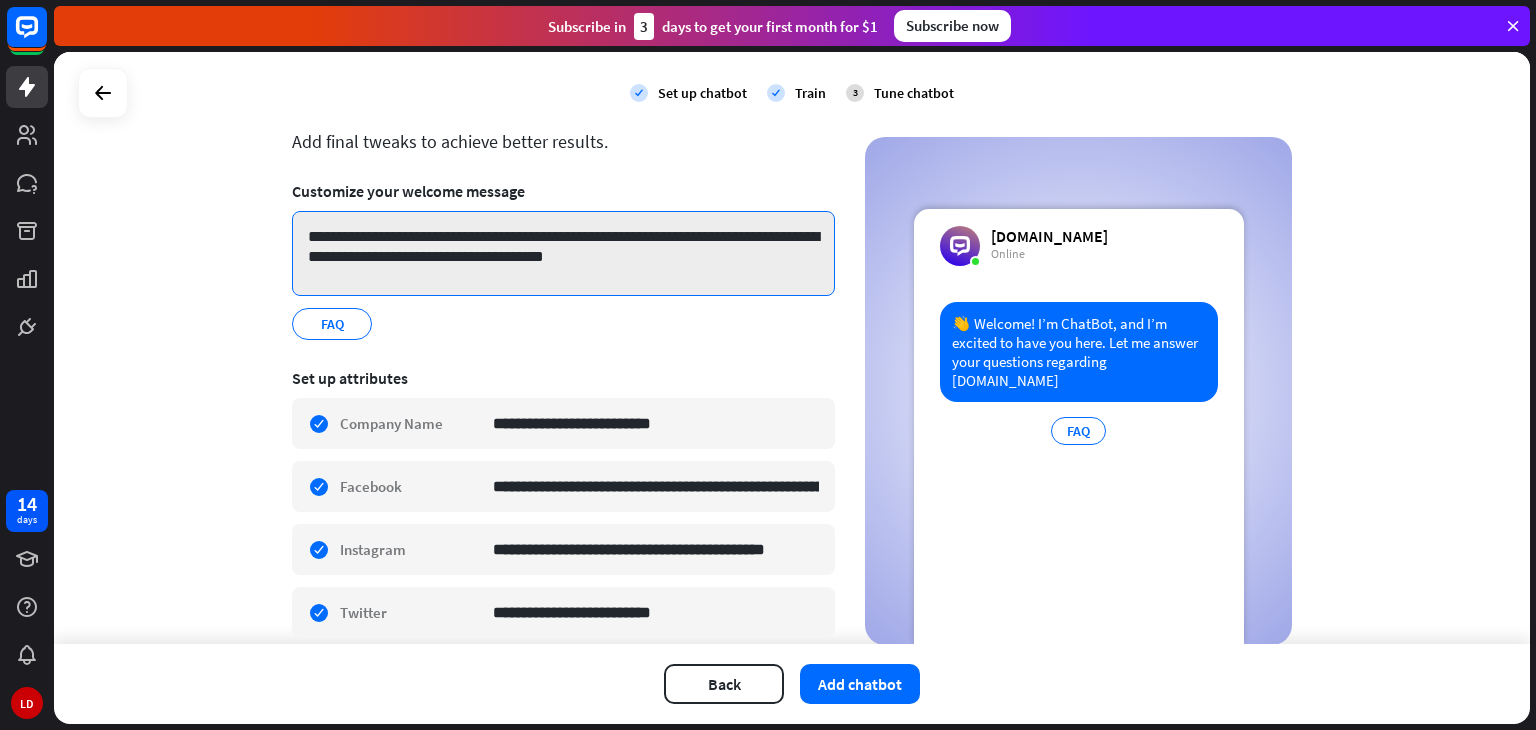 drag, startPoint x: 704, startPoint y: 260, endPoint x: 322, endPoint y: 225, distance: 383.60007 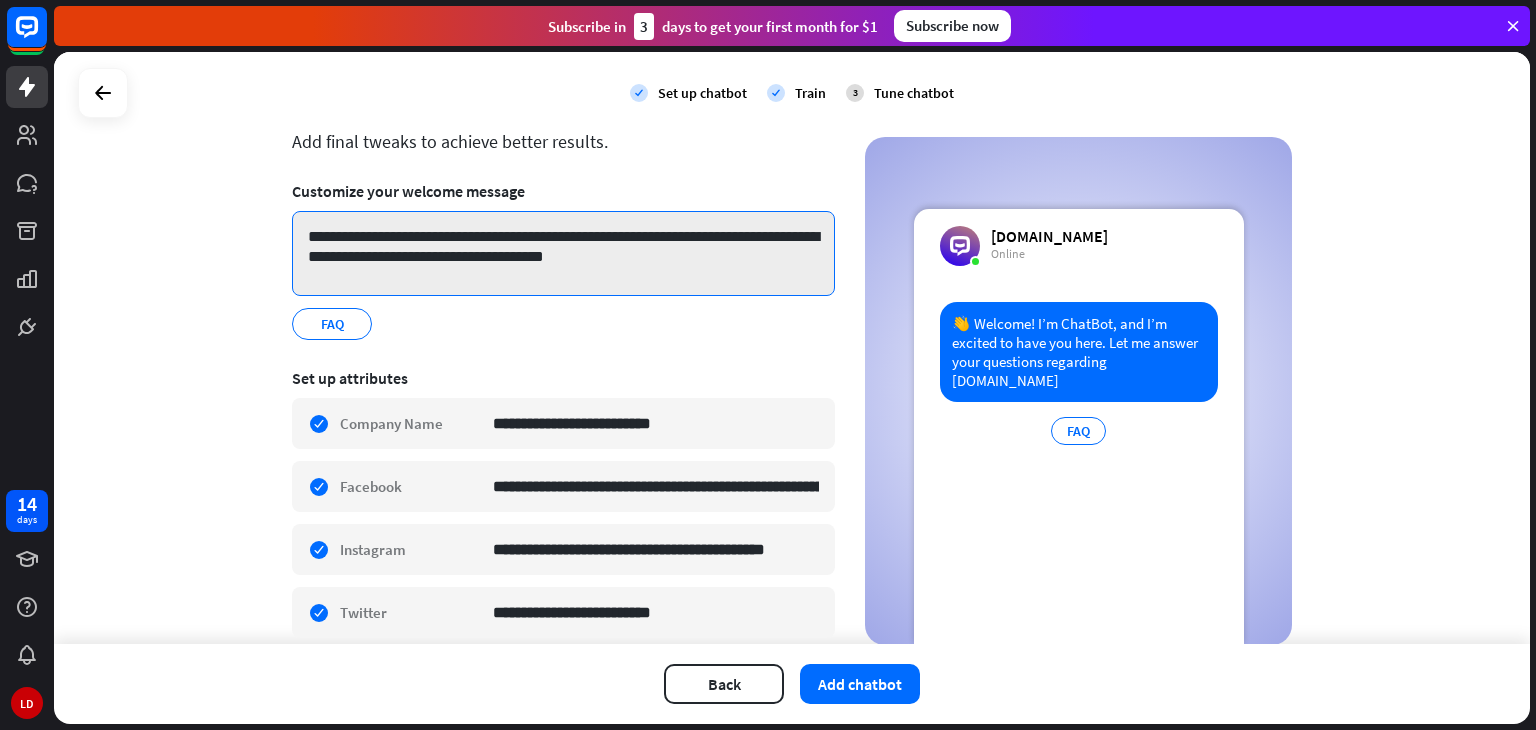 click on "**********" at bounding box center (563, 253) 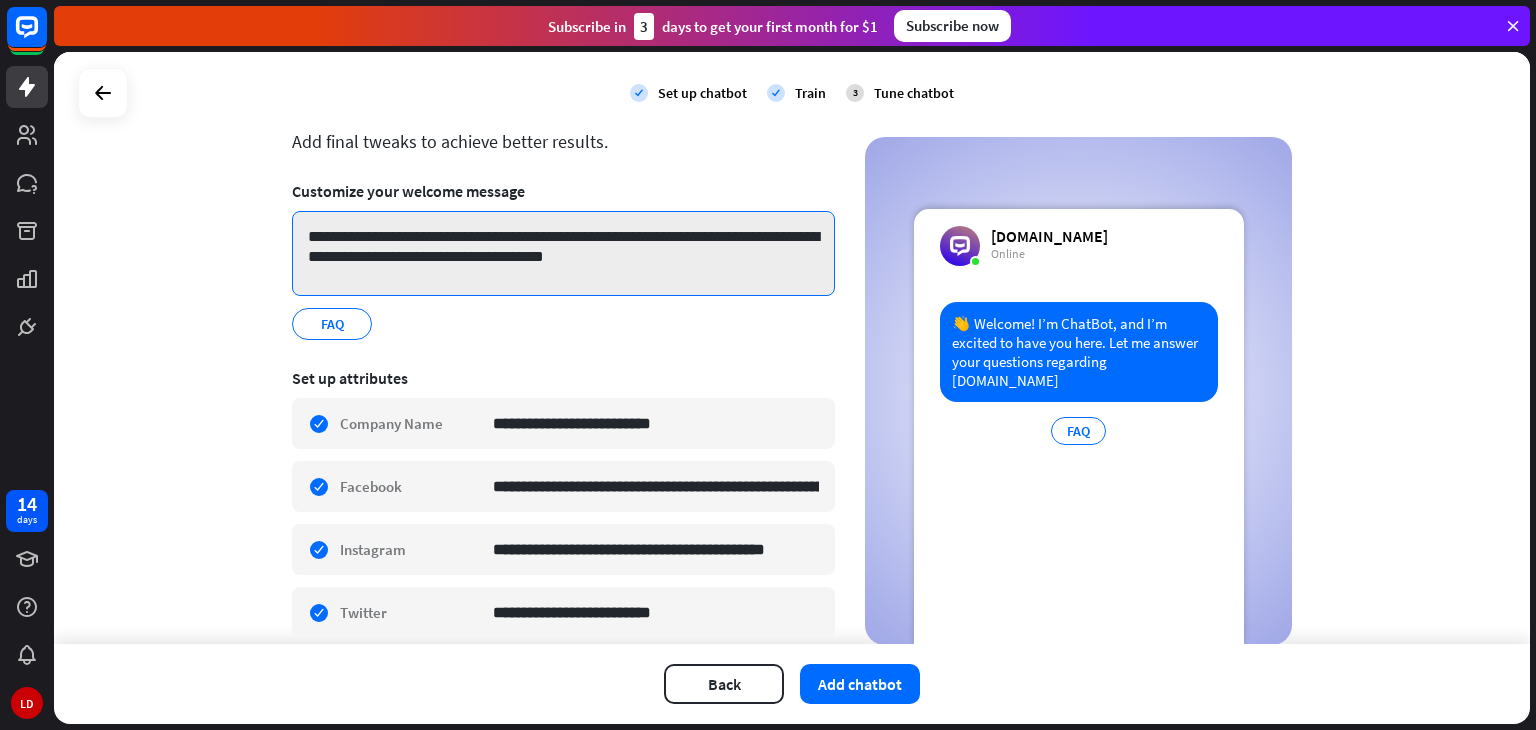 drag, startPoint x: 421, startPoint y: 236, endPoint x: 732, endPoint y: 269, distance: 312.7459 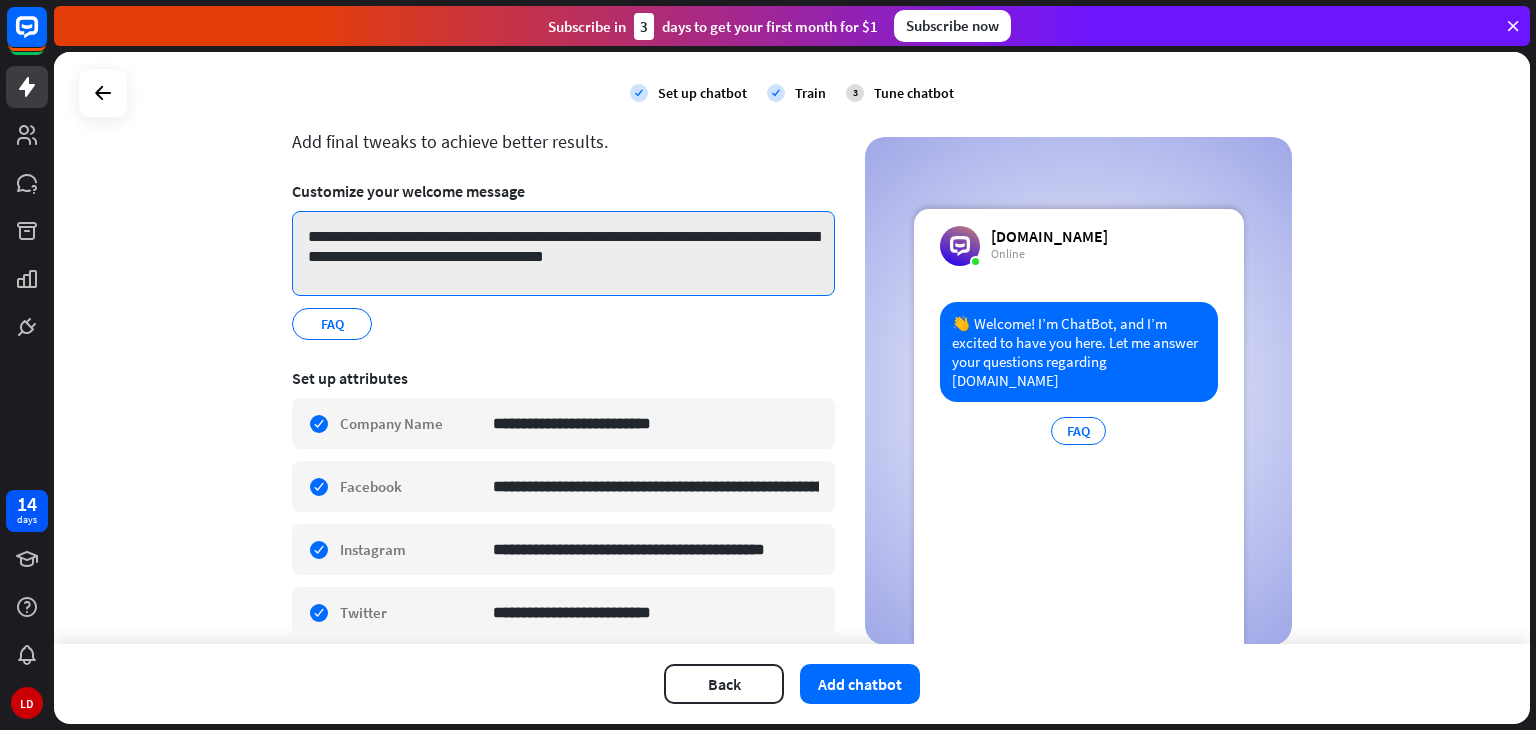 click on "**********" at bounding box center (563, 253) 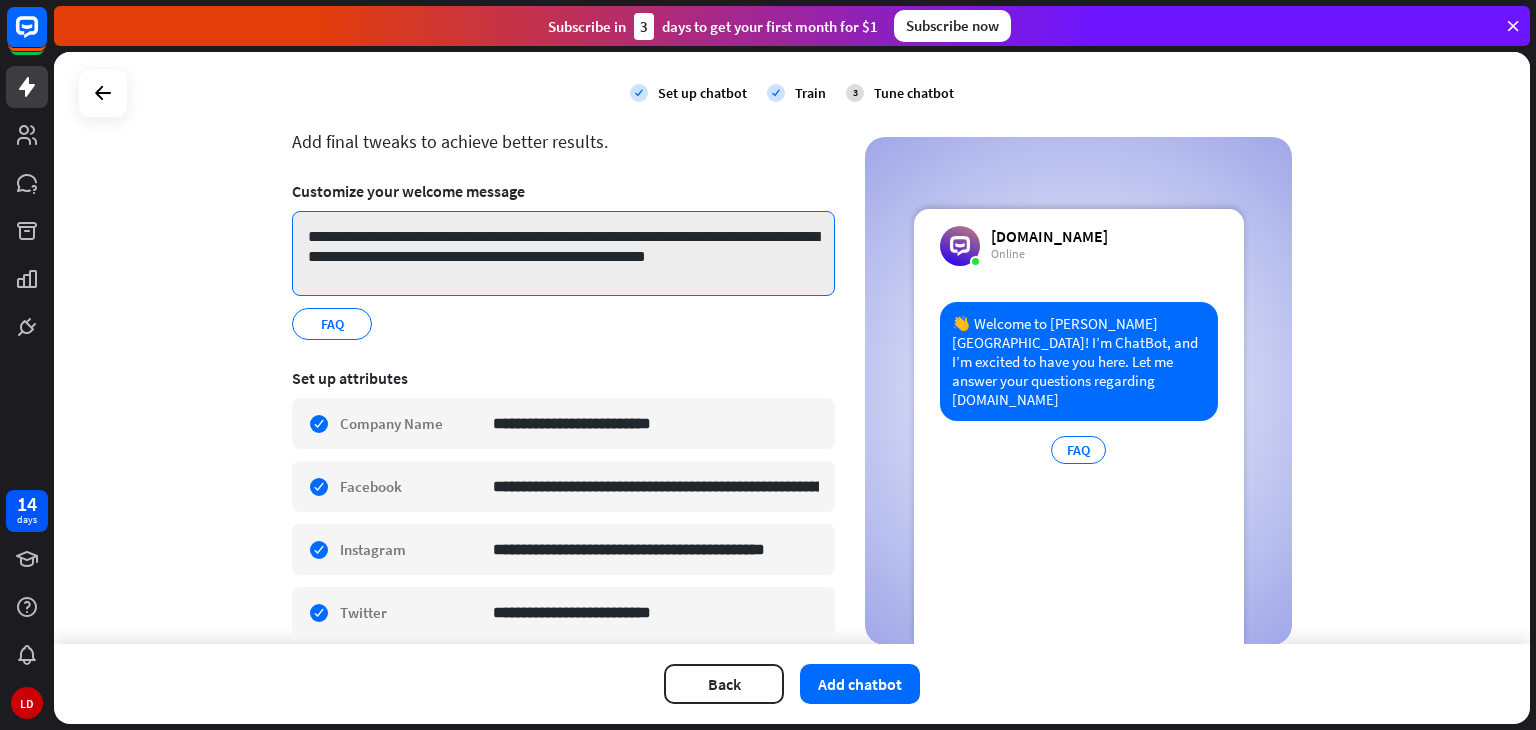 click on "**********" at bounding box center (563, 253) 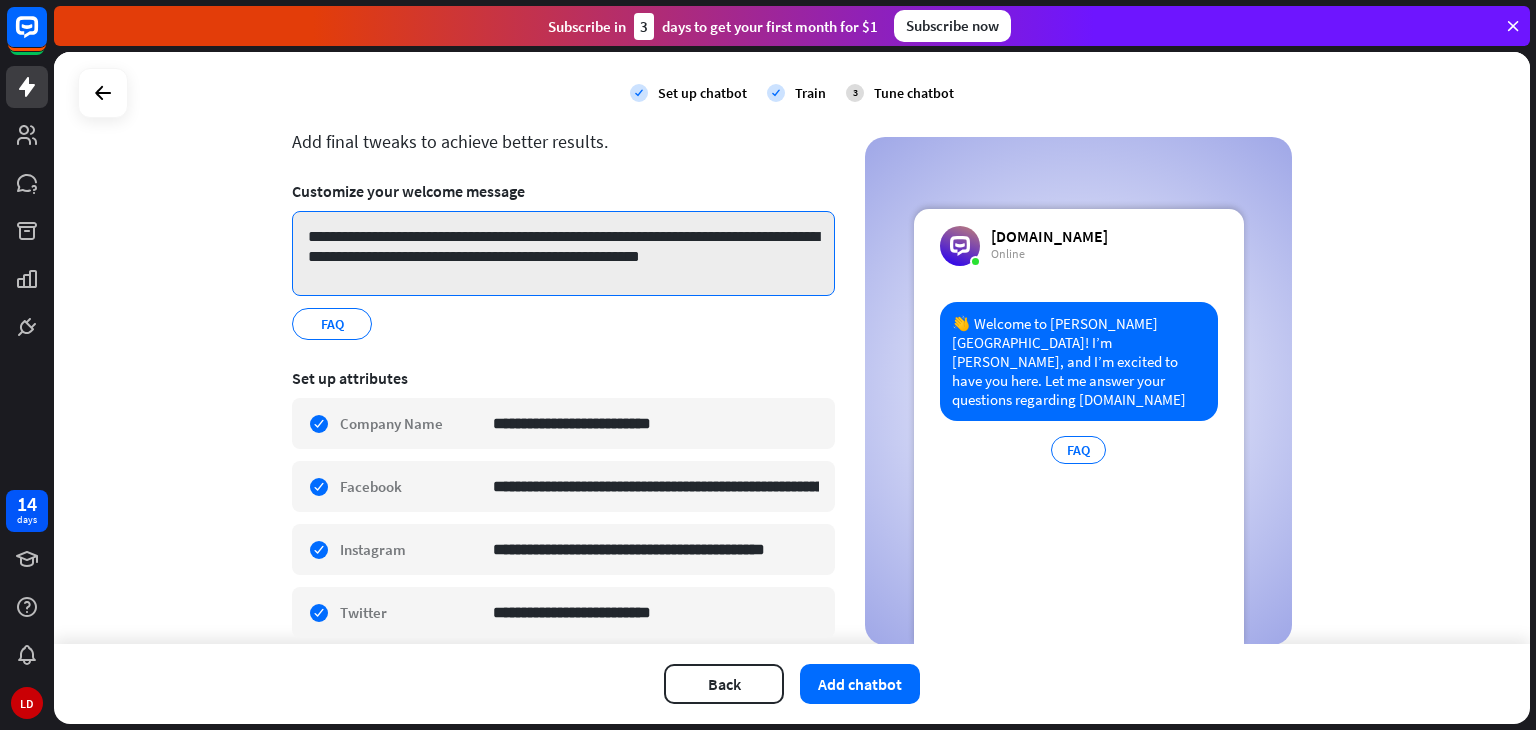 click on "**********" at bounding box center [563, 253] 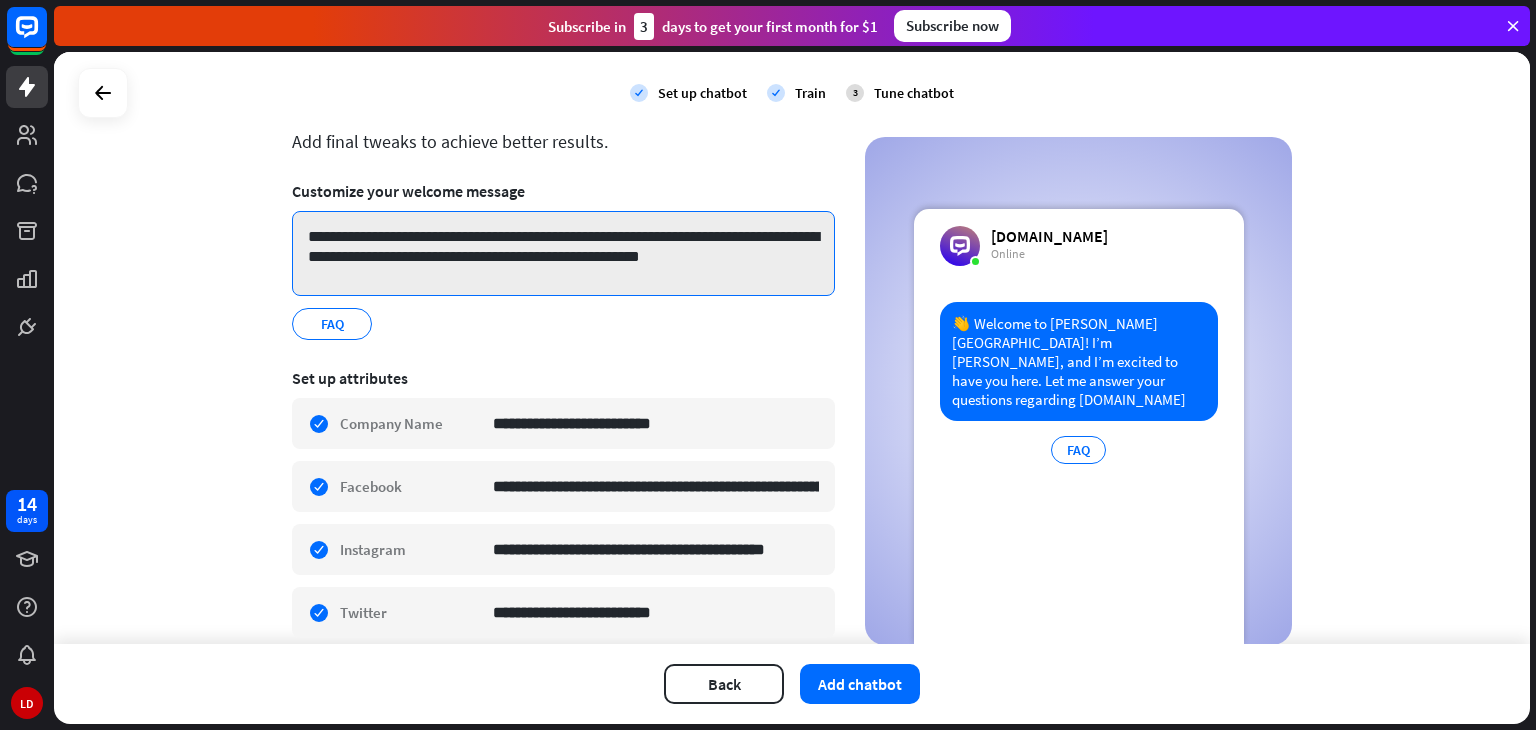 scroll, scrollTop: 7, scrollLeft: 0, axis: vertical 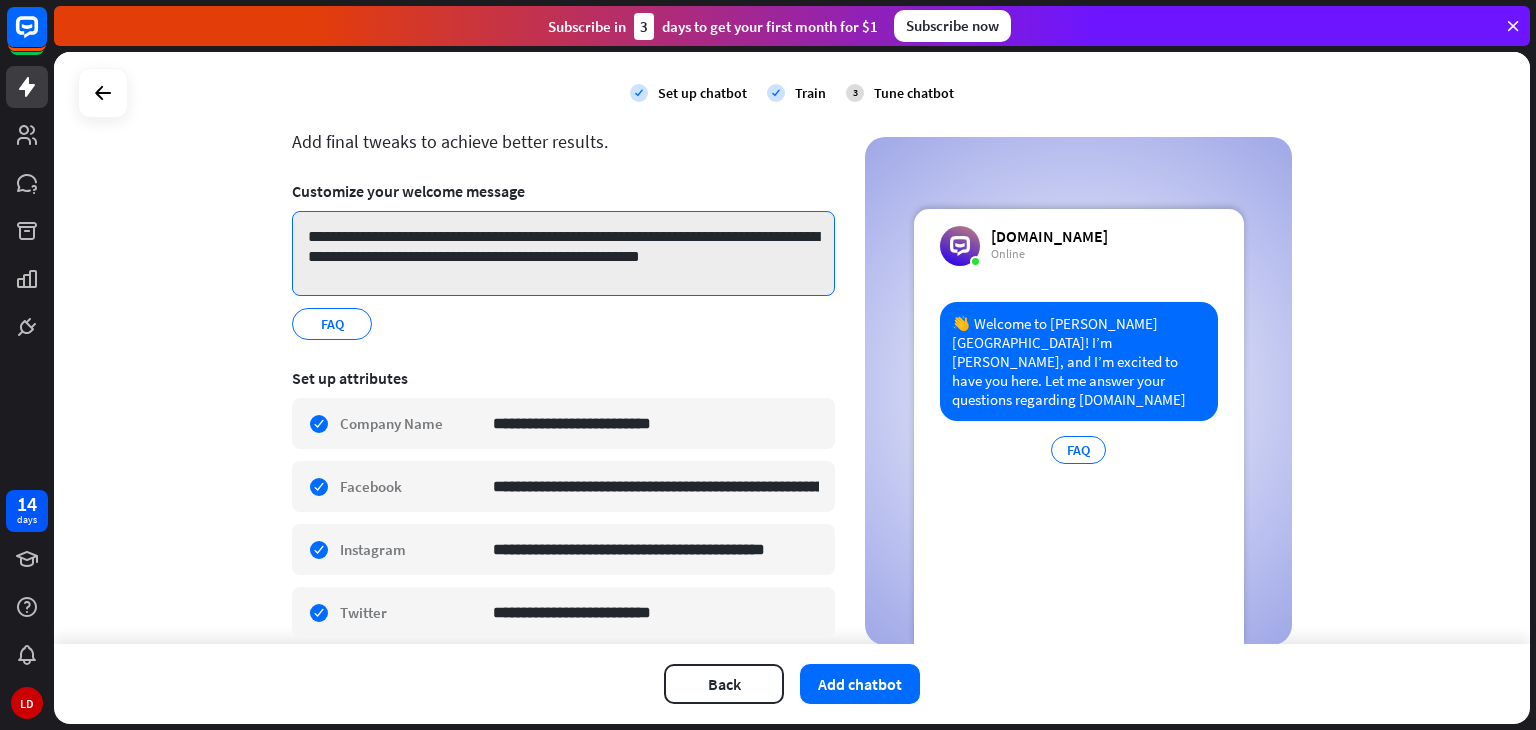 drag, startPoint x: 595, startPoint y: 237, endPoint x: 655, endPoint y: 321, distance: 103.227905 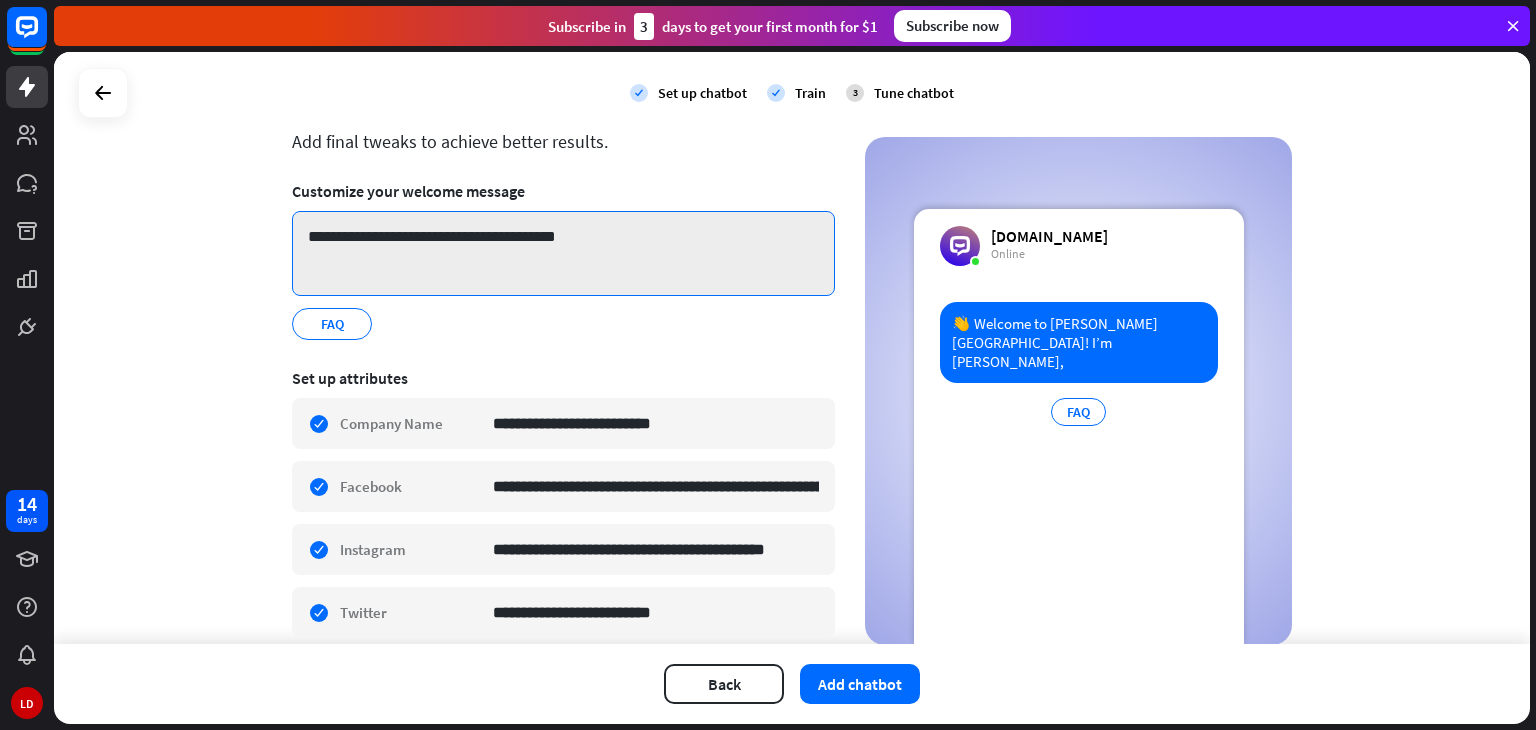 scroll, scrollTop: 0, scrollLeft: 0, axis: both 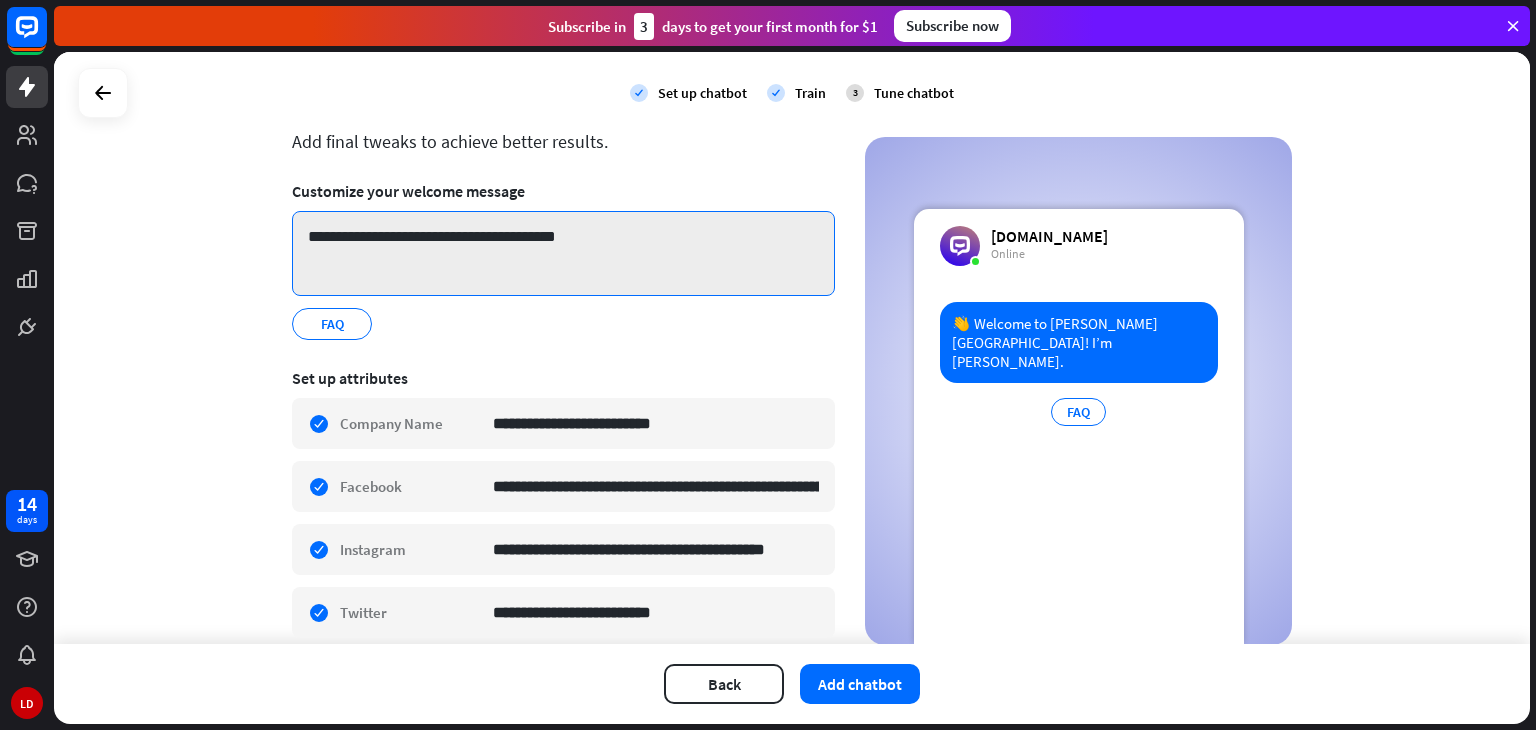 click on "**********" at bounding box center [563, 253] 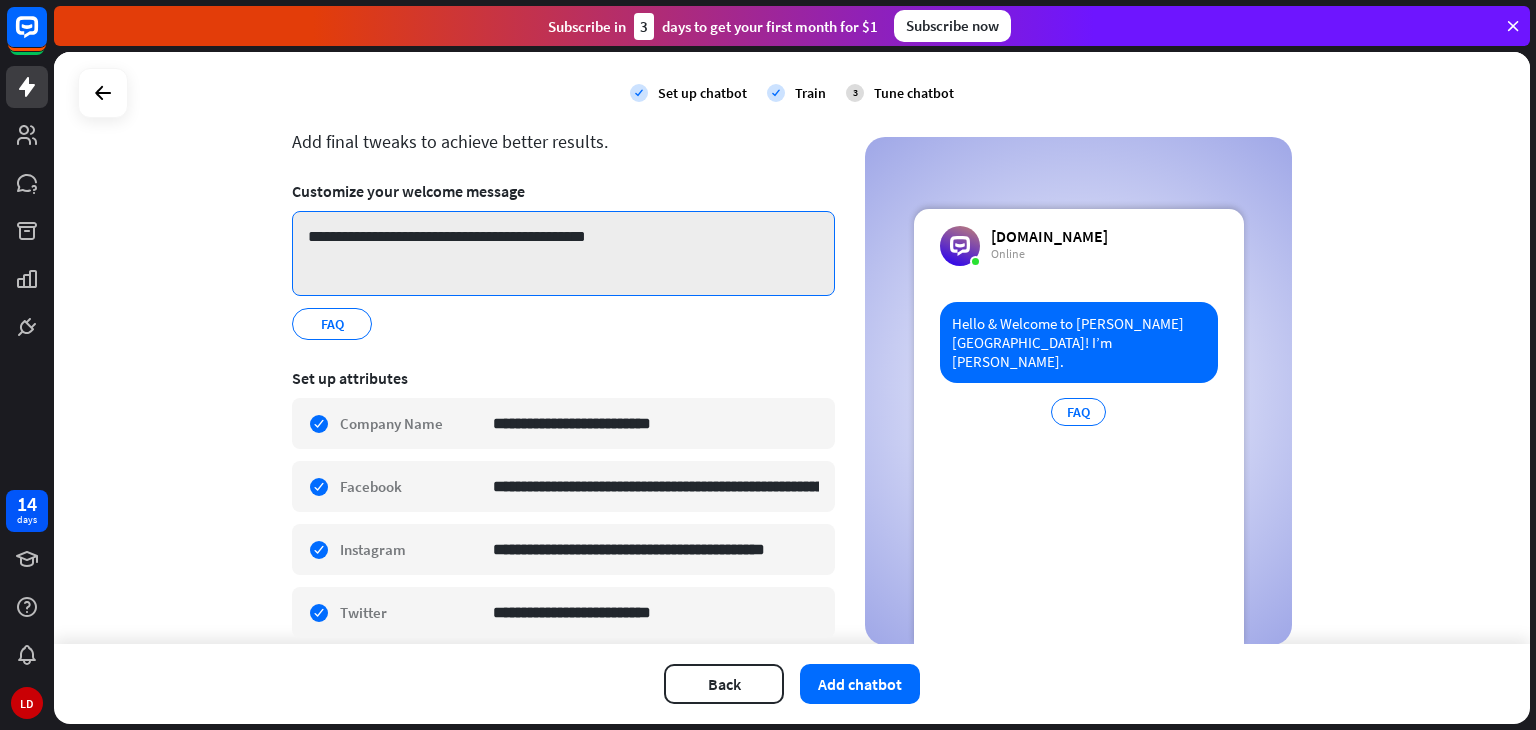 click on "**********" at bounding box center [563, 253] 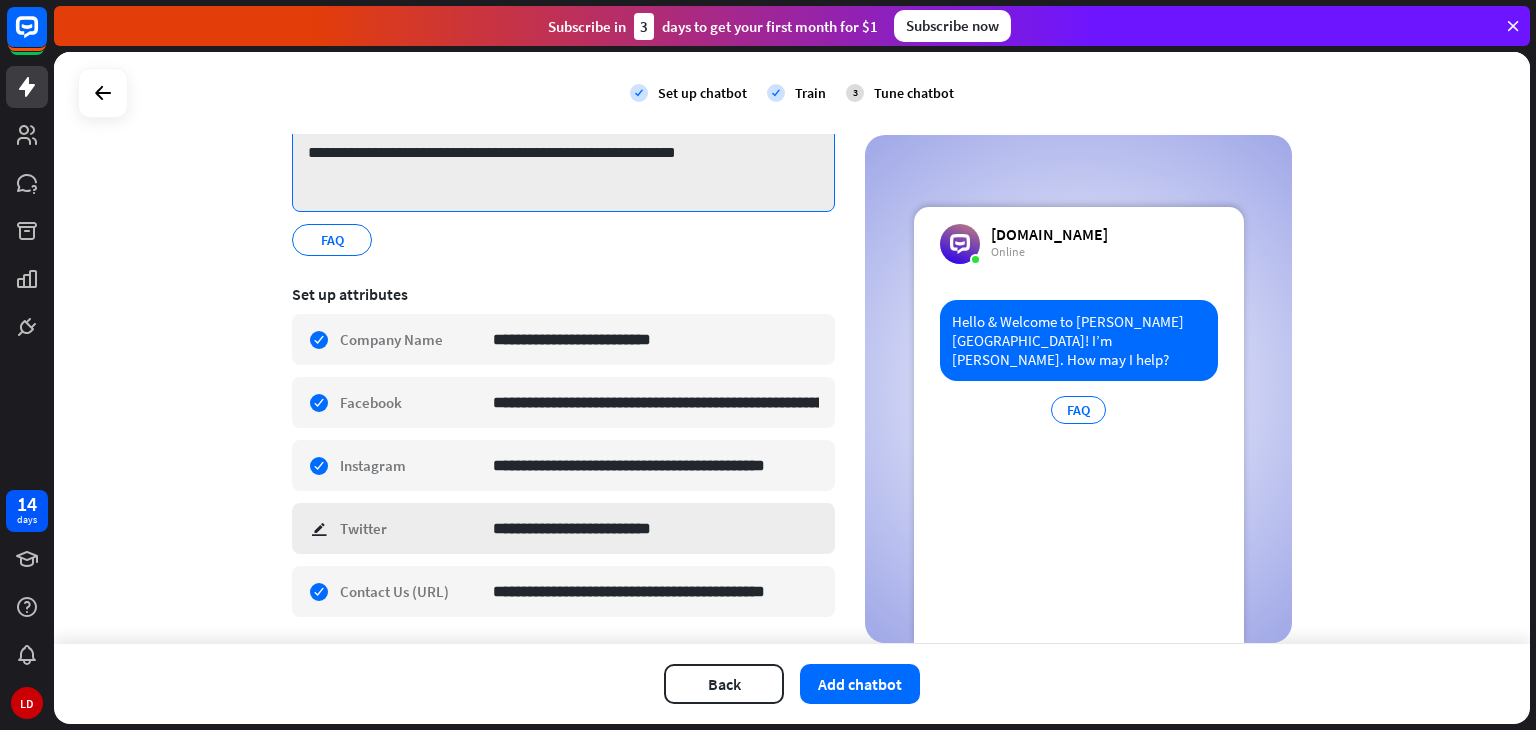 scroll, scrollTop: 242, scrollLeft: 0, axis: vertical 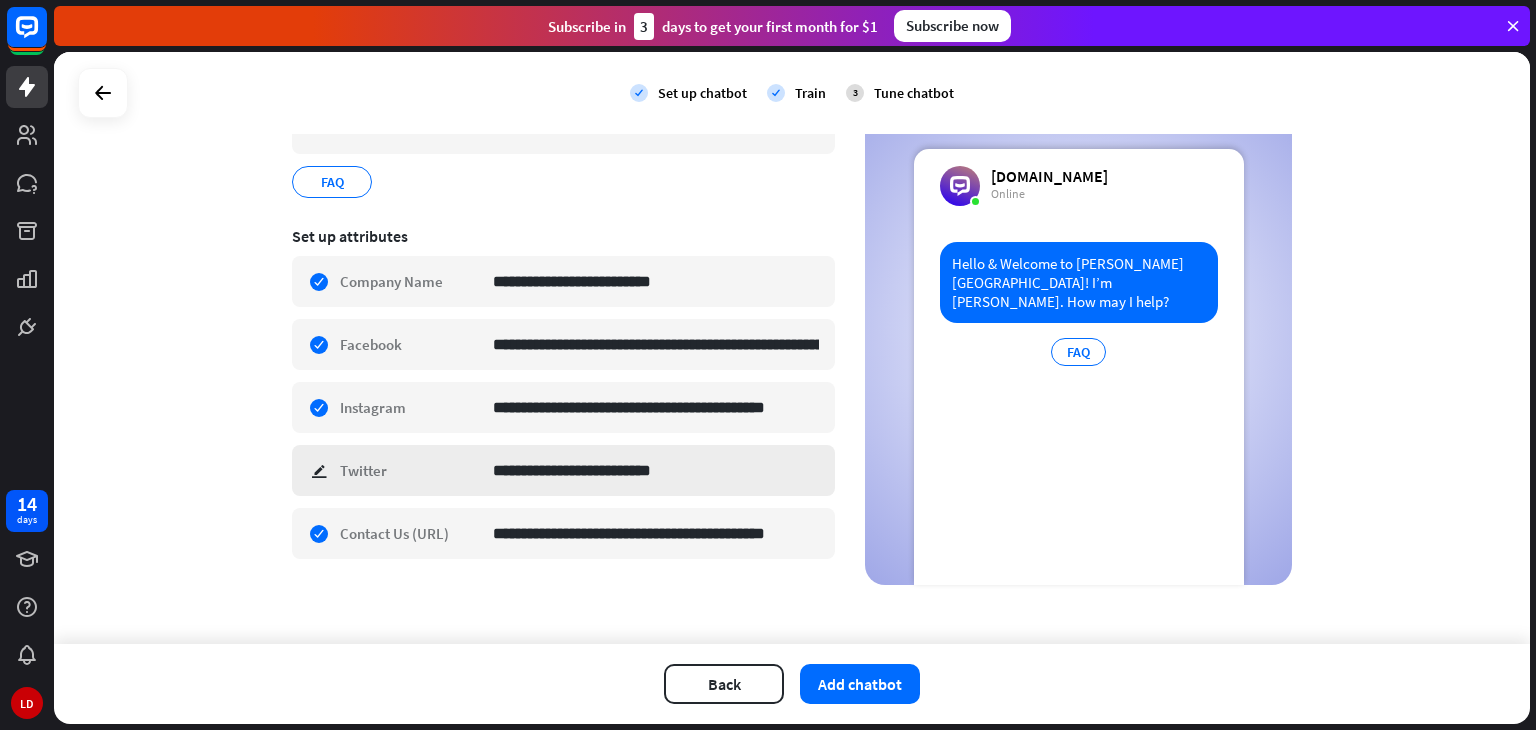 click on "**********" at bounding box center [563, 470] 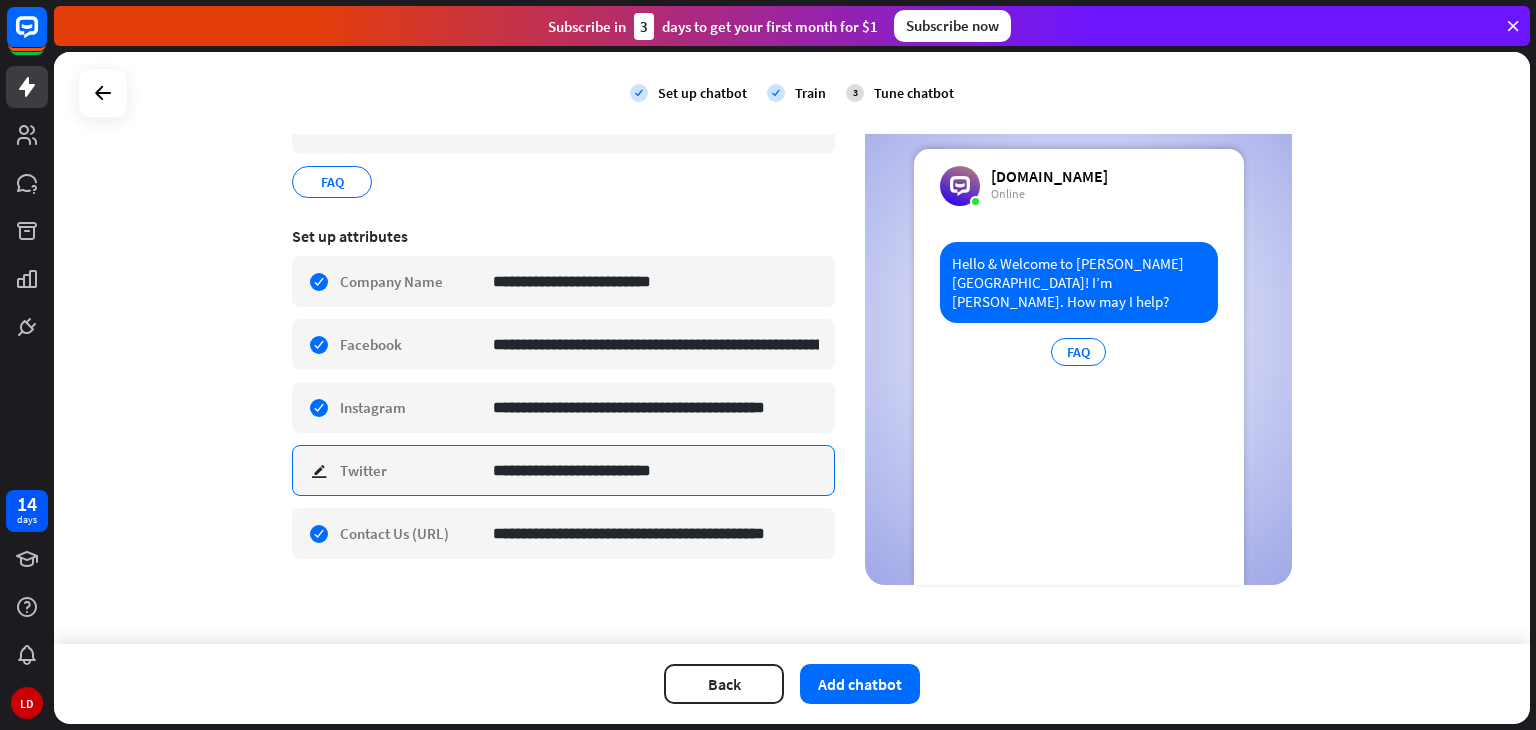 click on "**********" at bounding box center [656, 470] 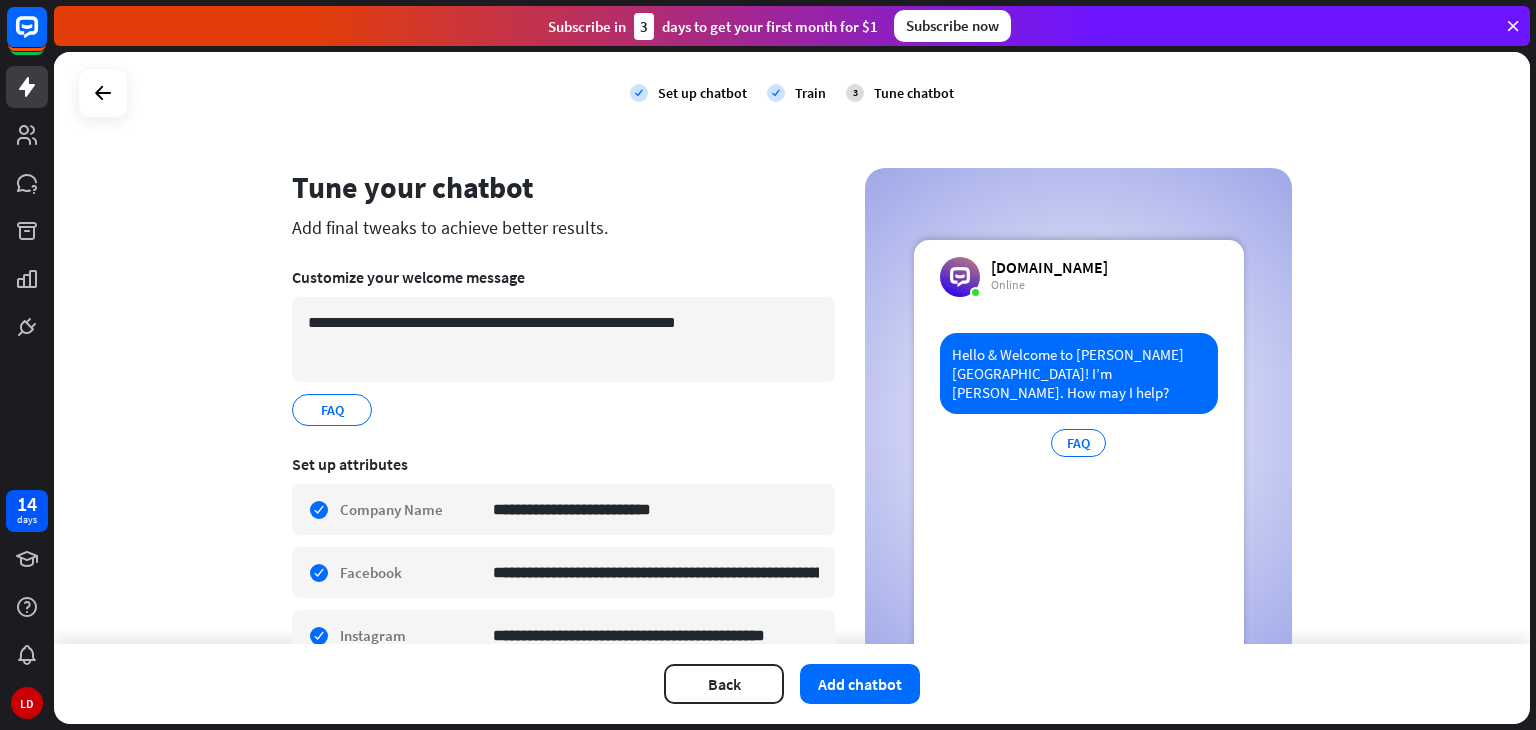 scroll, scrollTop: 0, scrollLeft: 0, axis: both 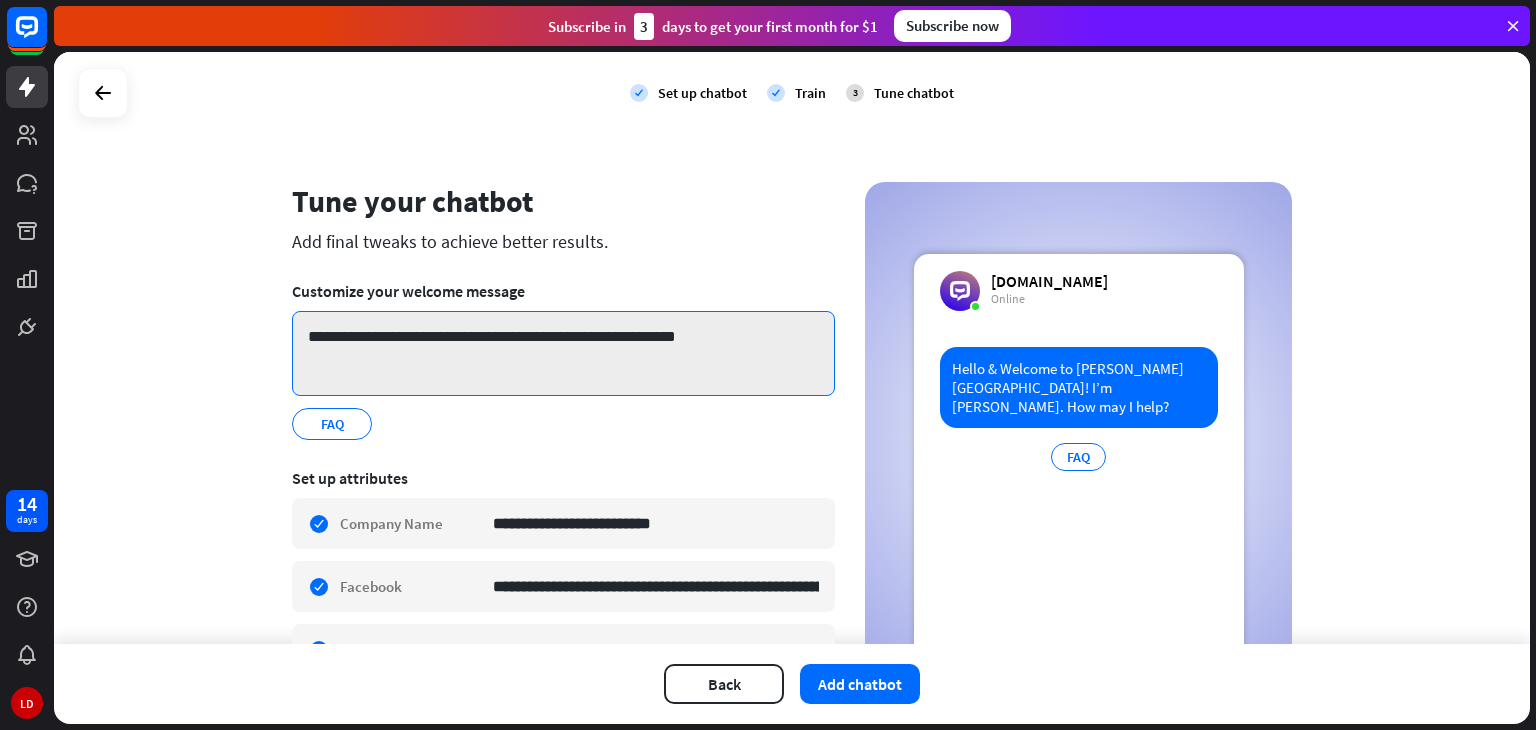 drag, startPoint x: 359, startPoint y: 329, endPoint x: 369, endPoint y: 353, distance: 26 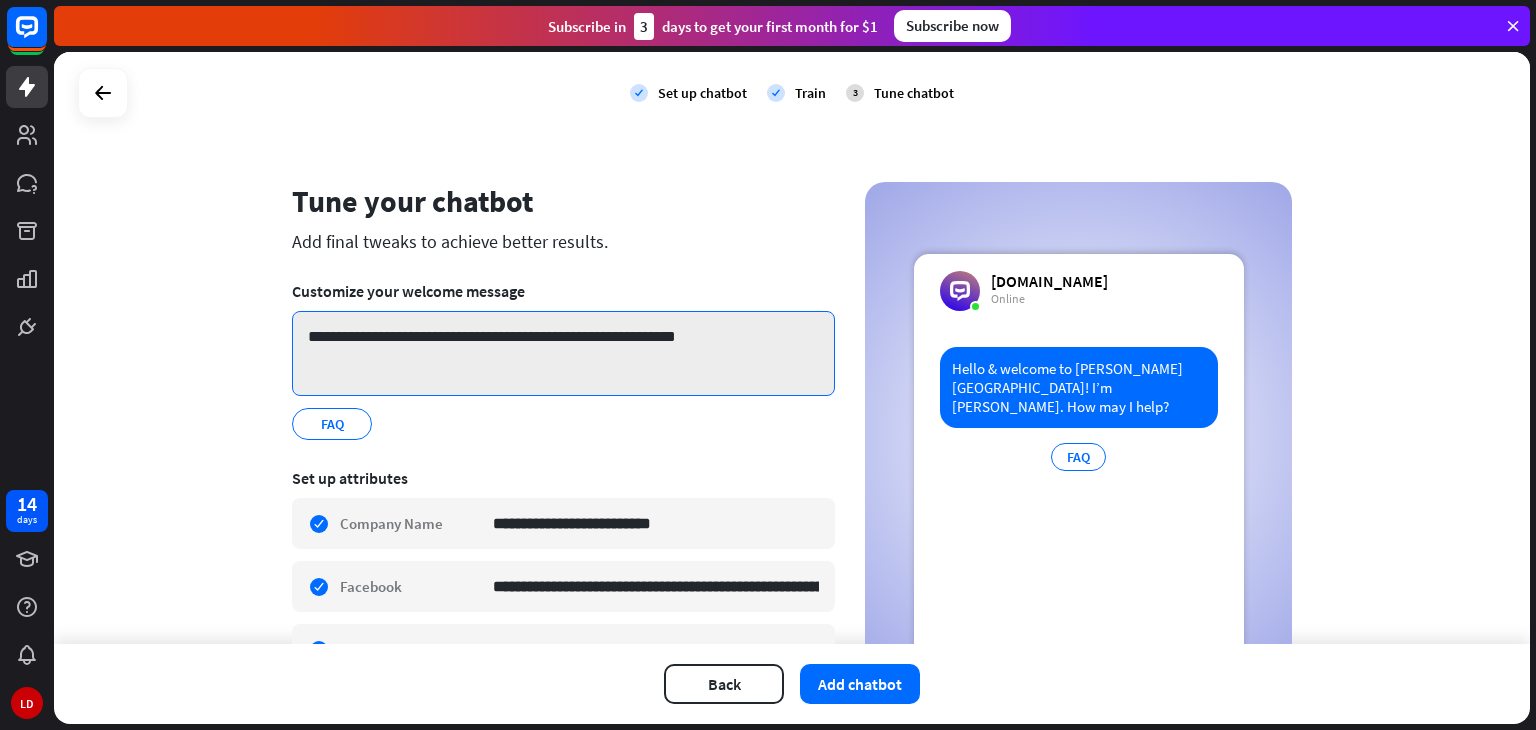 click on "**********" at bounding box center (563, 353) 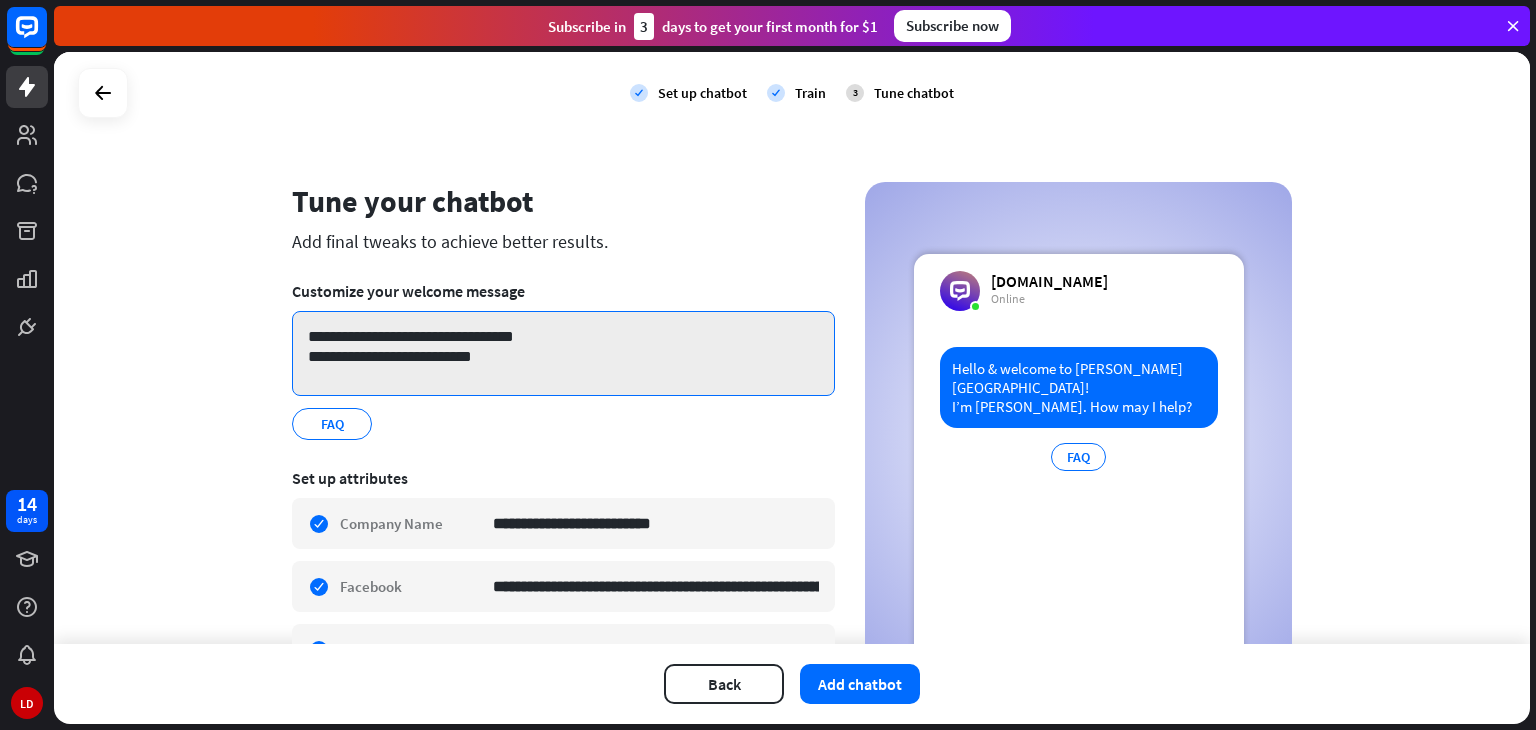click on "**********" at bounding box center [563, 353] 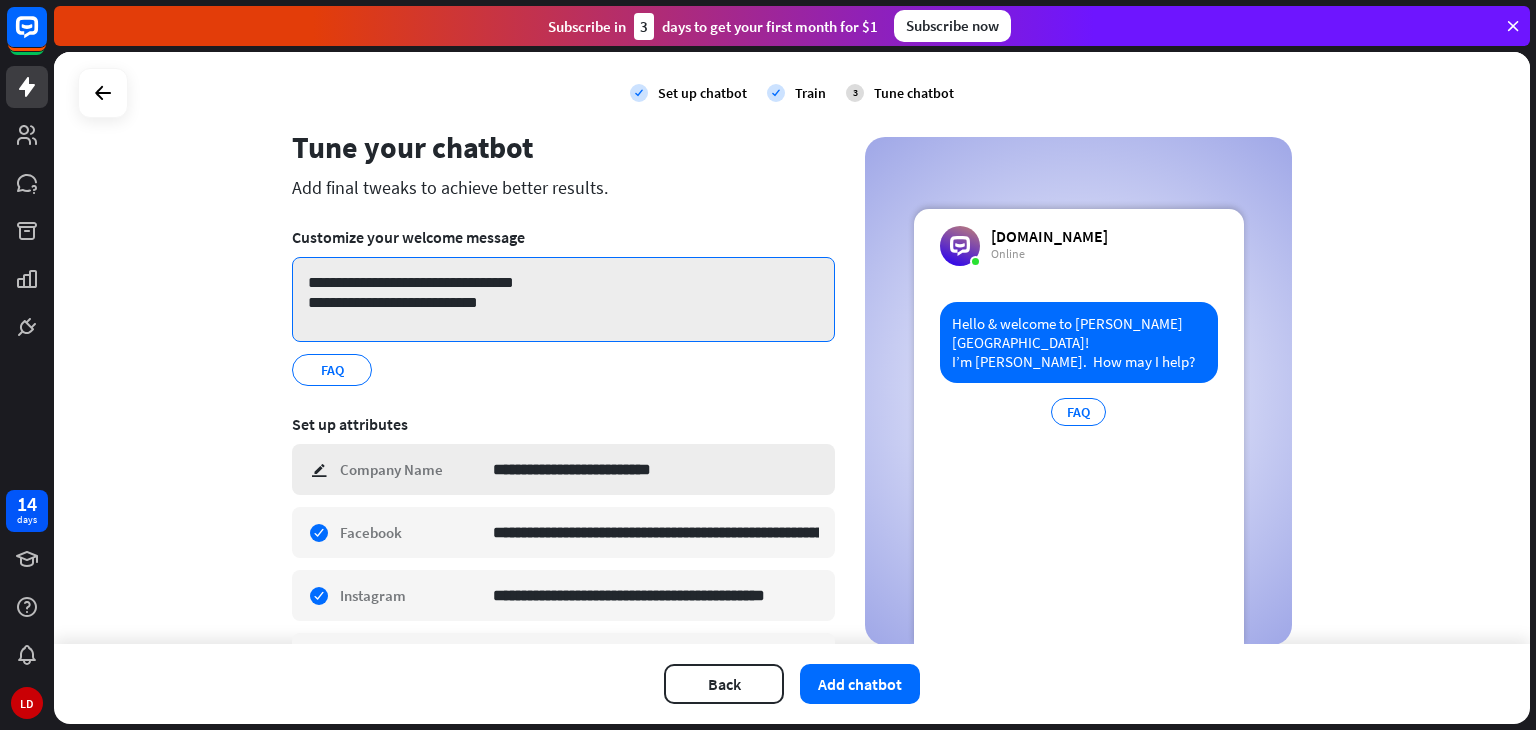 scroll, scrollTop: 100, scrollLeft: 0, axis: vertical 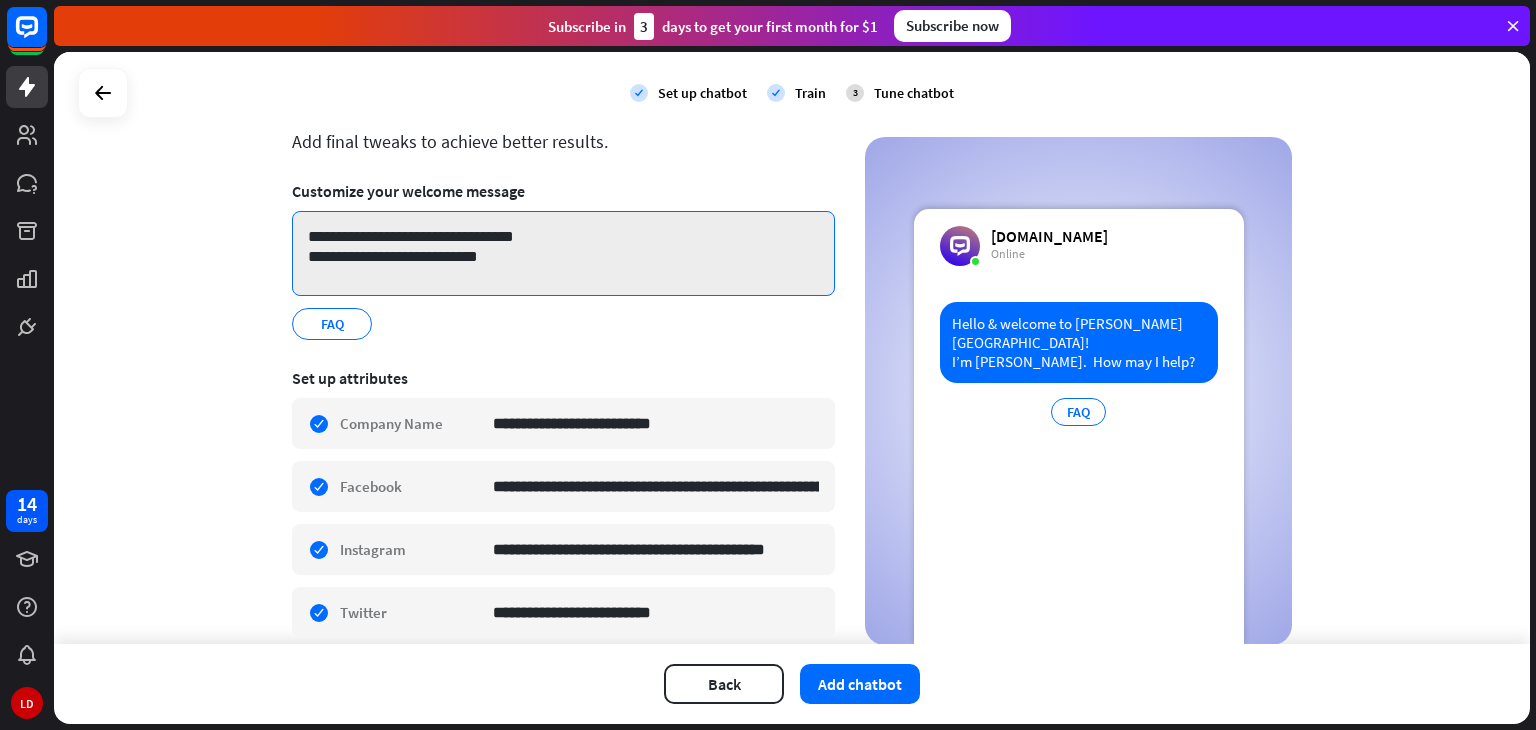 type on "**********" 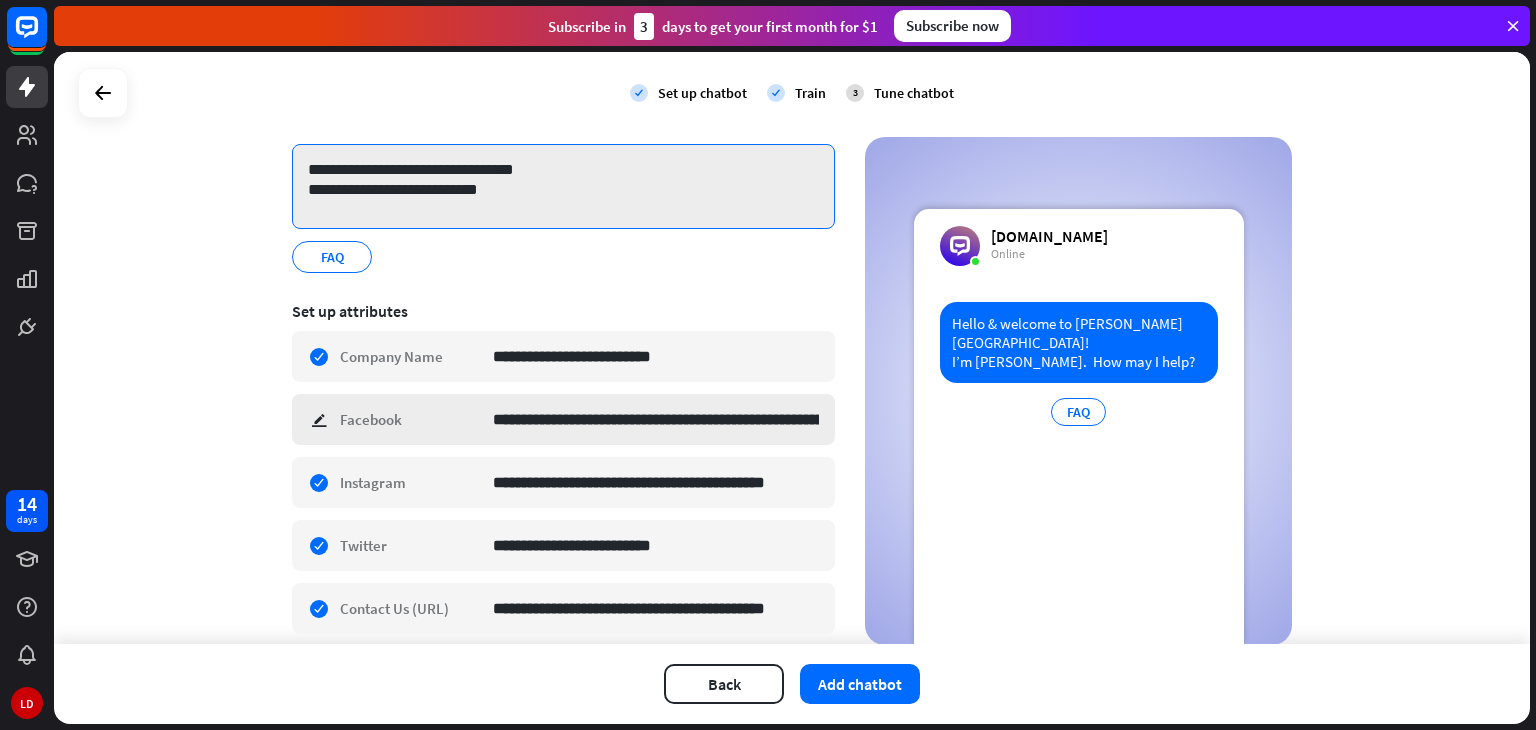 scroll, scrollTop: 242, scrollLeft: 0, axis: vertical 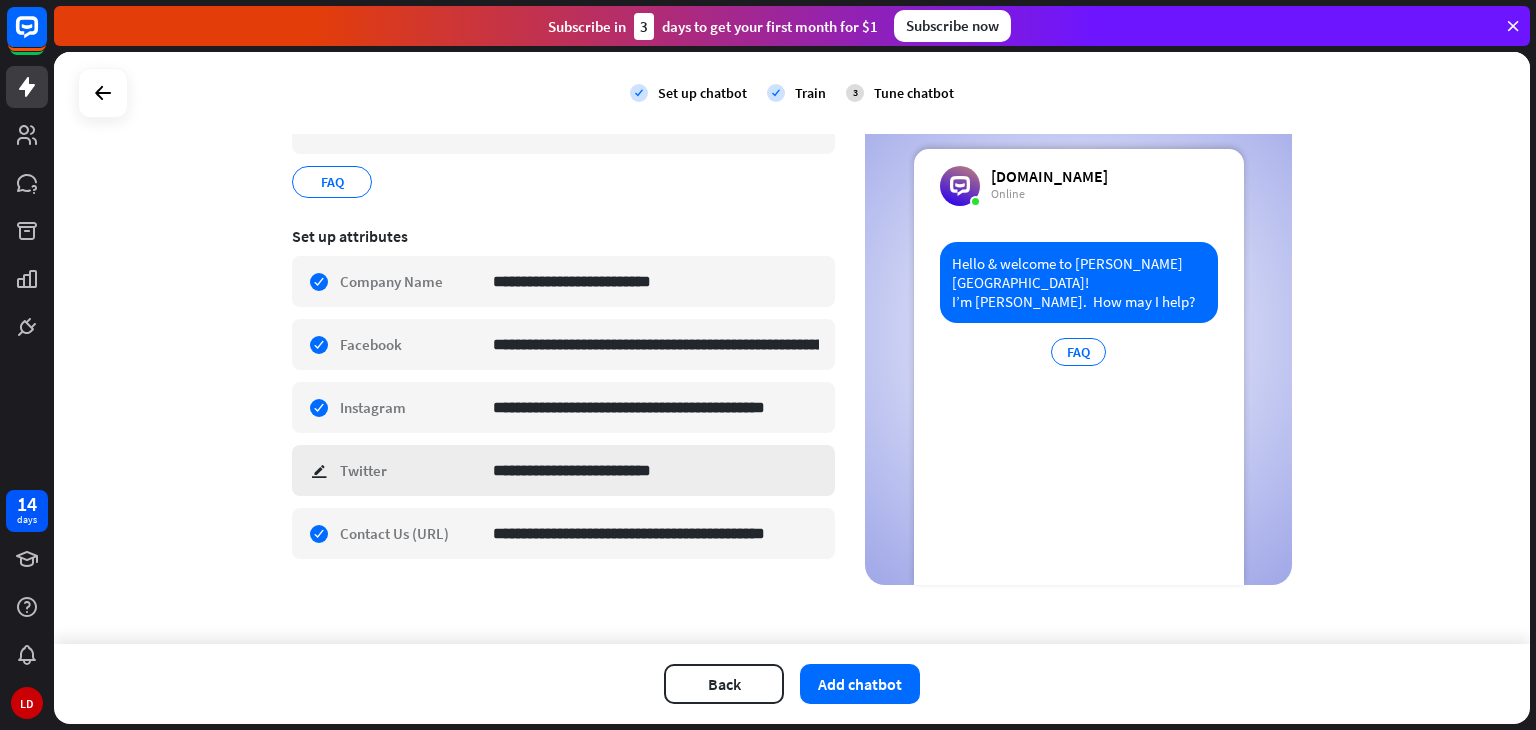 click on "**********" at bounding box center (563, 470) 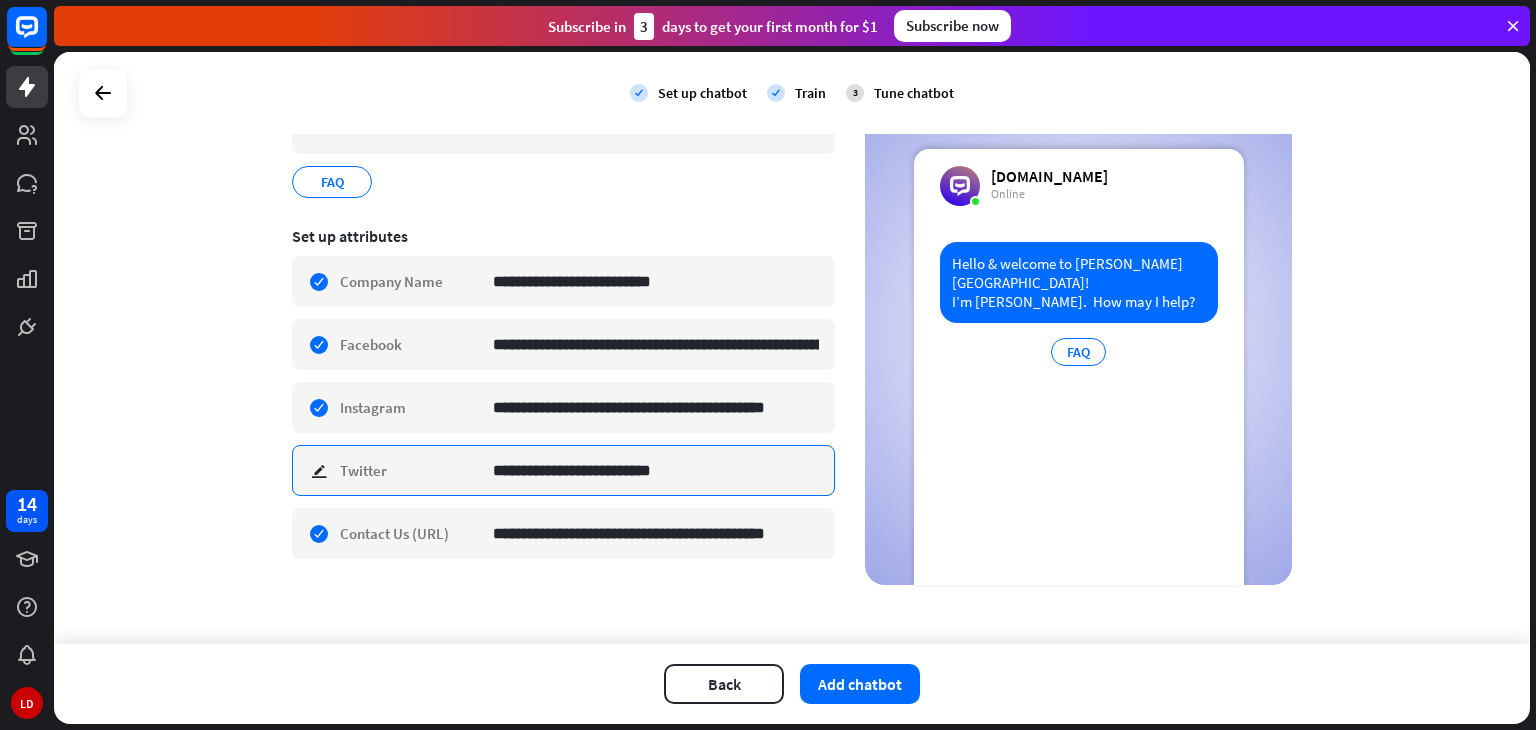 click on "**********" at bounding box center (656, 470) 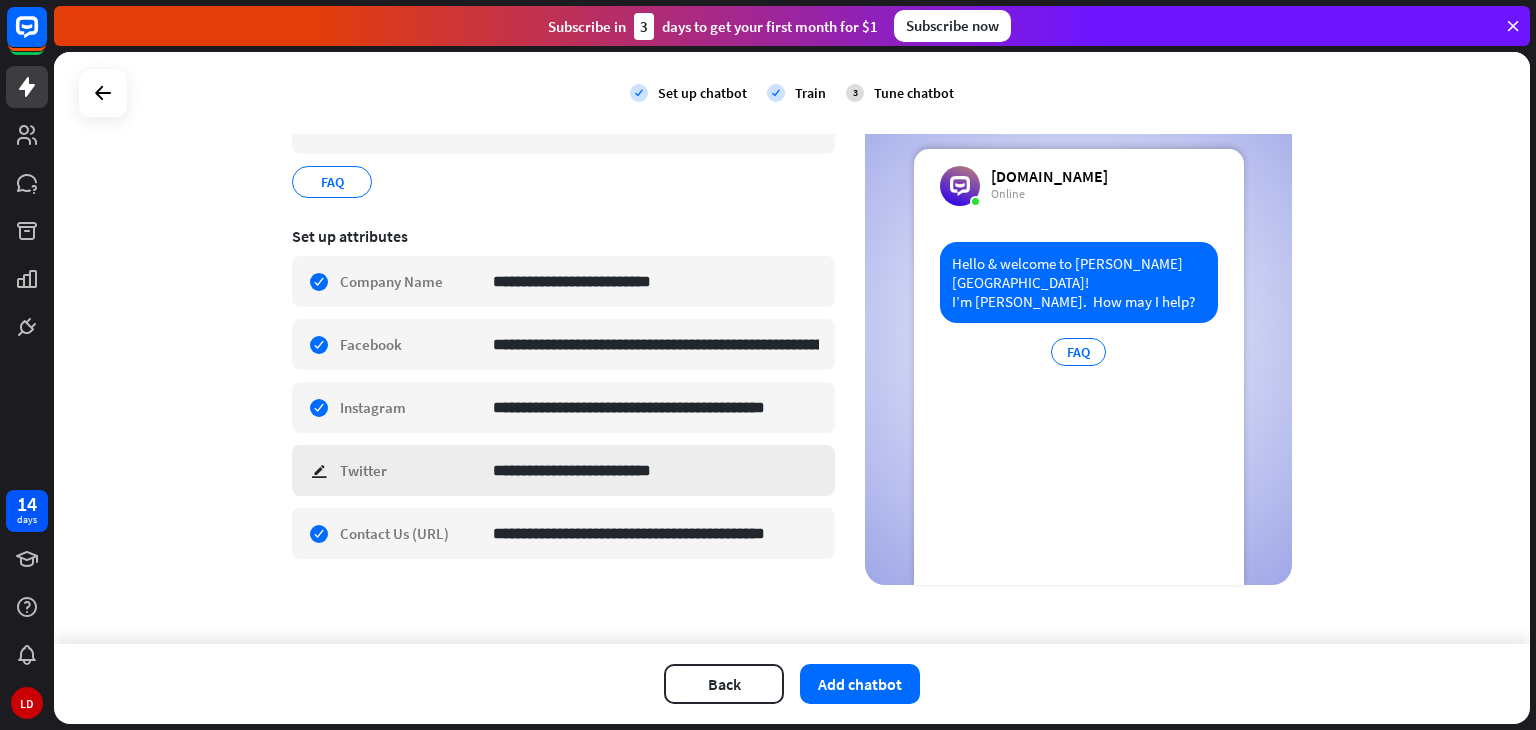 click on "**********" at bounding box center [563, 470] 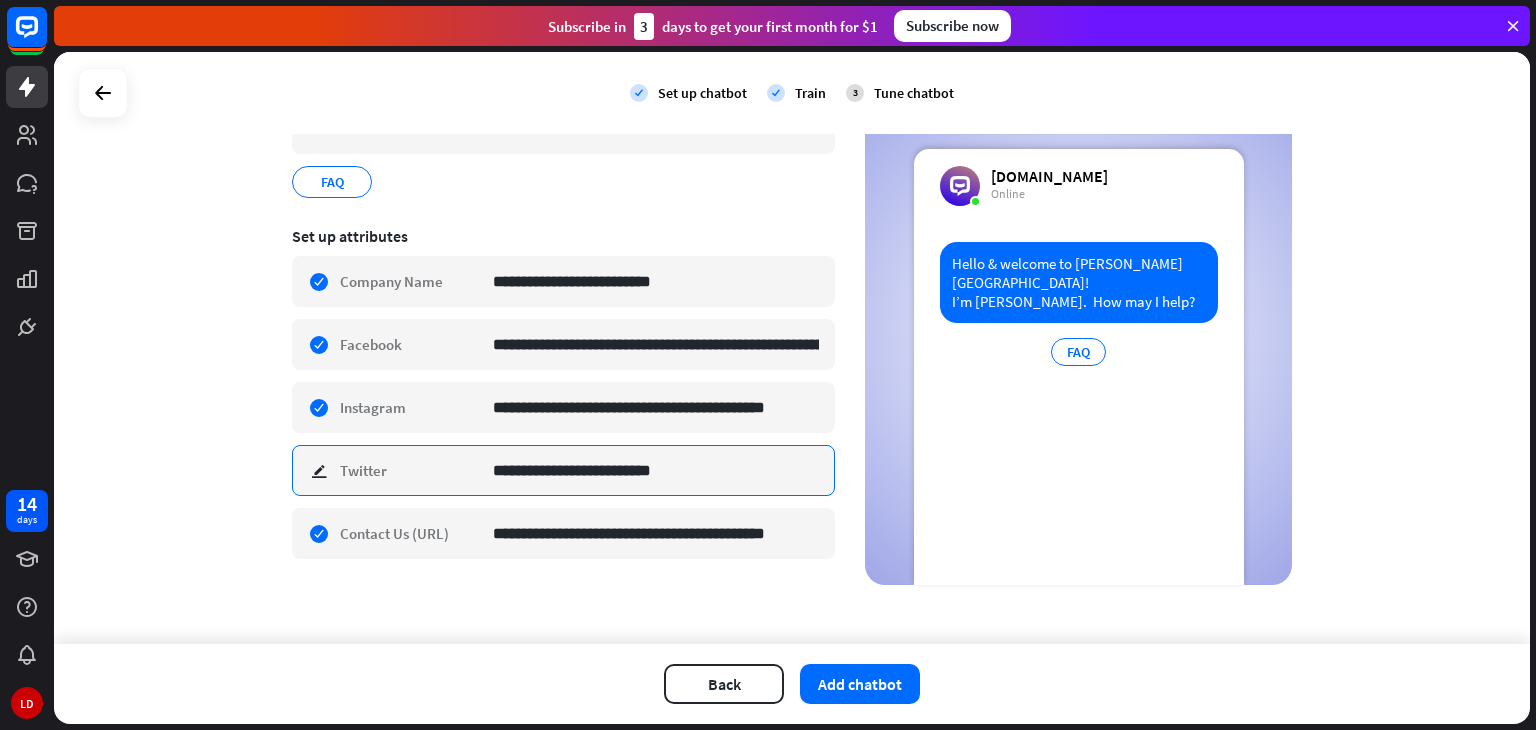 drag, startPoint x: 676, startPoint y: 465, endPoint x: 660, endPoint y: 463, distance: 16.124516 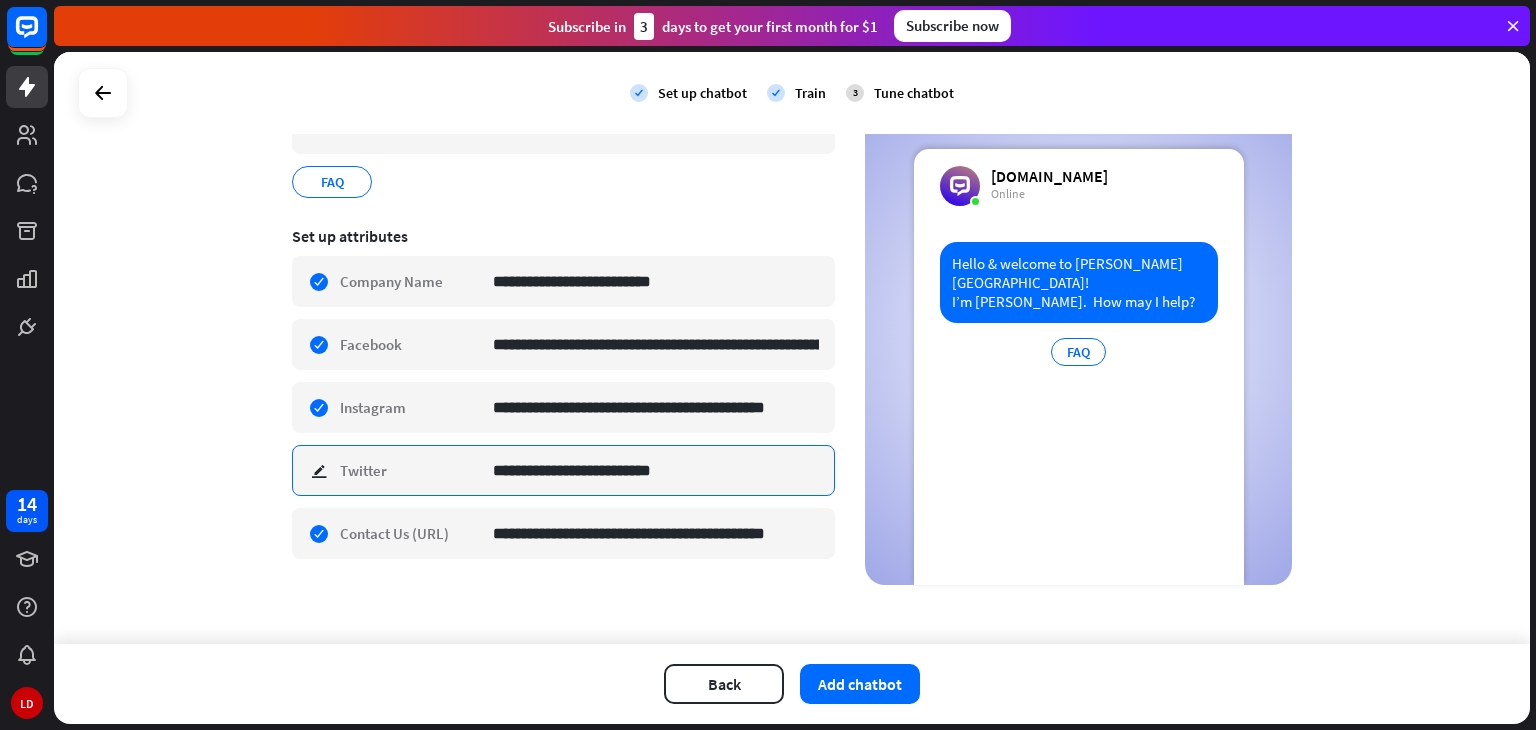 paste on "**********" 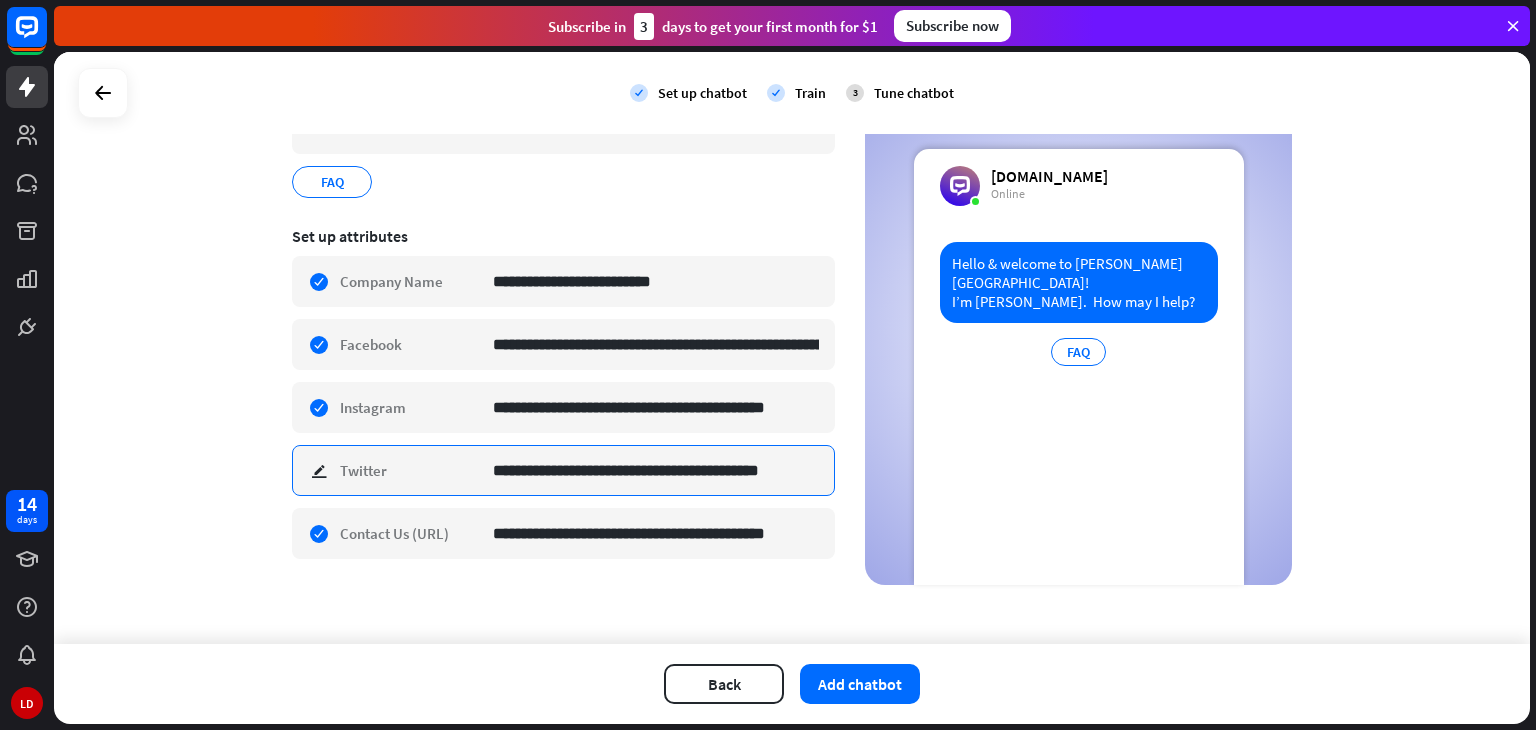 scroll, scrollTop: 0, scrollLeft: 22, axis: horizontal 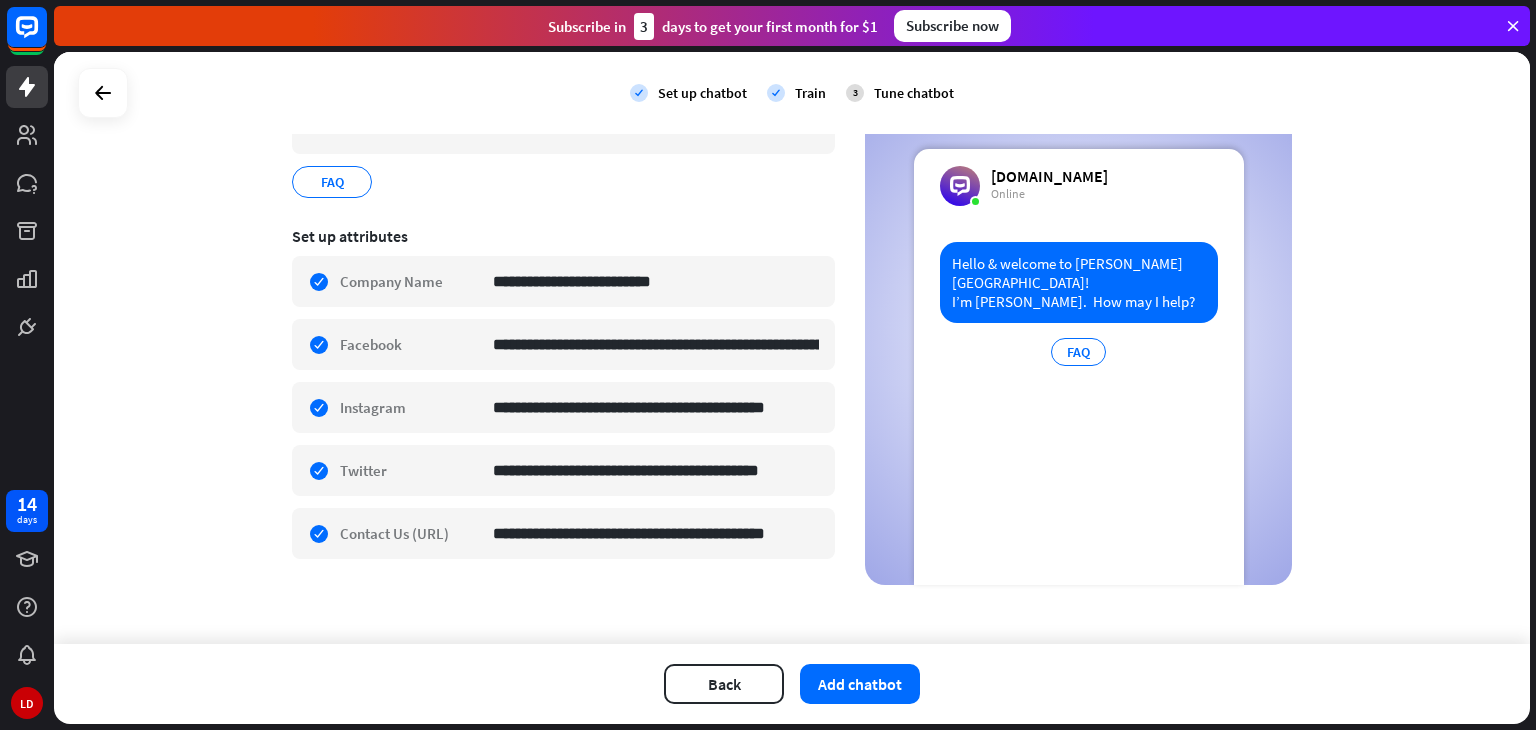 click on "**********" at bounding box center [792, 348] 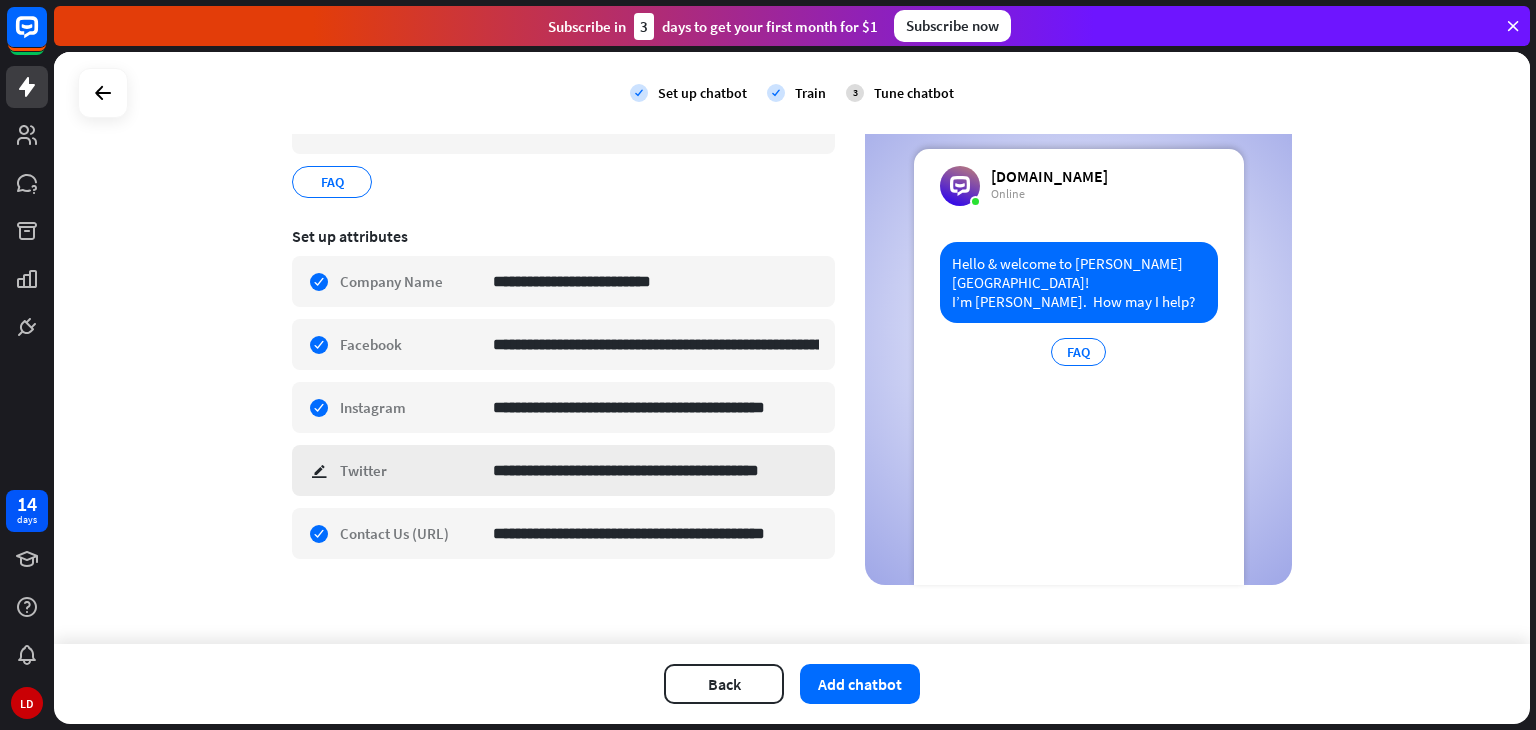click on "**********" at bounding box center (563, 470) 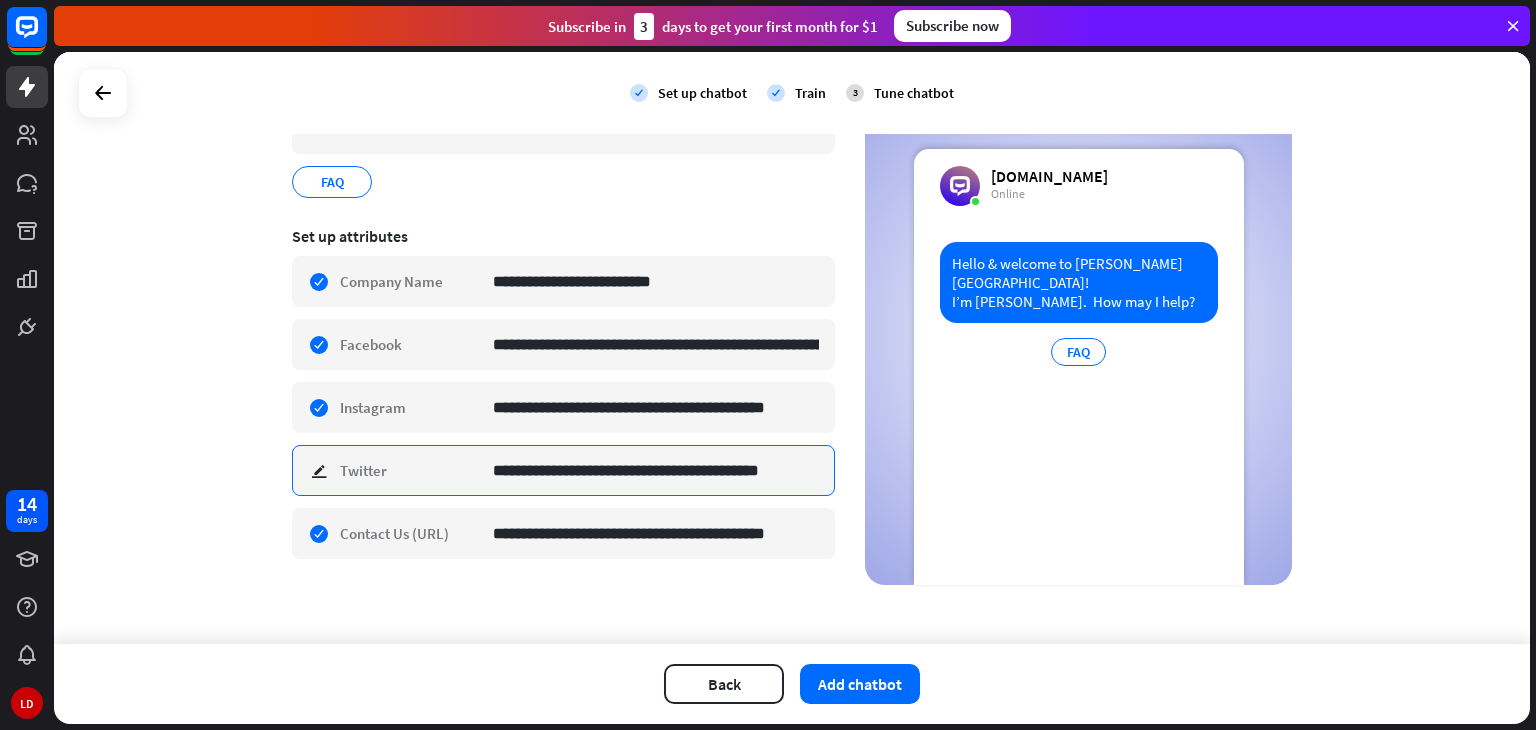 scroll, scrollTop: 0, scrollLeft: 22, axis: horizontal 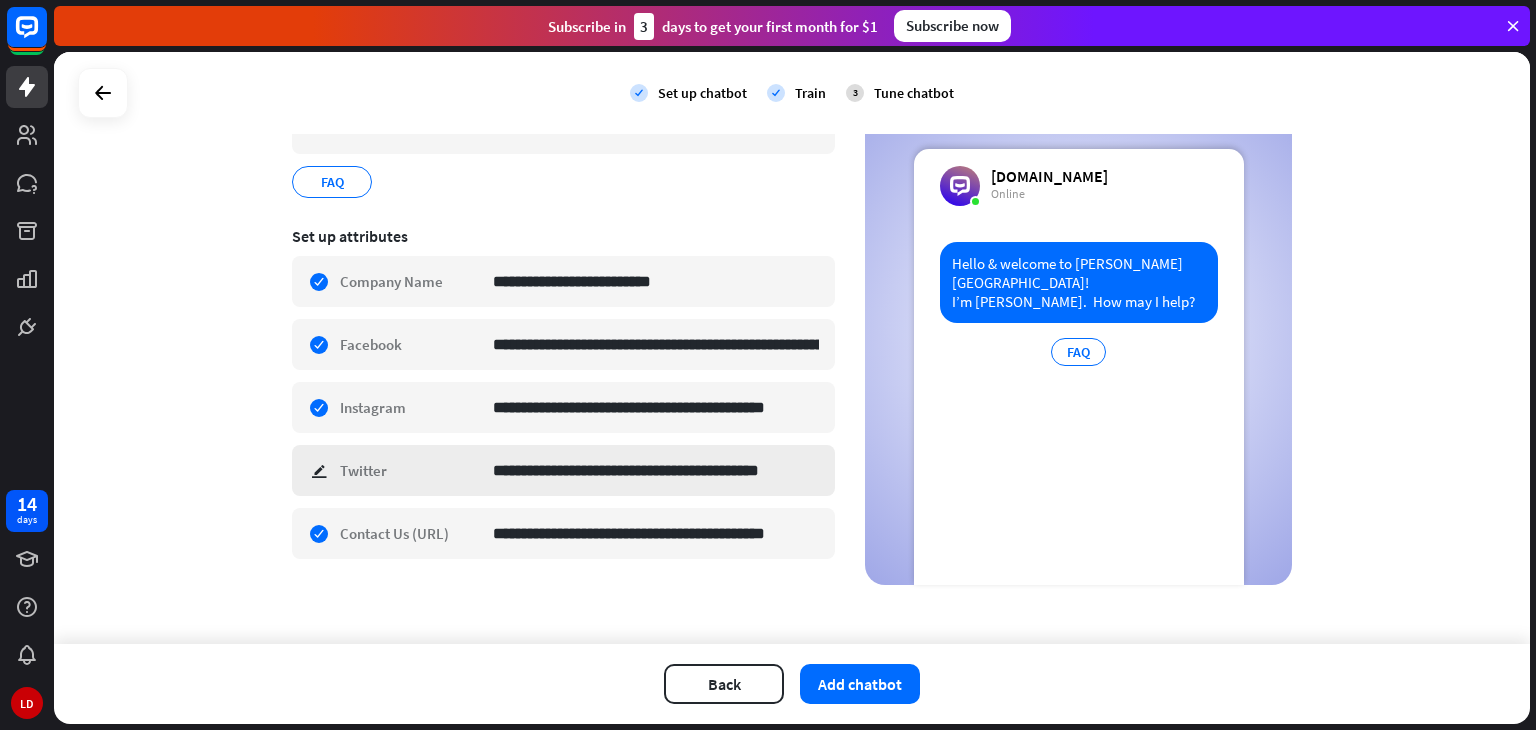 click on "**********" at bounding box center (563, 470) 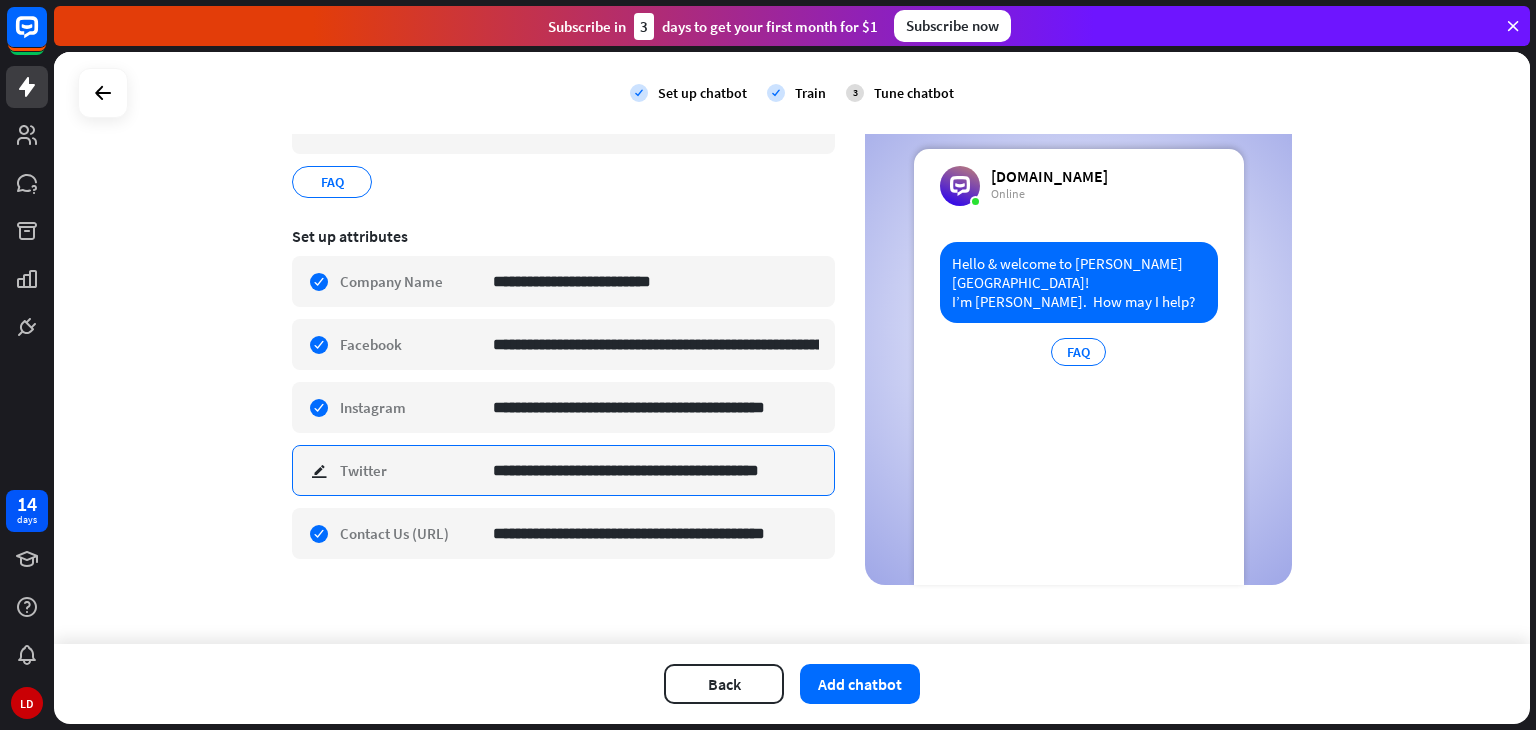 scroll, scrollTop: 0, scrollLeft: 0, axis: both 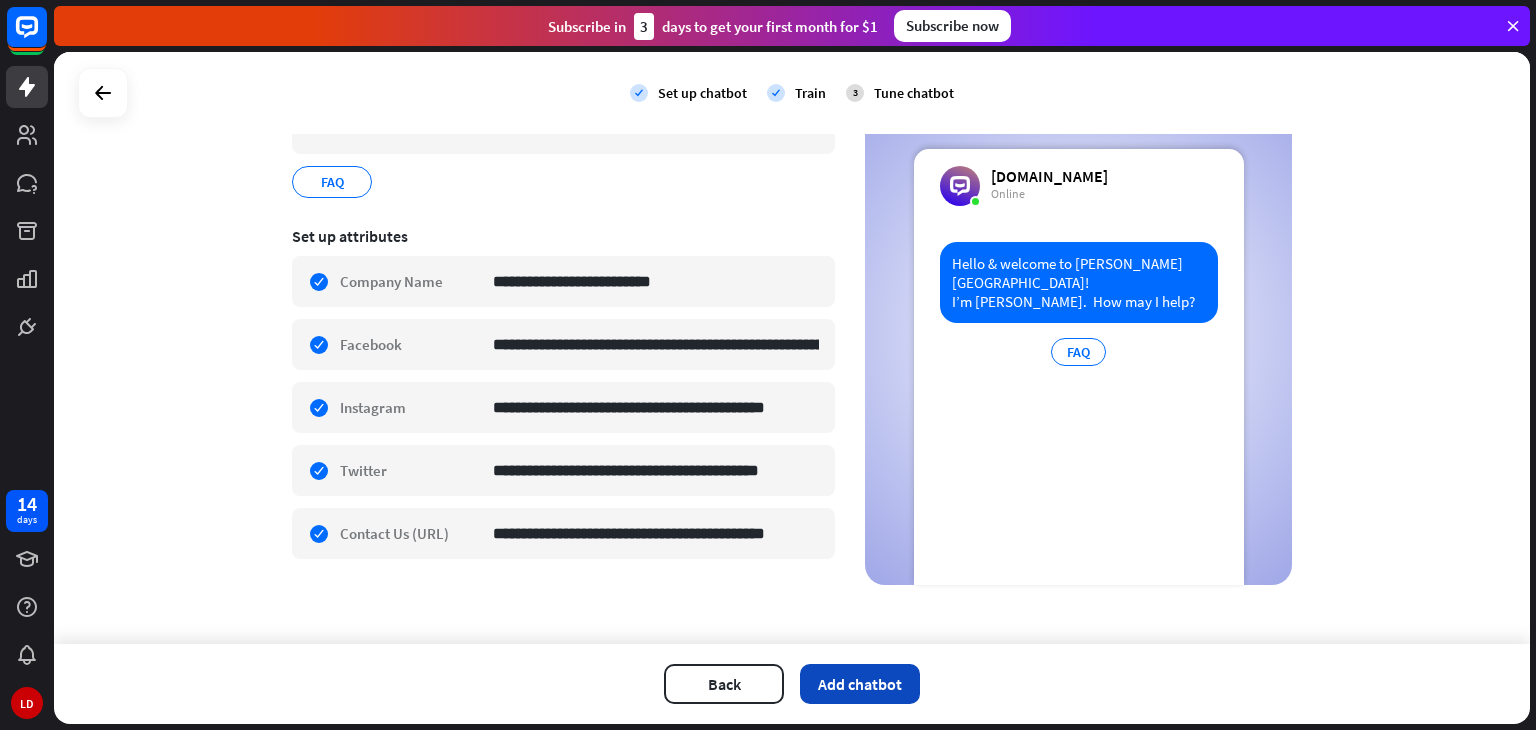 click on "Add chatbot" at bounding box center (860, 684) 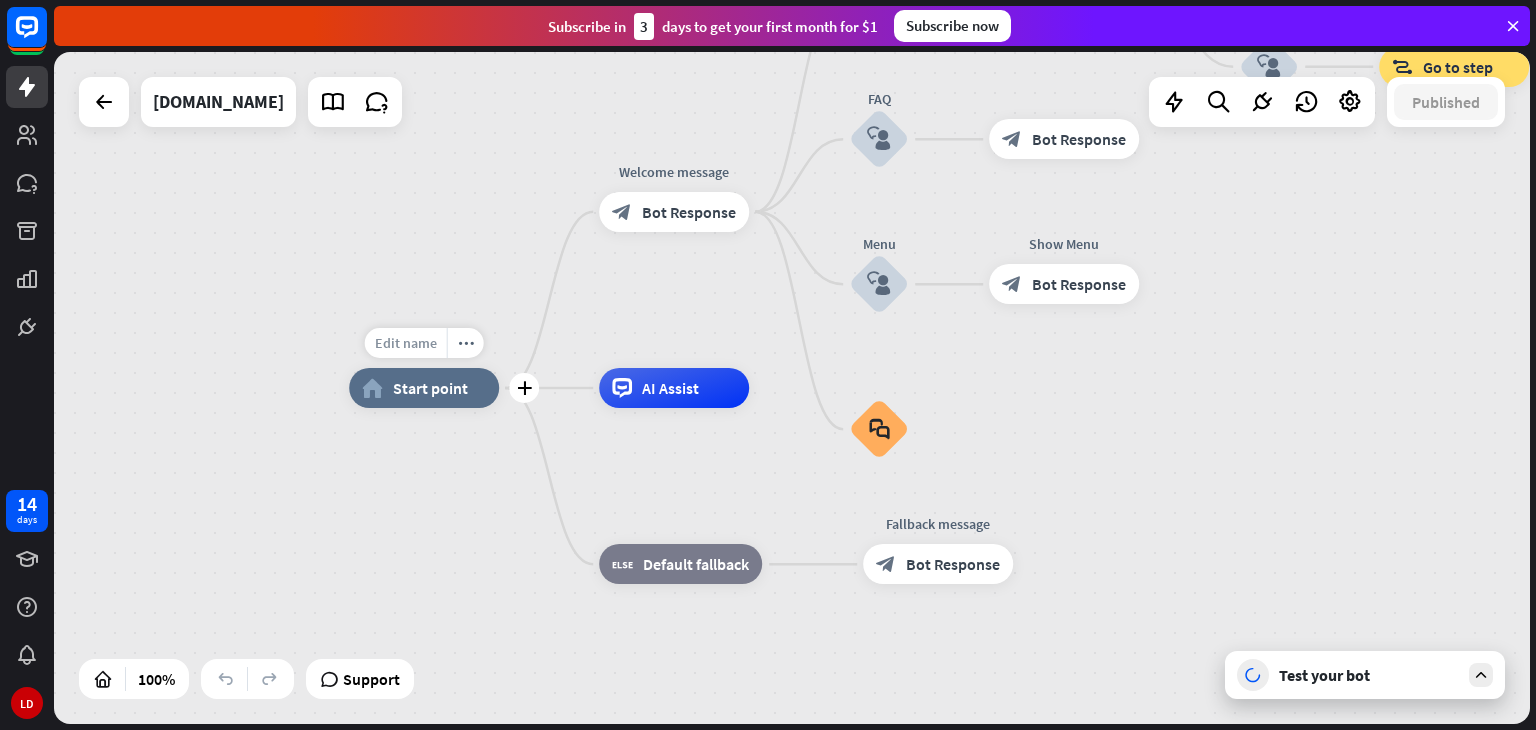 click on "Edit name" at bounding box center [406, 343] 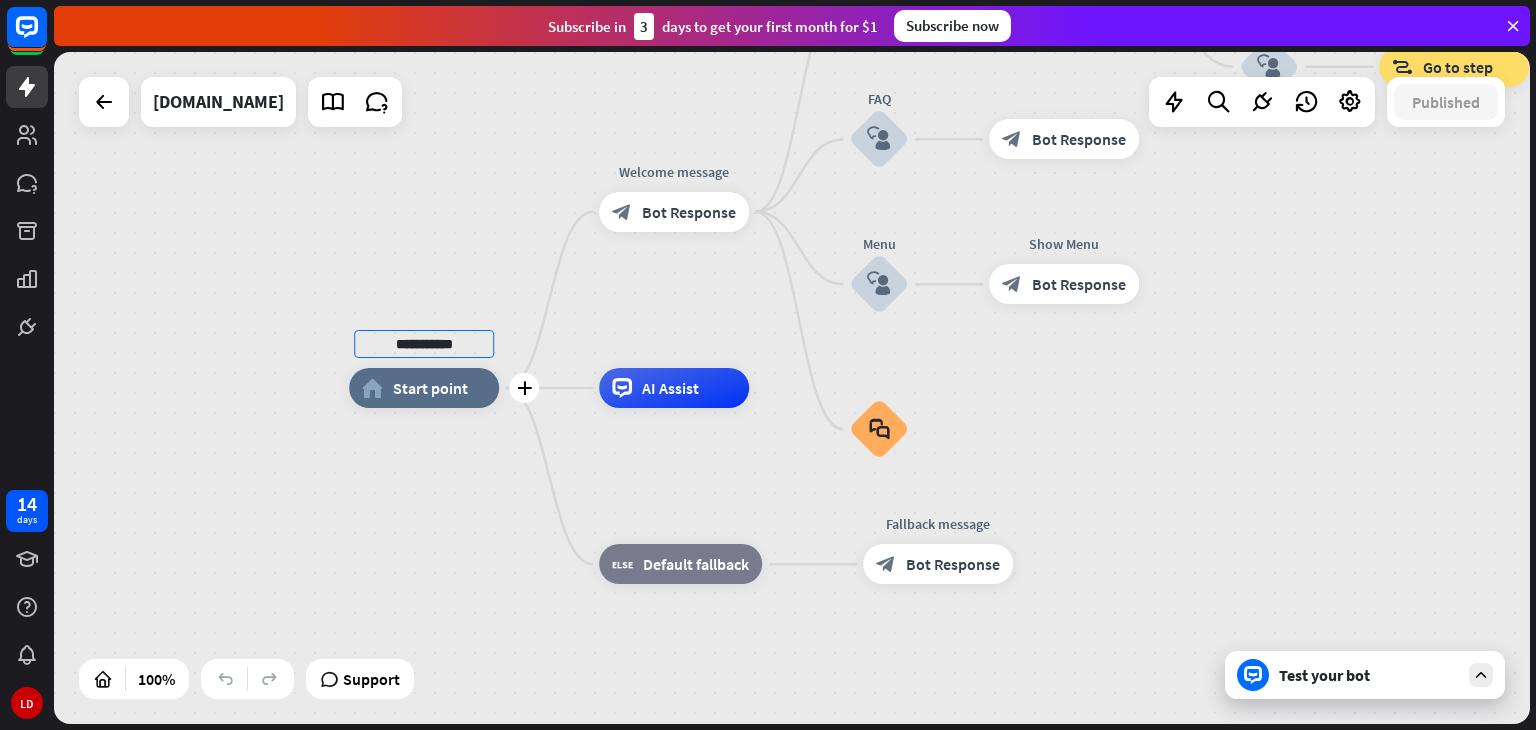 type on "**********" 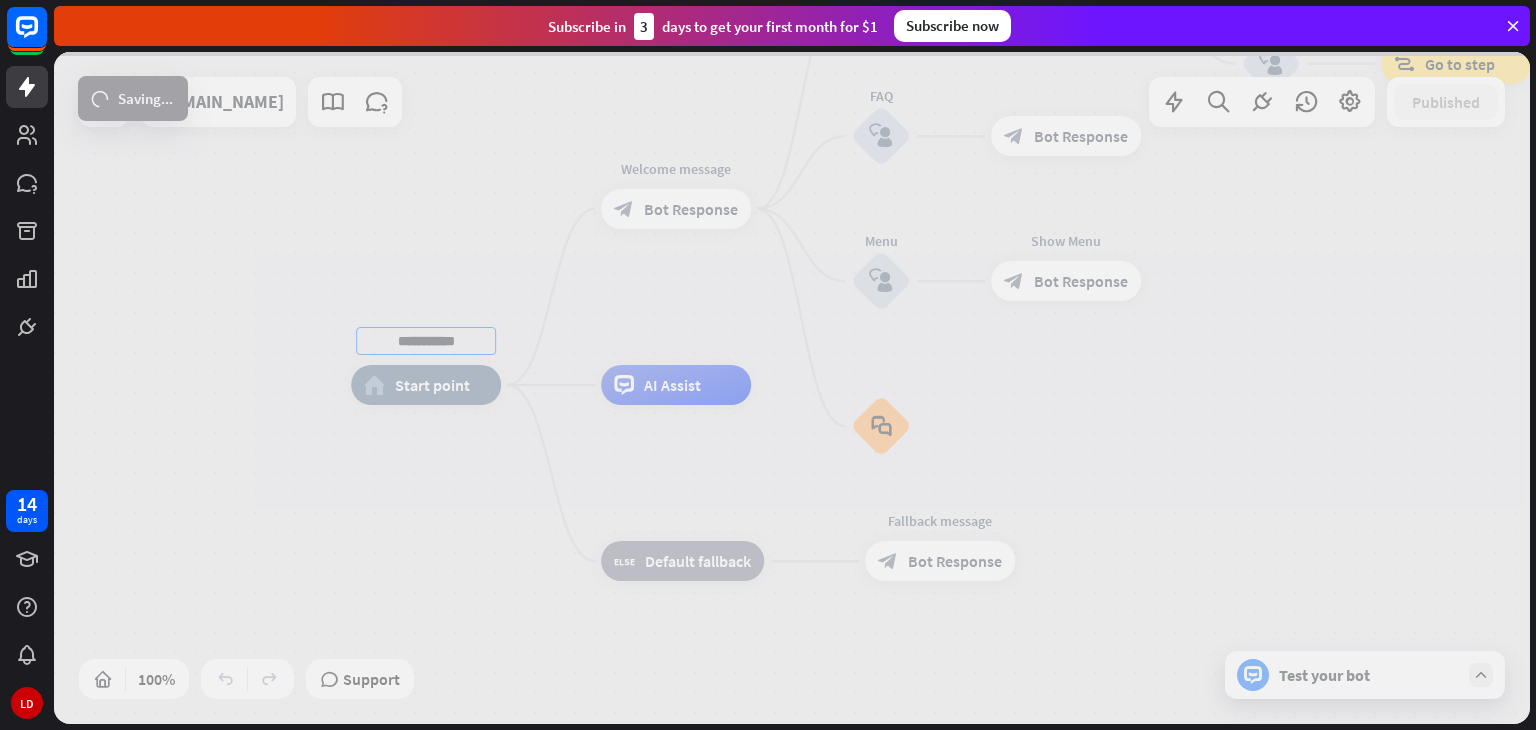 click on "**********" at bounding box center (792, 388) 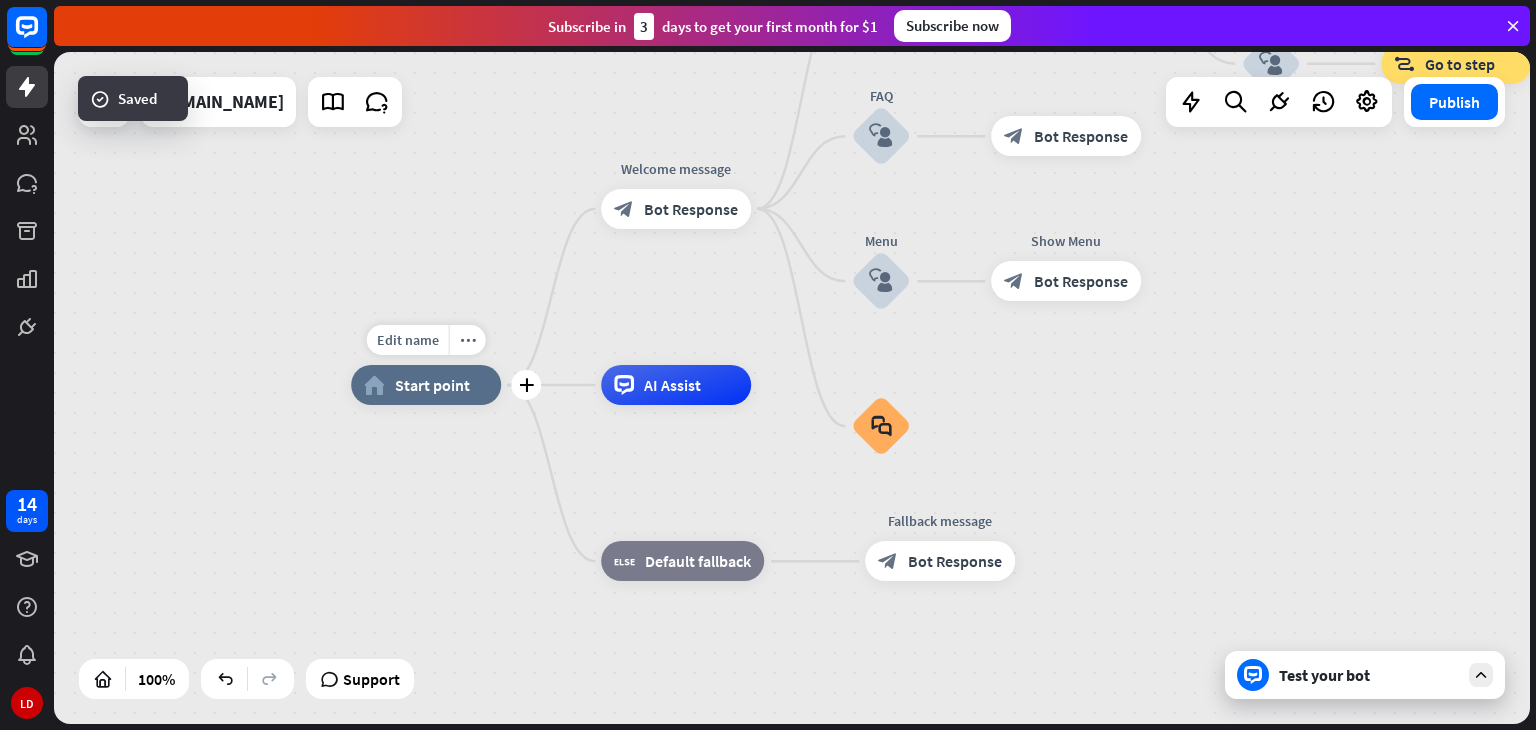click on "Start point" at bounding box center [432, 385] 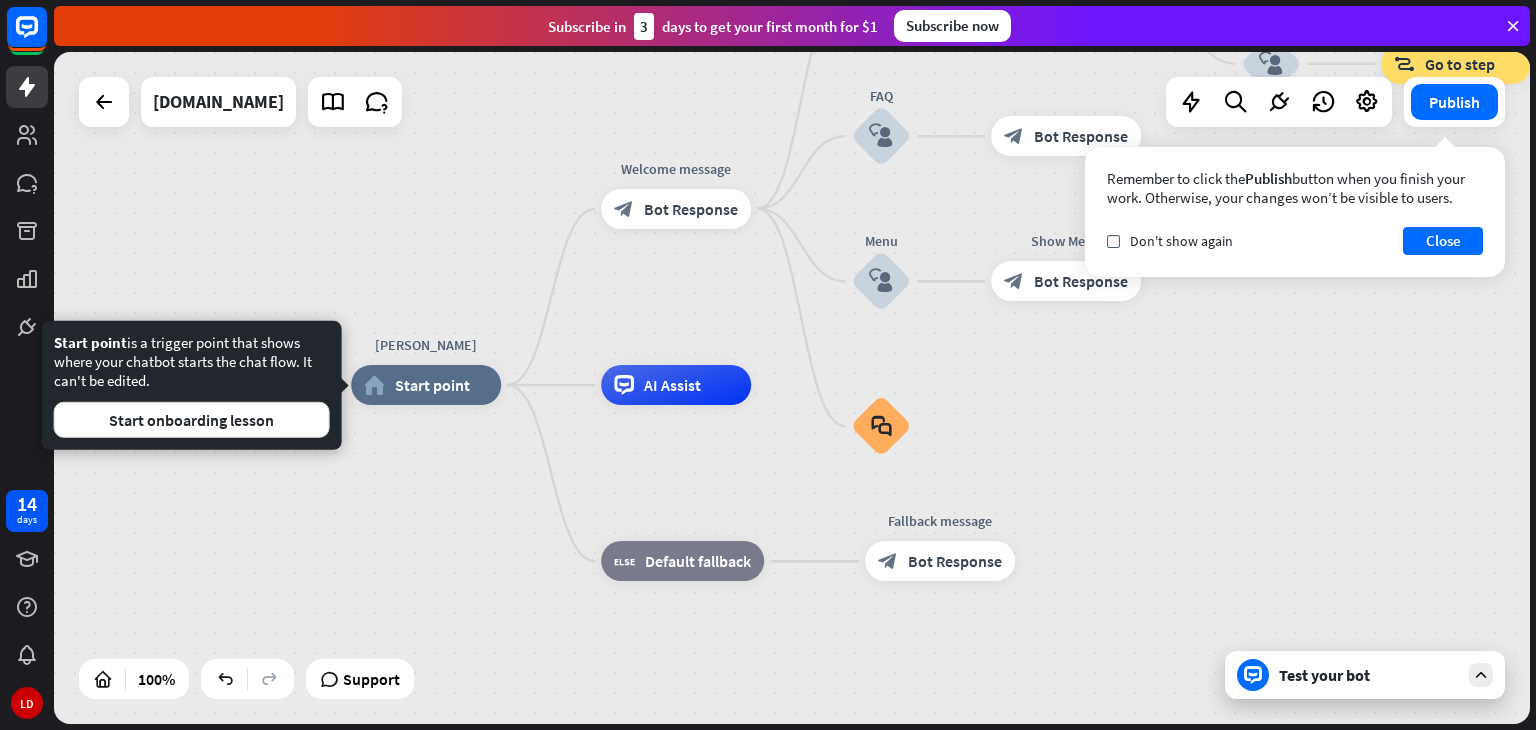 click on "[PERSON_NAME] Chat   home_2   Start point                 Welcome message   block_bot_response   Bot Response                 Back to Menu   block_user_input                 Was it helpful?   block_bot_response   Bot Response                 Yes   block_user_input                 Thank you!   block_bot_response   Bot Response                 No   block_user_input                 Back to Menu   block_goto   Go to step                 FAQ   block_user_input                   block_bot_response   Bot Response                 Menu   block_user_input                 Show Menu   block_bot_response   Bot Response                   block_faq       Edit name   more_horiz               AI Assist                   block_fallback   Default fallback                 Fallback message   block_bot_response   Bot Response" at bounding box center [1089, 721] 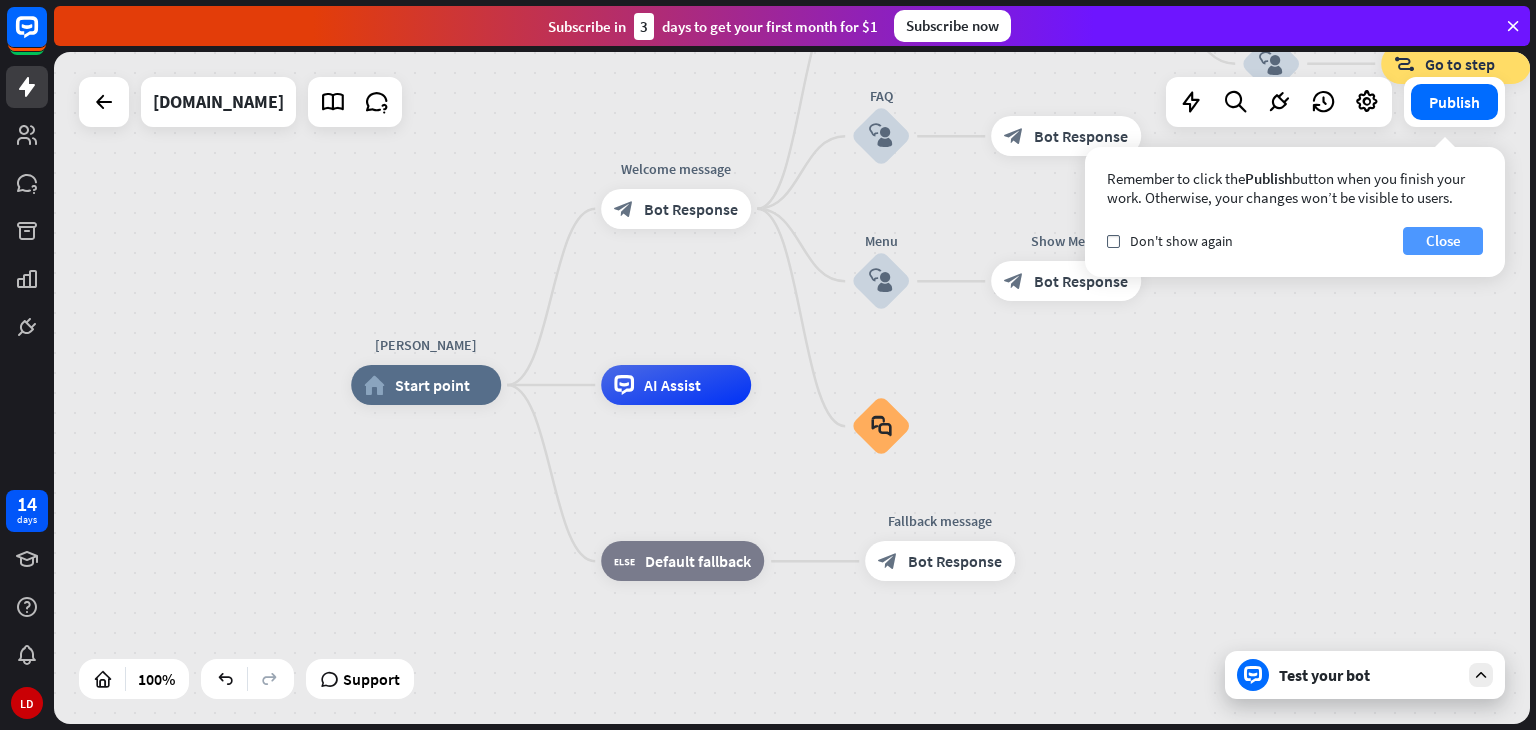 click on "Close" at bounding box center [1443, 241] 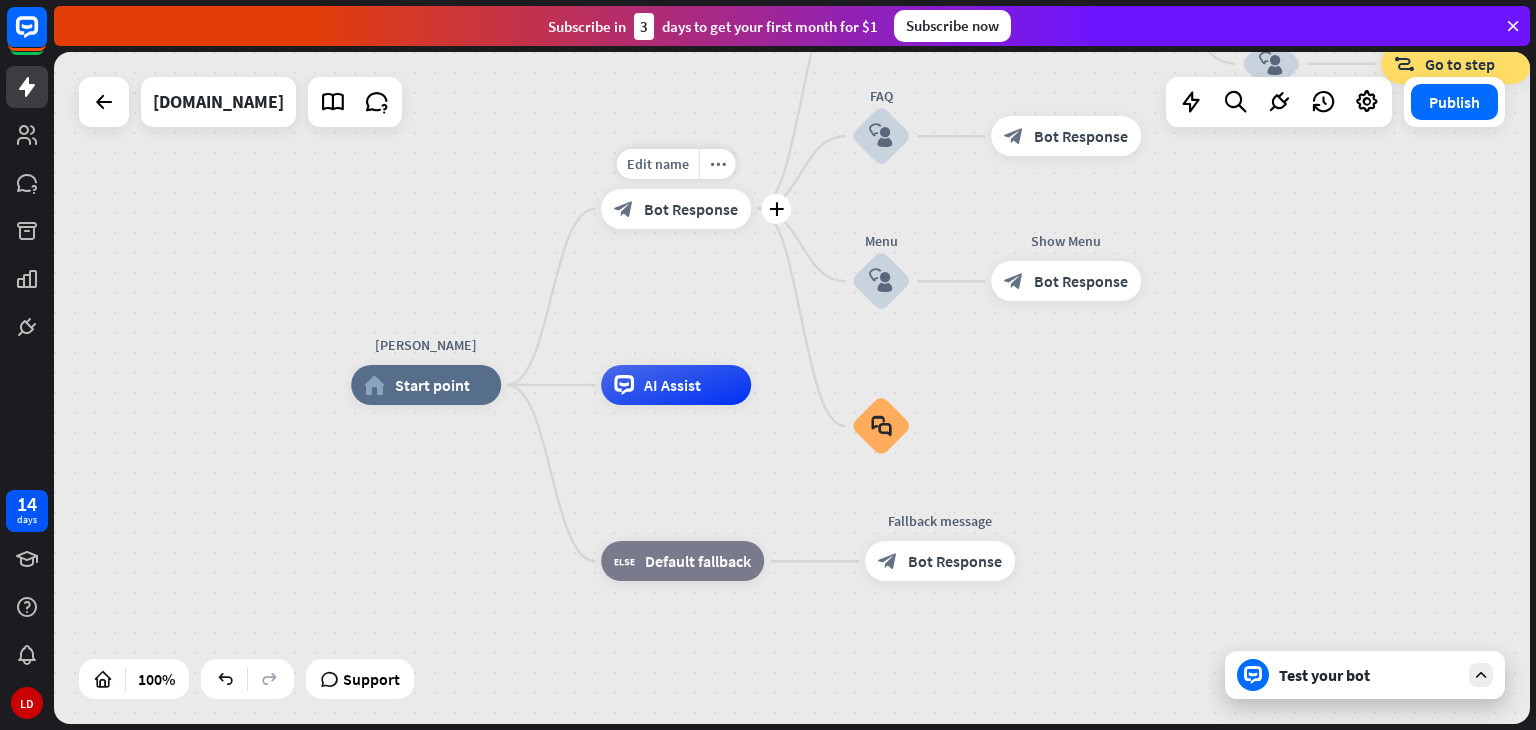 click on "Bot Response" at bounding box center (691, 209) 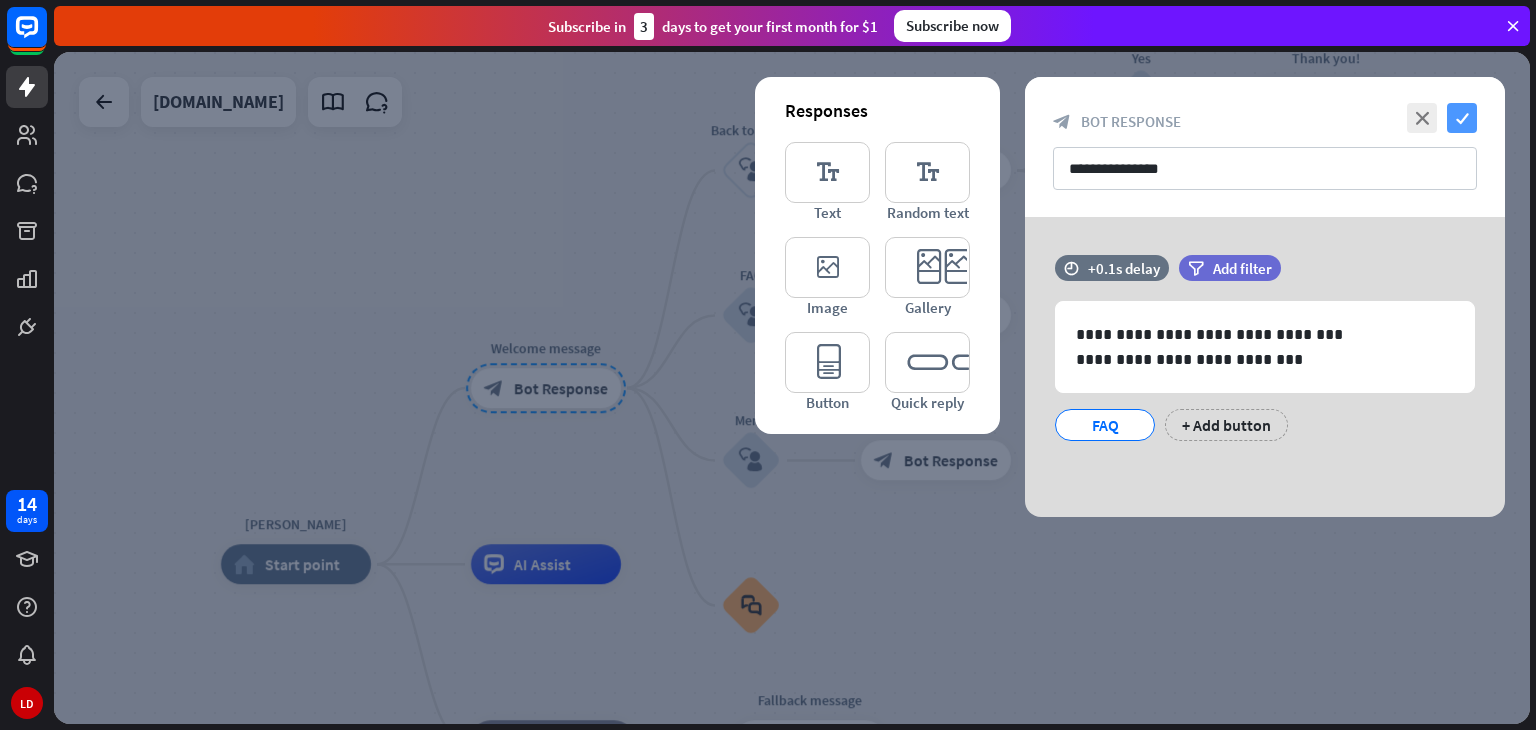 click on "check" at bounding box center (1462, 118) 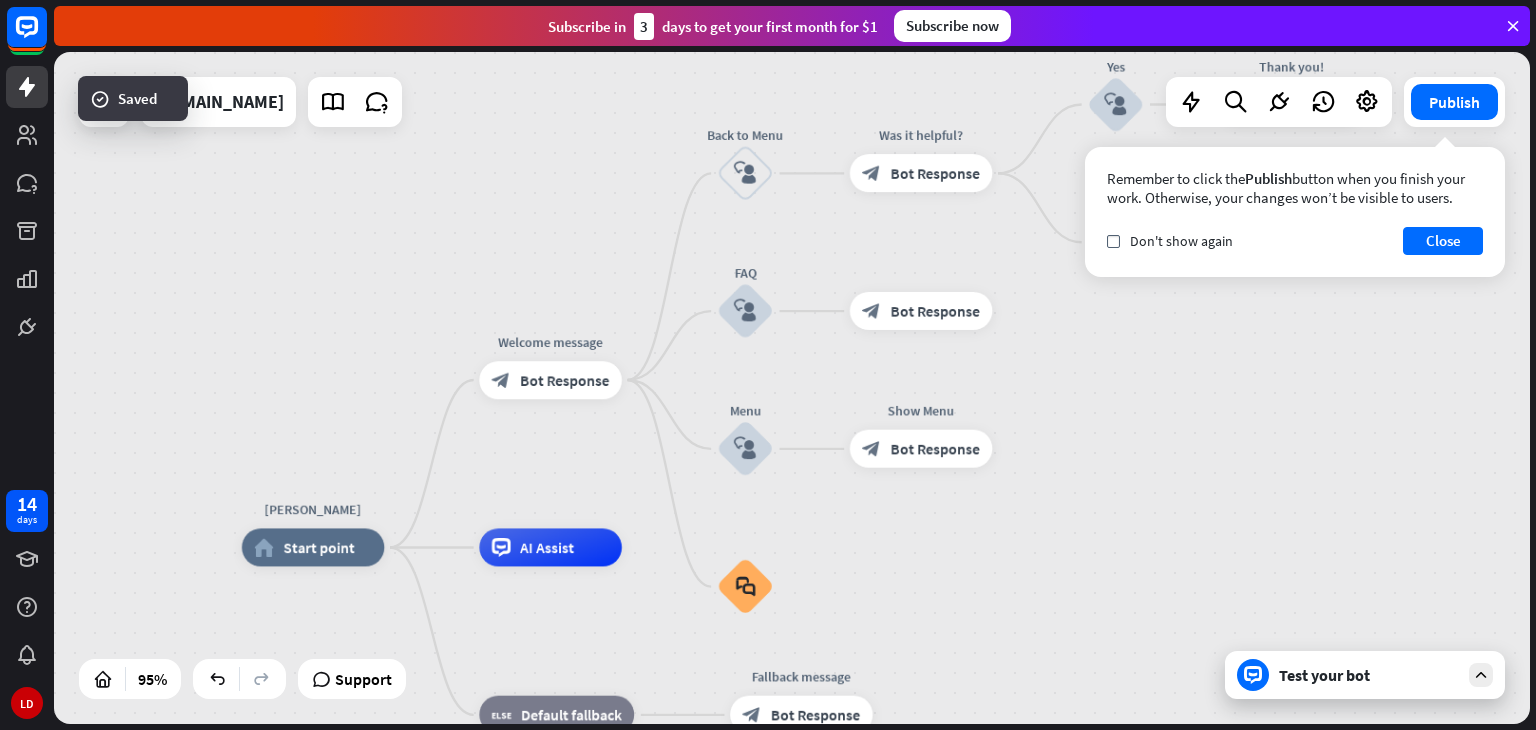 click on "Test your bot" at bounding box center [1369, 675] 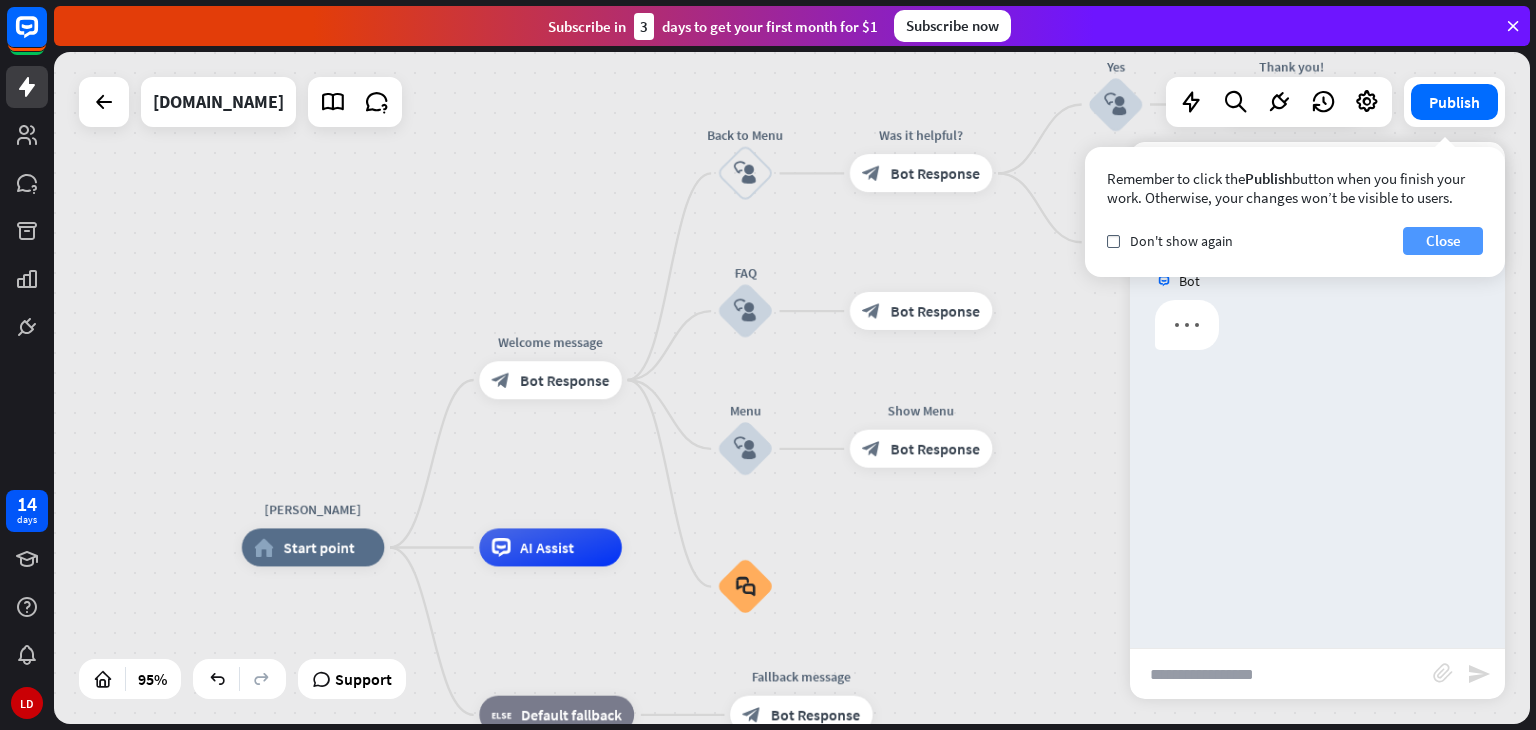 click on "Close" at bounding box center [1443, 241] 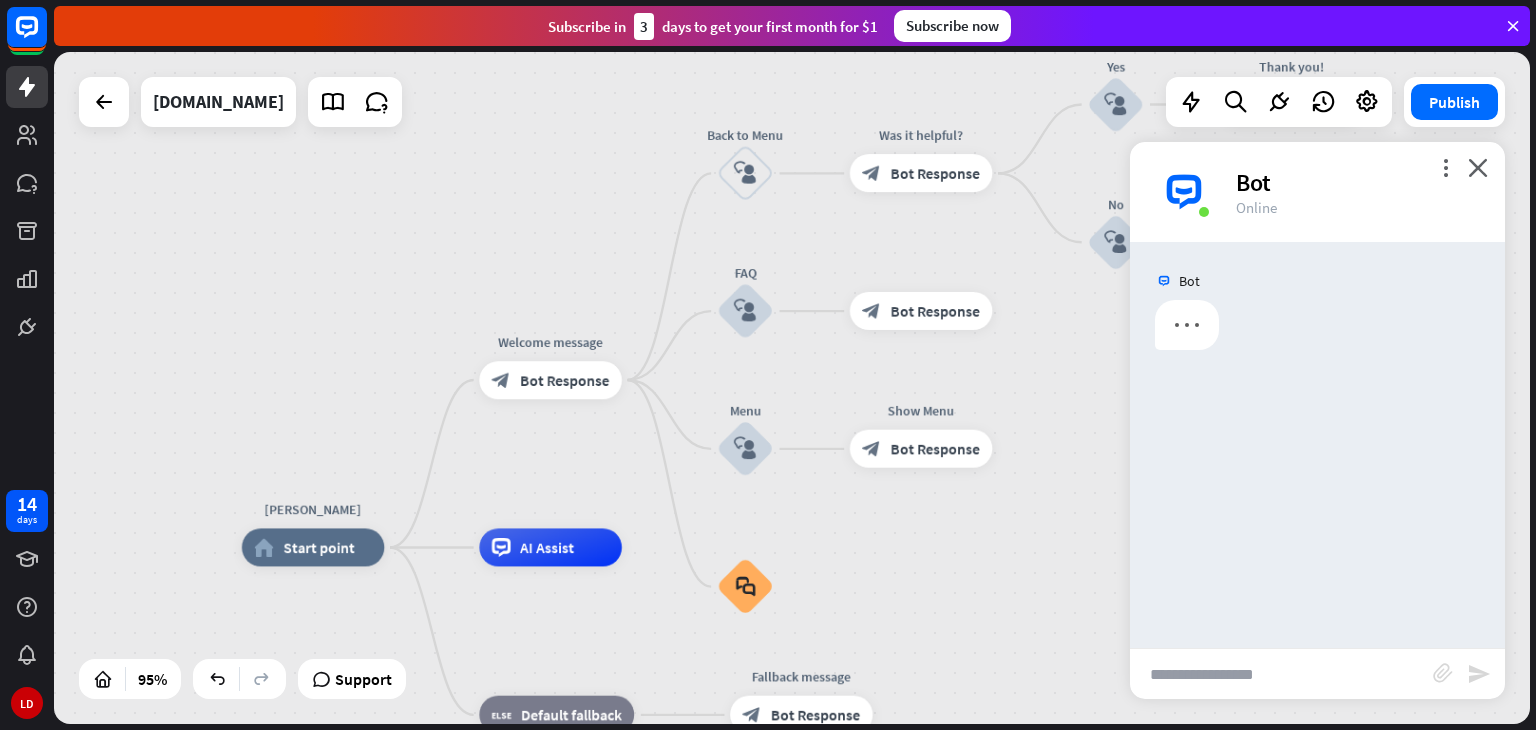 click at bounding box center (1281, 674) 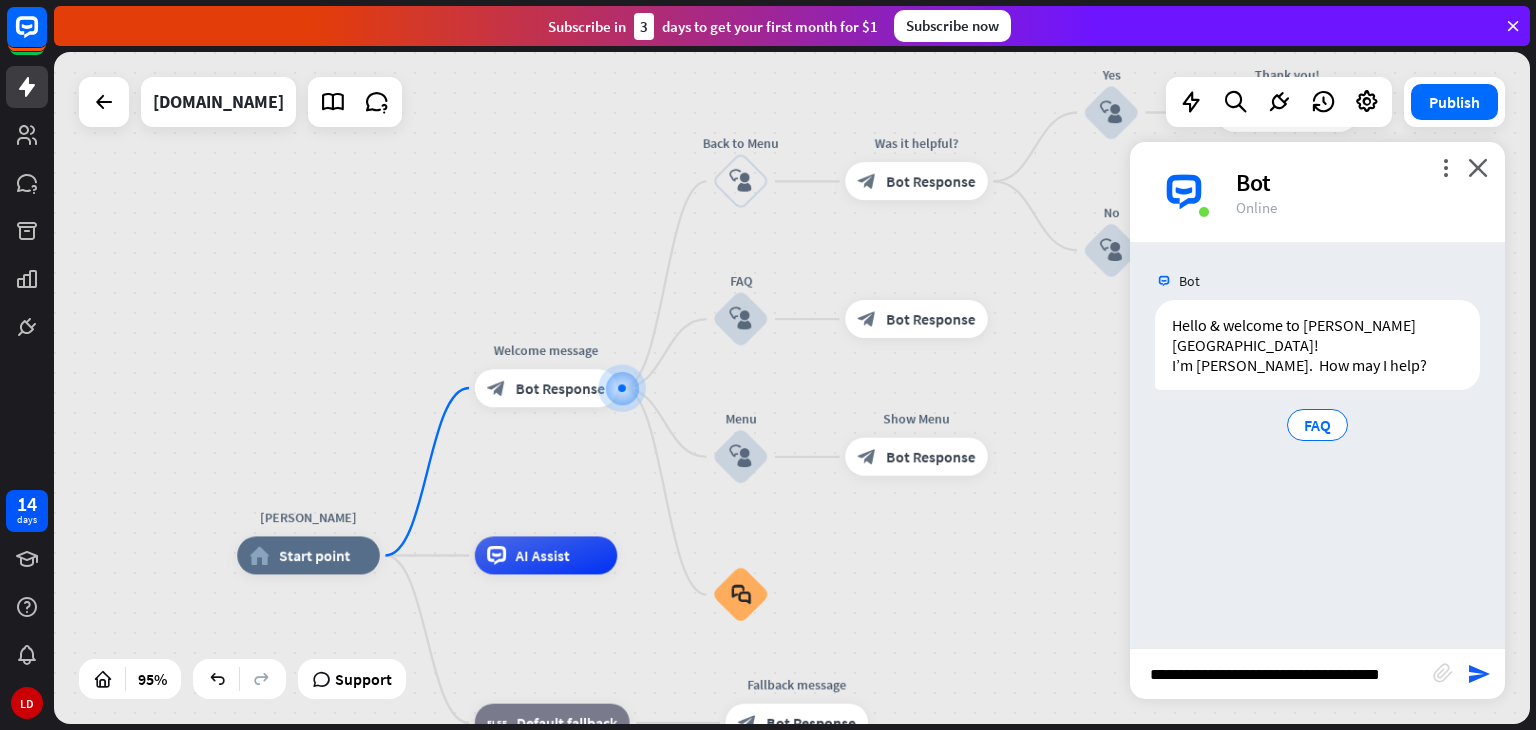 type on "**********" 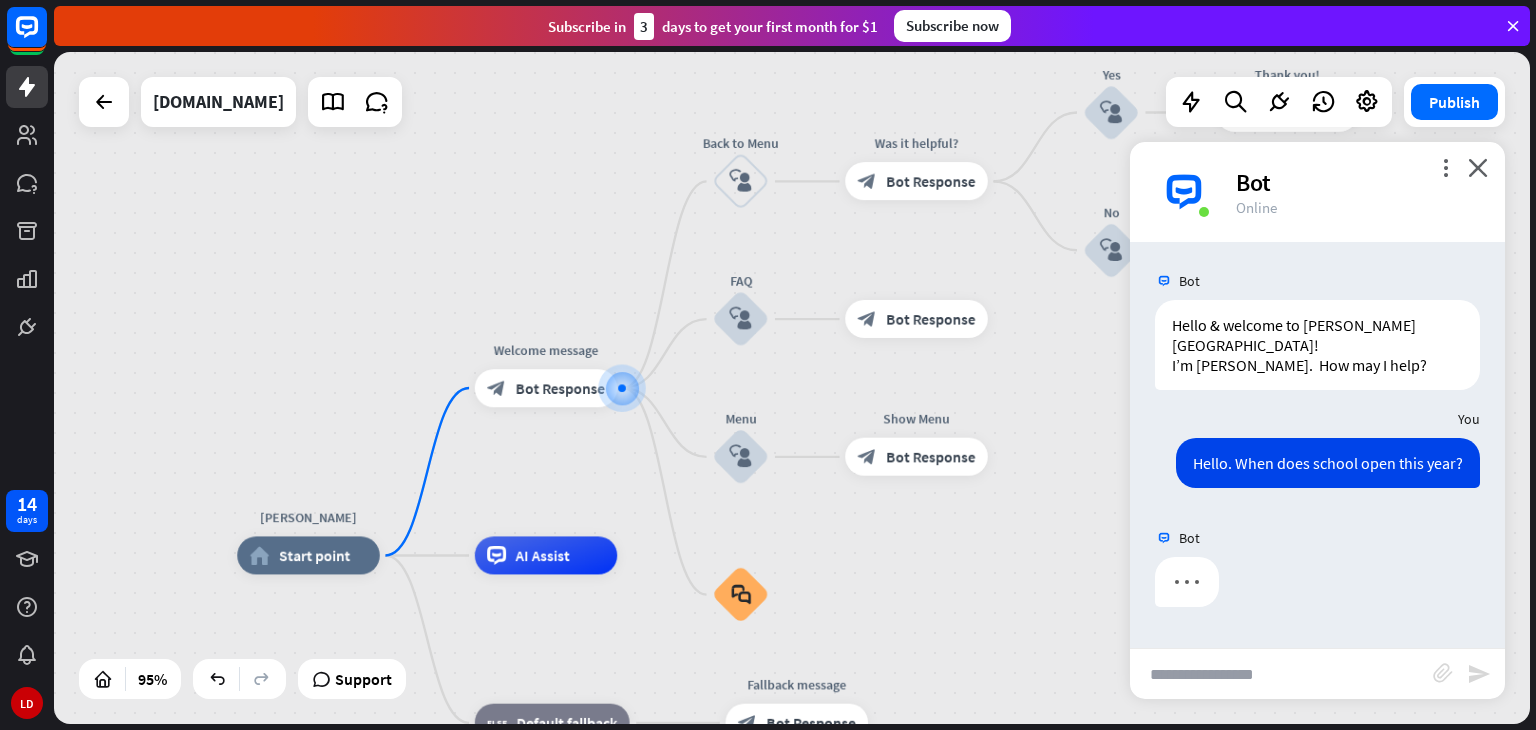 scroll, scrollTop: 0, scrollLeft: 0, axis: both 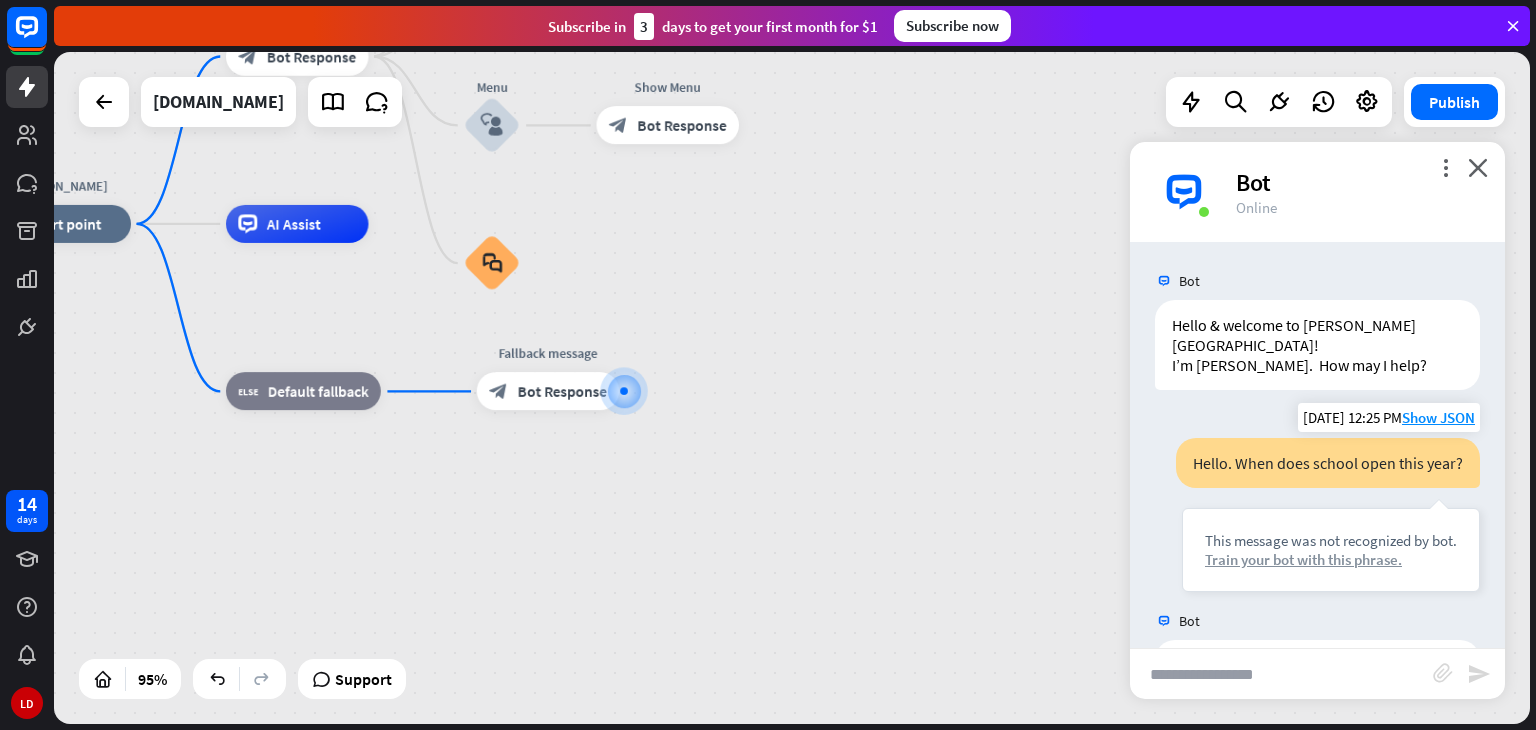 click on "Train your bot with this phrase." at bounding box center [1331, 559] 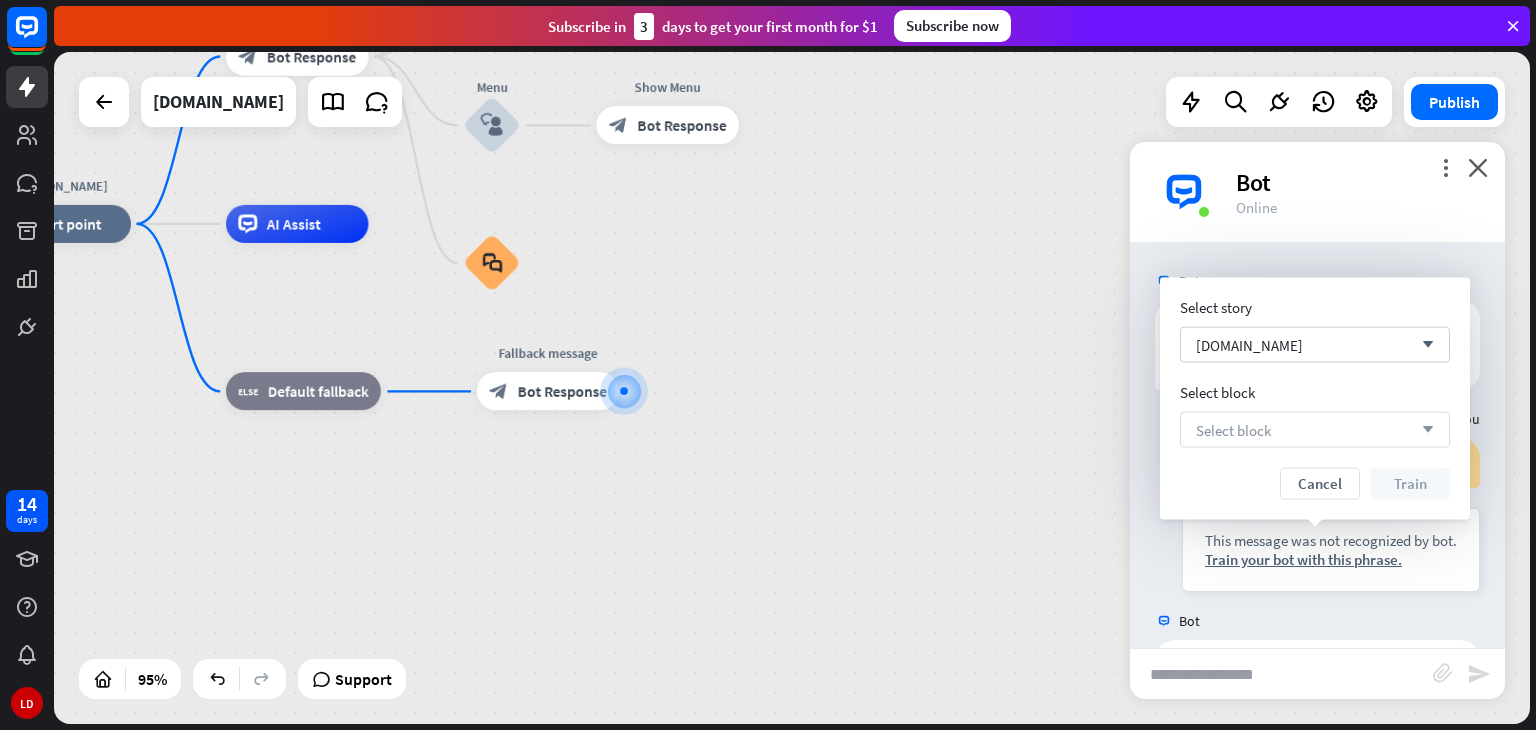 click on "Select block
arrow_down" at bounding box center (1315, 430) 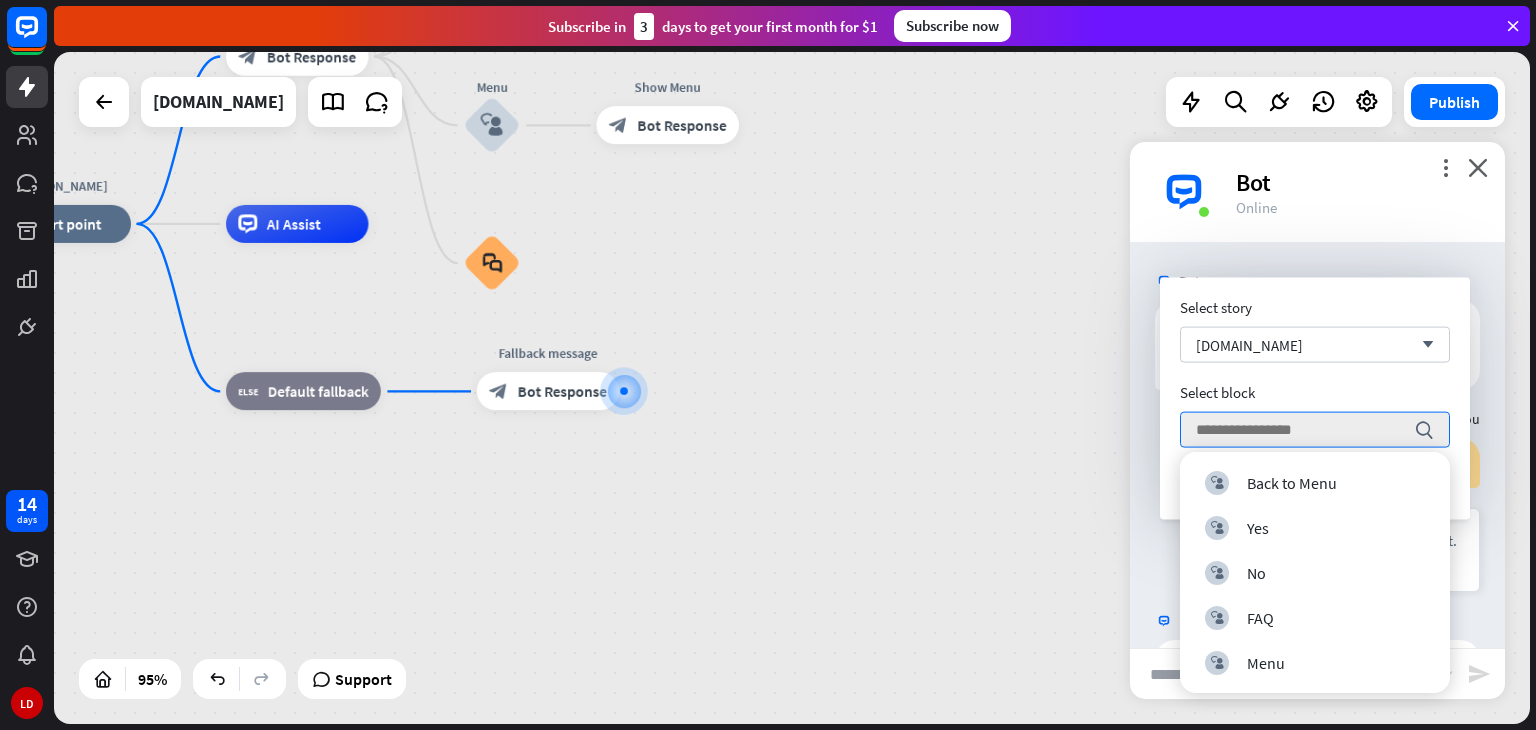 click on "more_vert
close
Bot
Online" at bounding box center [1317, 192] 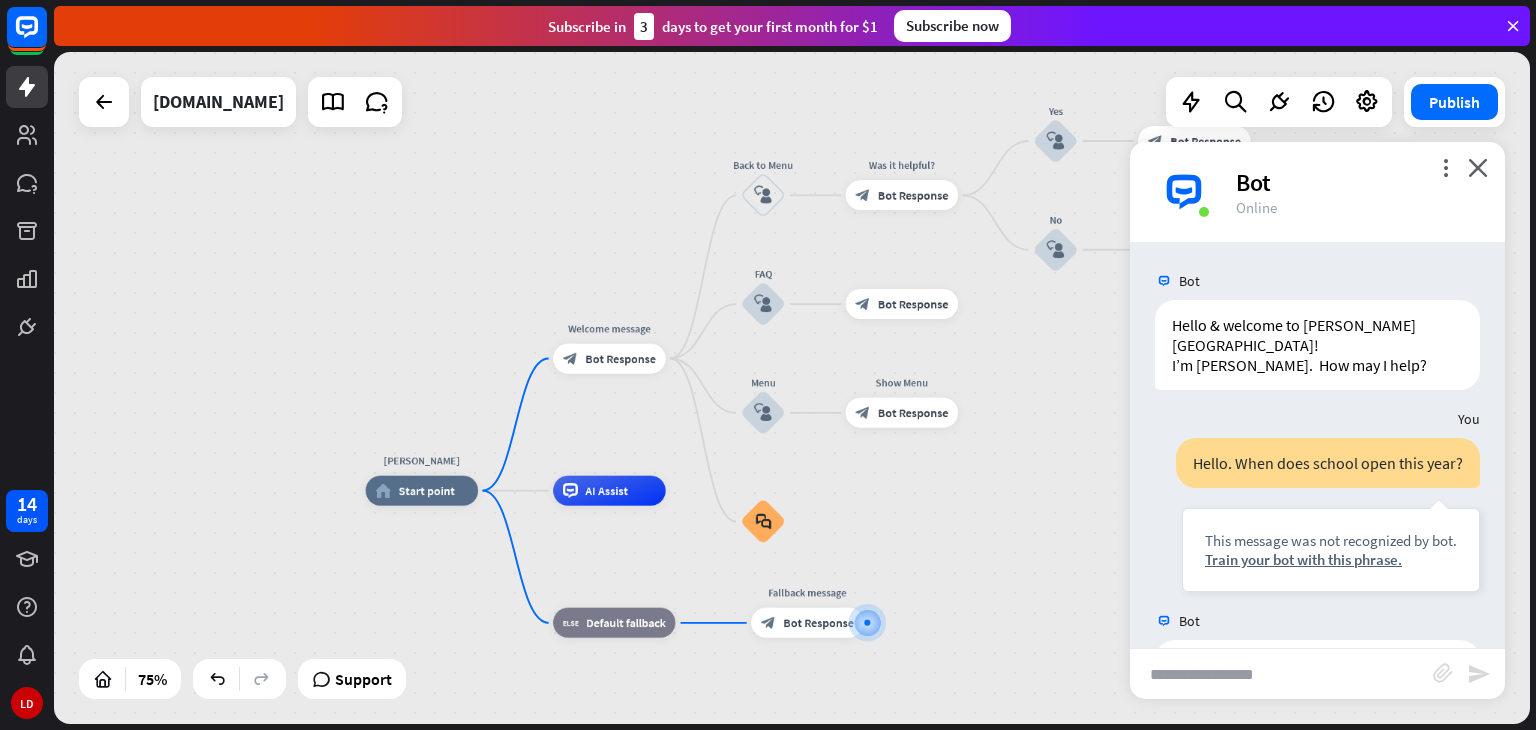 drag, startPoint x: 730, startPoint y: 345, endPoint x: 947, endPoint y: 550, distance: 298.51968 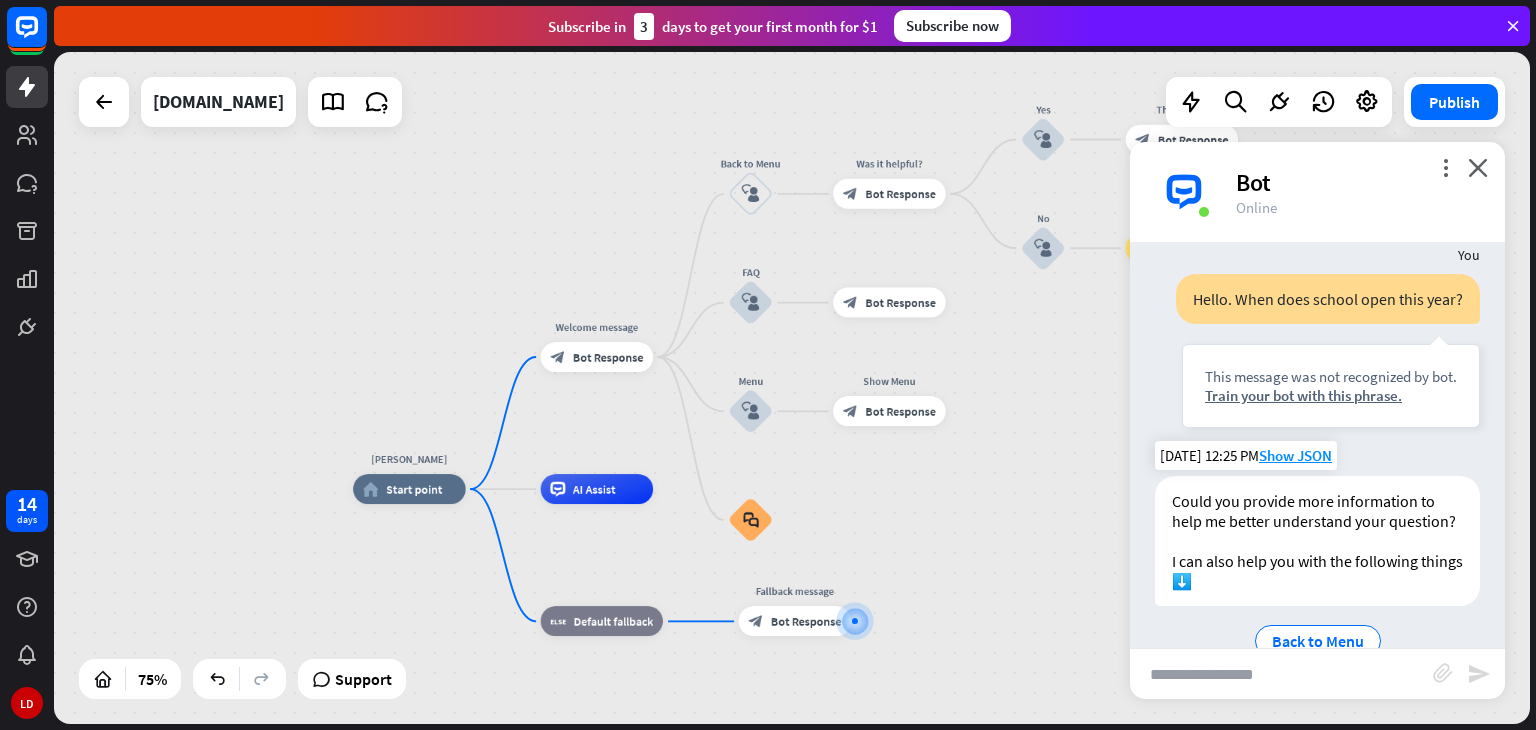 scroll, scrollTop: 200, scrollLeft: 0, axis: vertical 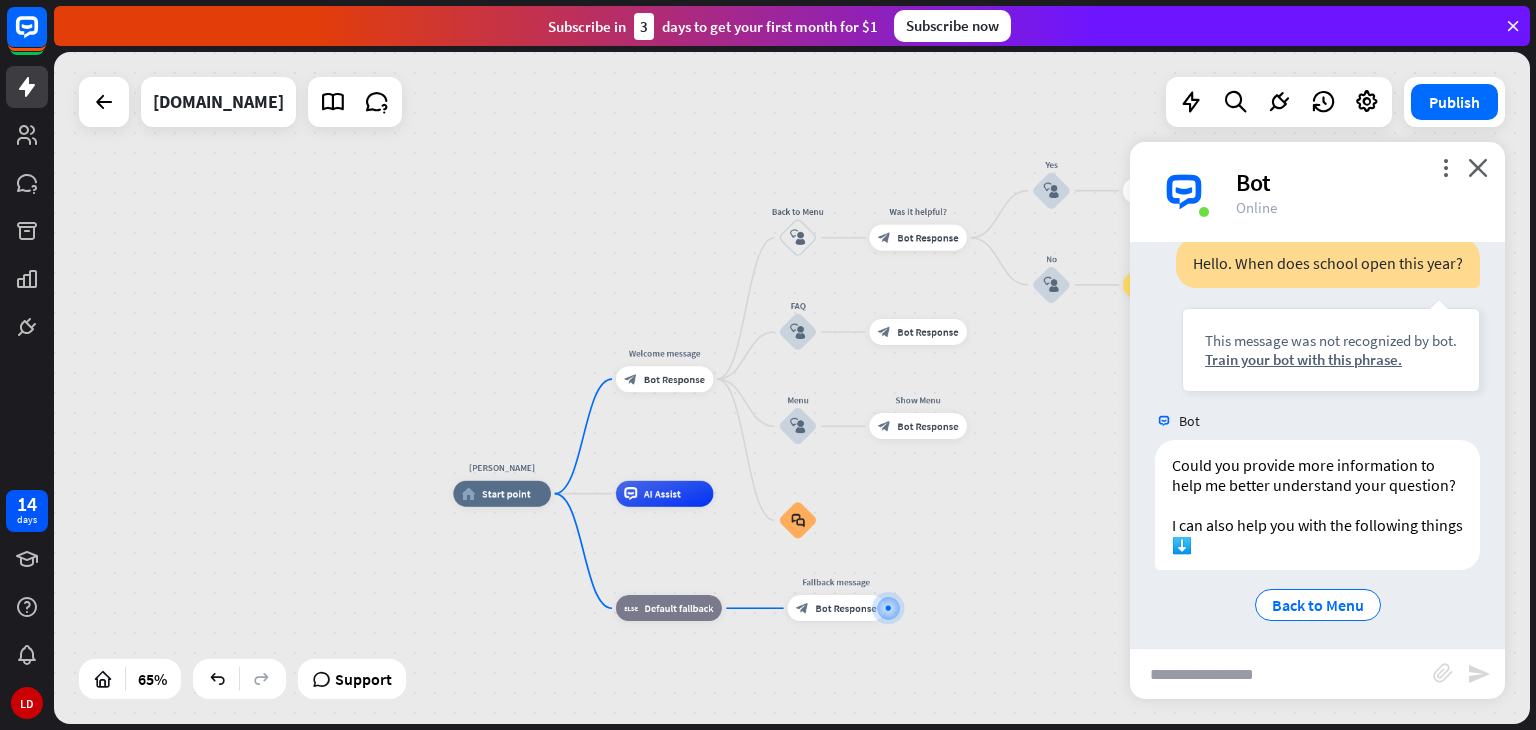 click at bounding box center (1281, 674) 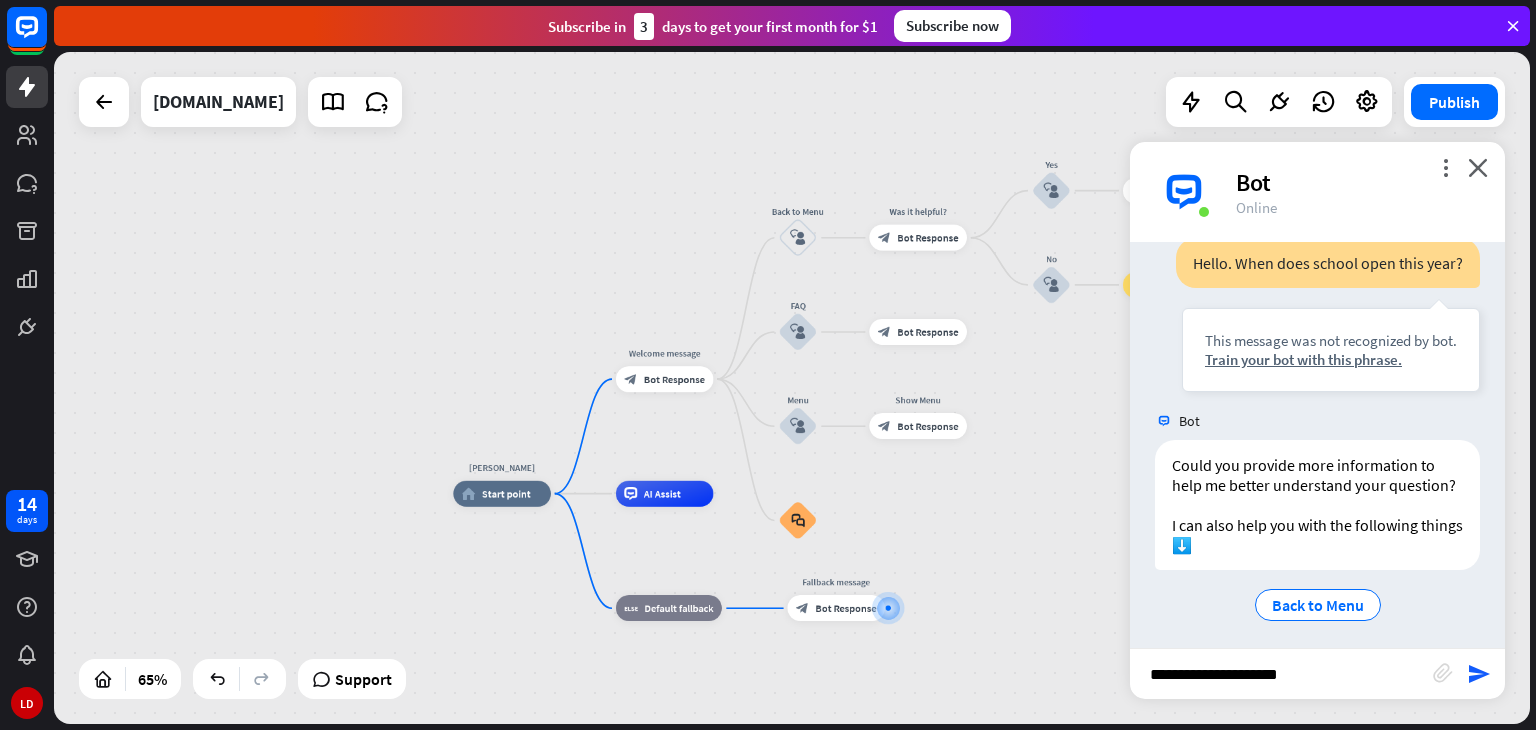 type on "**********" 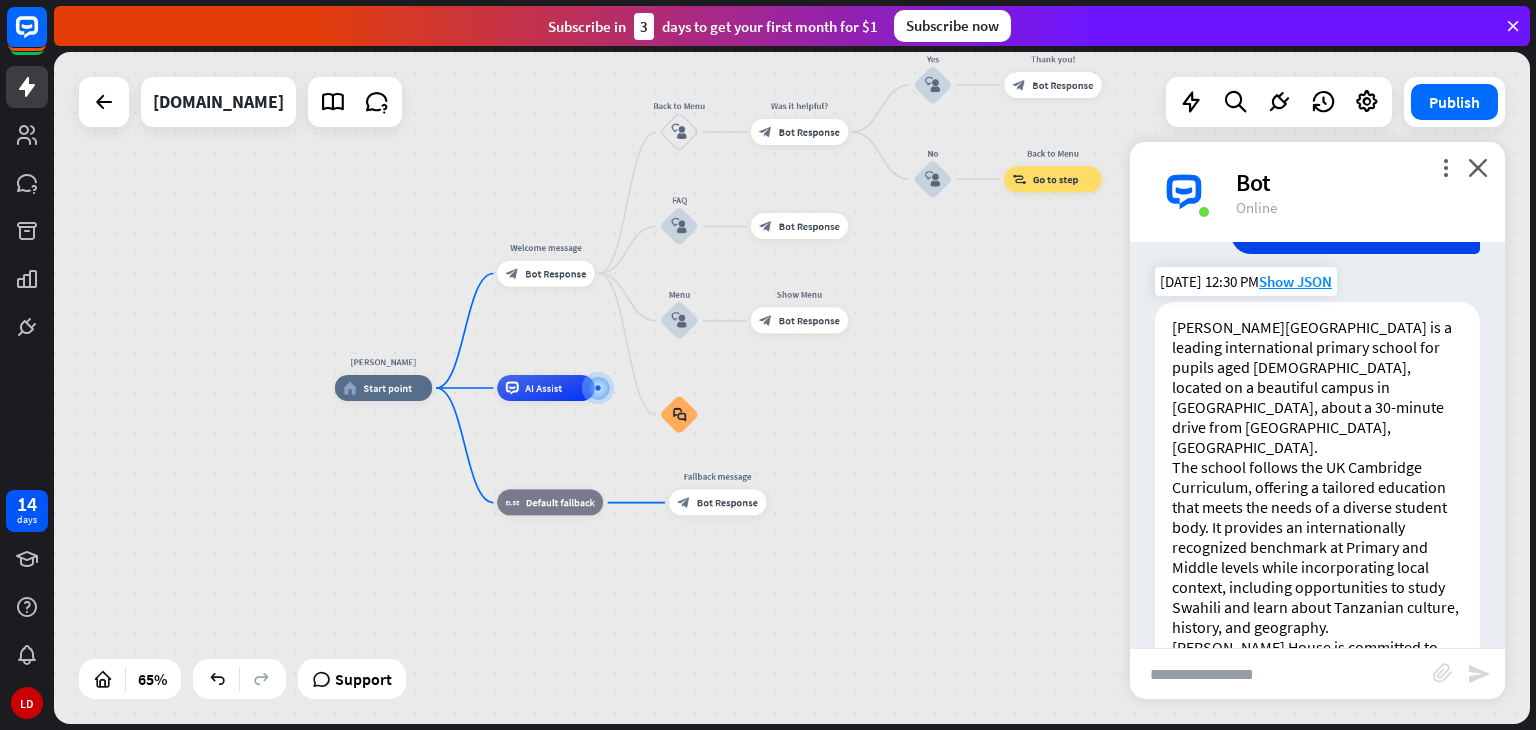 scroll, scrollTop: 588, scrollLeft: 0, axis: vertical 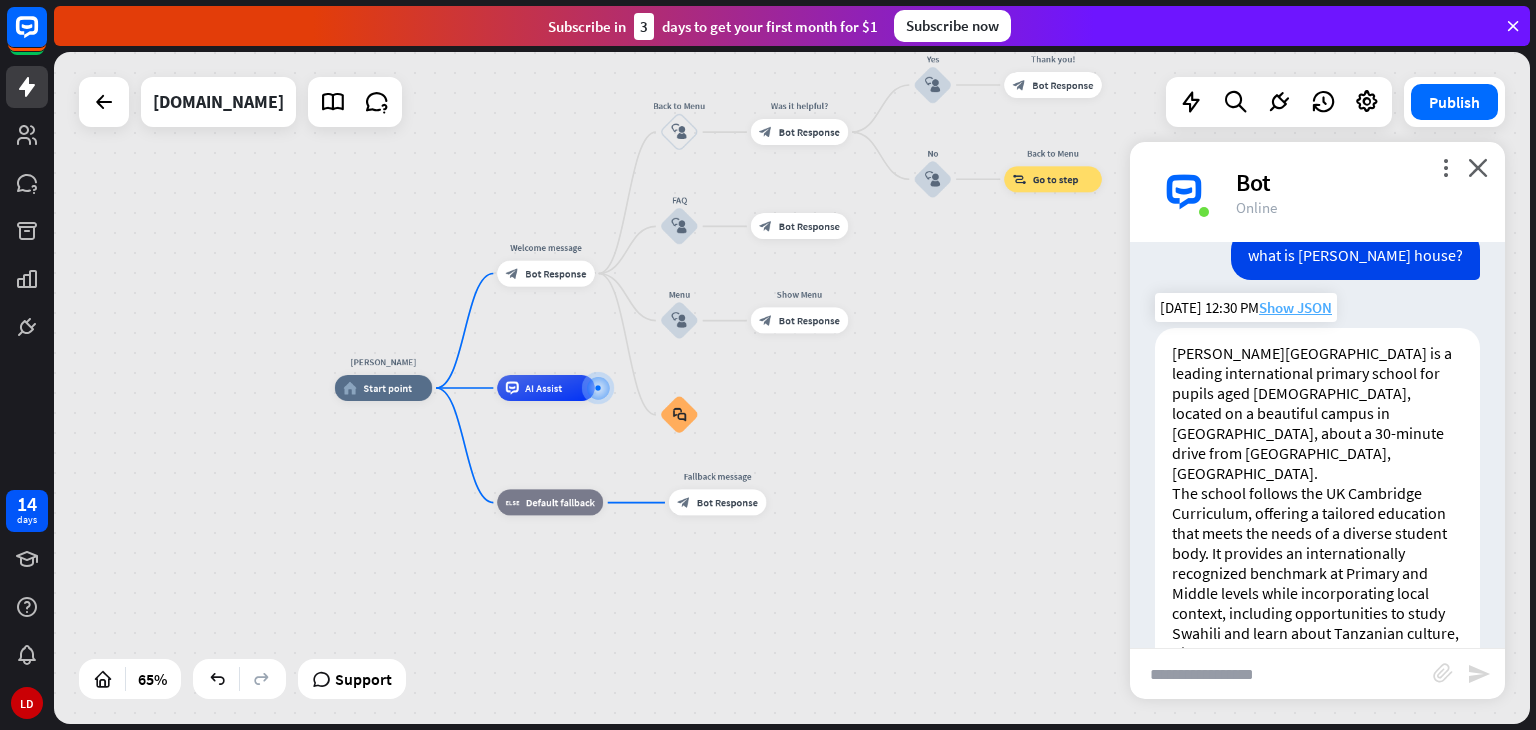 click on "Show JSON" at bounding box center [1295, 307] 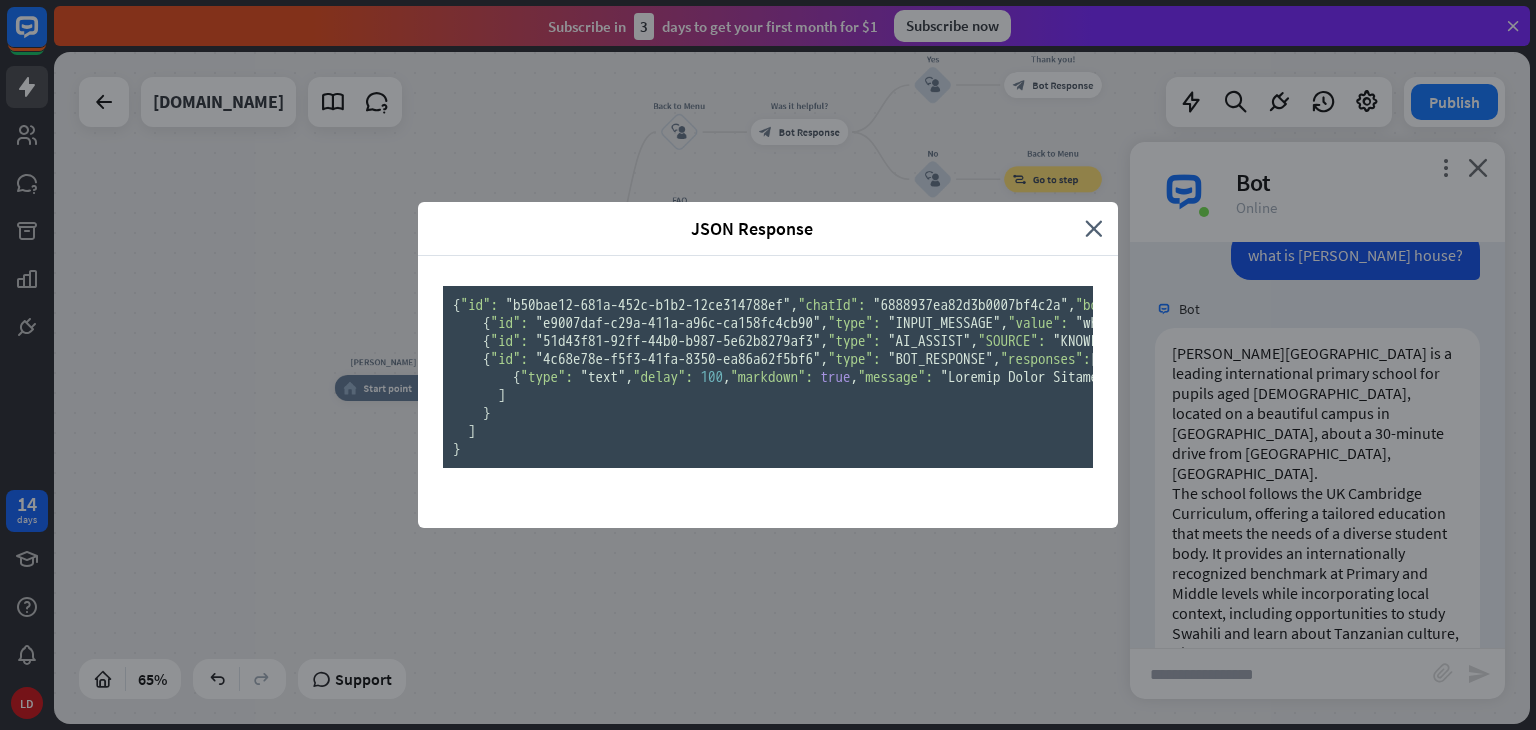 scroll, scrollTop: 0, scrollLeft: 0, axis: both 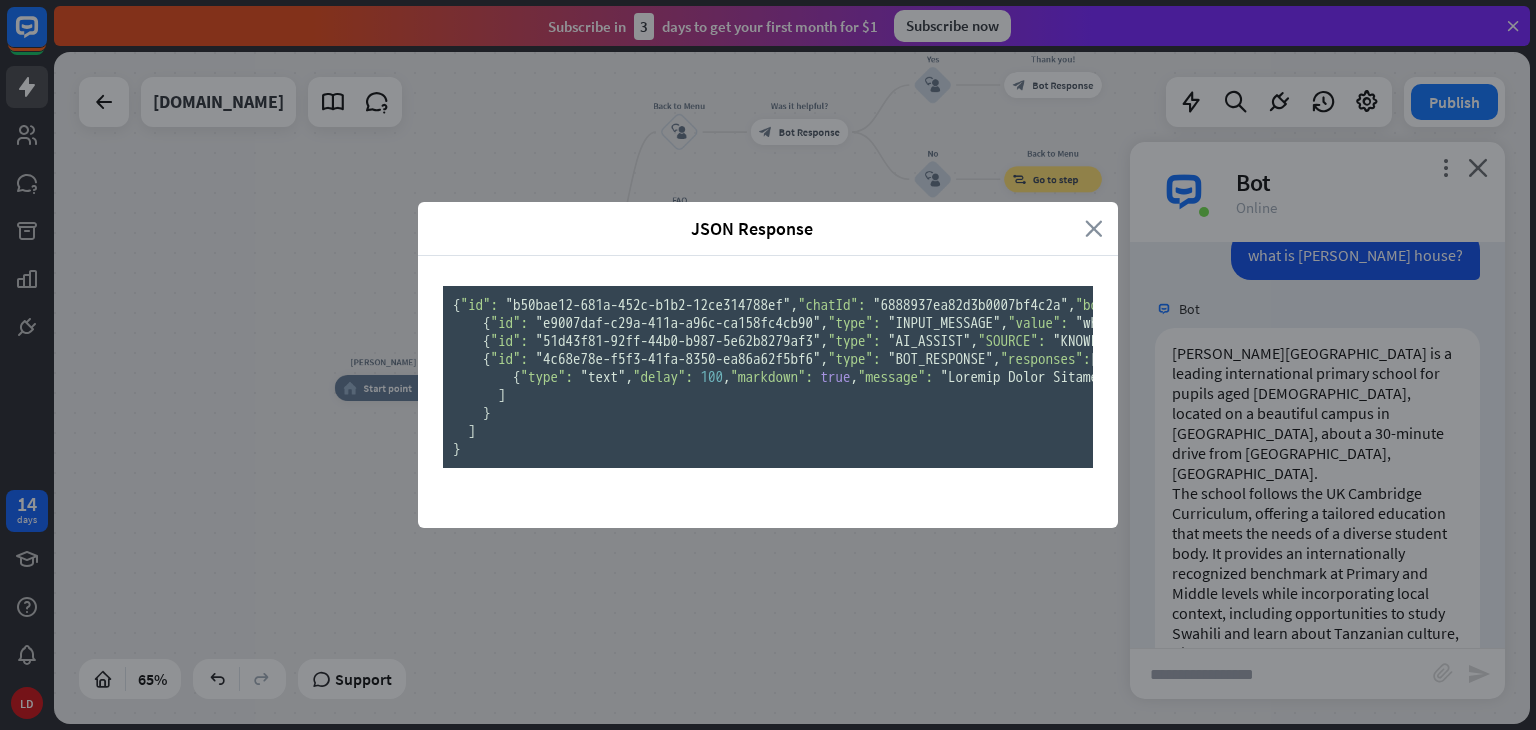 click on "close" at bounding box center [1094, 228] 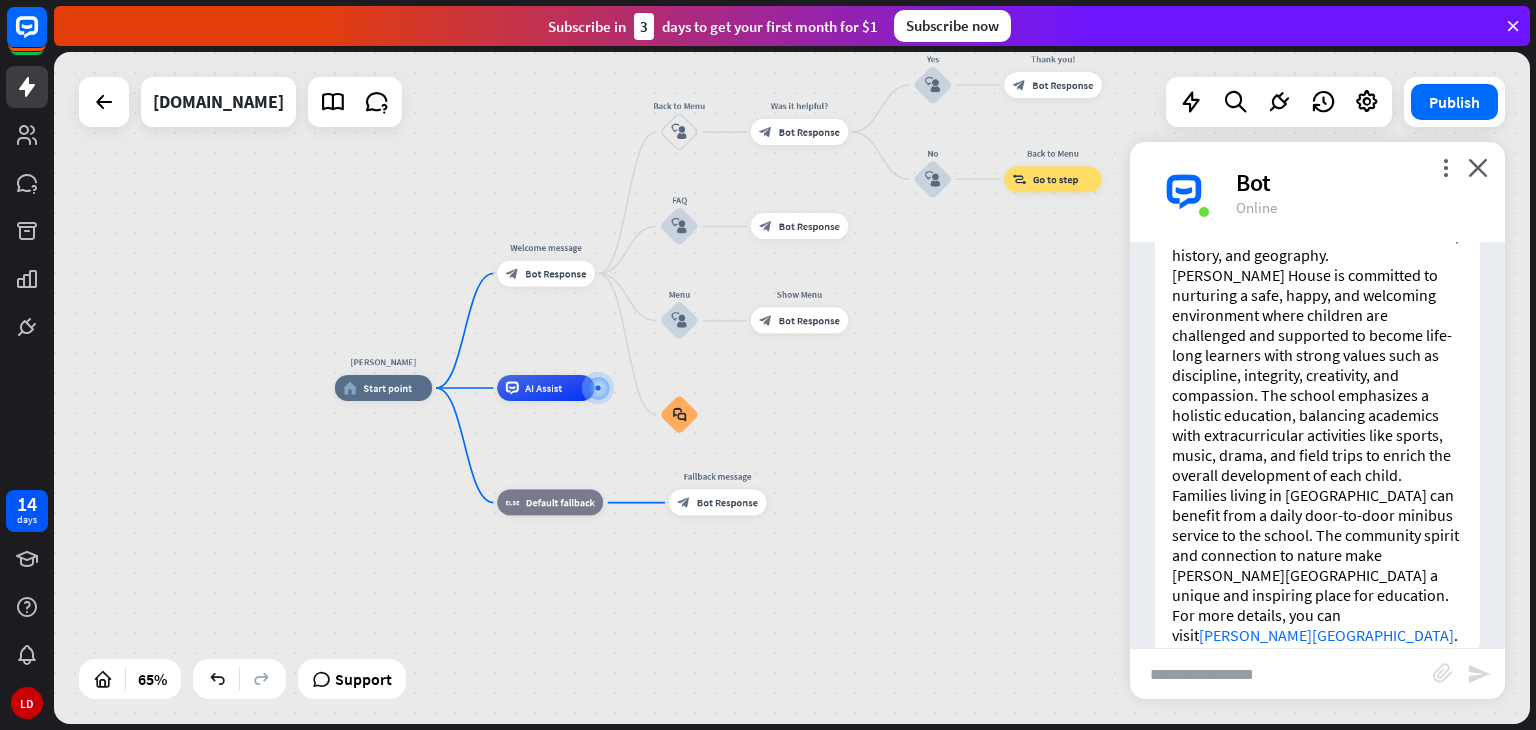 scroll, scrollTop: 988, scrollLeft: 0, axis: vertical 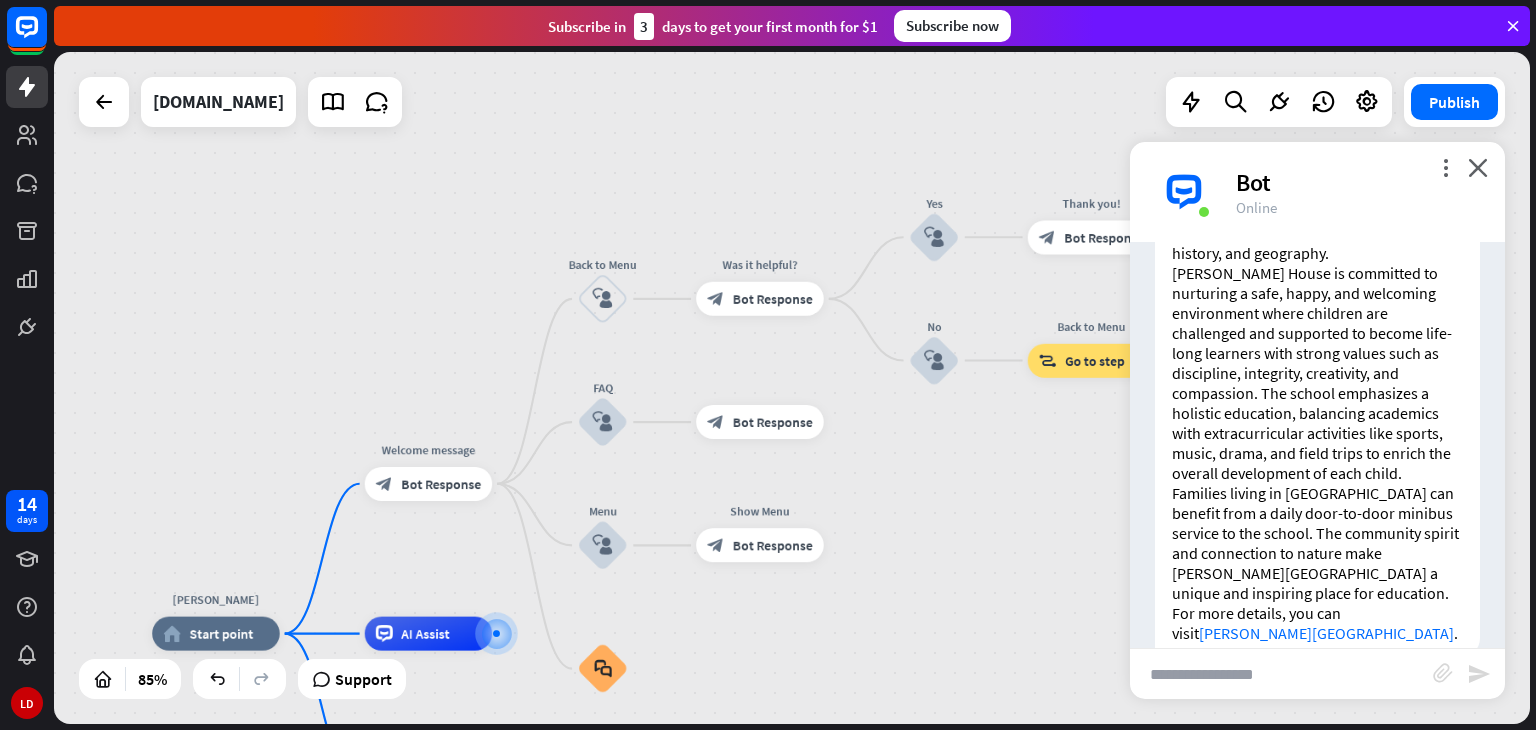 drag, startPoint x: 1016, startPoint y: 388, endPoint x: 1046, endPoint y: 645, distance: 258.74506 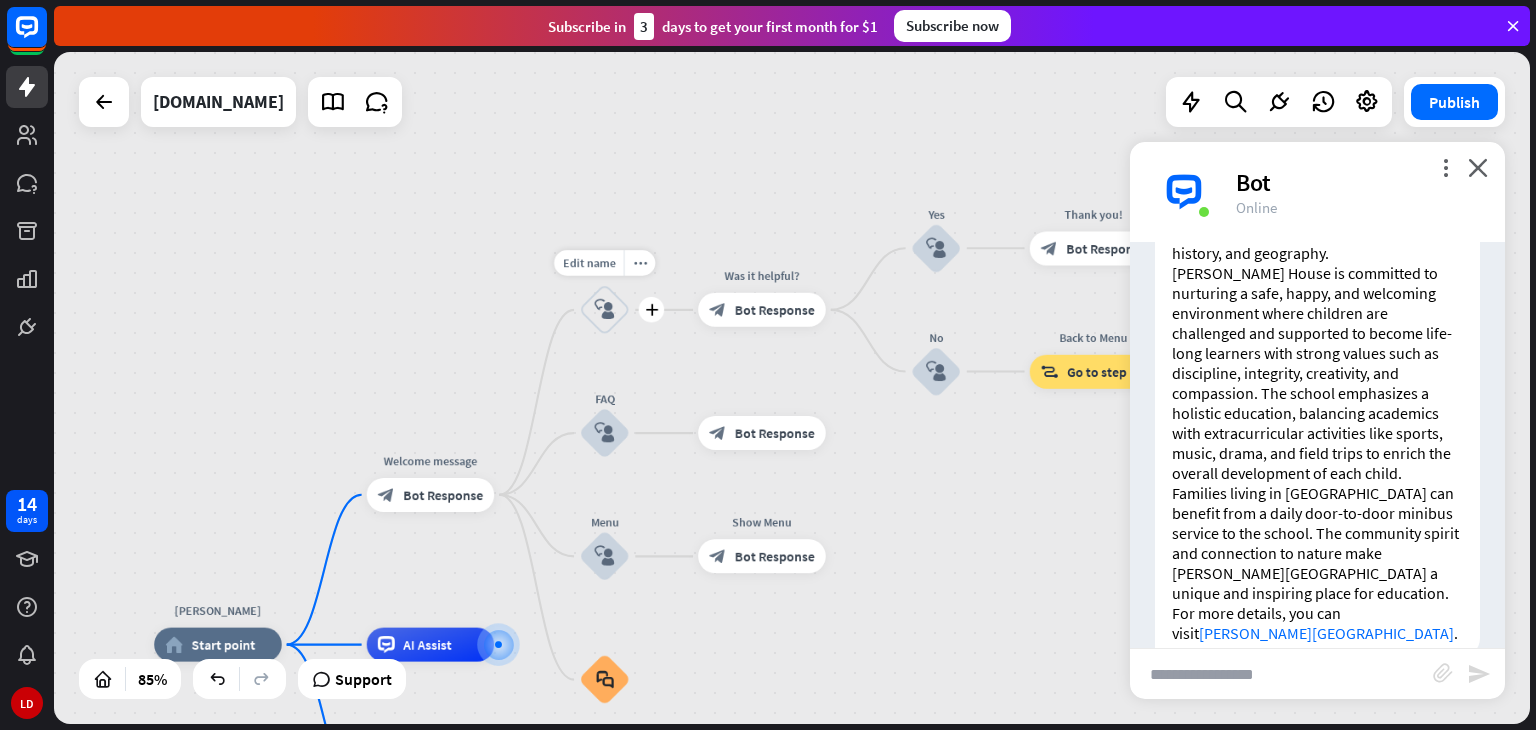 click on "block_user_input" at bounding box center [604, 310] 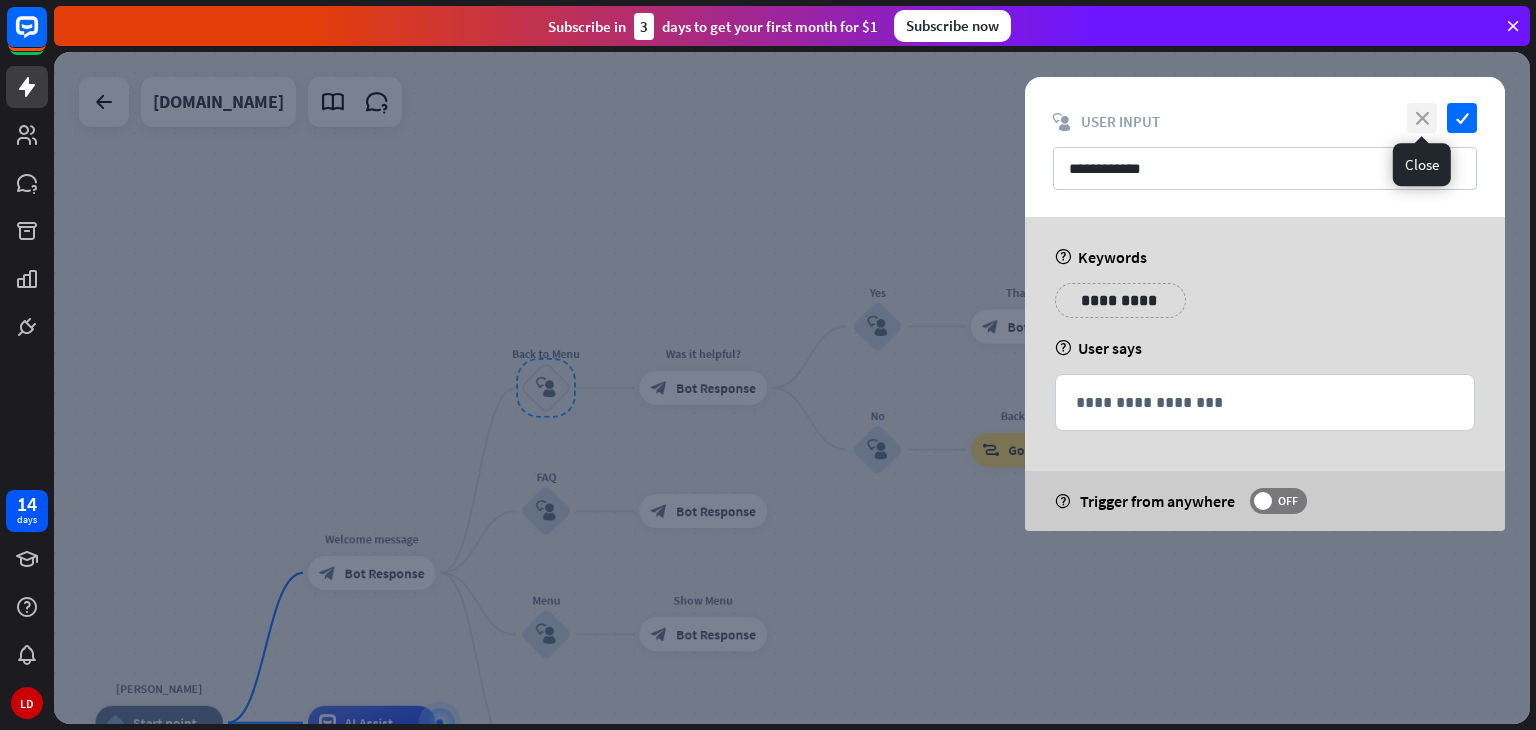 click on "close" at bounding box center [1422, 118] 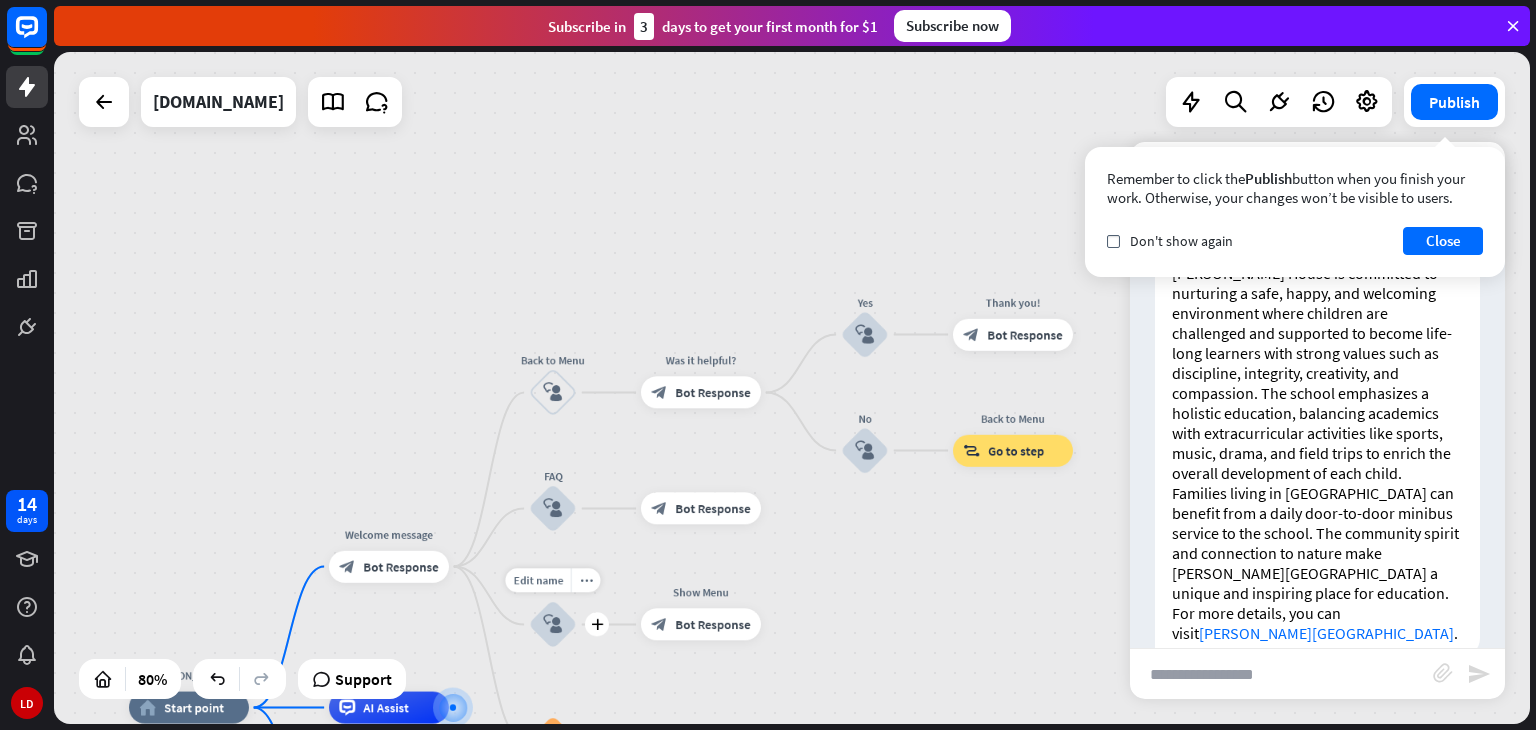 click on "block_user_input" at bounding box center (552, 624) 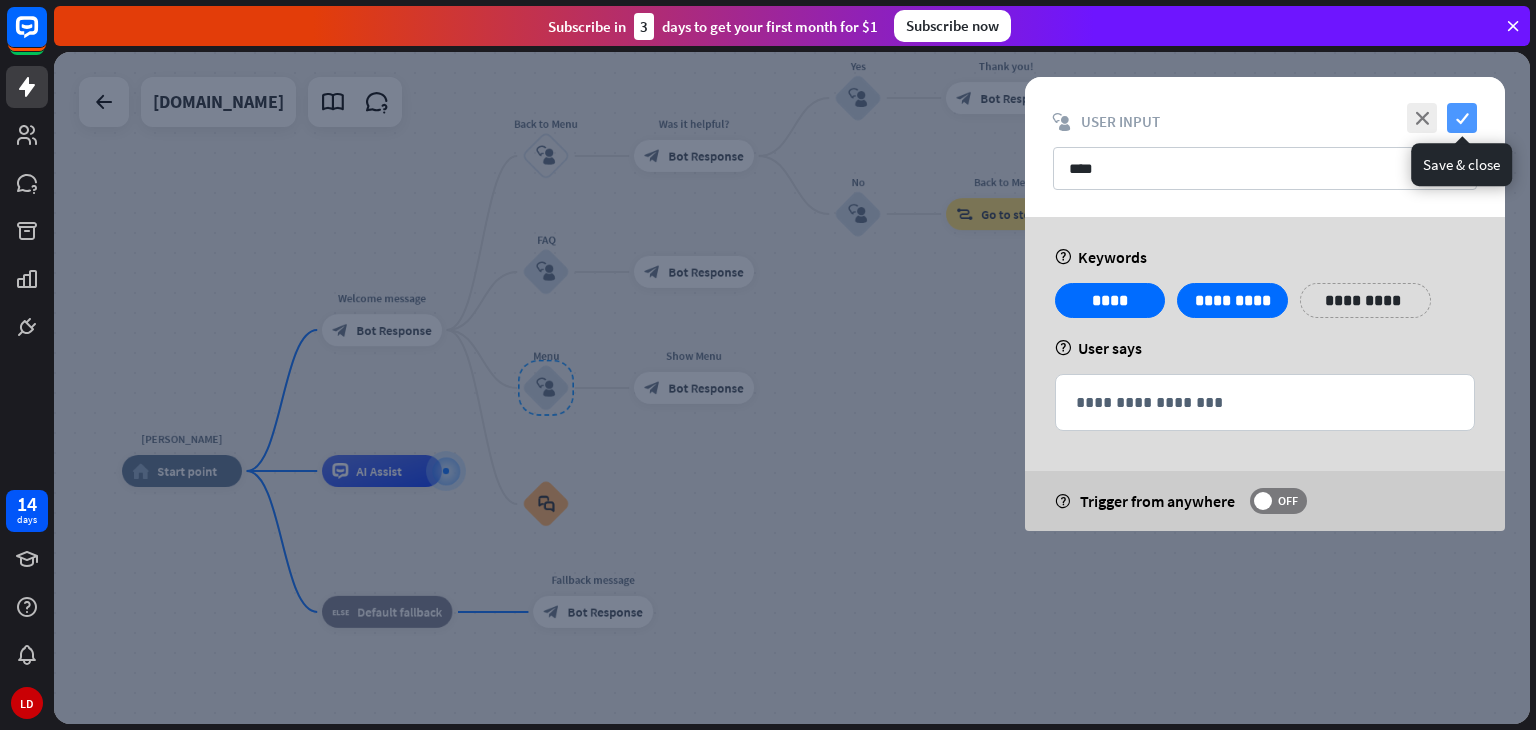 click on "check" at bounding box center (1462, 118) 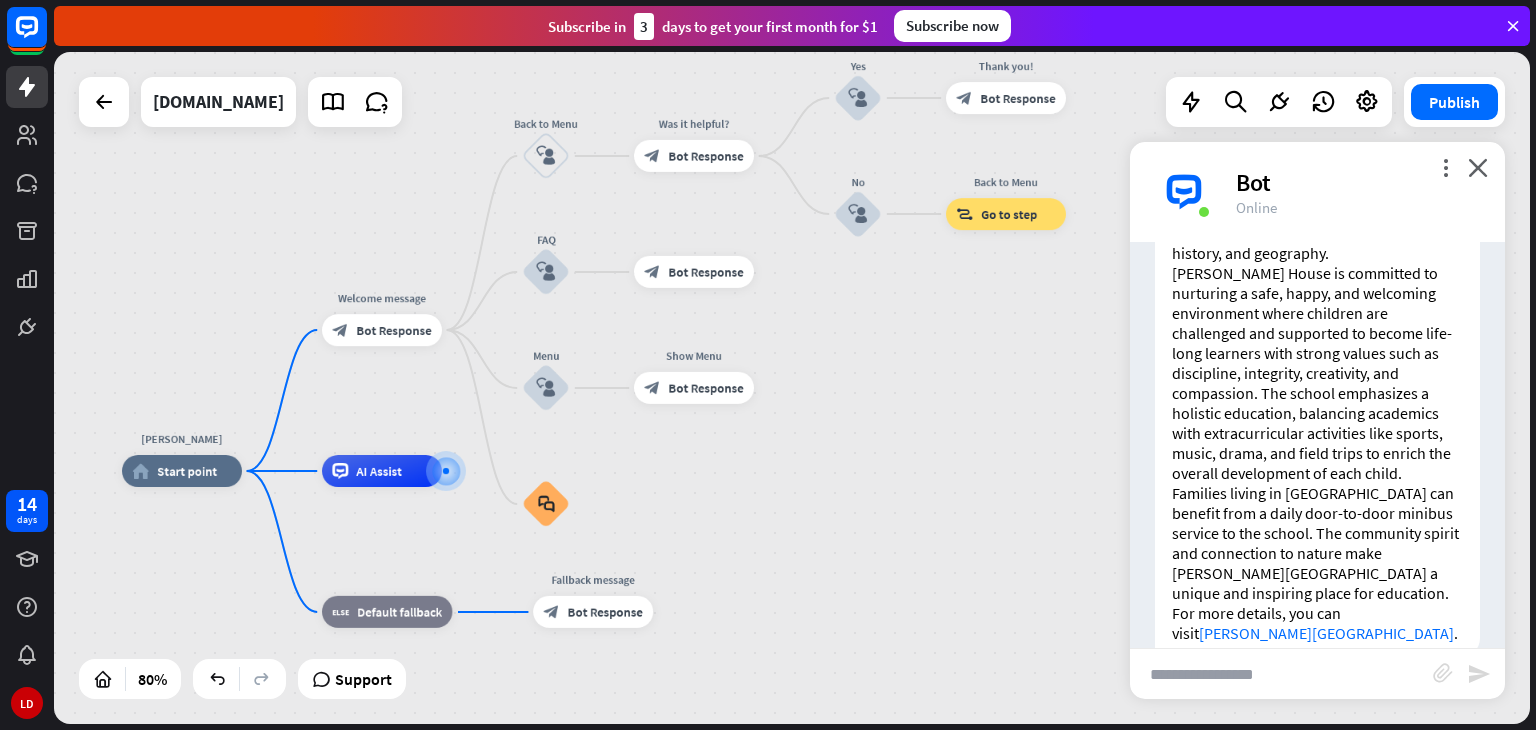 click at bounding box center (1281, 674) 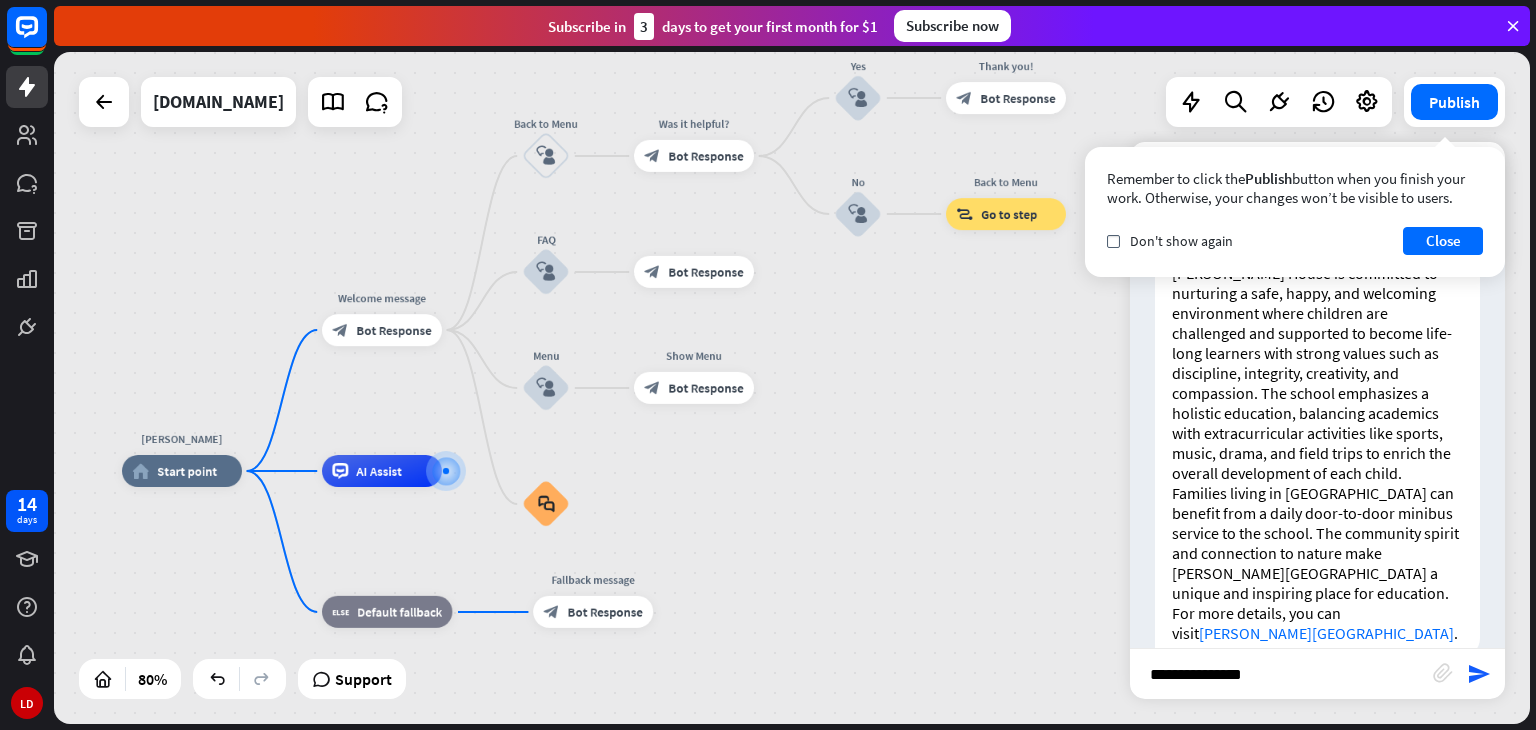 type on "**********" 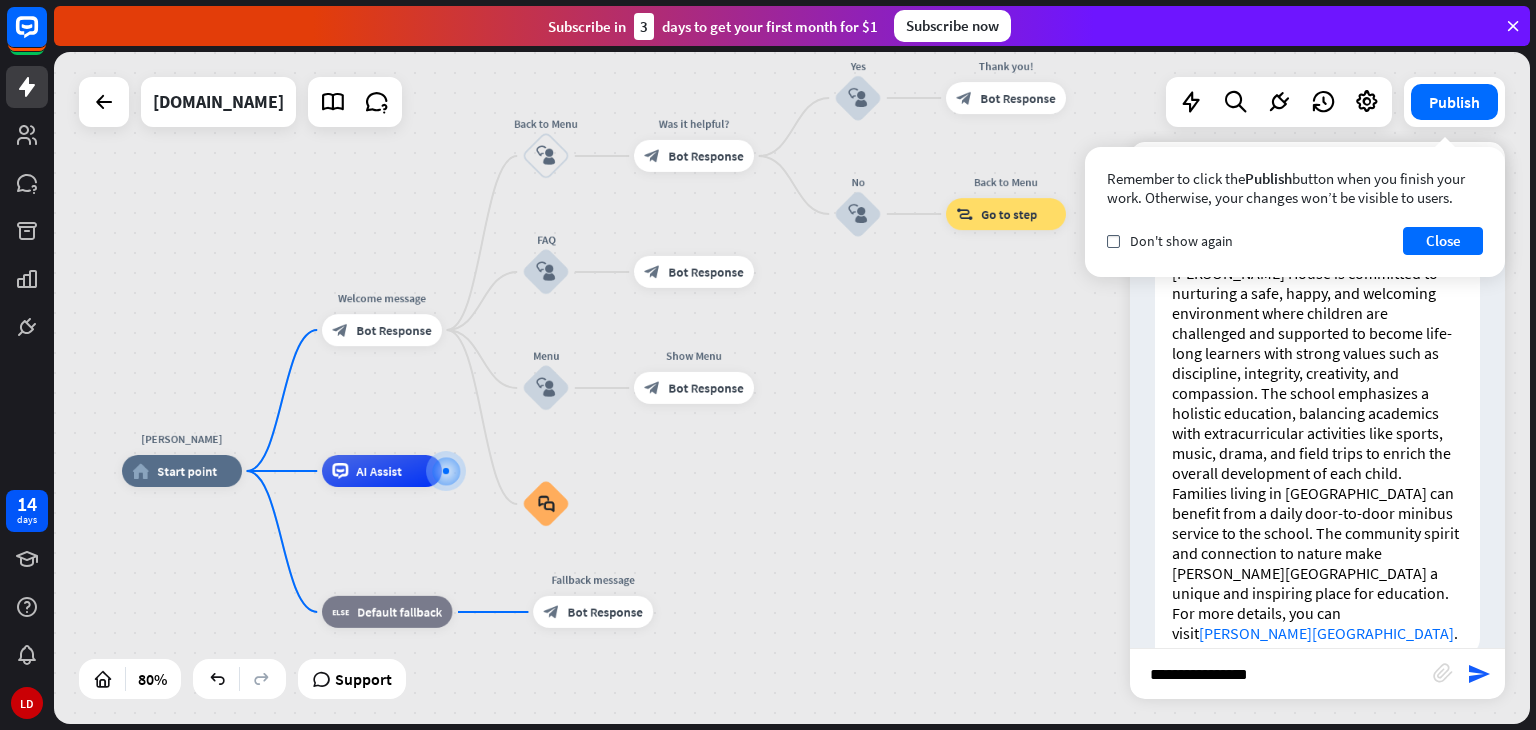 type 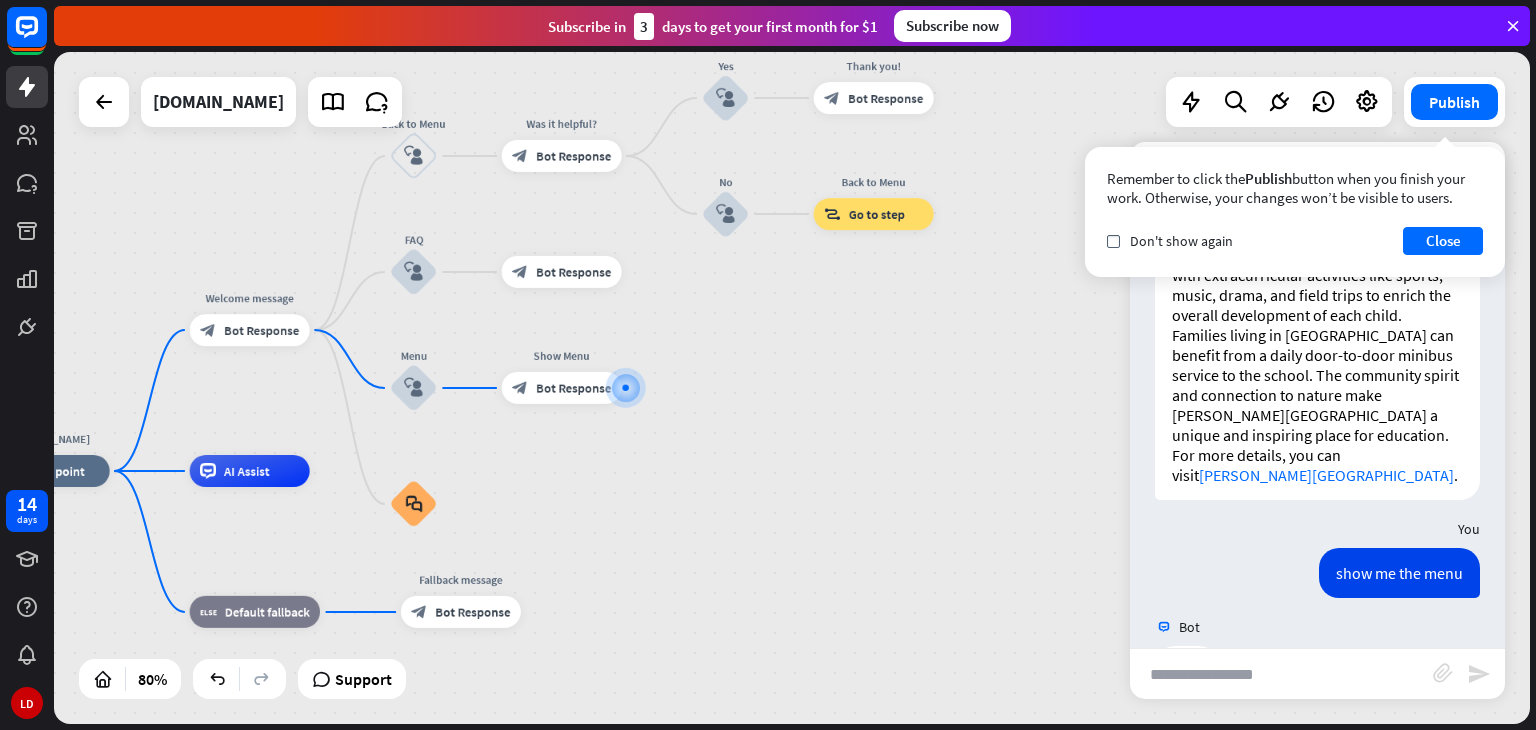 scroll, scrollTop: 1184, scrollLeft: 0, axis: vertical 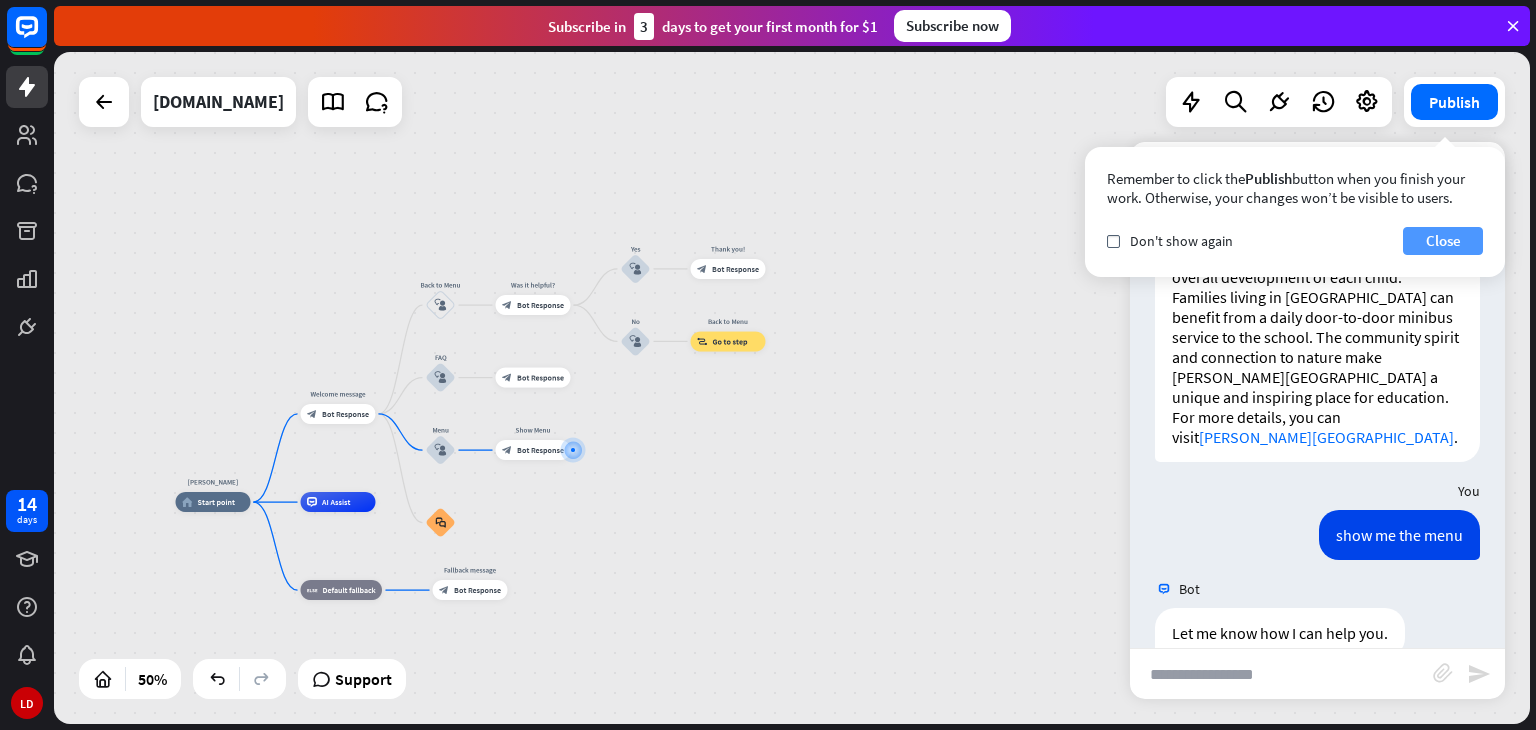 click on "Close" at bounding box center [1443, 241] 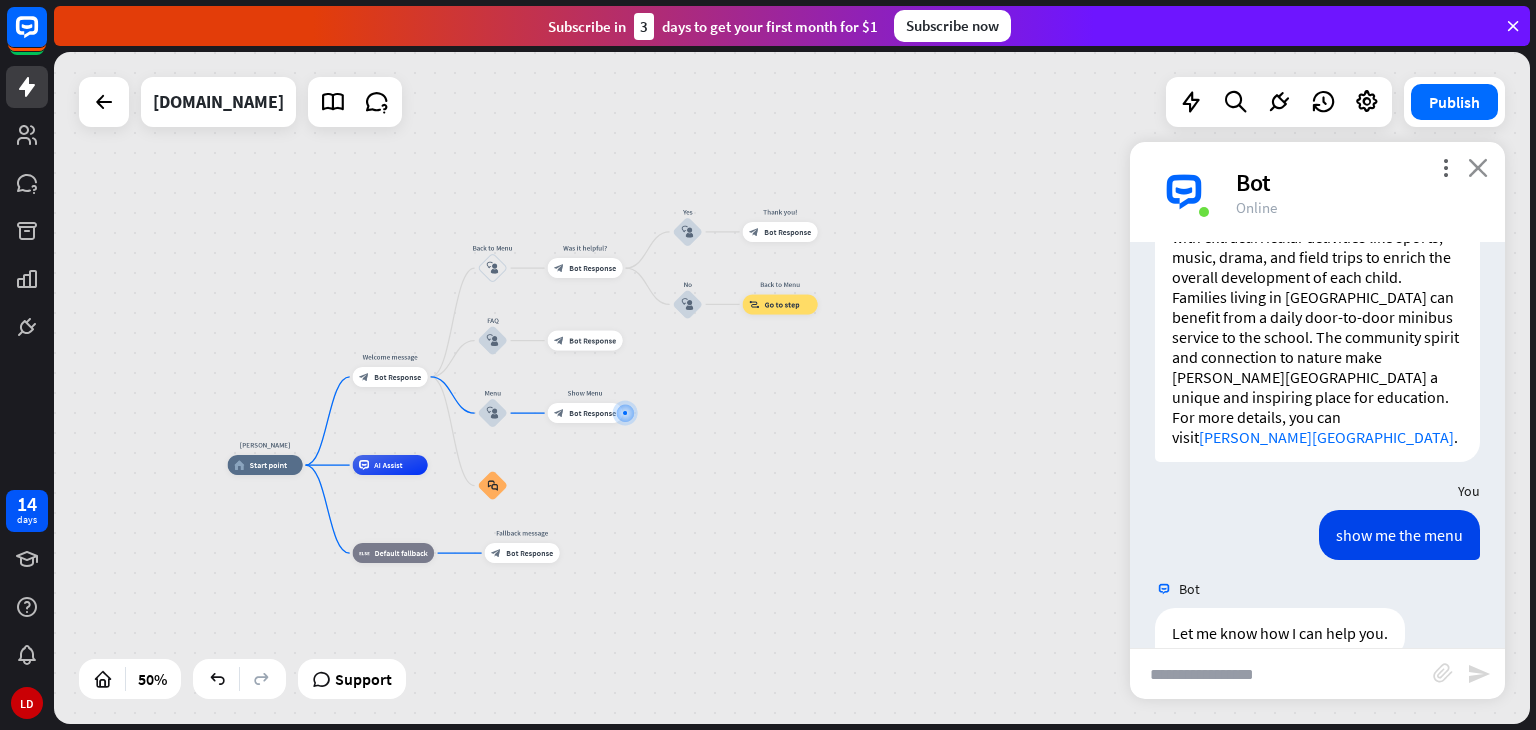 click on "close" at bounding box center (1478, 167) 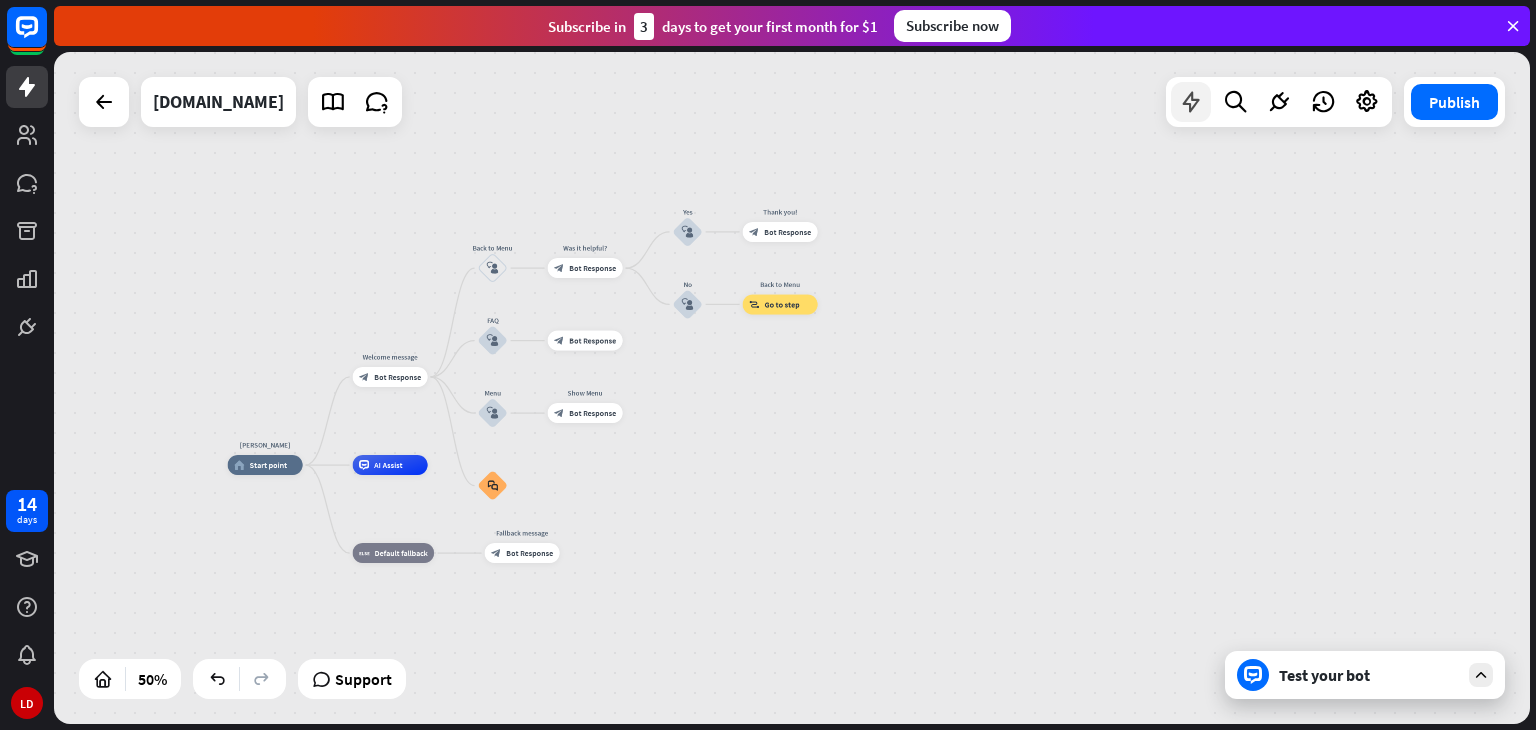 click at bounding box center (1191, 102) 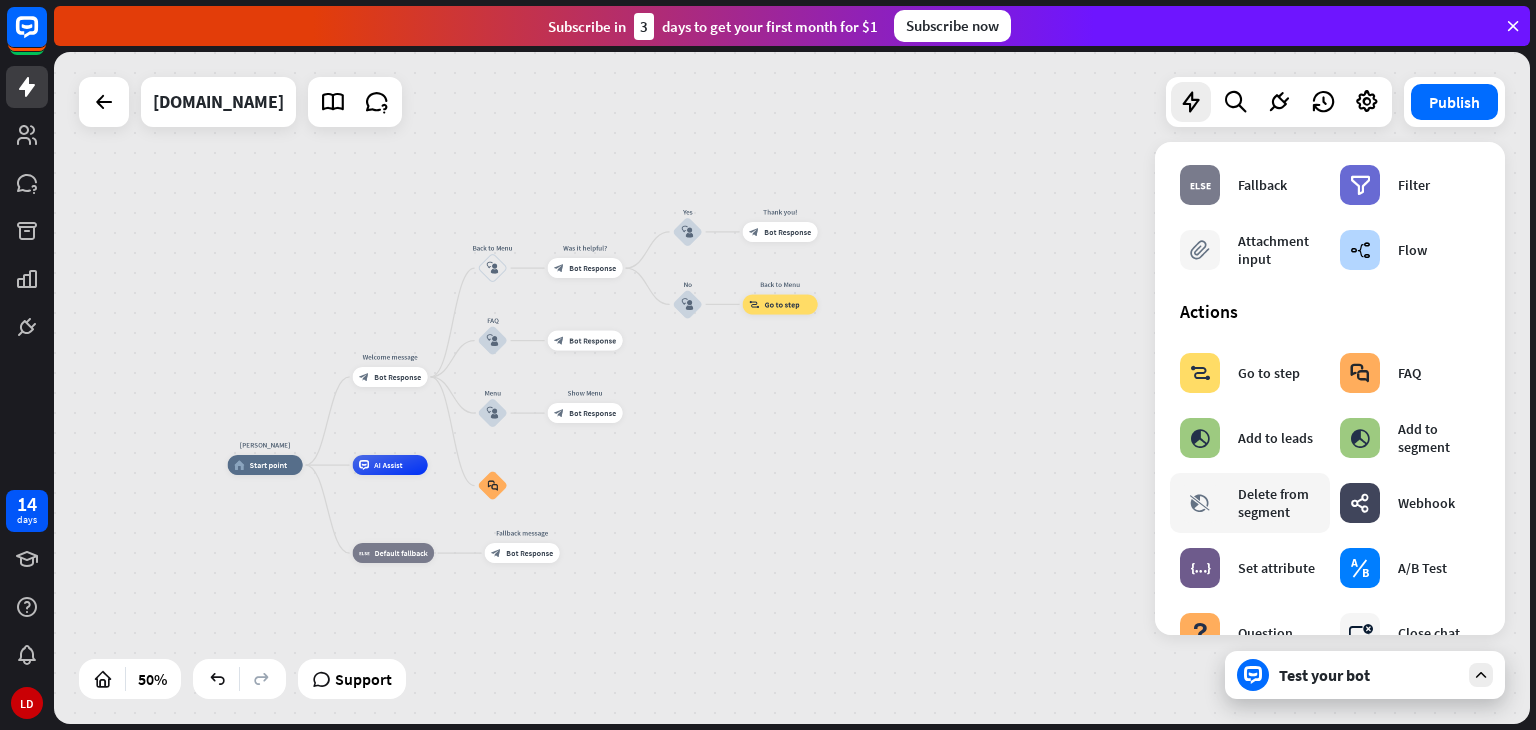 scroll, scrollTop: 120, scrollLeft: 0, axis: vertical 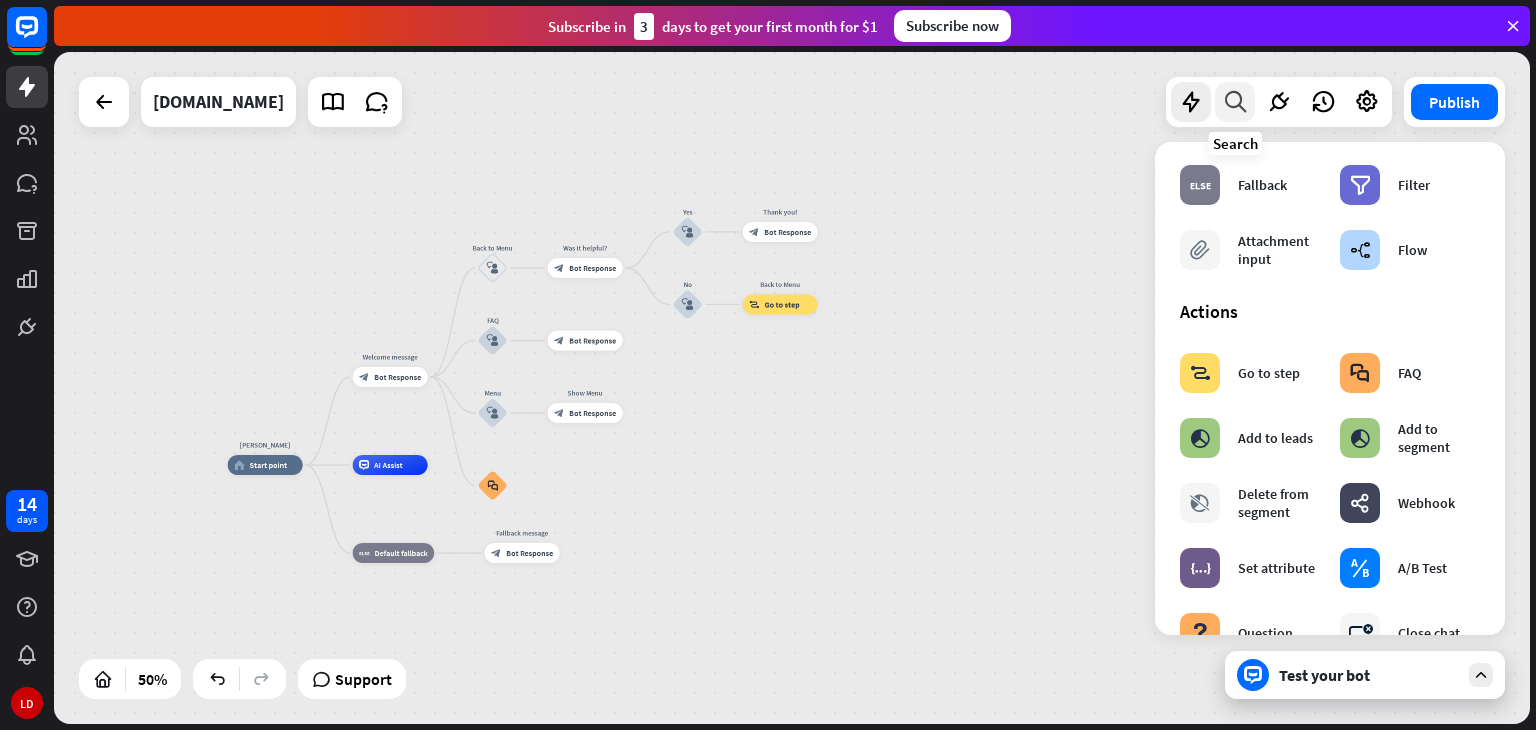 click at bounding box center [1235, 102] 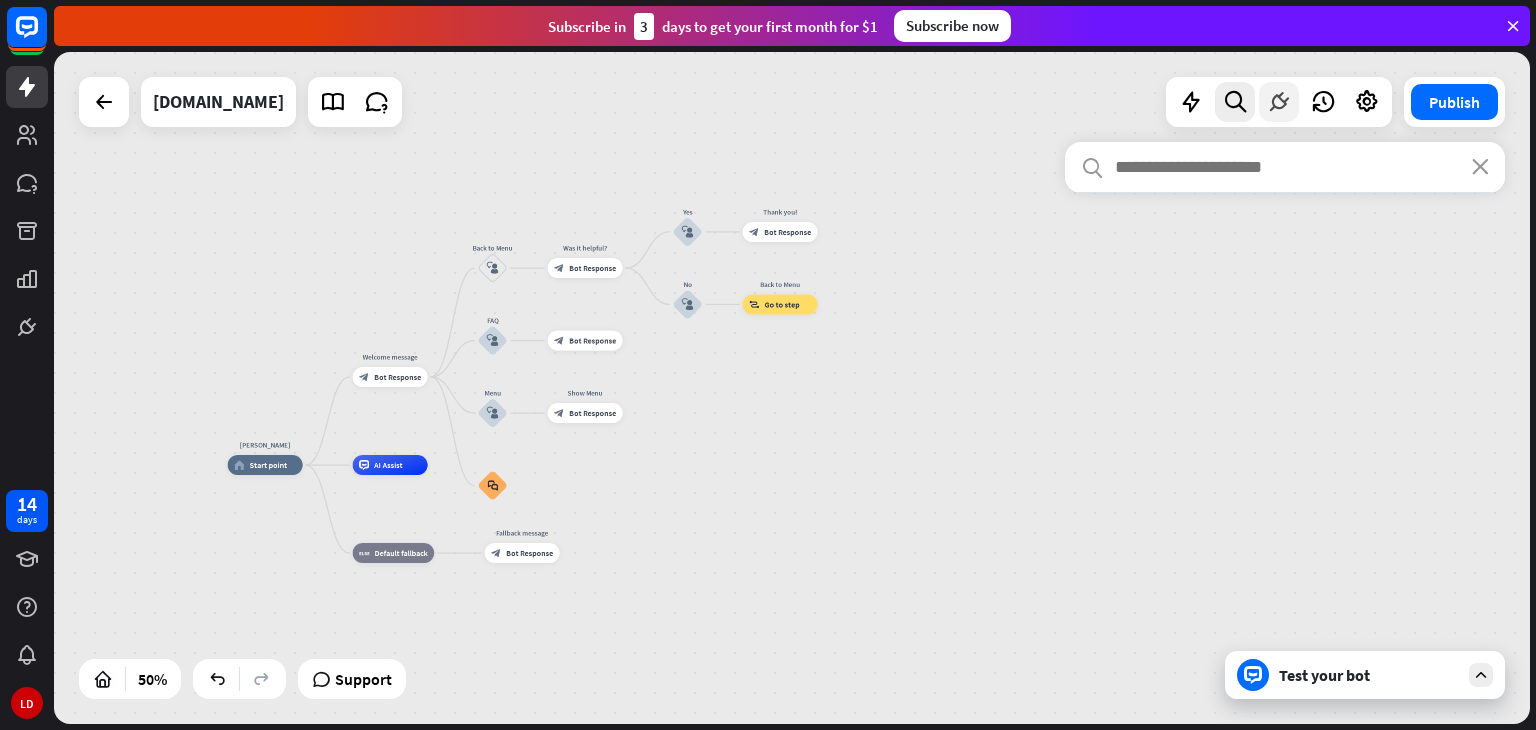 click at bounding box center [1279, 102] 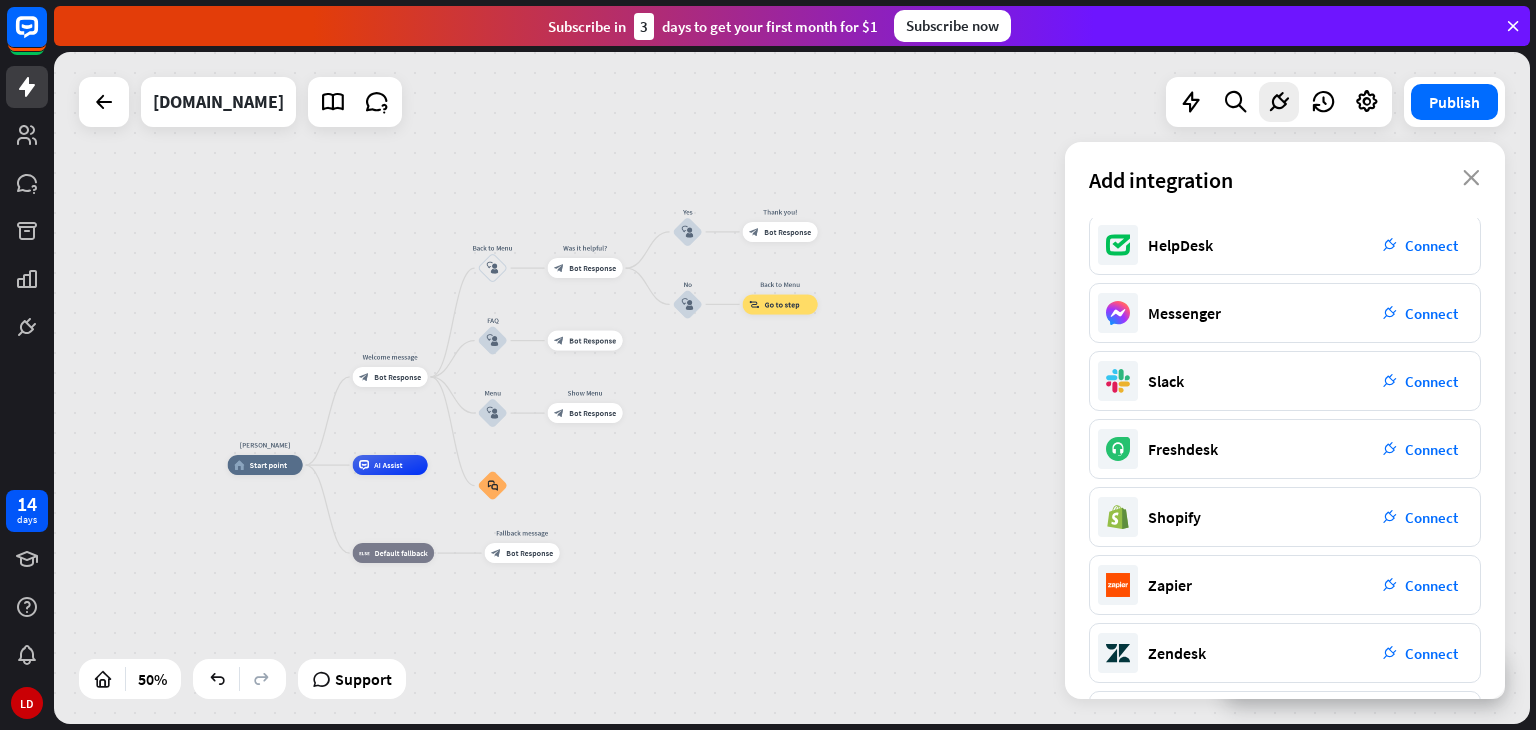 scroll, scrollTop: 200, scrollLeft: 0, axis: vertical 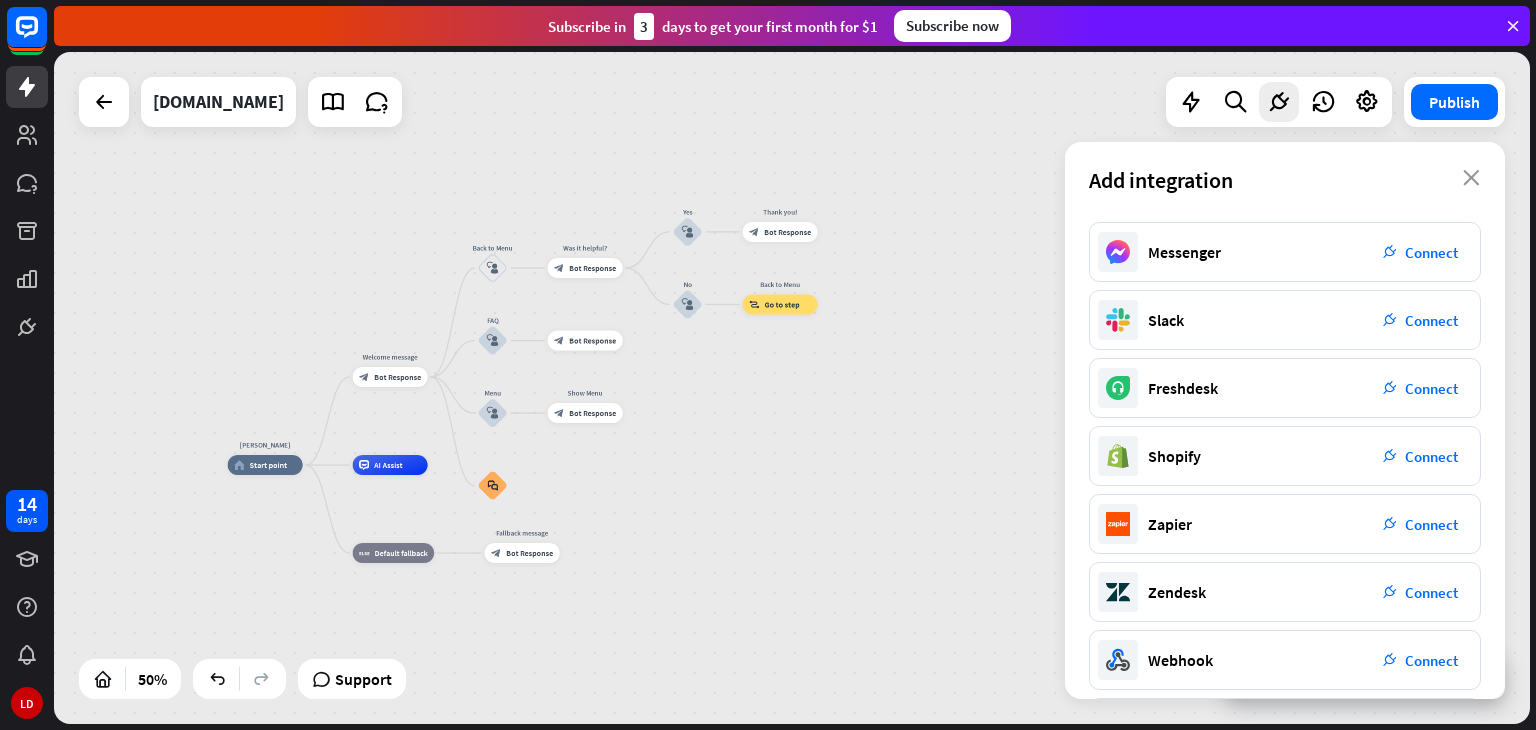 click on "[PERSON_NAME] Chat   home_2   Start point                 Welcome message   block_bot_response   Bot Response                 Back to Menu   block_user_input                 Was it helpful?   block_bot_response   Bot Response                 Yes   block_user_input                 Thank you!   block_bot_response   Bot Response                 No   block_user_input                 Back to Menu   block_goto   Go to step                 FAQ   block_user_input                   block_bot_response   Bot Response                 Menu   block_user_input                 Show Menu   block_bot_response   Bot Response                   block_faq                     AI Assist                   block_fallback   Default fallback                 Fallback message   block_bot_response   Bot Response" at bounding box center (792, 388) 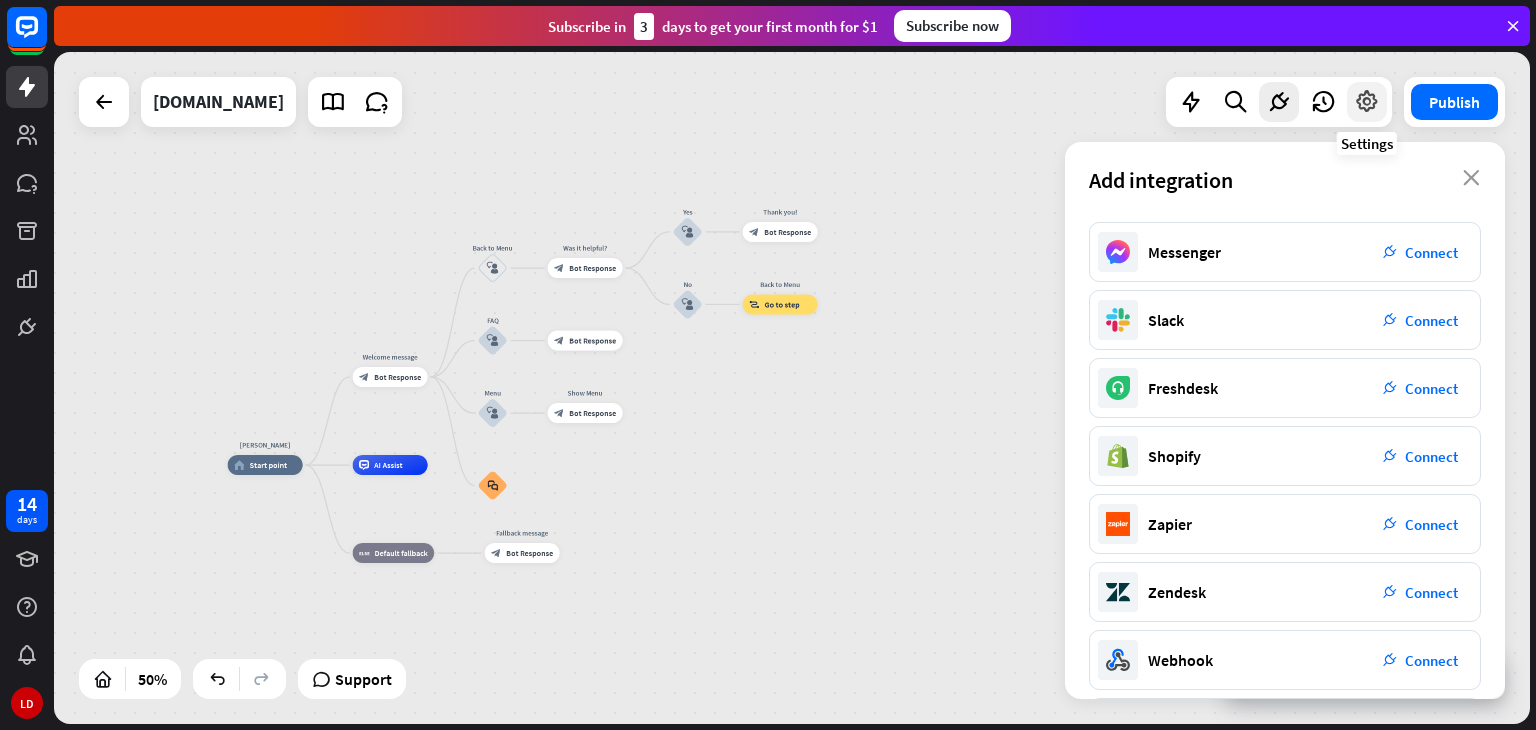 click at bounding box center (1367, 102) 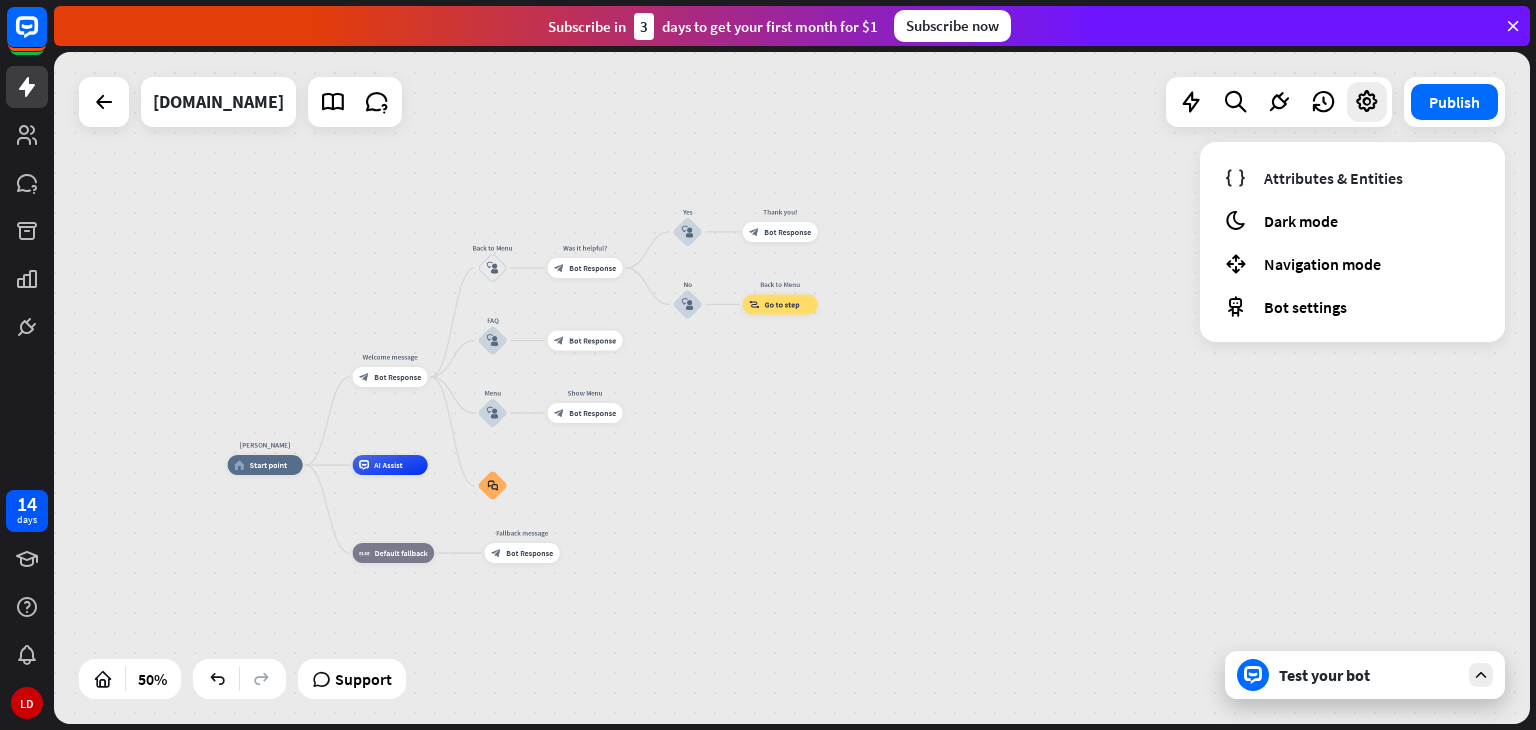 click on "[PERSON_NAME] Chat   home_2   Start point                 Welcome message   block_bot_response   Bot Response                 Back to Menu   block_user_input                 Was it helpful?   block_bot_response   Bot Response                 Yes   block_user_input                 Thank you!   block_bot_response   Bot Response                 No   block_user_input                 Back to Menu   block_goto   Go to step                 FAQ   block_user_input                   block_bot_response   Bot Response                 Menu   block_user_input                 Show Menu   block_bot_response   Bot Response                   block_faq                     AI Assist                   block_fallback   Default fallback                 Fallback message   block_bot_response   Bot Response" at bounding box center (792, 388) 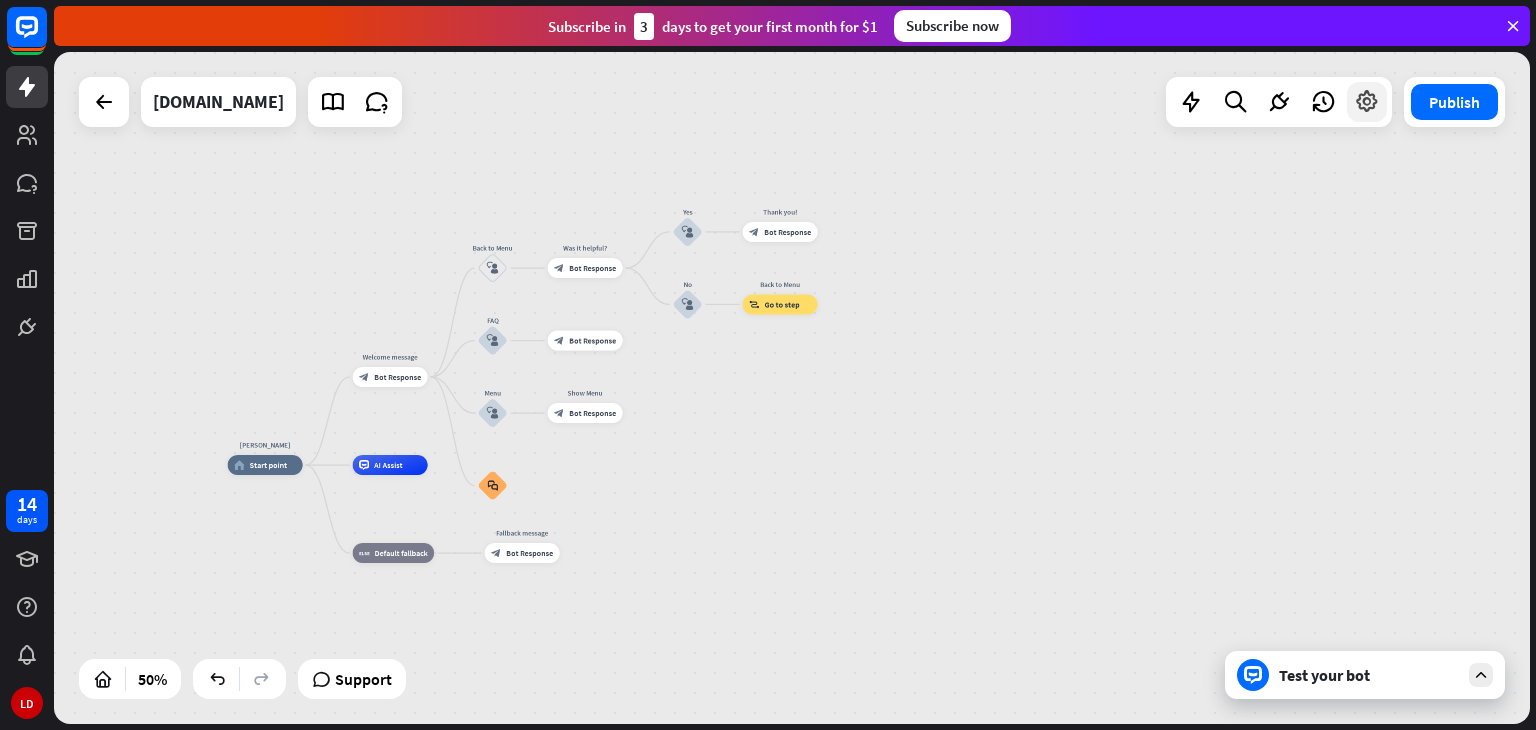 click at bounding box center [1367, 102] 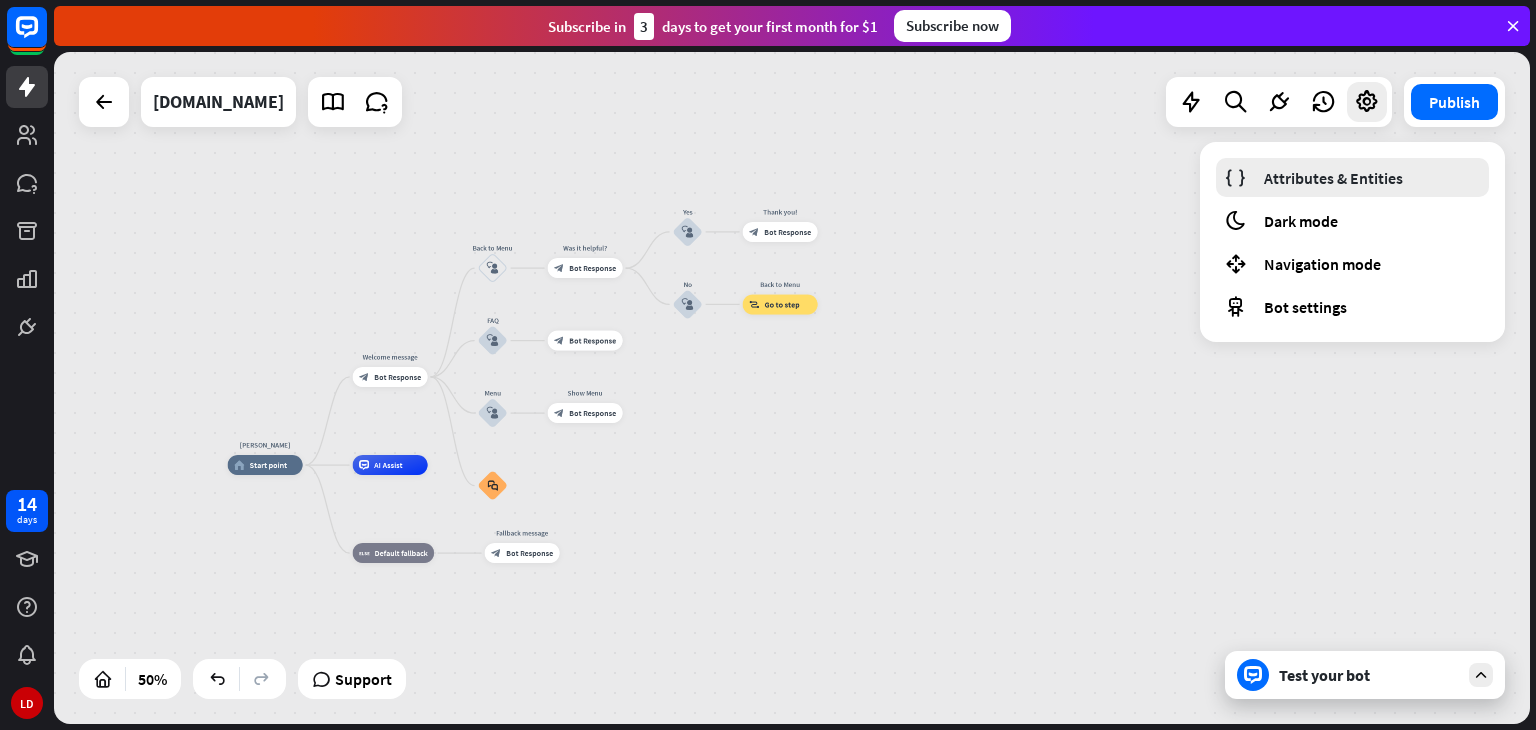click on "Attributes & Entities" at bounding box center (1333, 178) 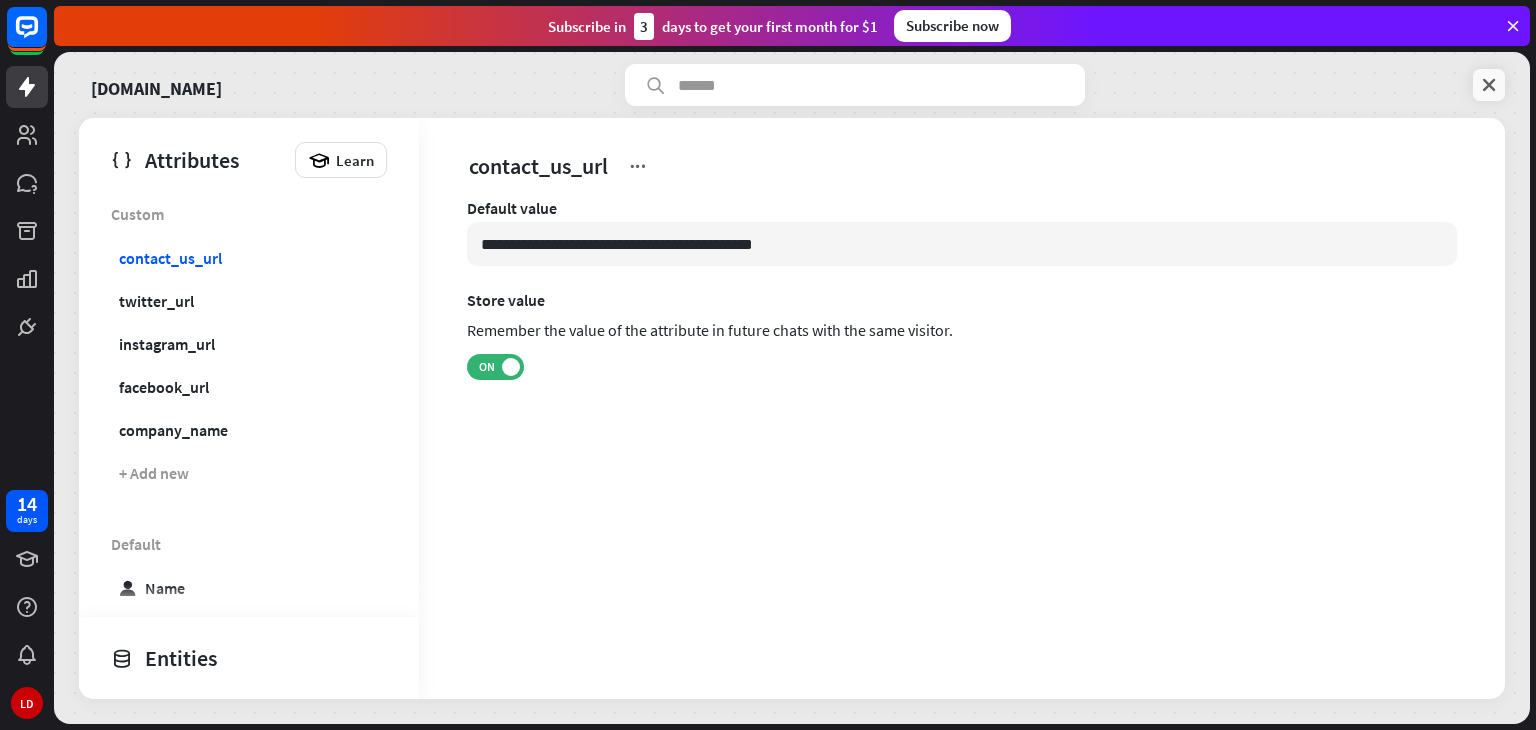 click at bounding box center (1489, 85) 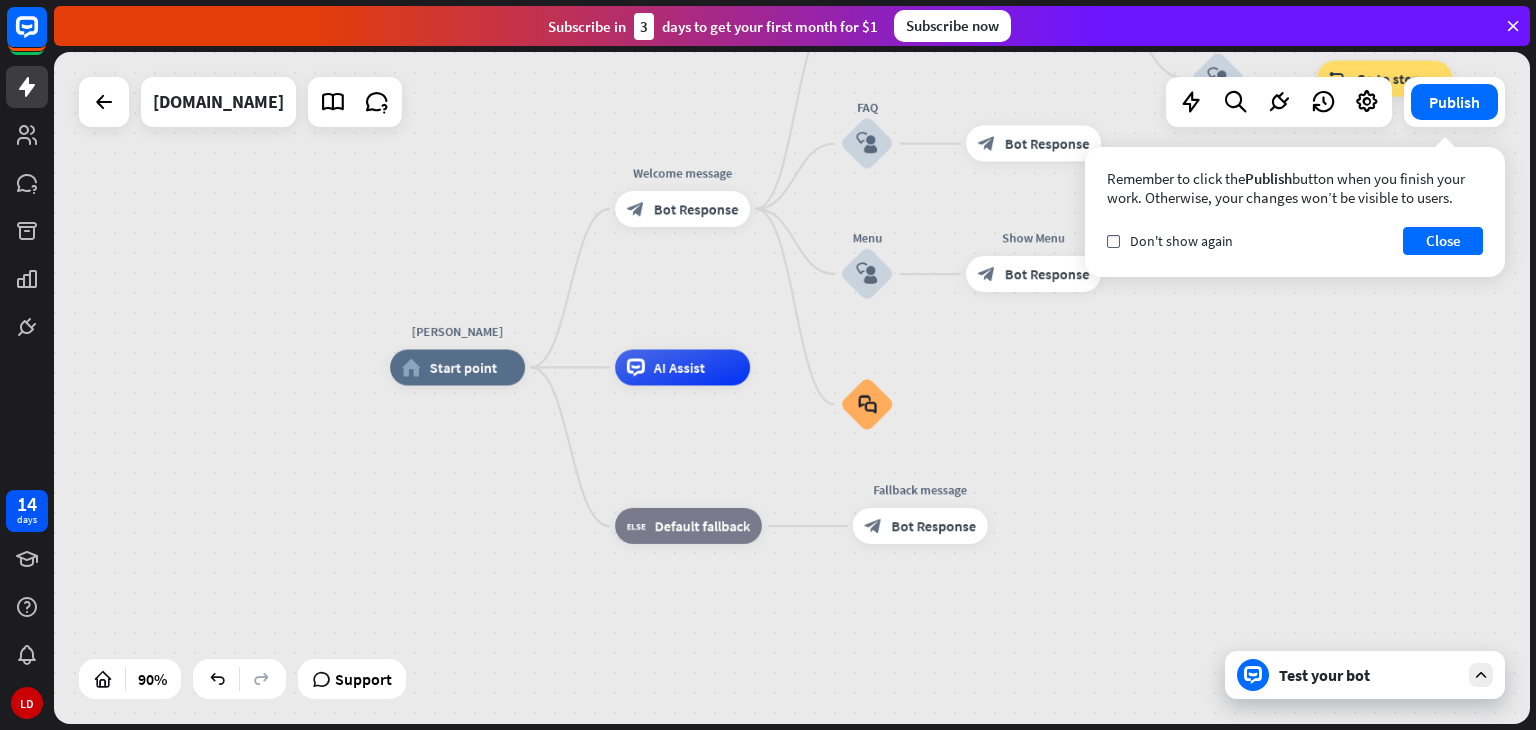 click on "Test your bot" at bounding box center (1369, 675) 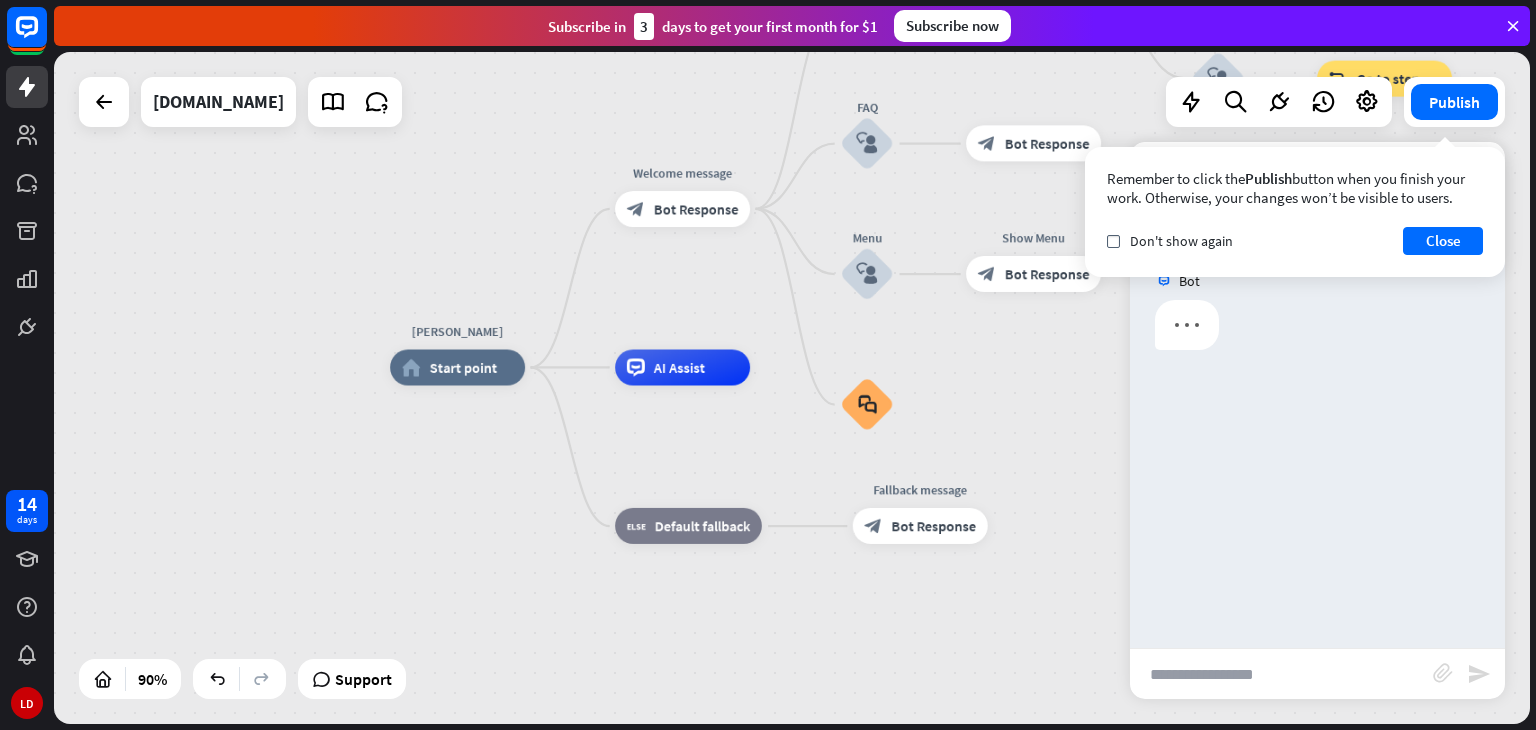 click at bounding box center (1281, 674) 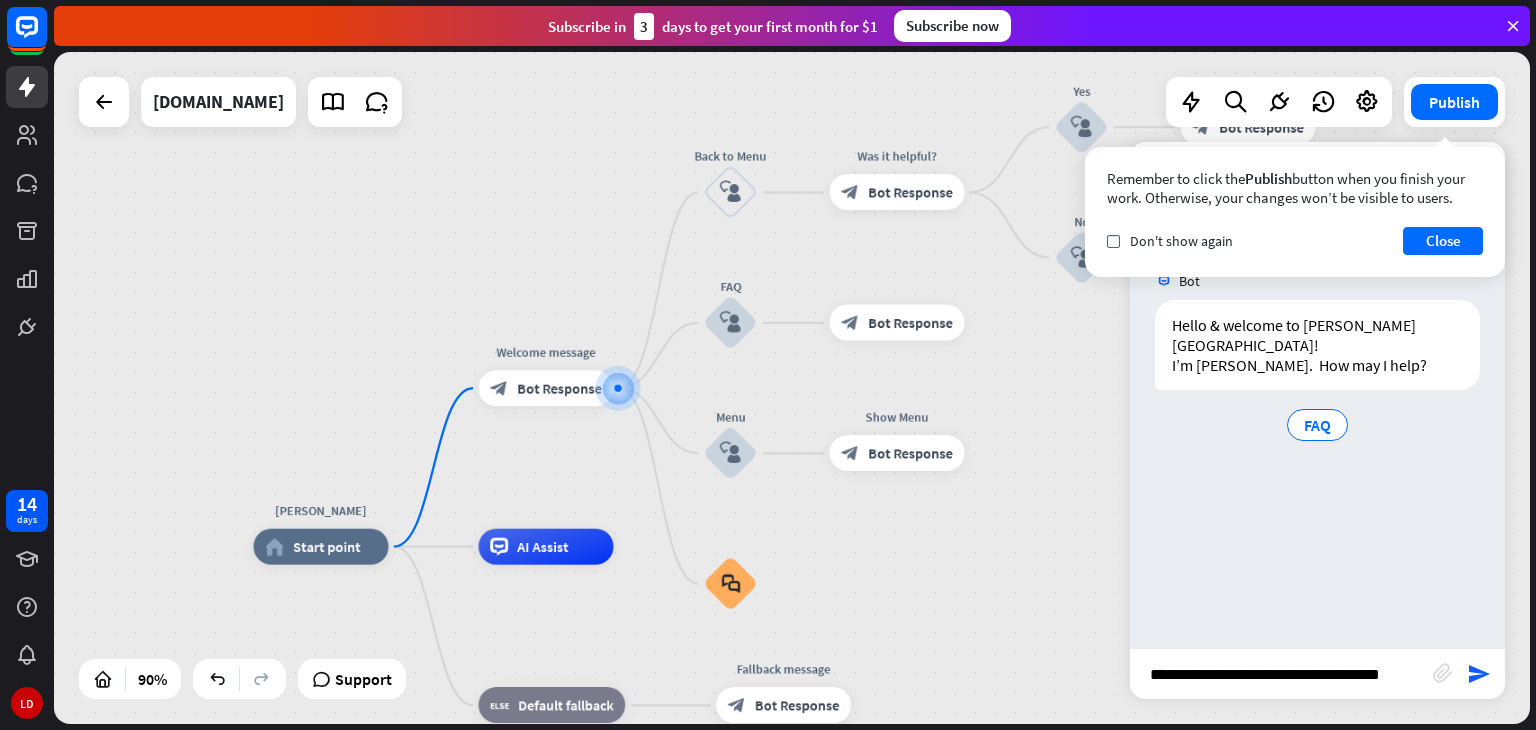 scroll, scrollTop: 0, scrollLeft: 0, axis: both 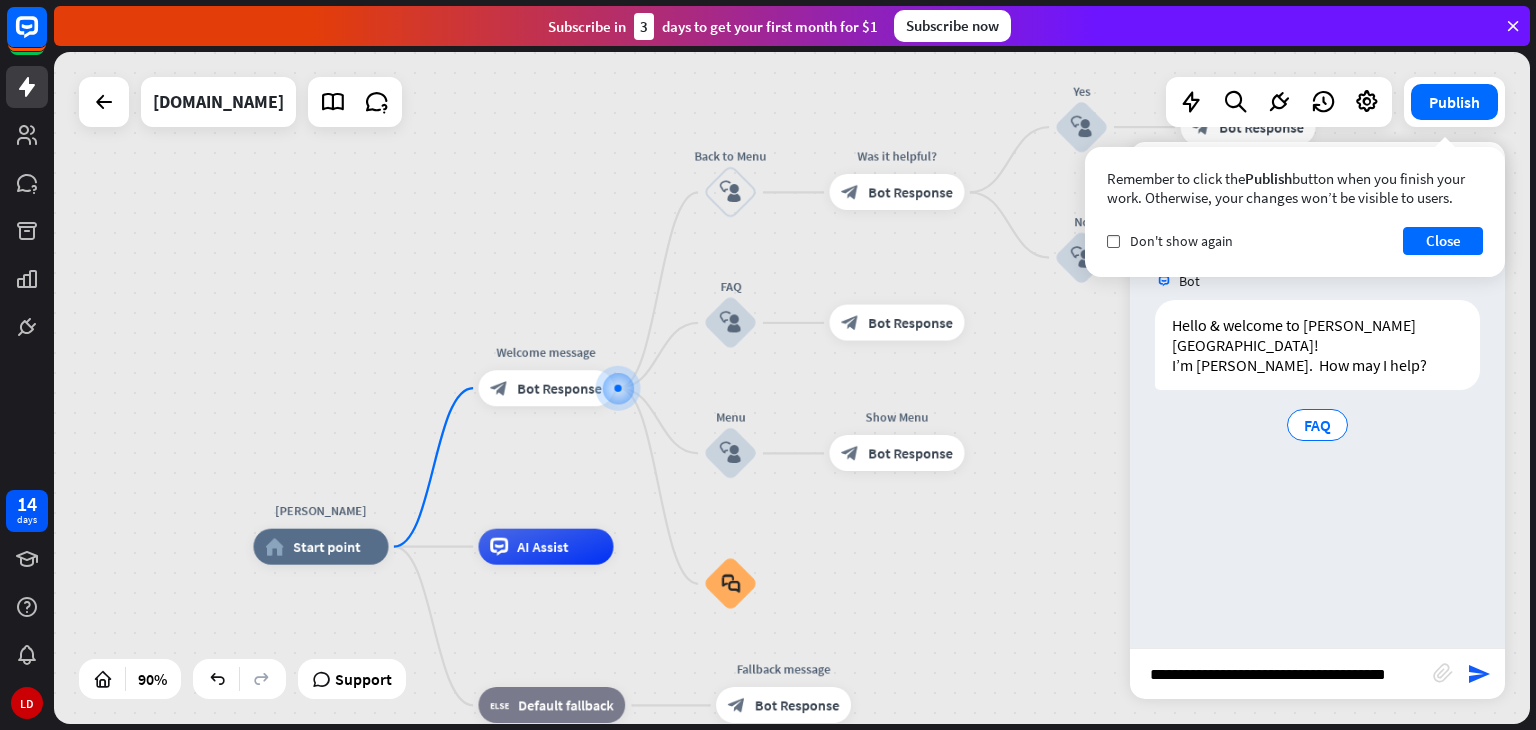 type on "**********" 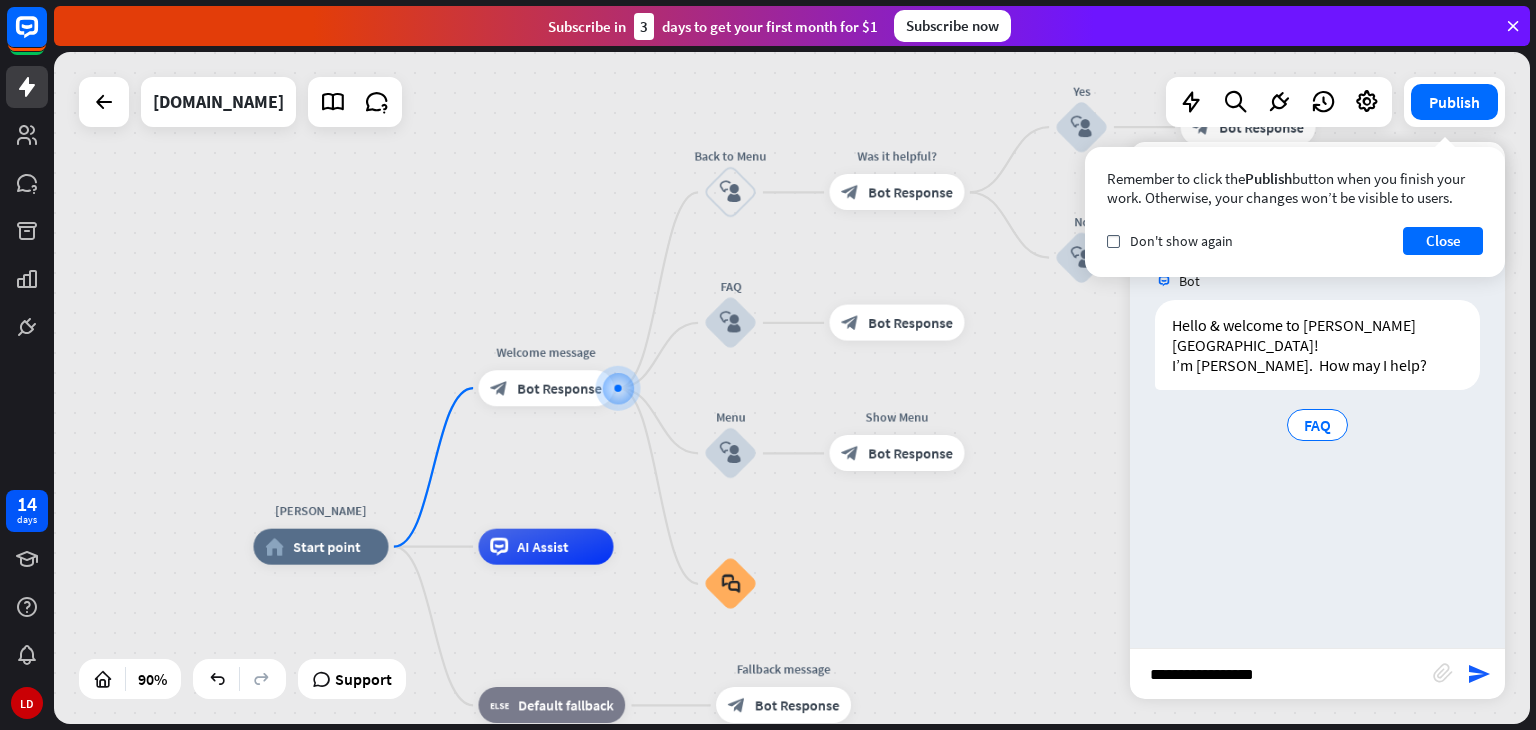 scroll, scrollTop: 0, scrollLeft: 0, axis: both 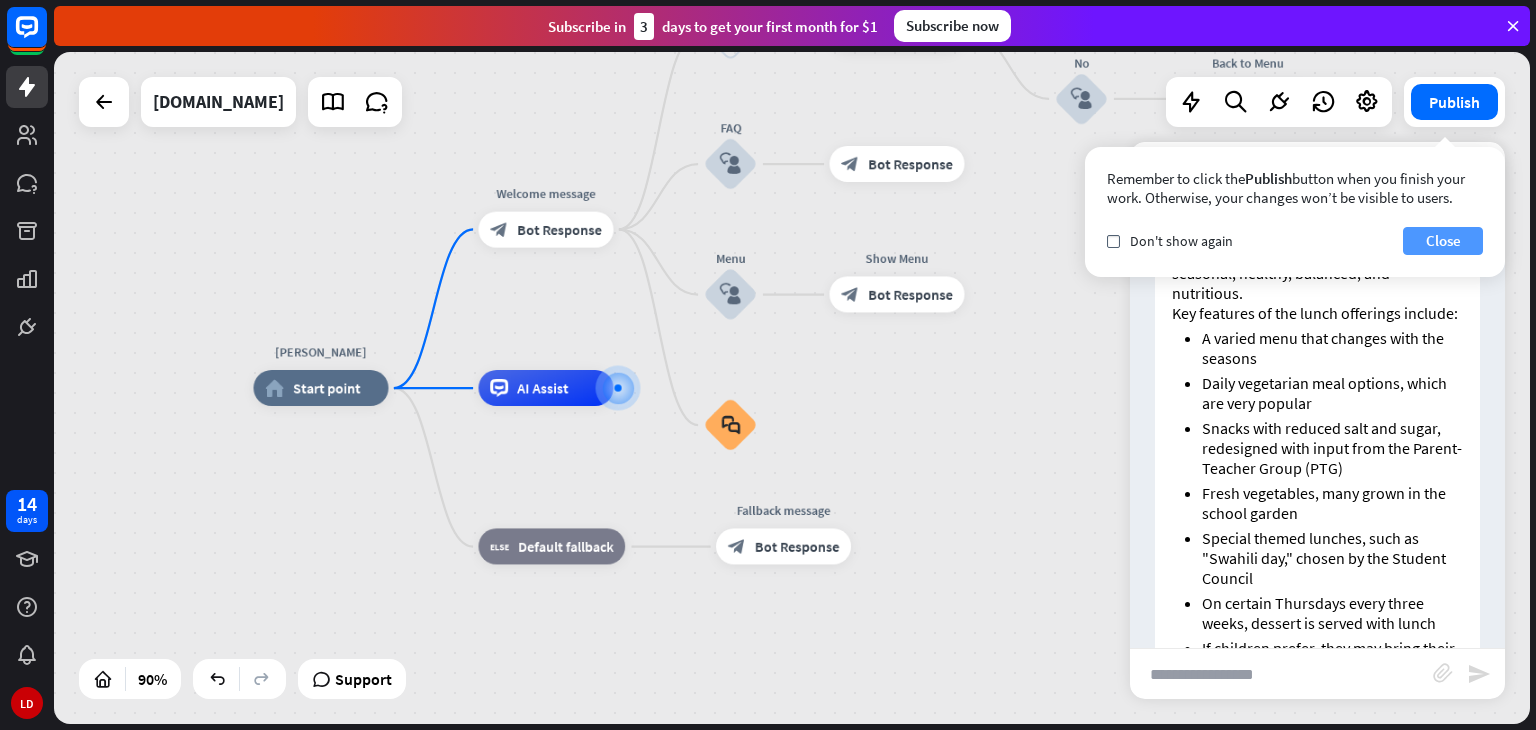 click on "Close" at bounding box center (1443, 241) 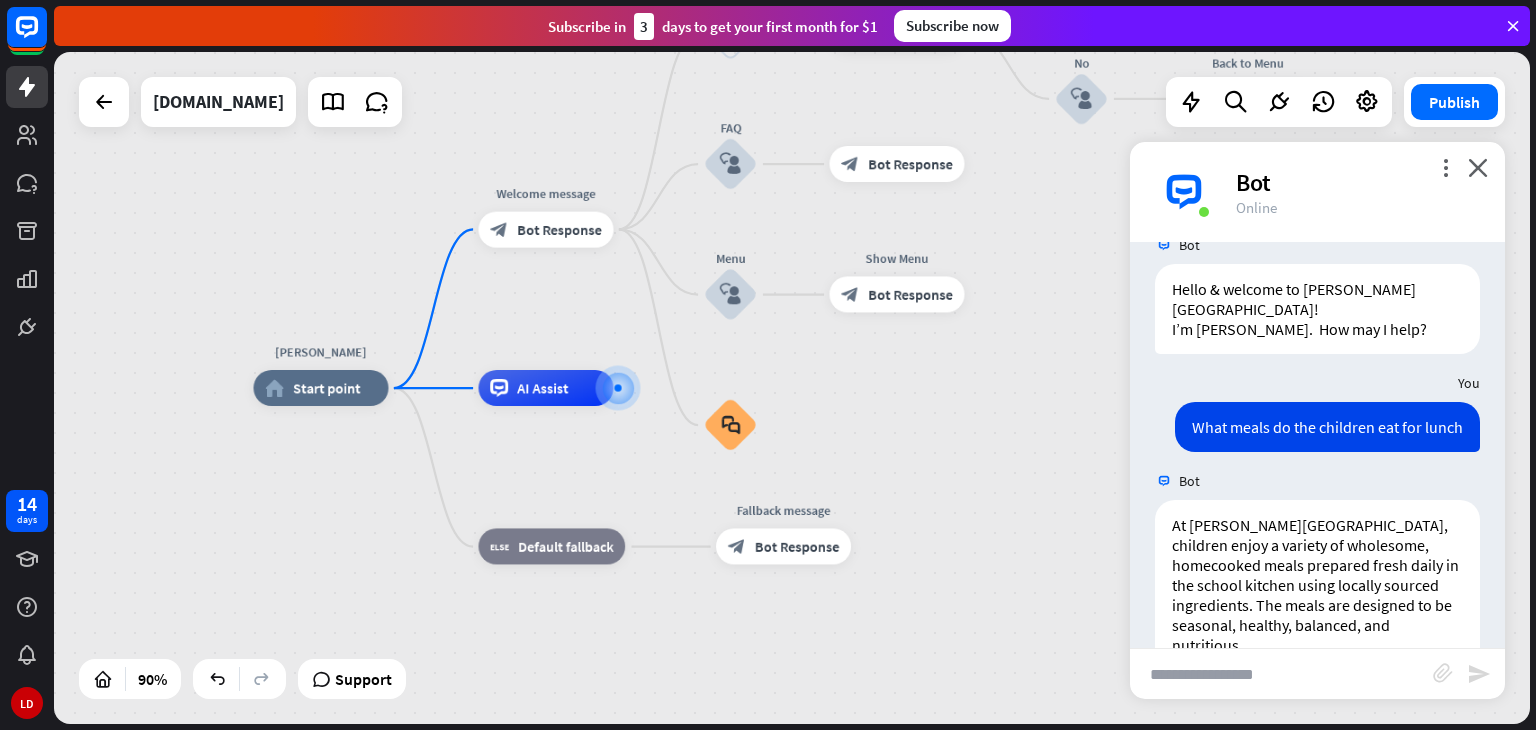 scroll, scrollTop: 0, scrollLeft: 0, axis: both 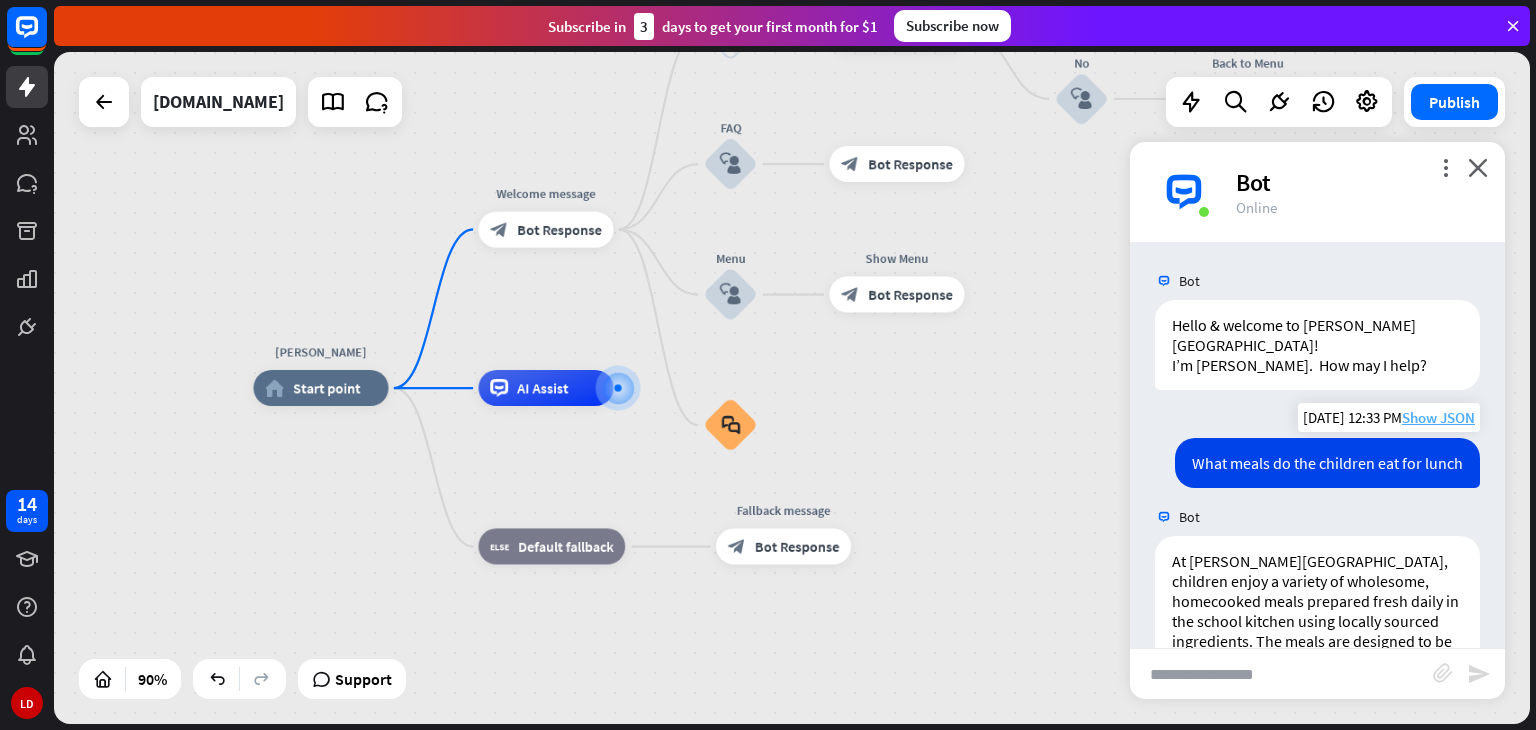 click on "Show JSON" at bounding box center (1438, 417) 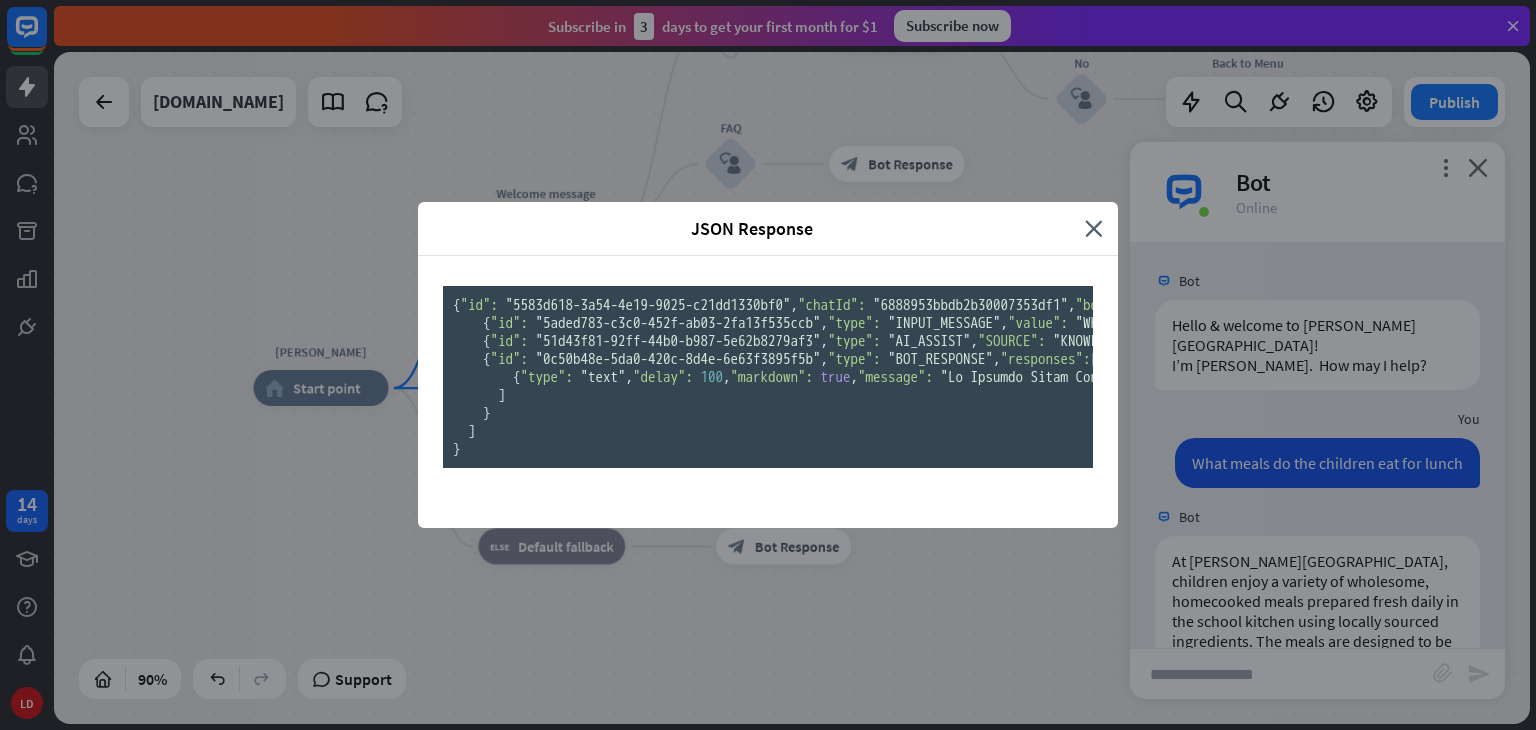 scroll, scrollTop: 309, scrollLeft: 0, axis: vertical 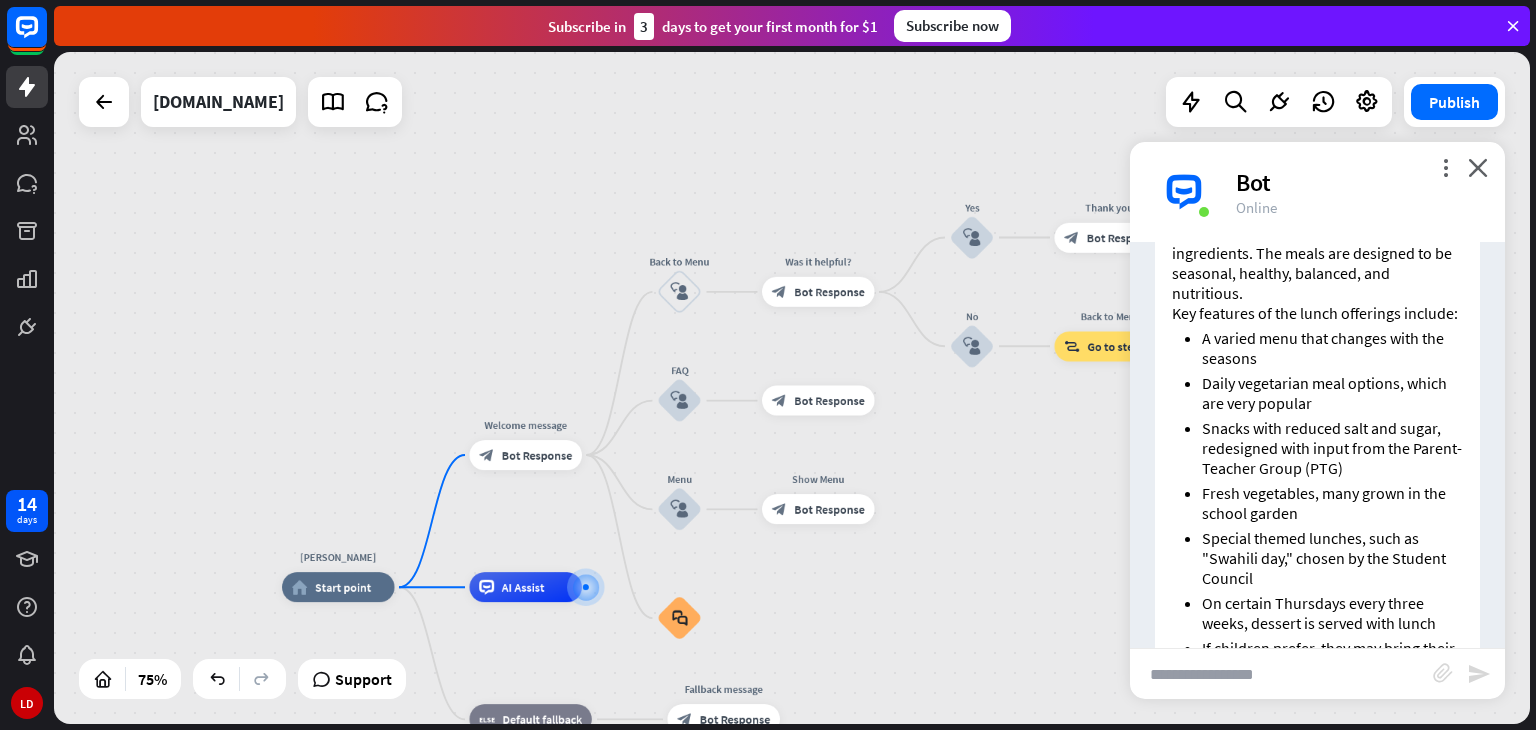 drag, startPoint x: 1017, startPoint y: 432, endPoint x: 992, endPoint y: 655, distance: 224.39697 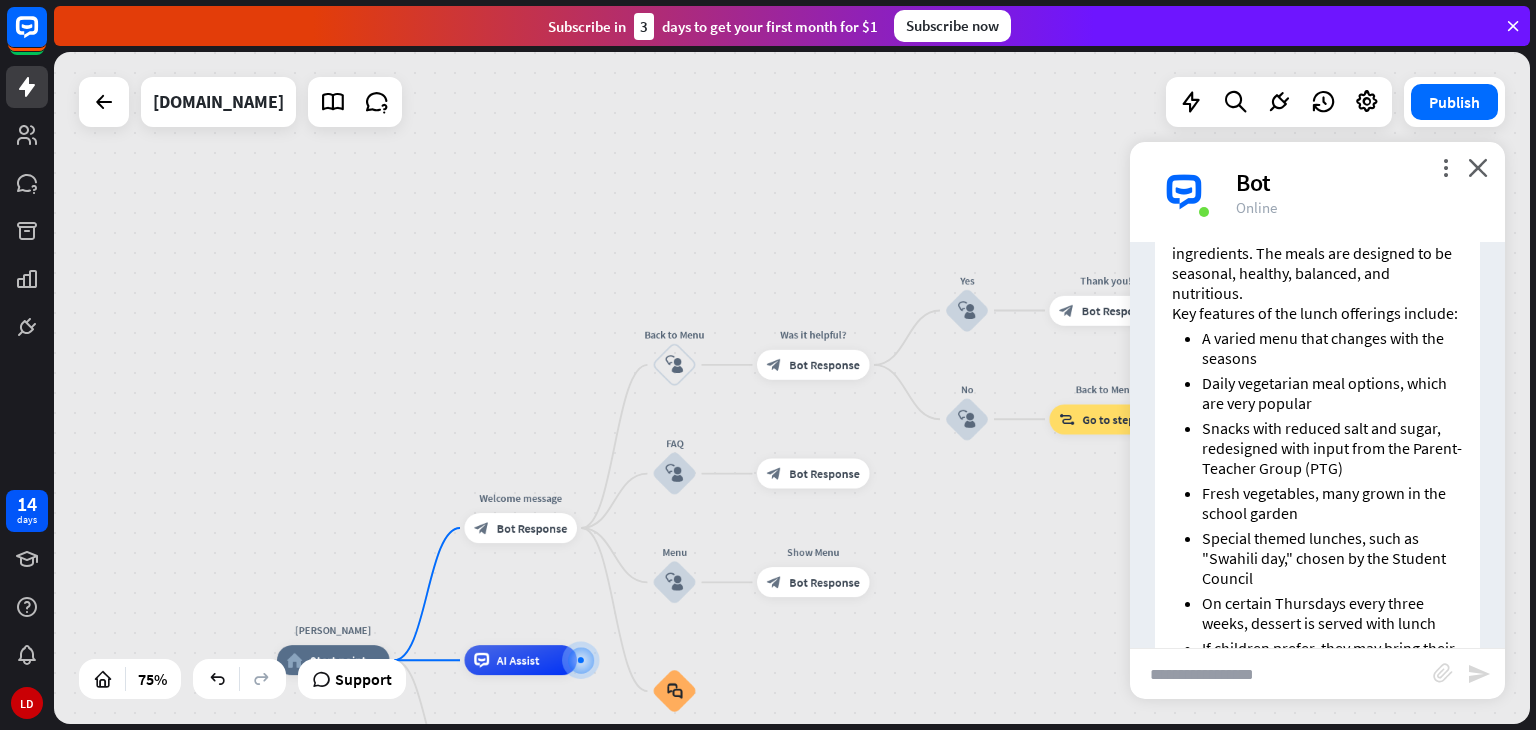 drag, startPoint x: 988, startPoint y: 521, endPoint x: 937, endPoint y: 575, distance: 74.27651 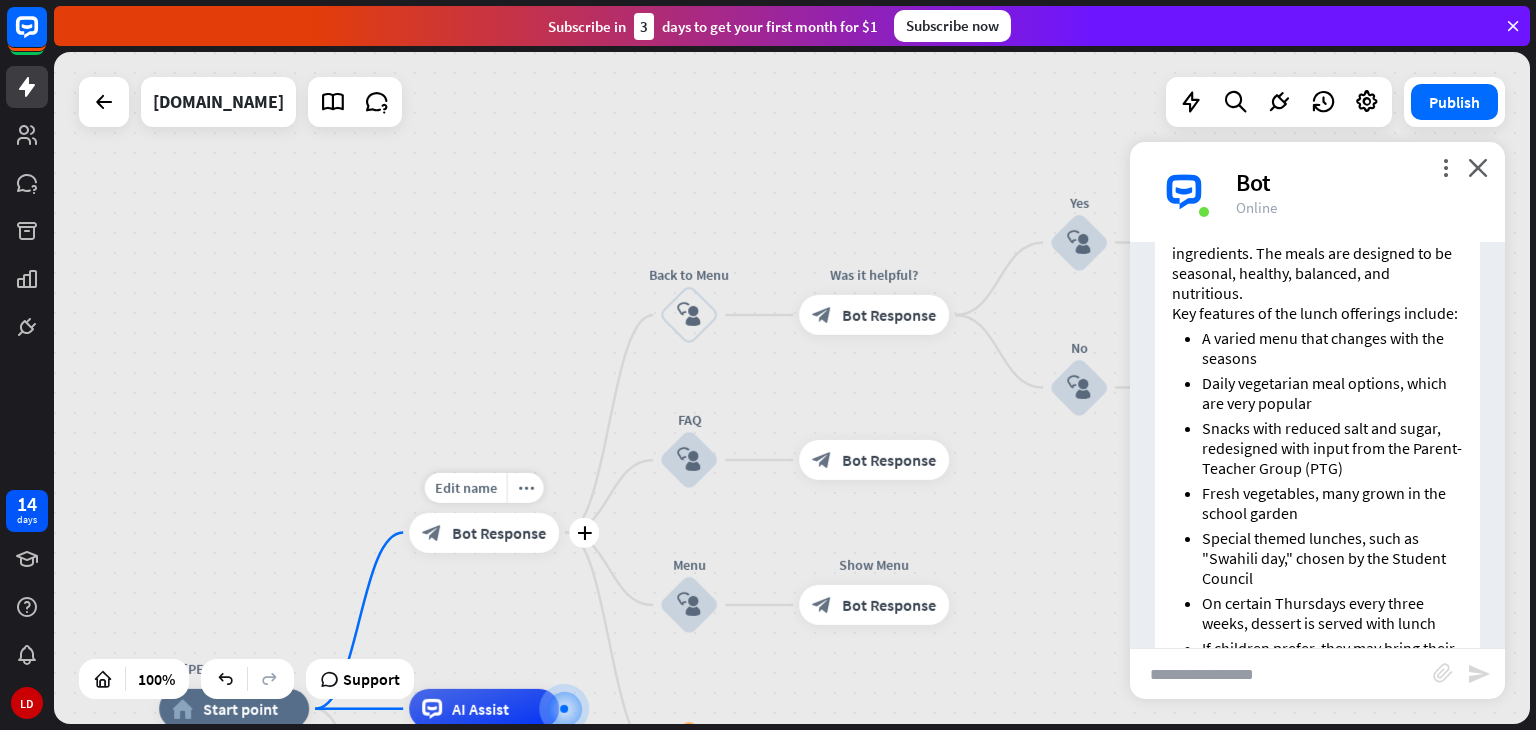 click on "Bot Response" at bounding box center (499, 533) 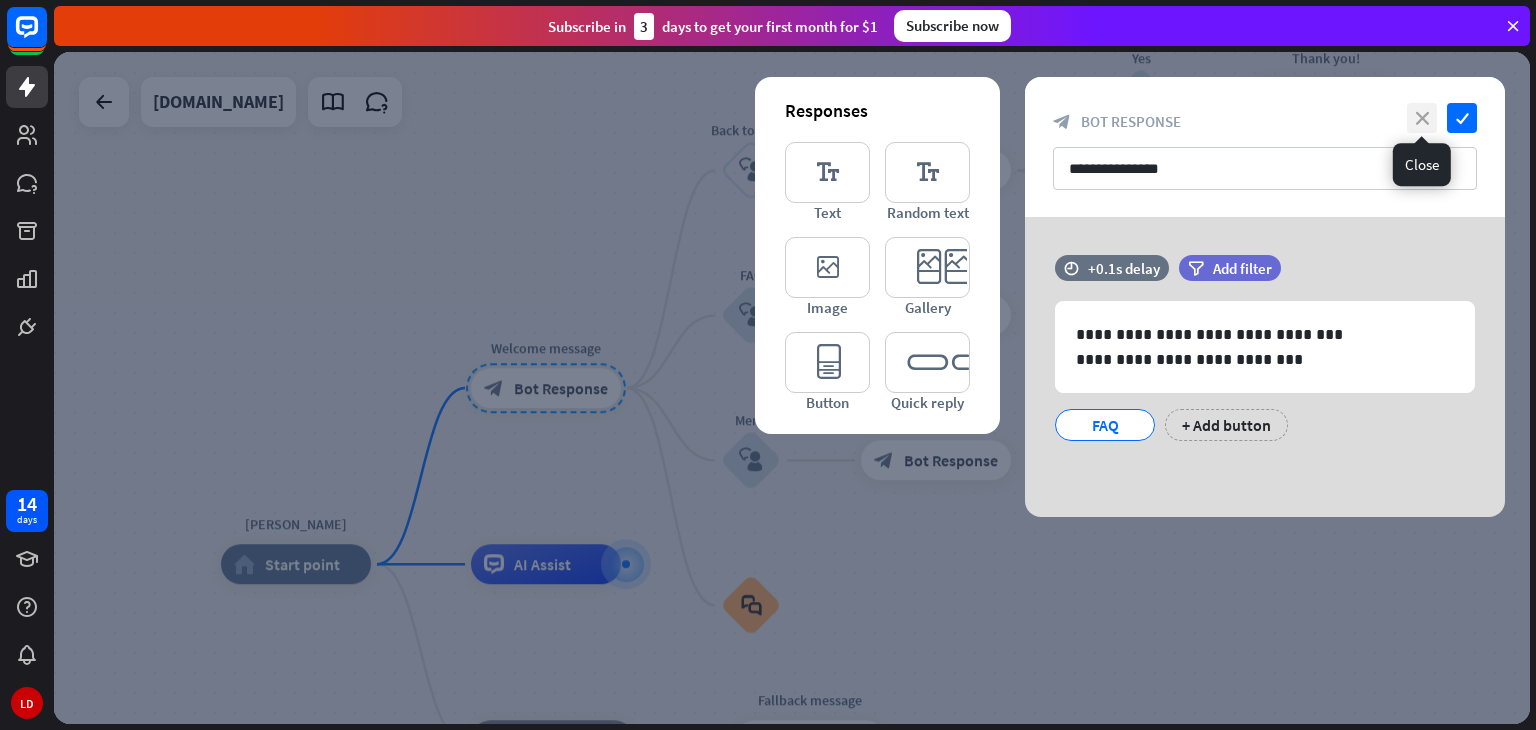 click on "close" at bounding box center (1422, 118) 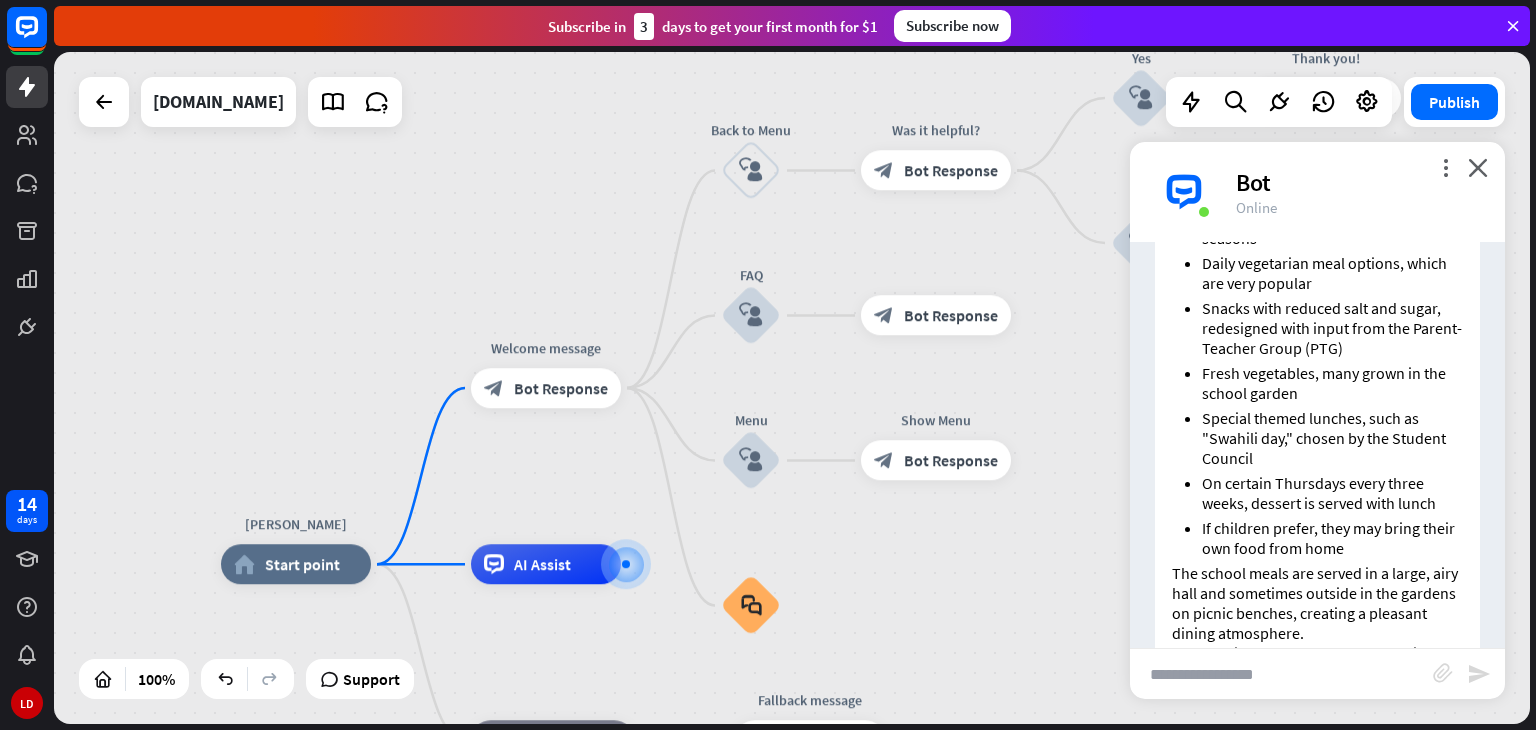 scroll, scrollTop: 588, scrollLeft: 0, axis: vertical 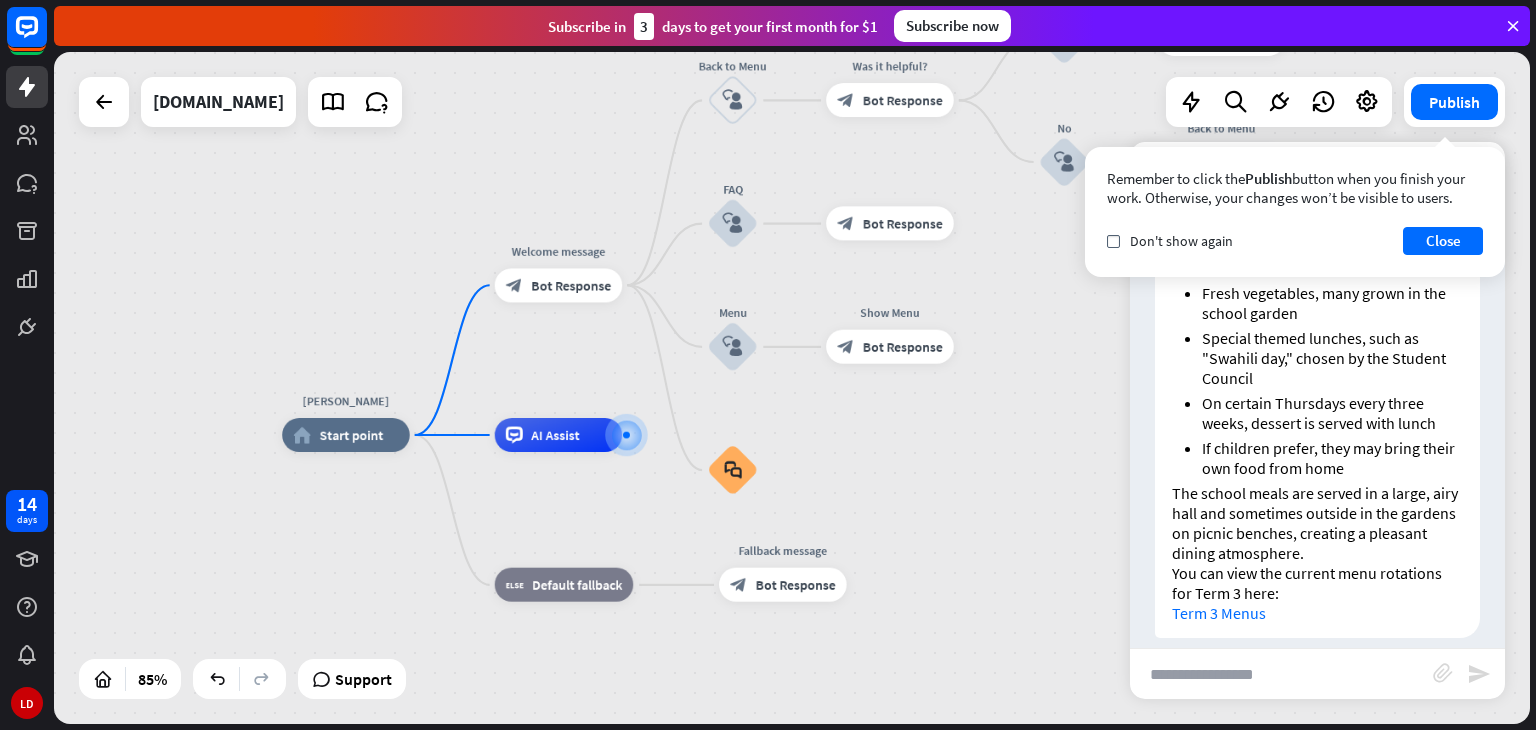 drag, startPoint x: 980, startPoint y: 585, endPoint x: 901, endPoint y: 380, distance: 219.69524 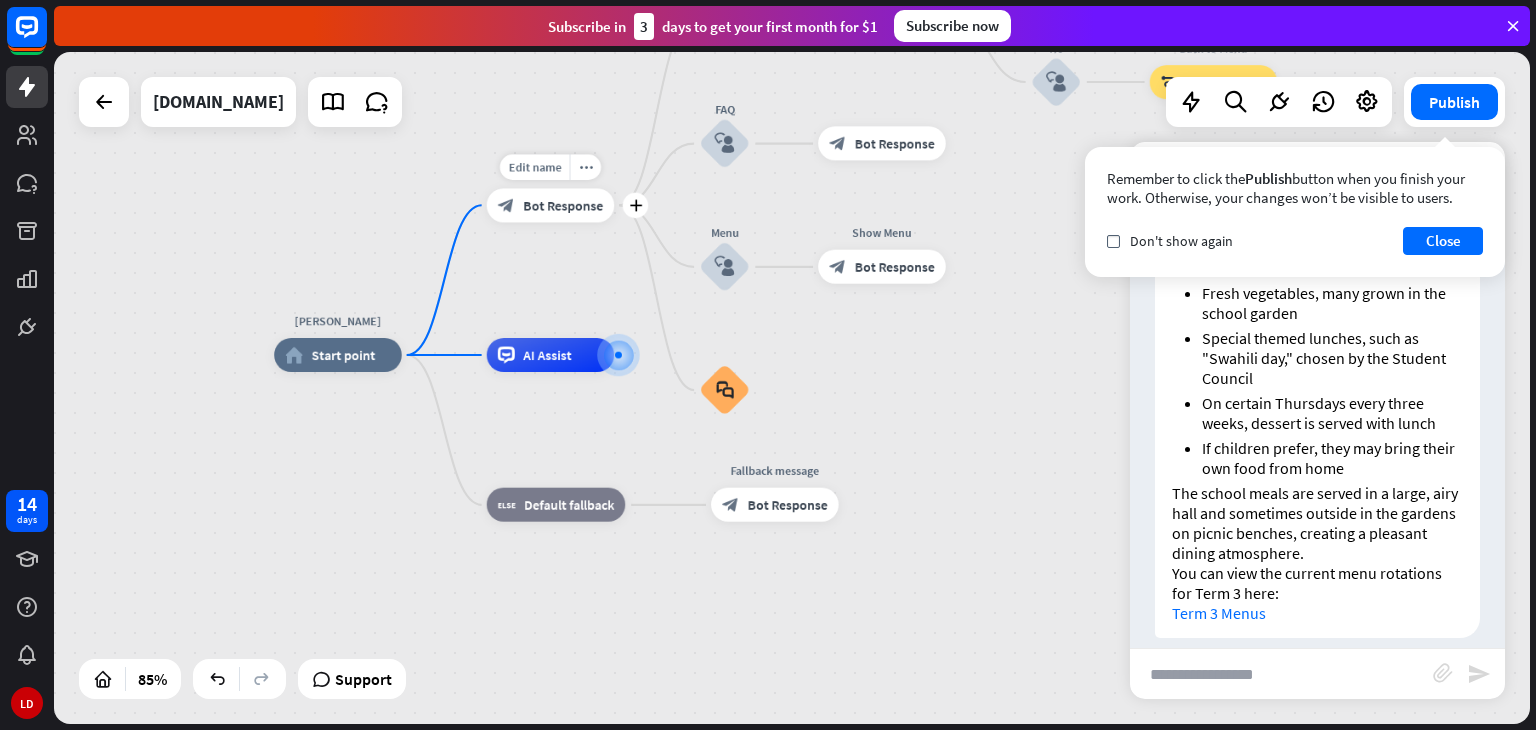 click on "Bot Response" at bounding box center [563, 205] 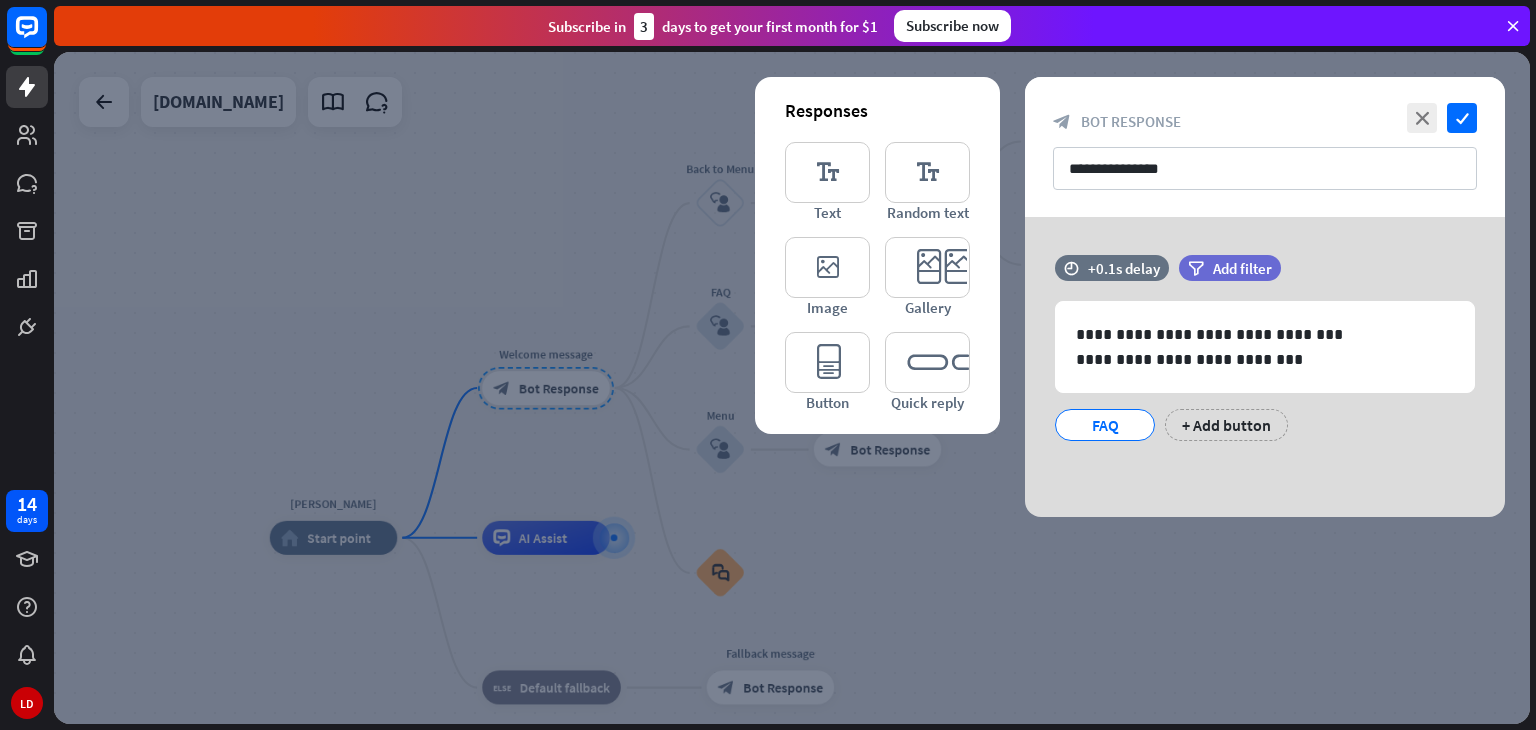 click at bounding box center [792, 388] 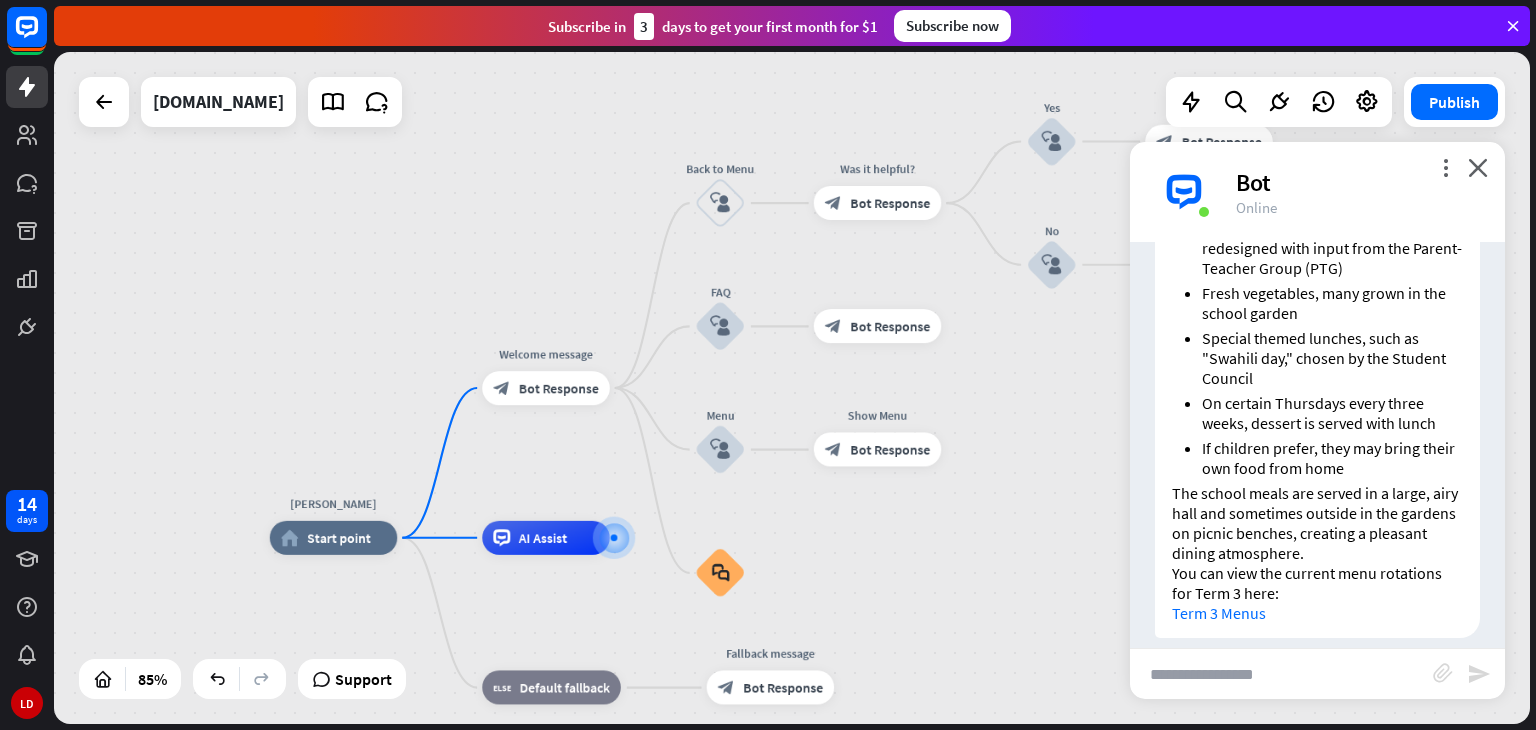 scroll, scrollTop: 588, scrollLeft: 0, axis: vertical 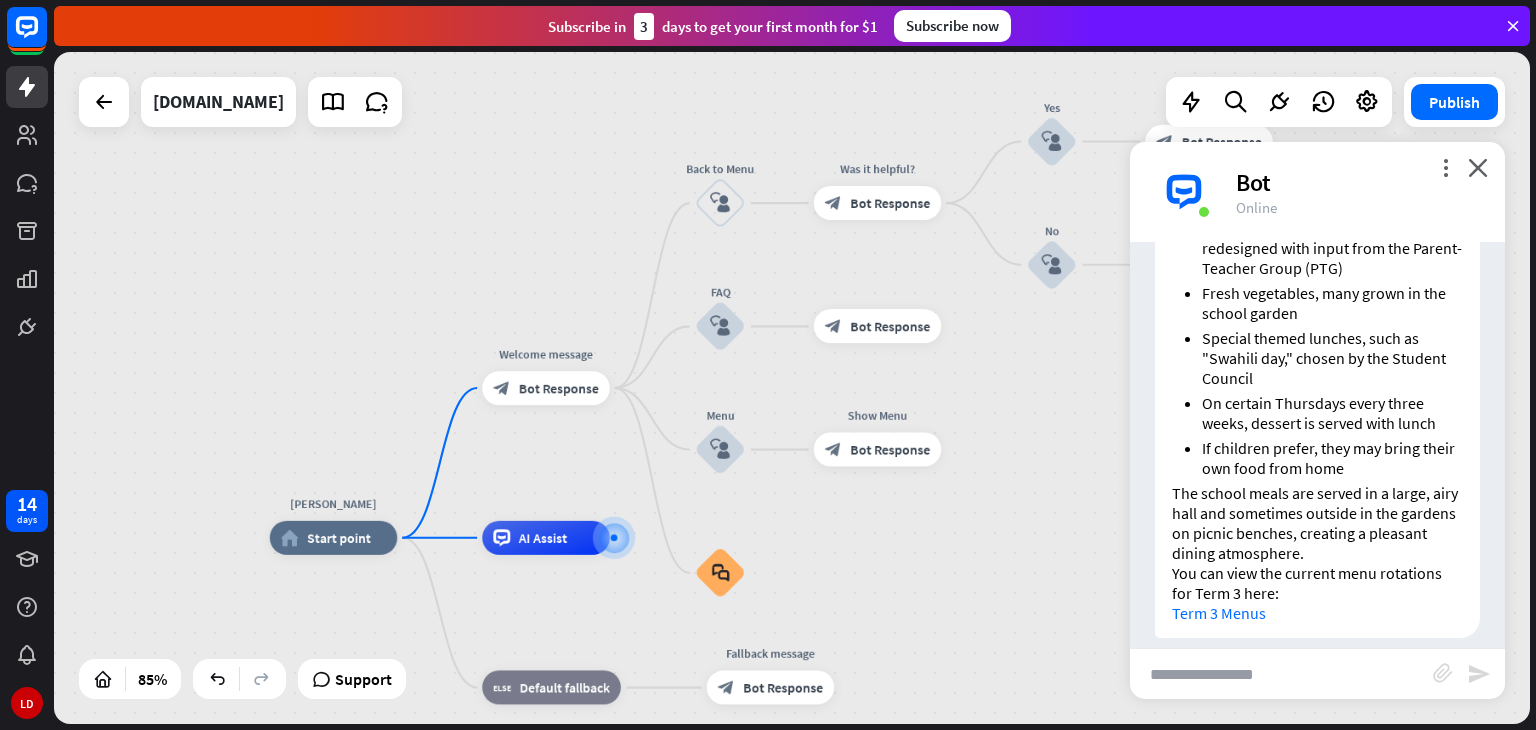 click on "more_vert
close
Bot
Online" at bounding box center [1317, 192] 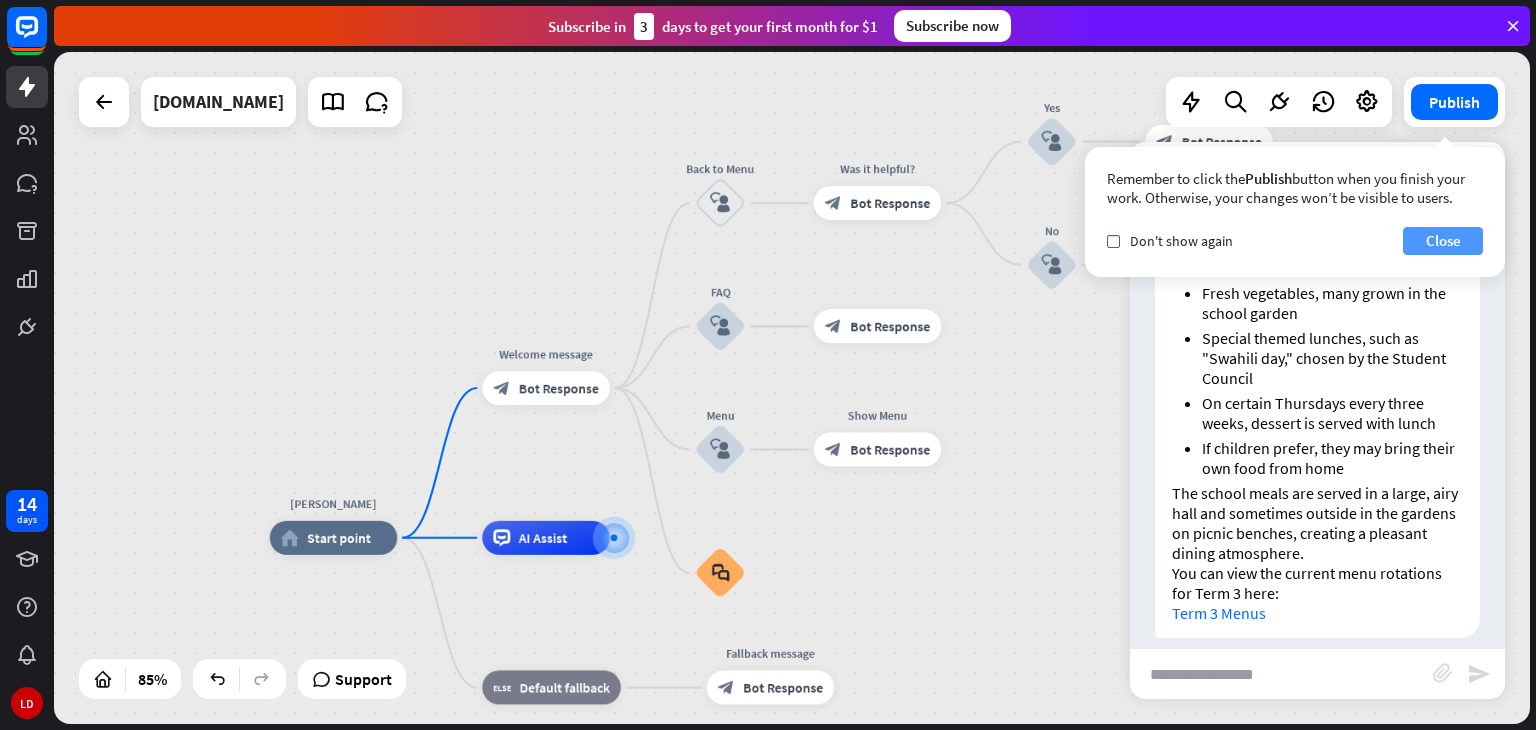 click on "Close" at bounding box center [1443, 241] 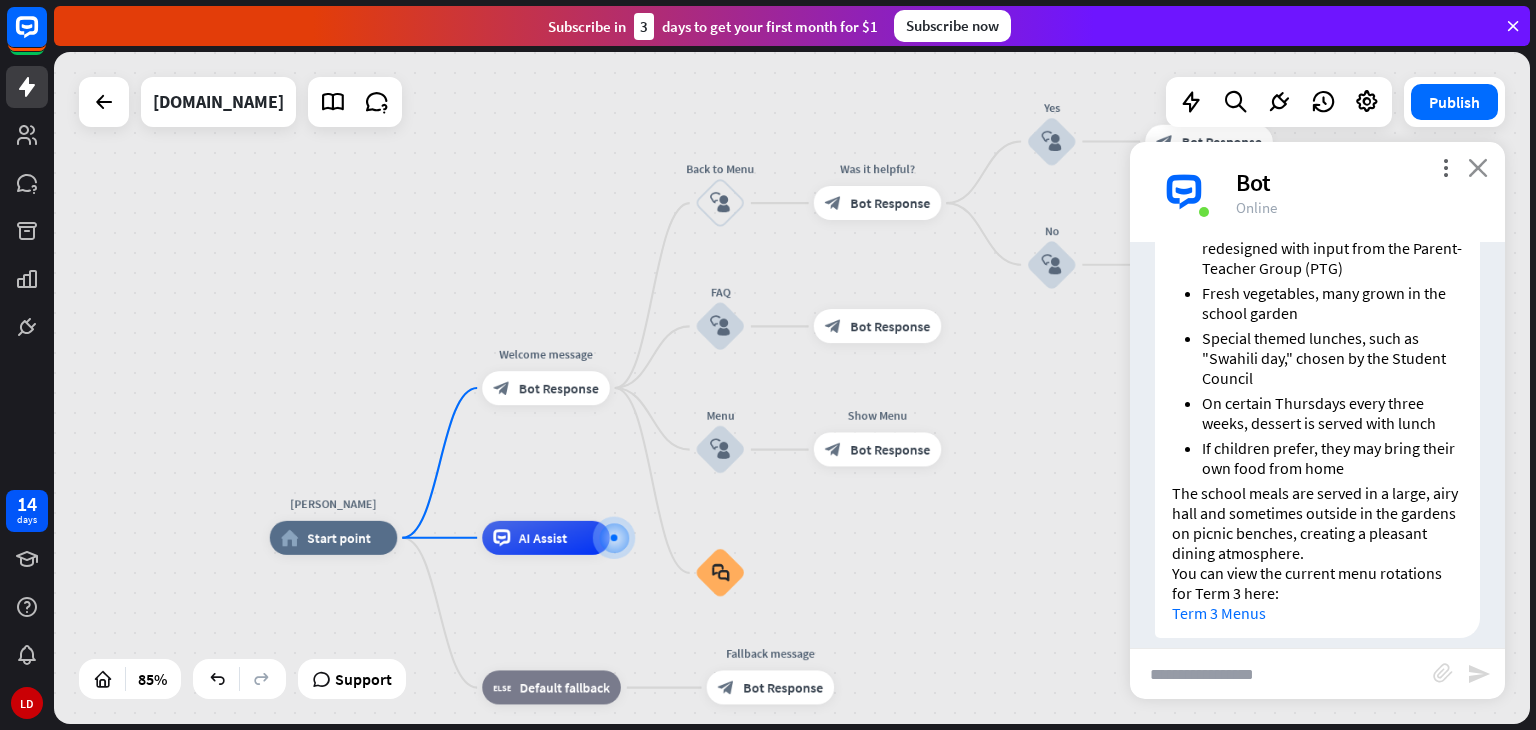 click on "close" at bounding box center (1478, 167) 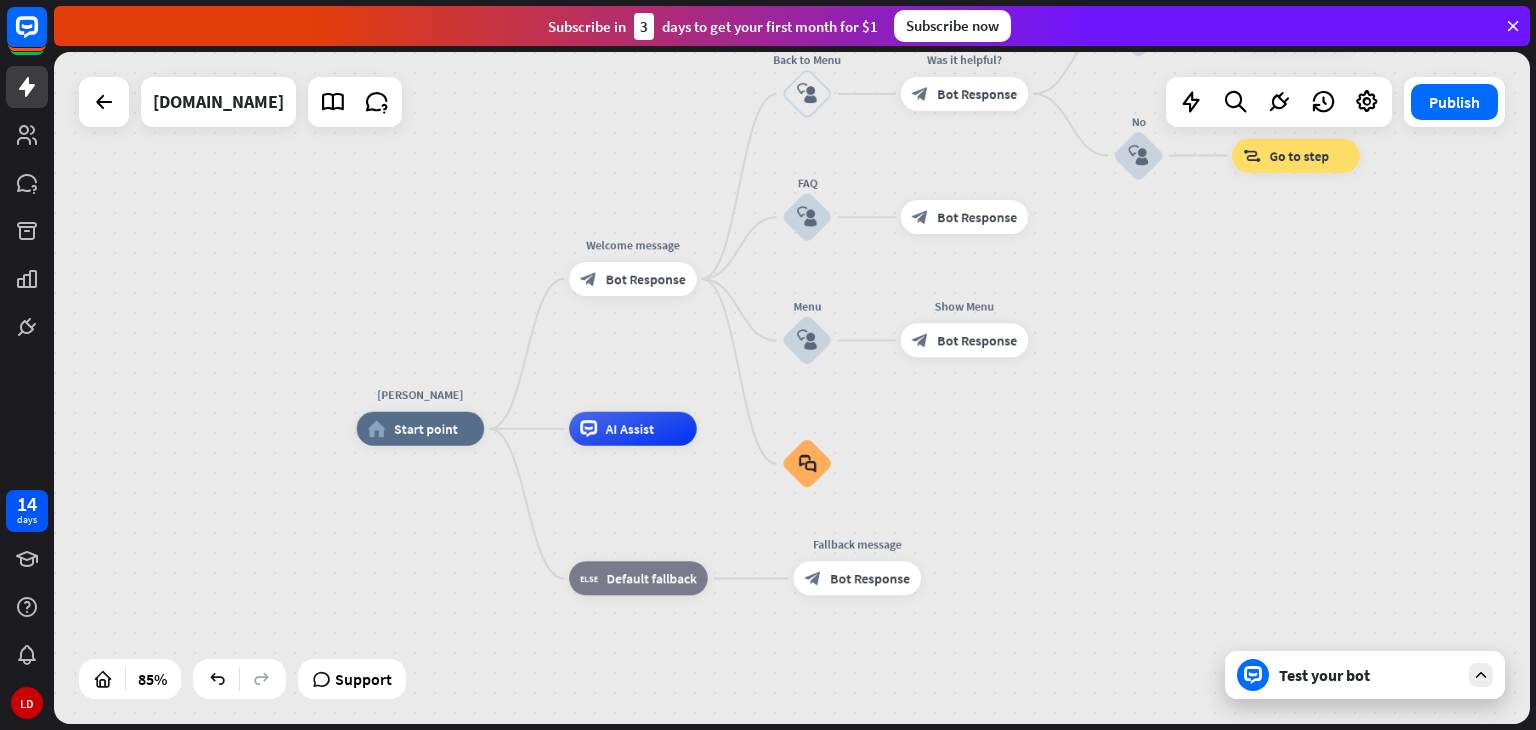 drag, startPoint x: 1030, startPoint y: 548, endPoint x: 1124, endPoint y: 421, distance: 158.00316 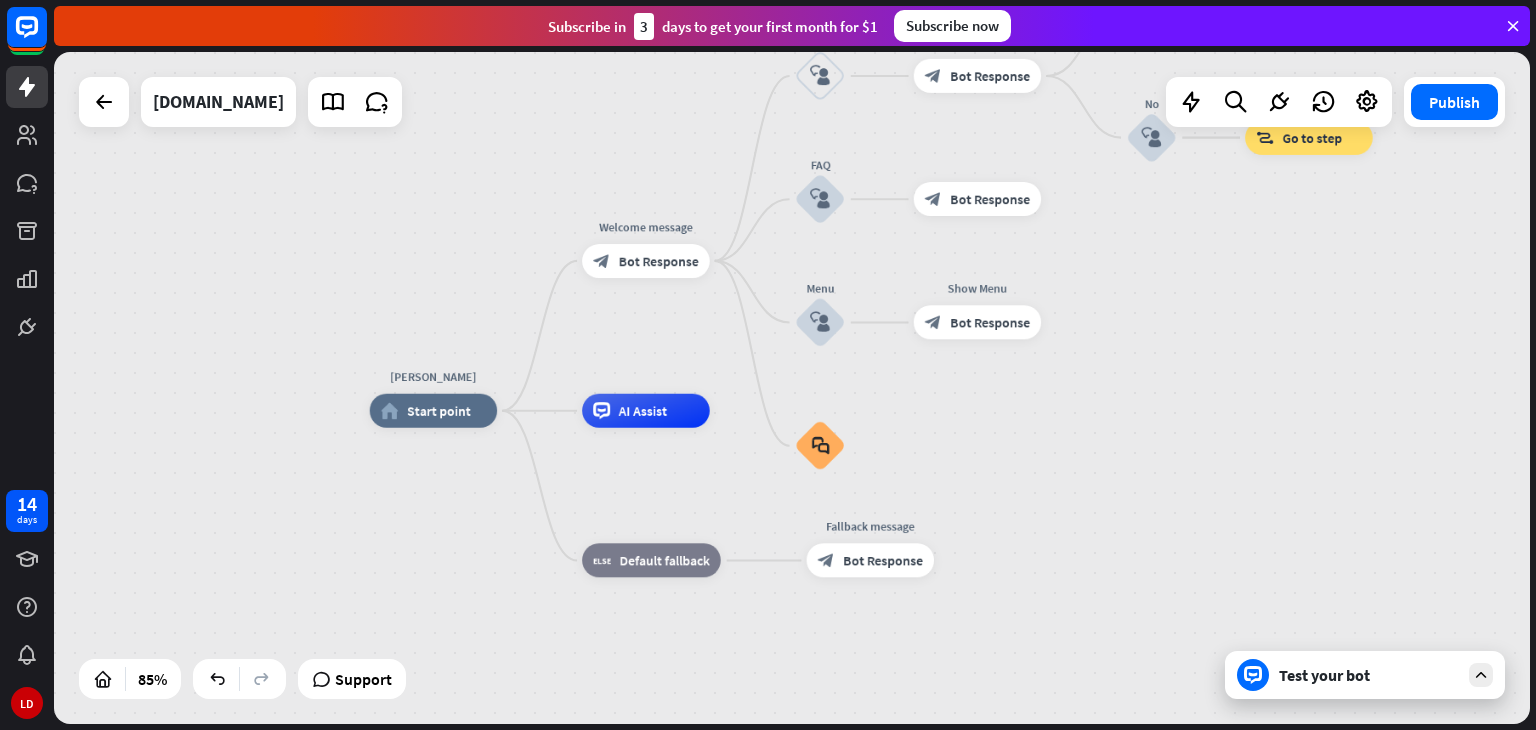 click on "Test your bot" at bounding box center (1369, 675) 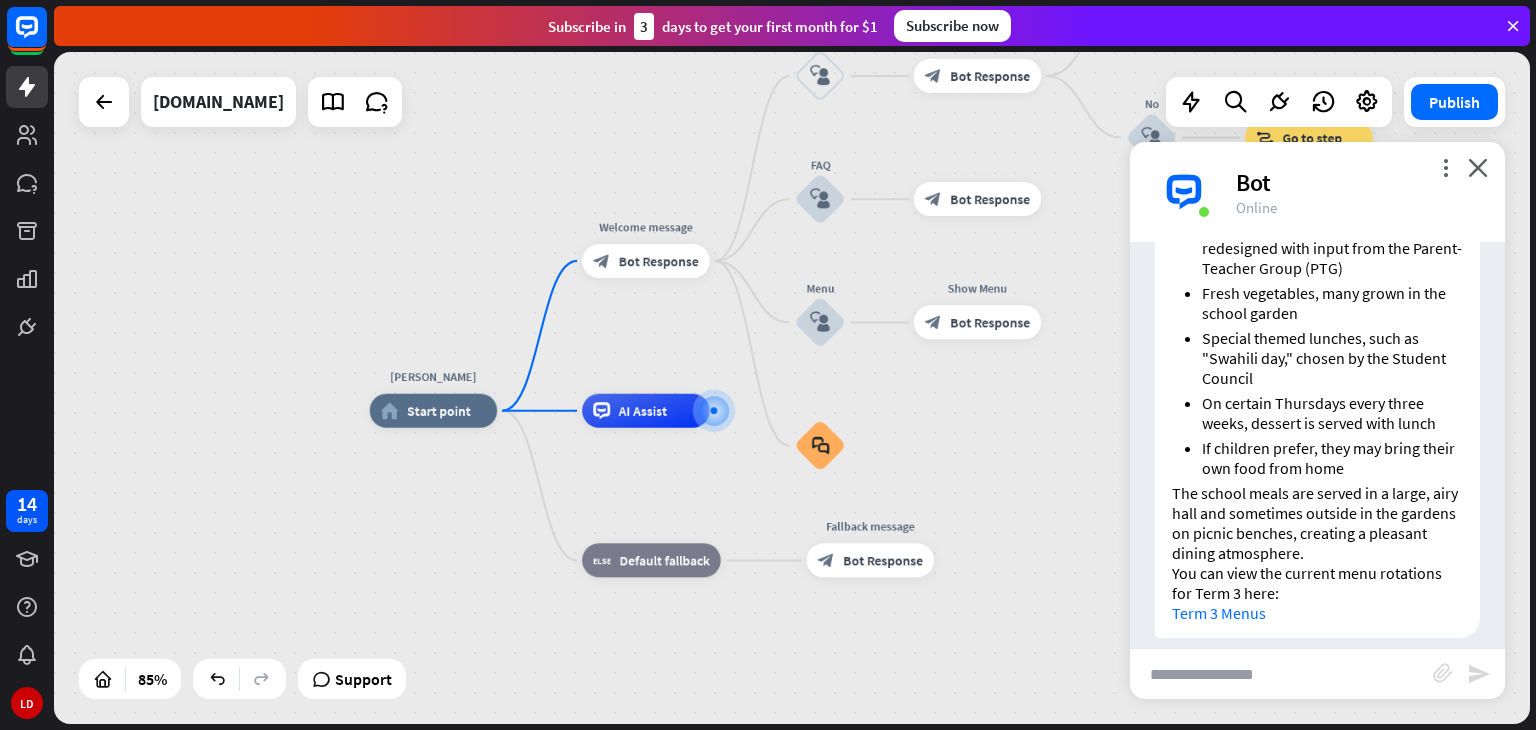 click at bounding box center (1281, 674) 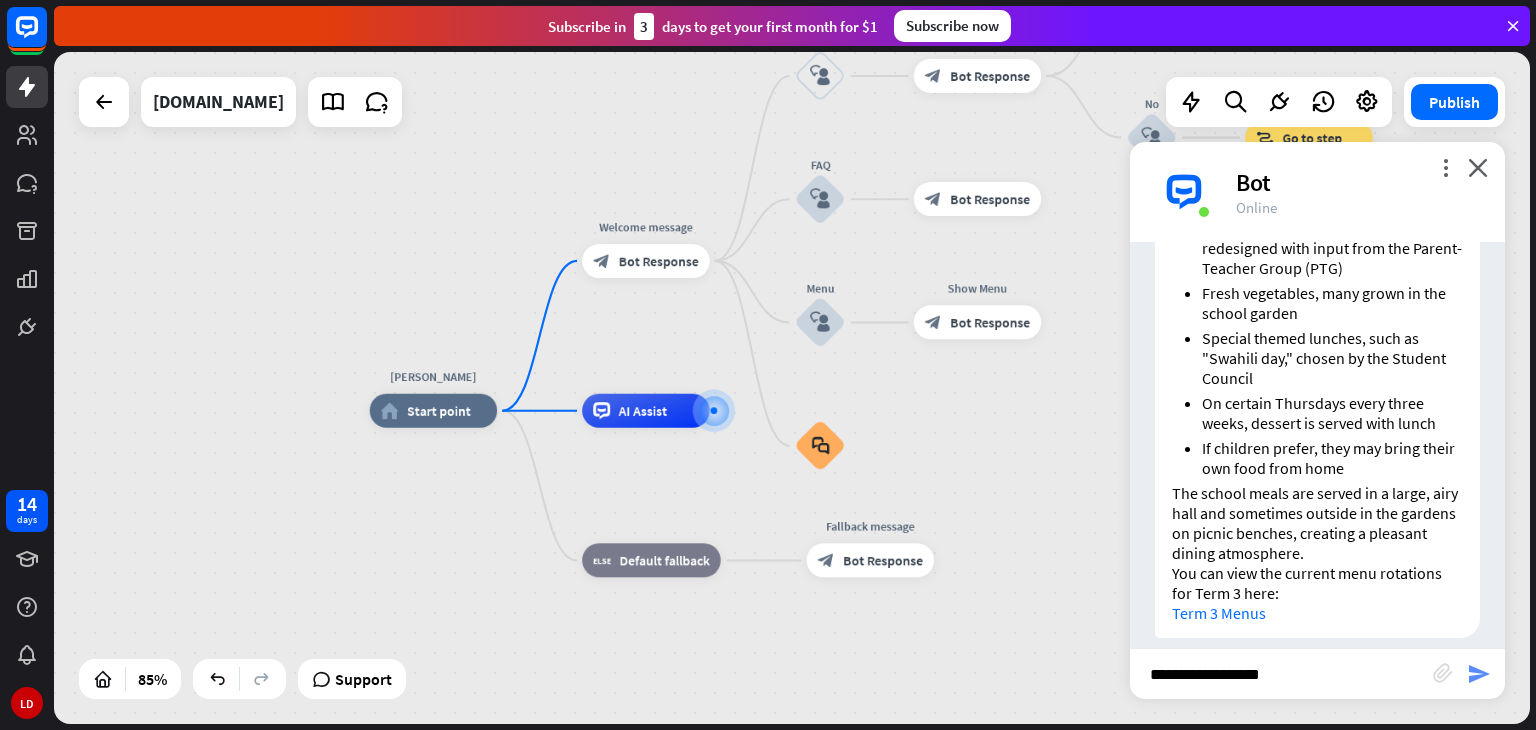 type on "**********" 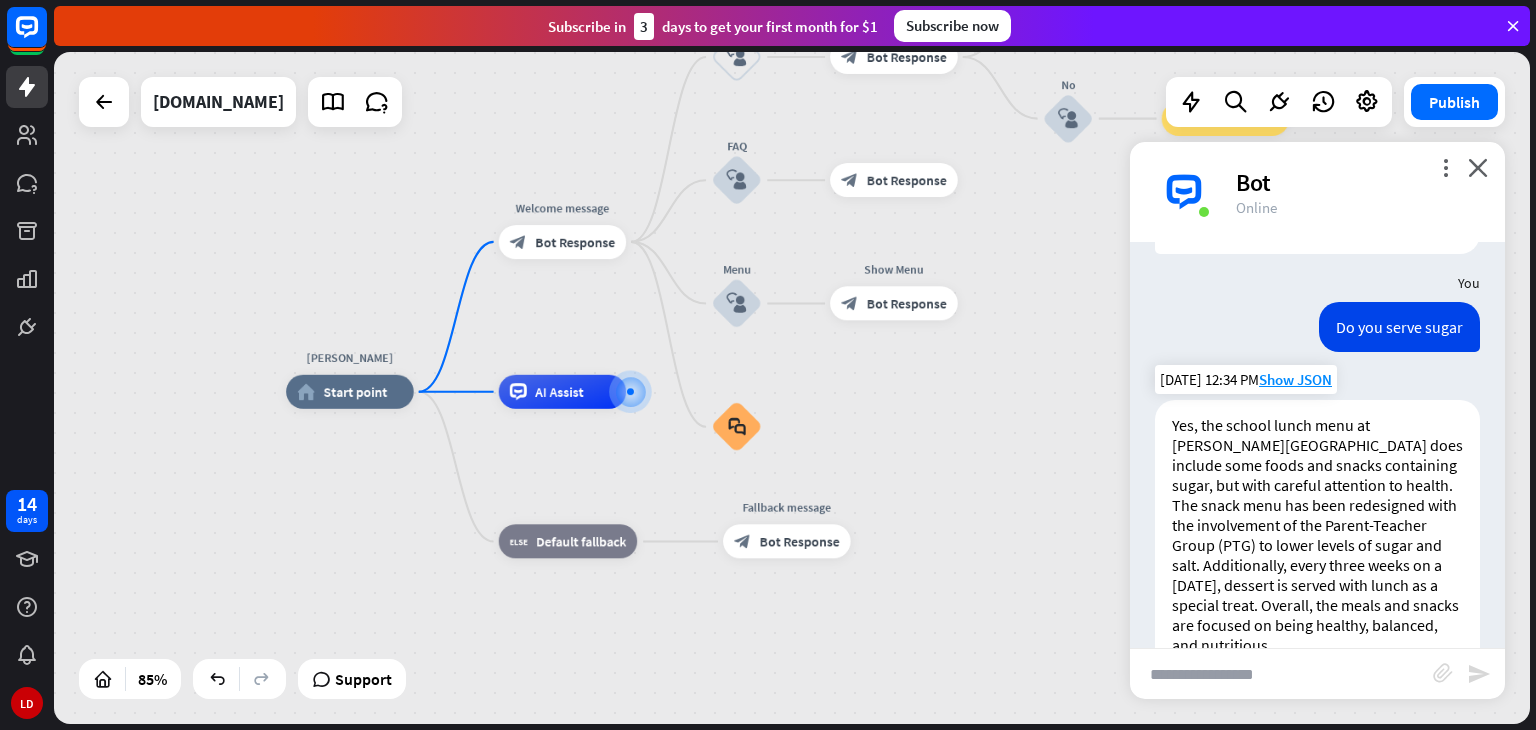 scroll, scrollTop: 1004, scrollLeft: 0, axis: vertical 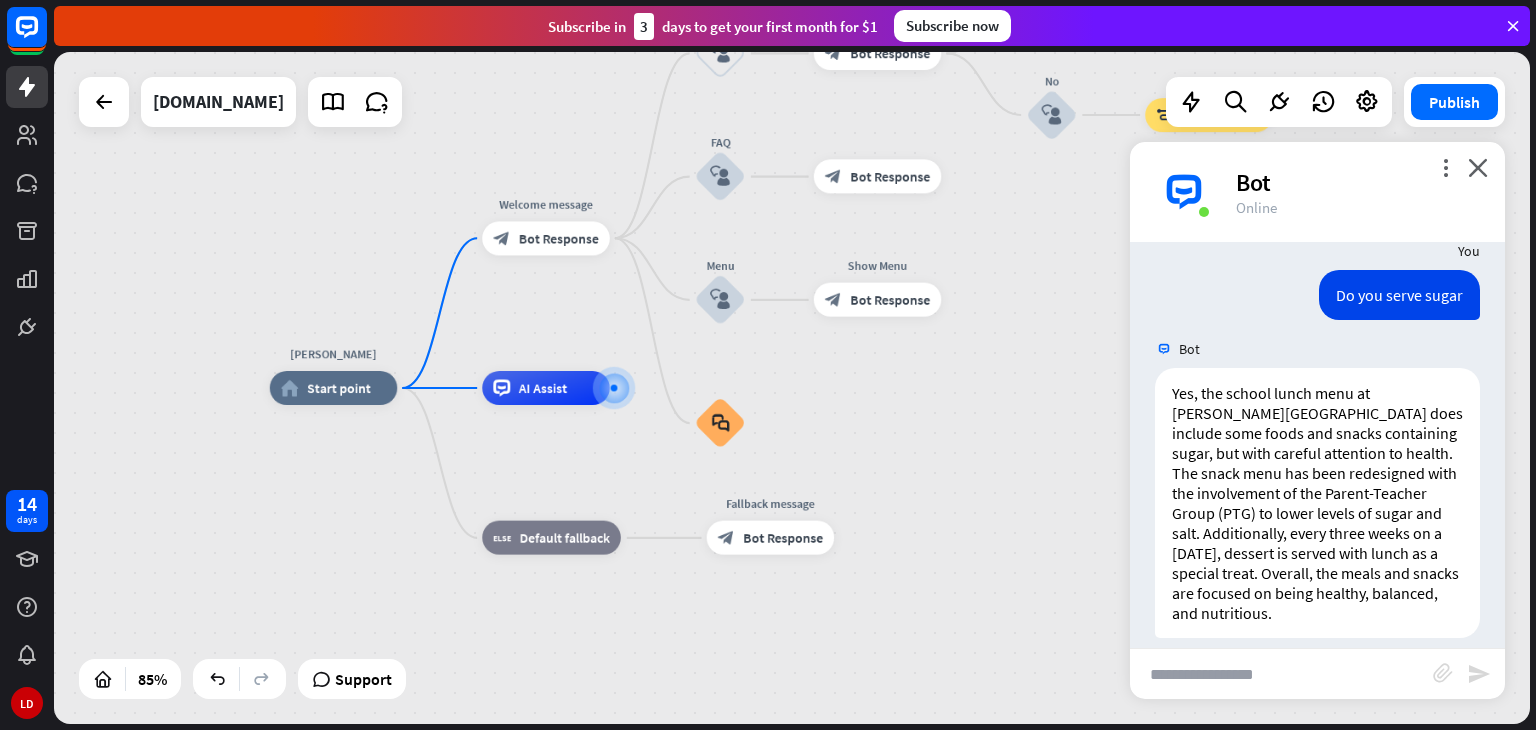 click at bounding box center (1281, 674) 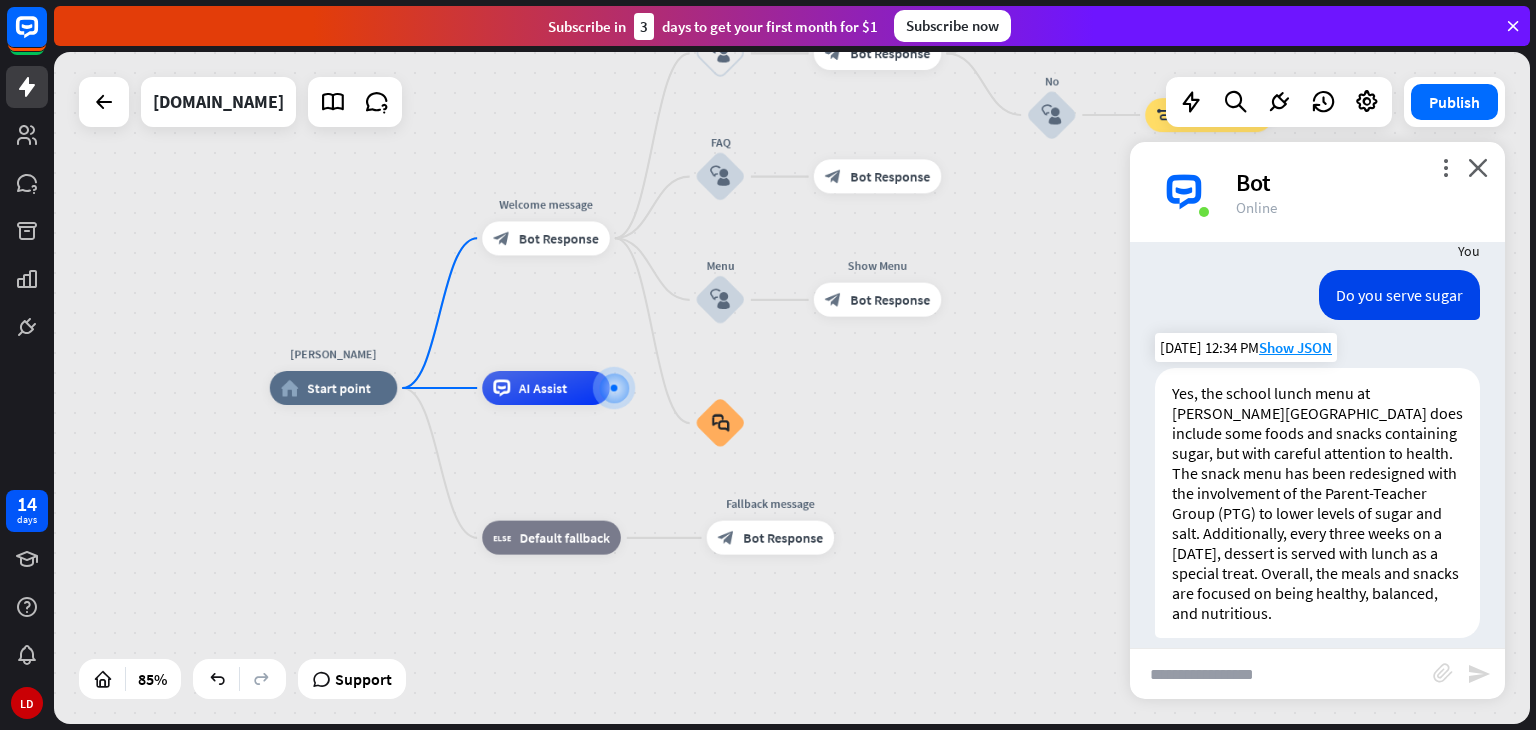 type on "*" 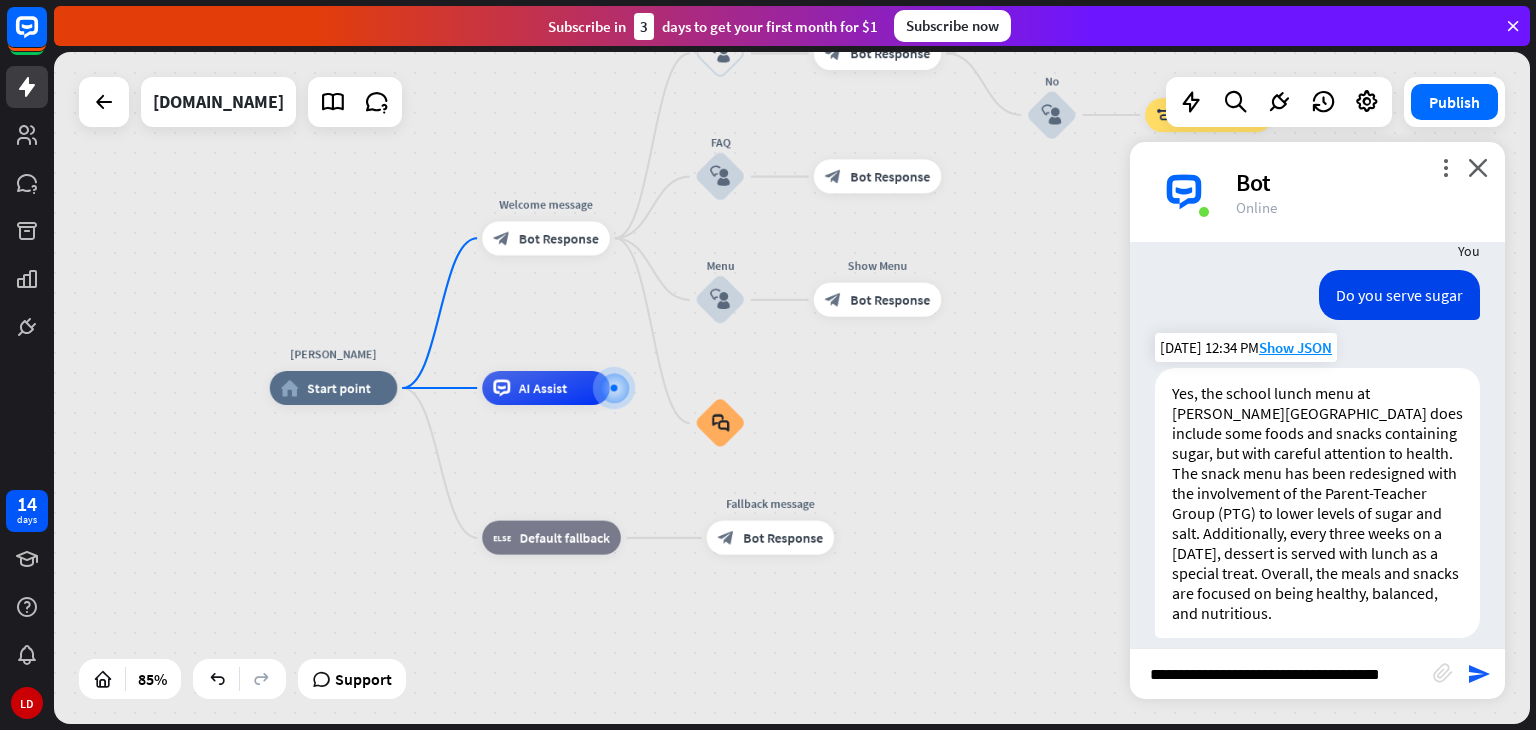 type on "**********" 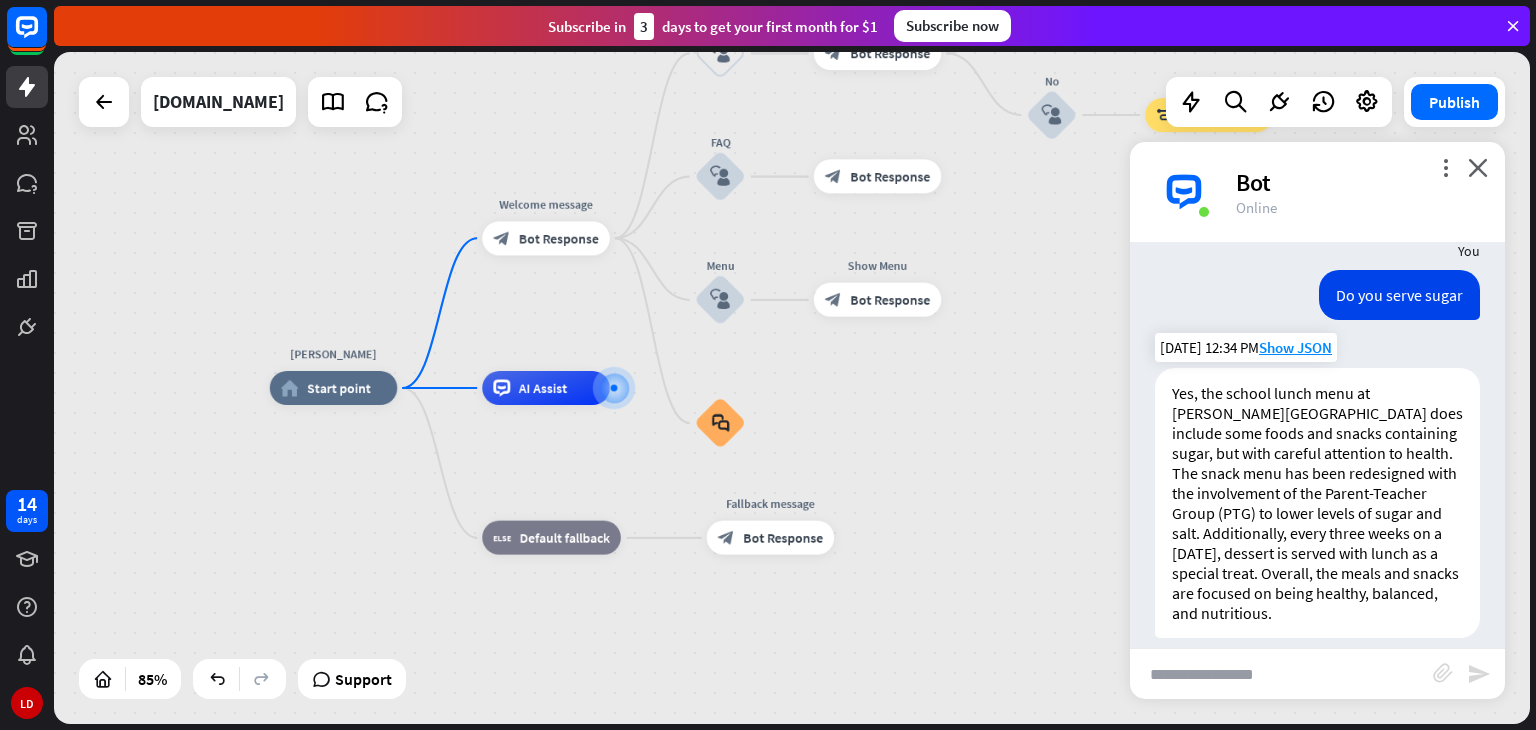 scroll, scrollTop: 1220, scrollLeft: 0, axis: vertical 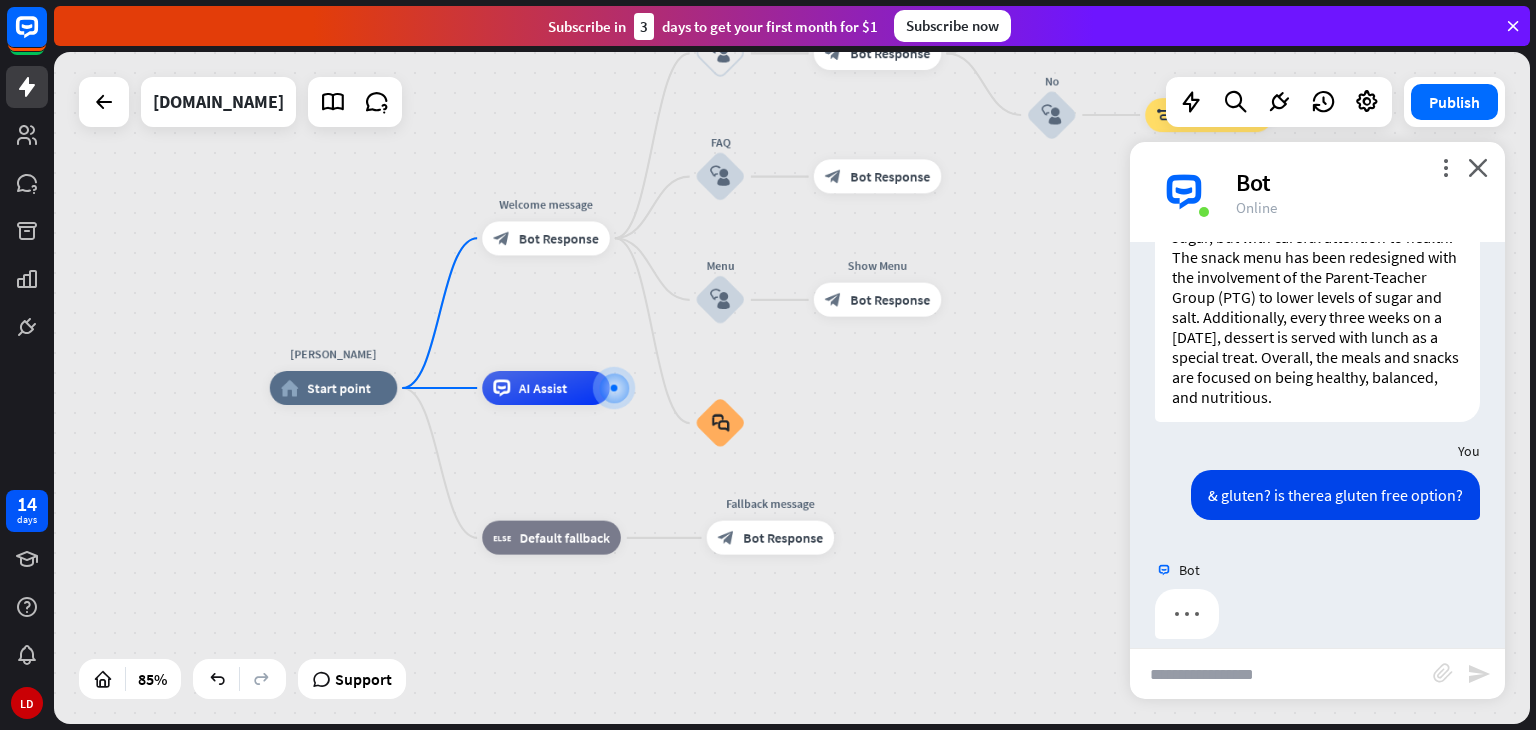 click on "& gluten? is therea gluten free option?" at bounding box center (1335, 495) 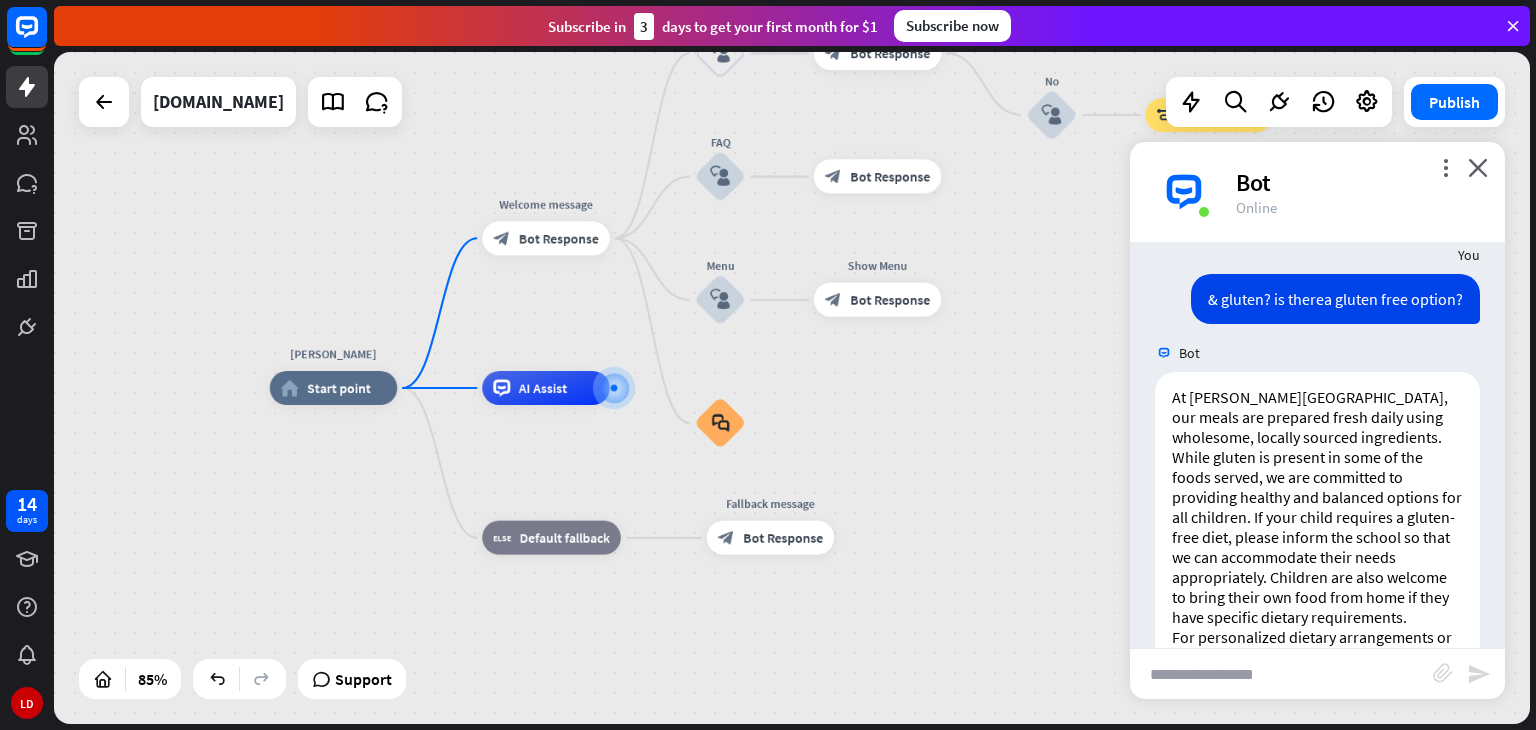 scroll, scrollTop: 1520, scrollLeft: 0, axis: vertical 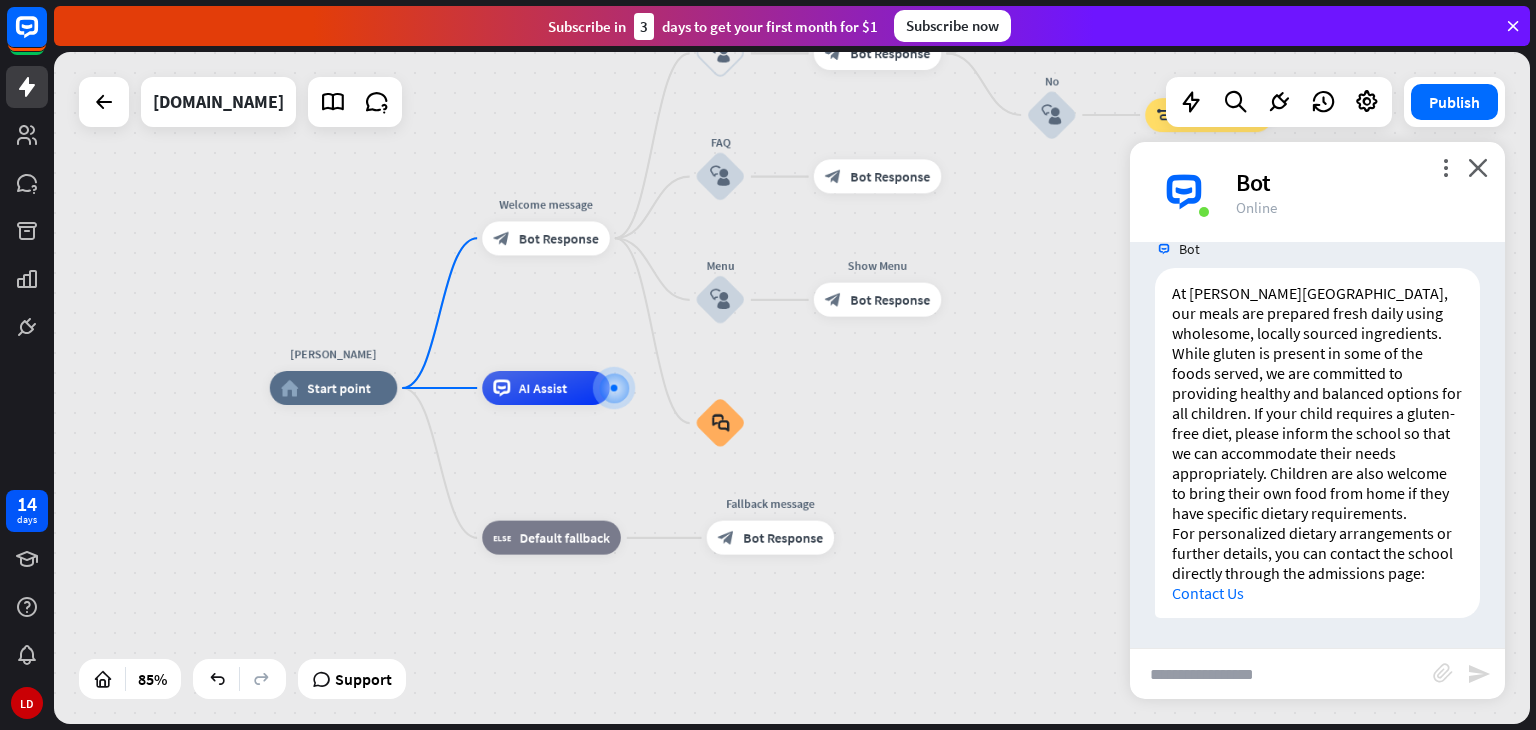 click at bounding box center [1281, 674] 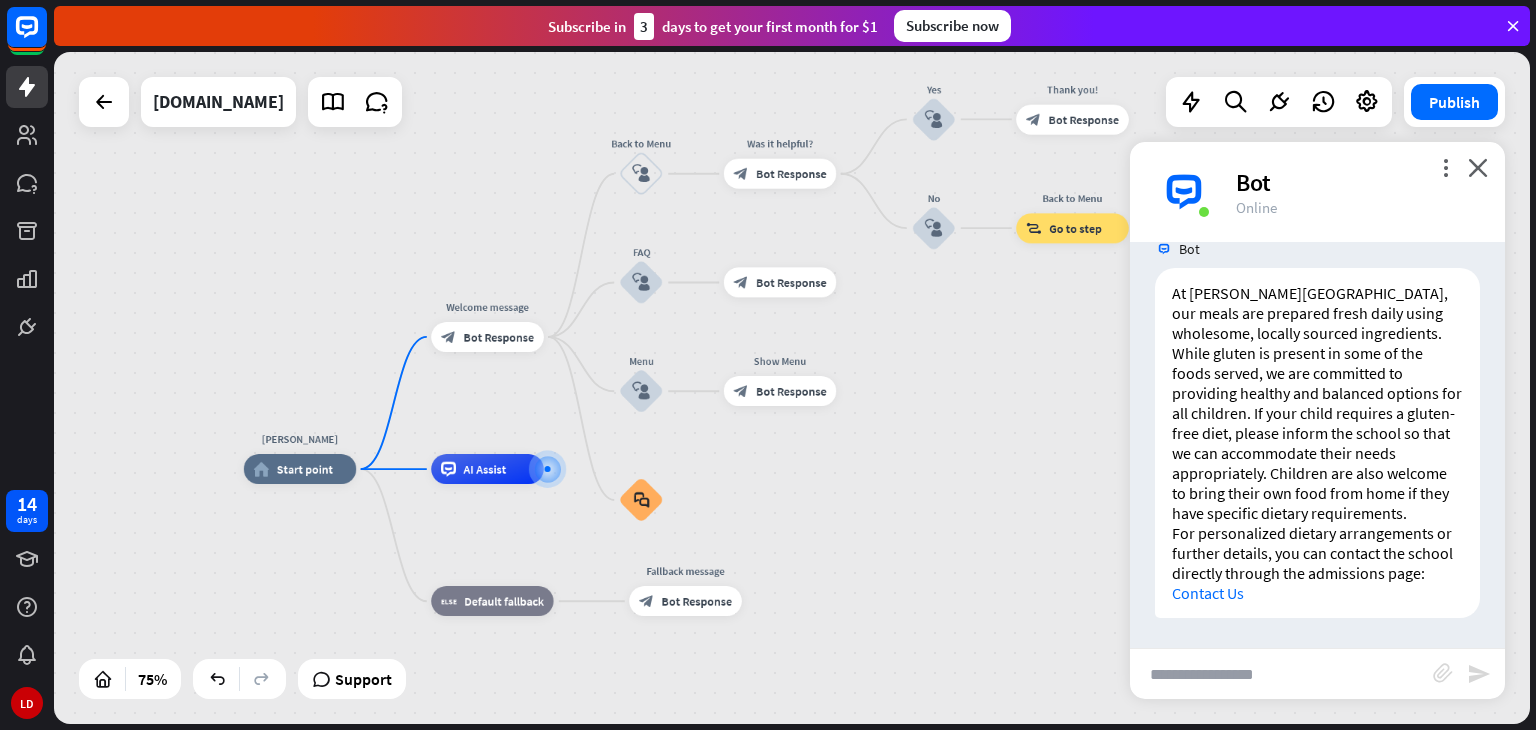 drag, startPoint x: 969, startPoint y: 387, endPoint x: 896, endPoint y: 564, distance: 191.46278 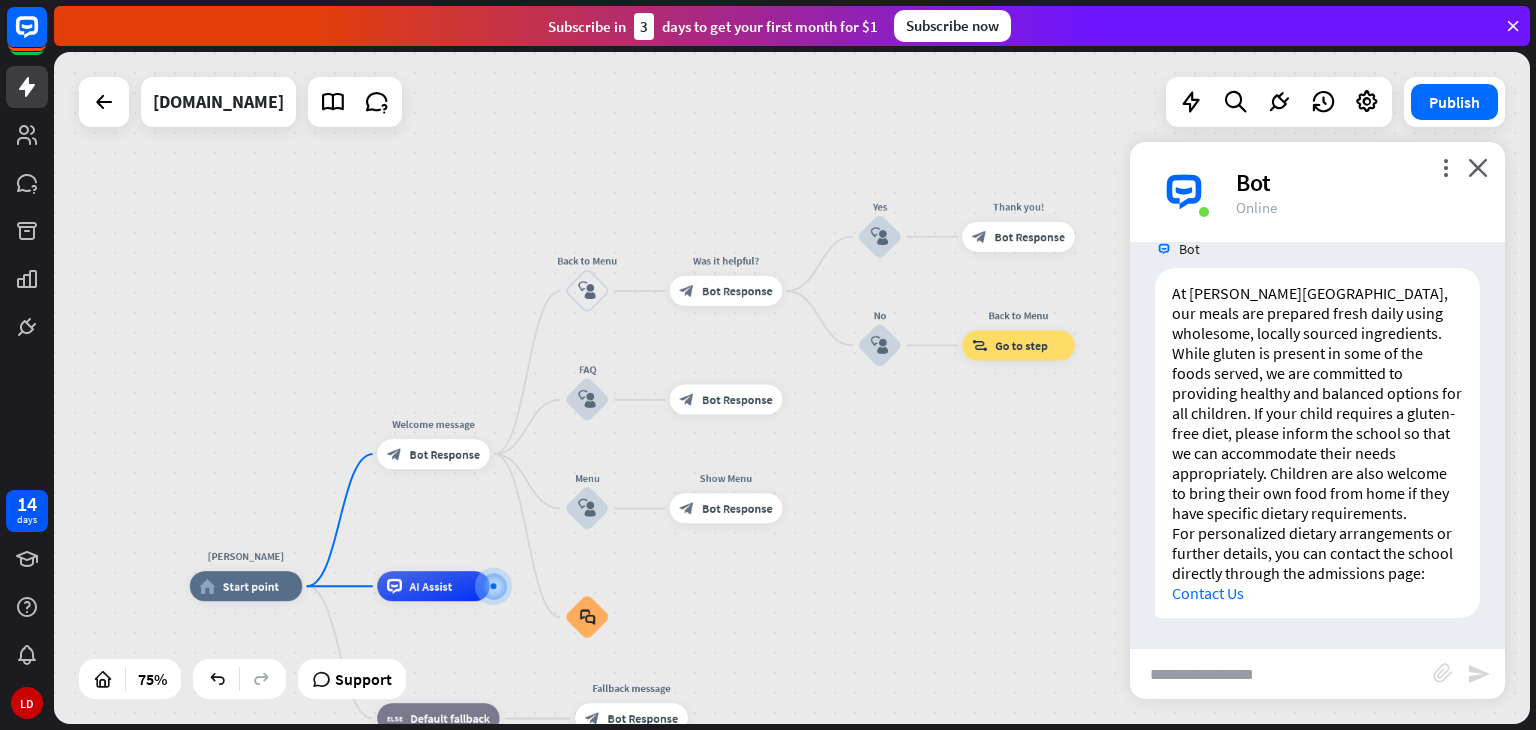 click at bounding box center (1281, 674) 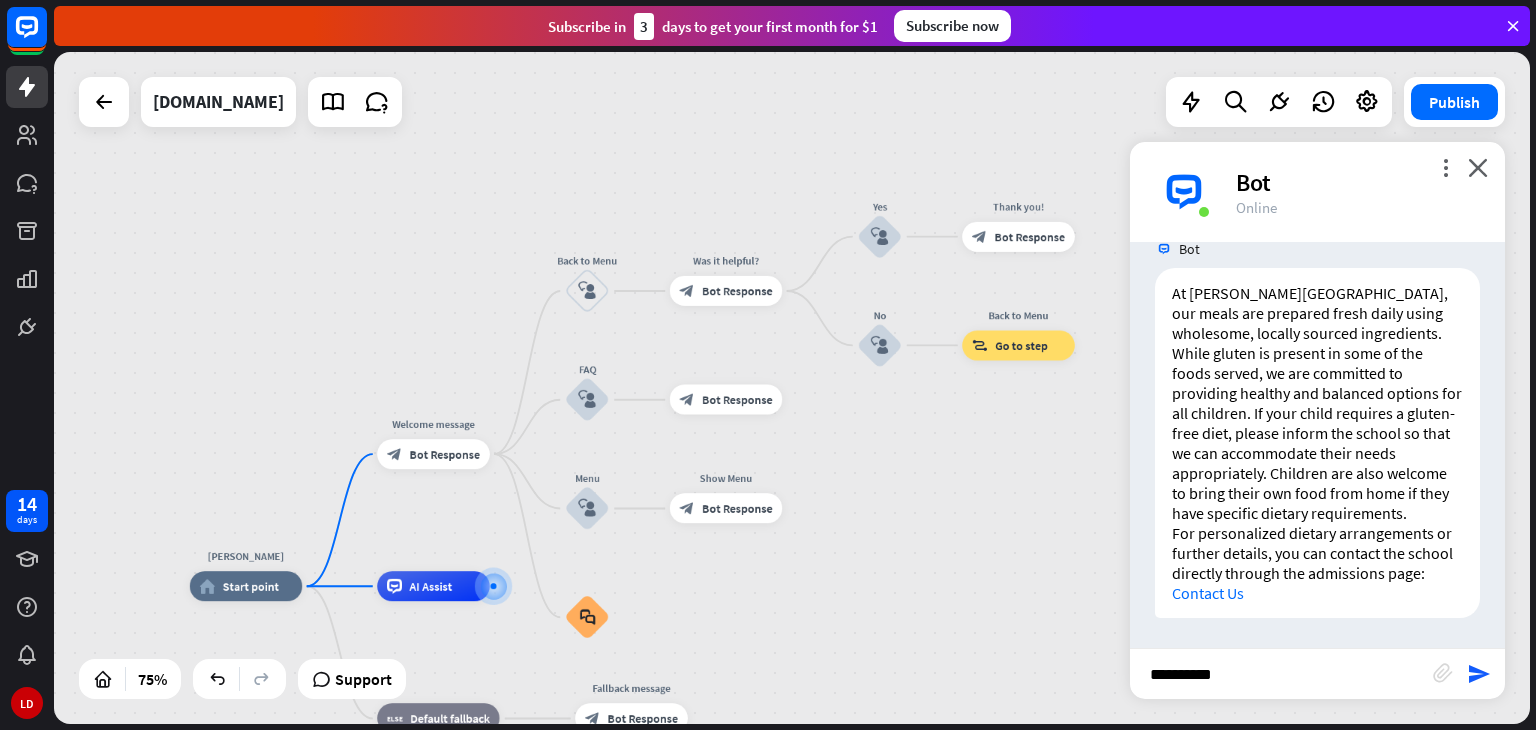 type on "**********" 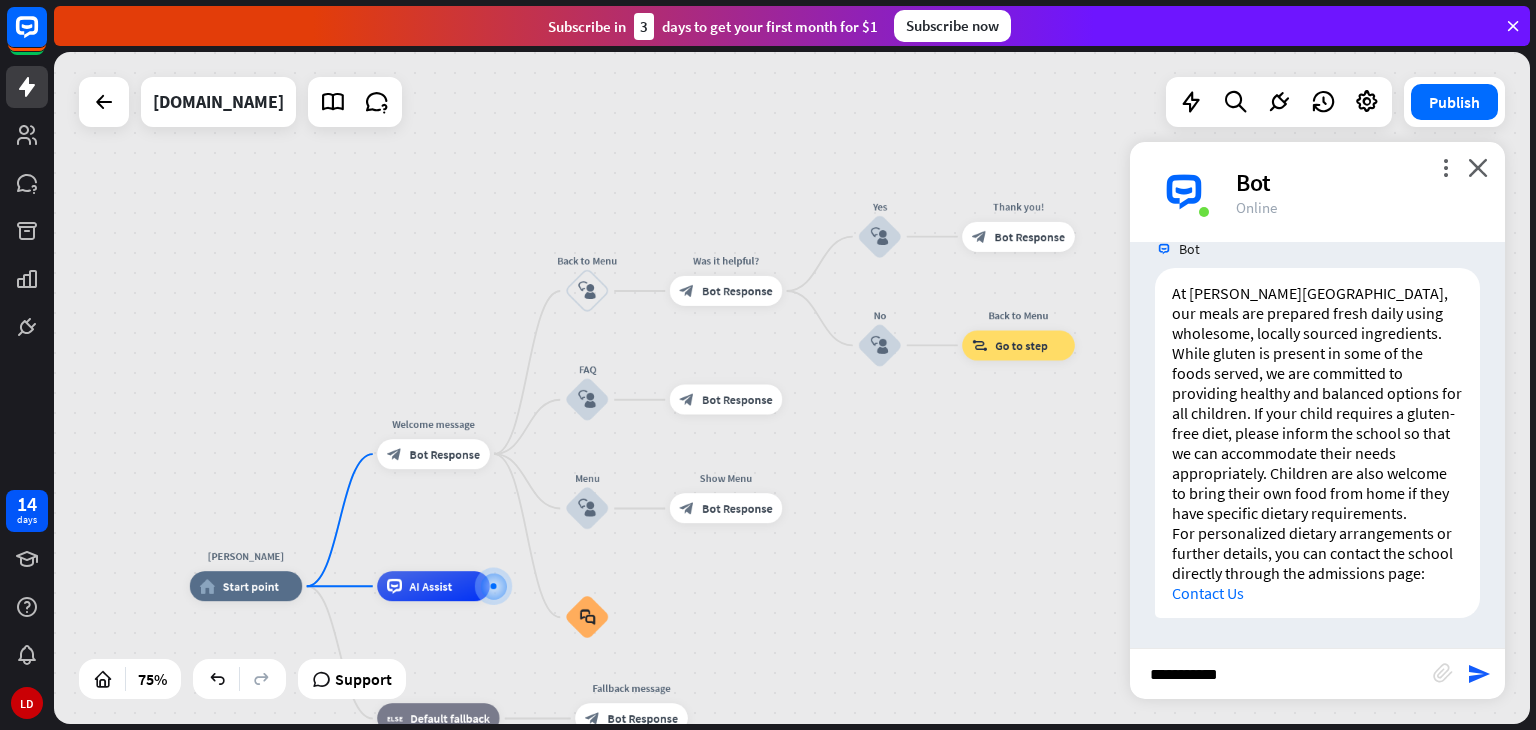 type 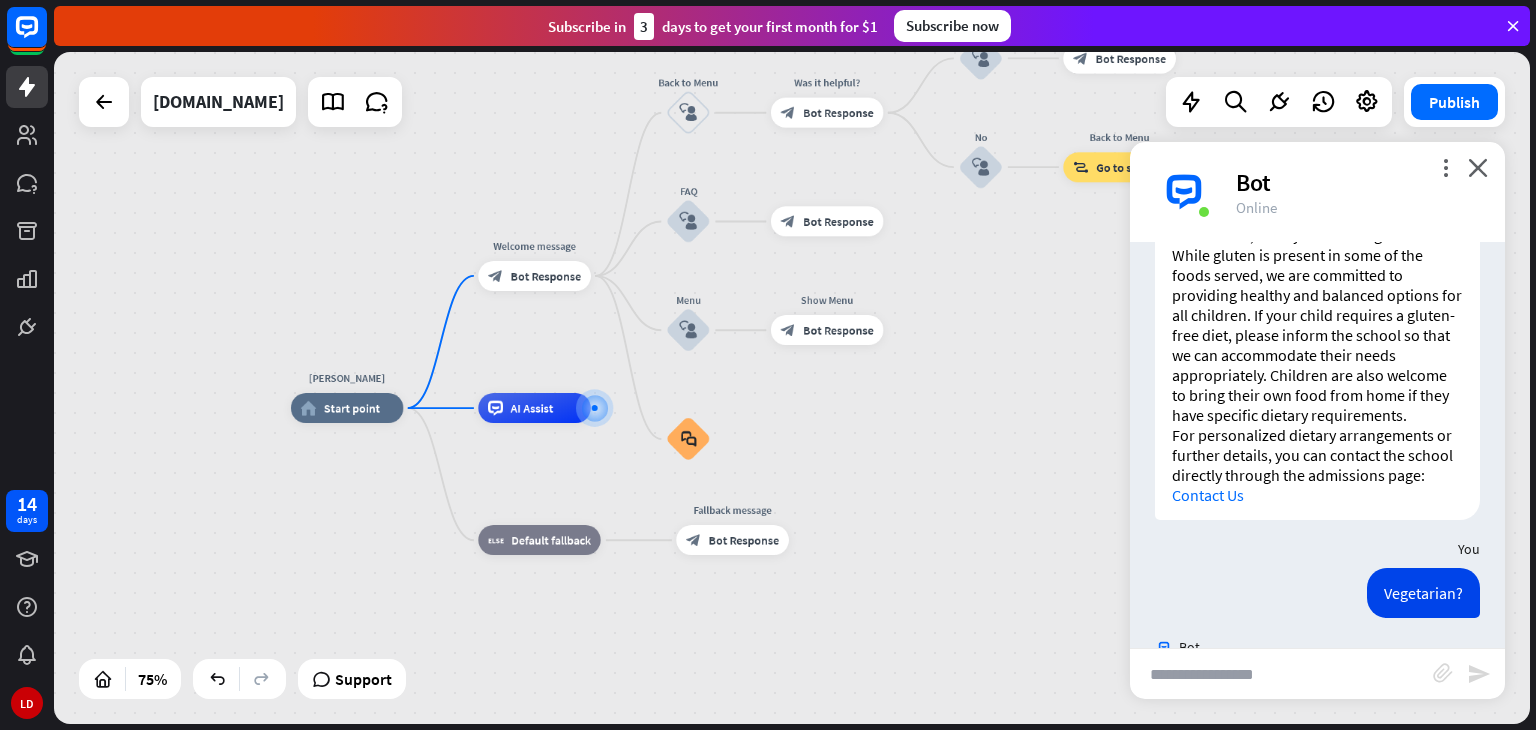 scroll, scrollTop: 1816, scrollLeft: 0, axis: vertical 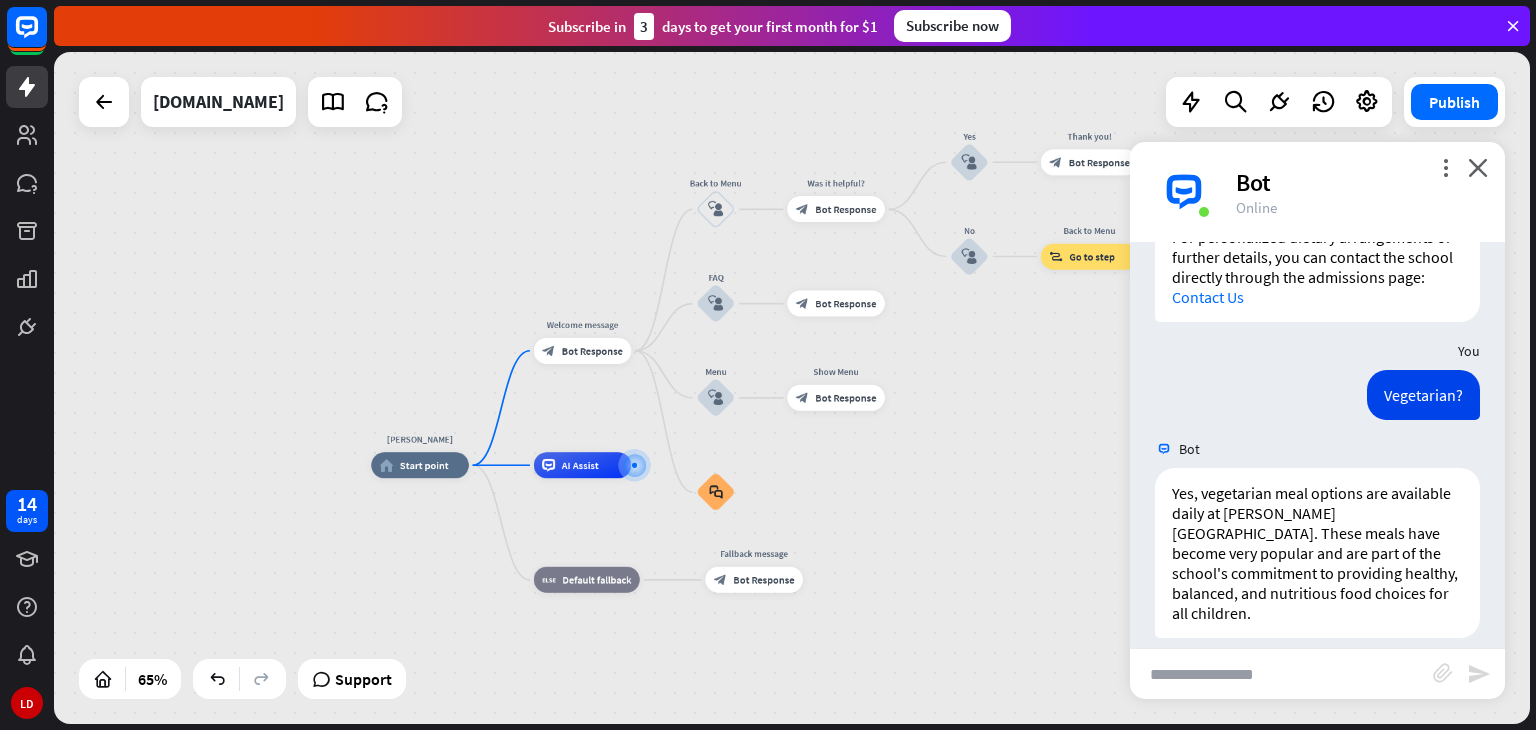 drag, startPoint x: 888, startPoint y: 438, endPoint x: 834, endPoint y: 510, distance: 90 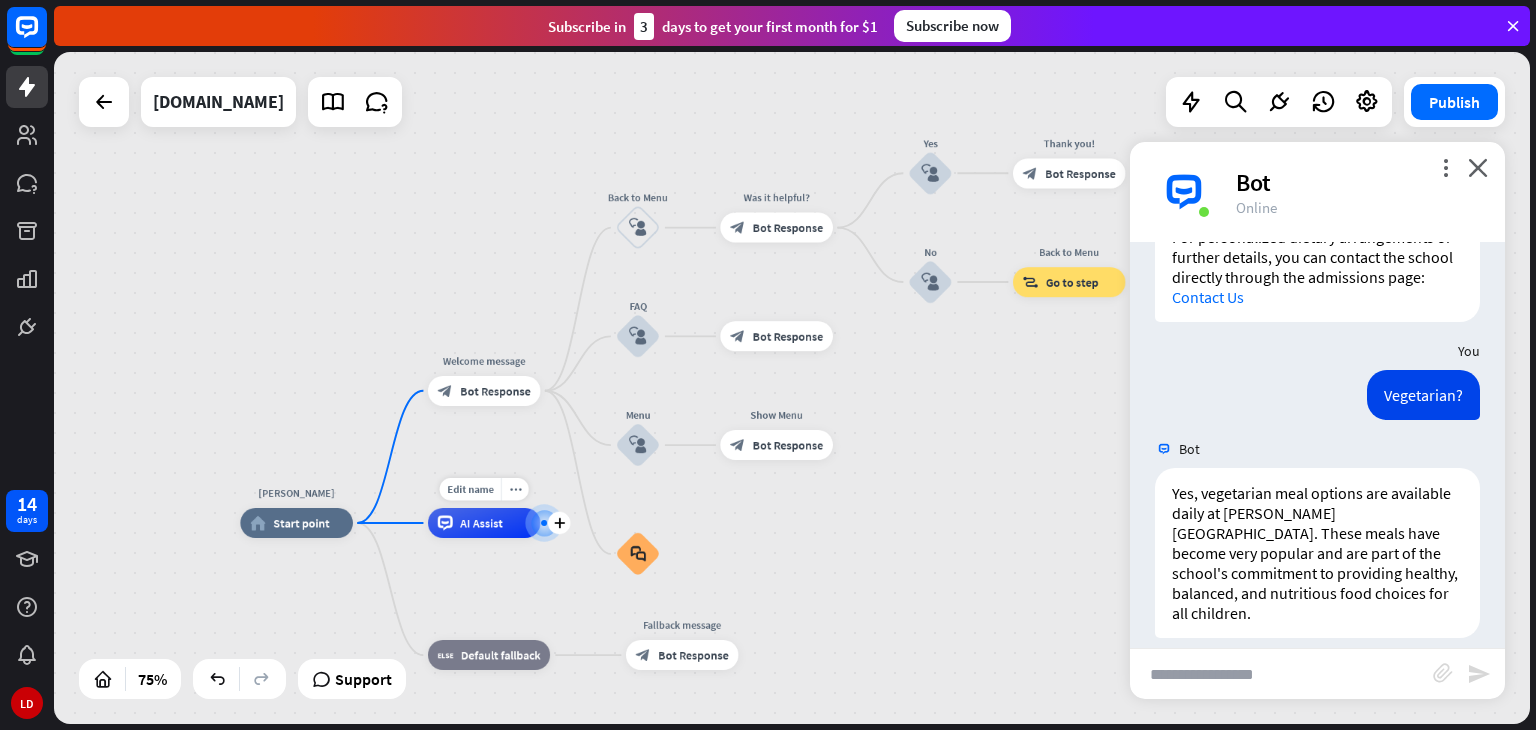 click on "AI Assist" at bounding box center (481, 522) 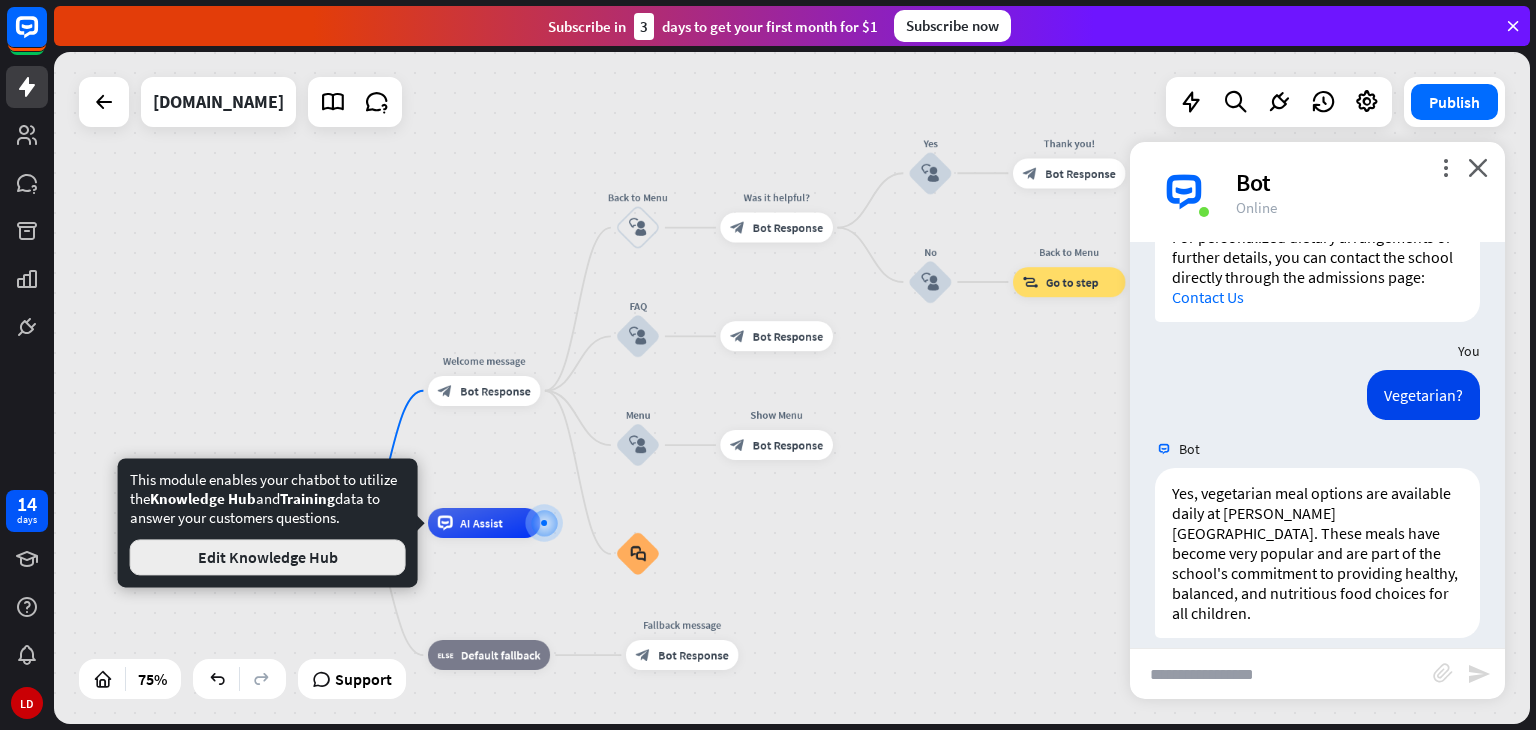 click on "Edit Knowledge Hub" at bounding box center [268, 557] 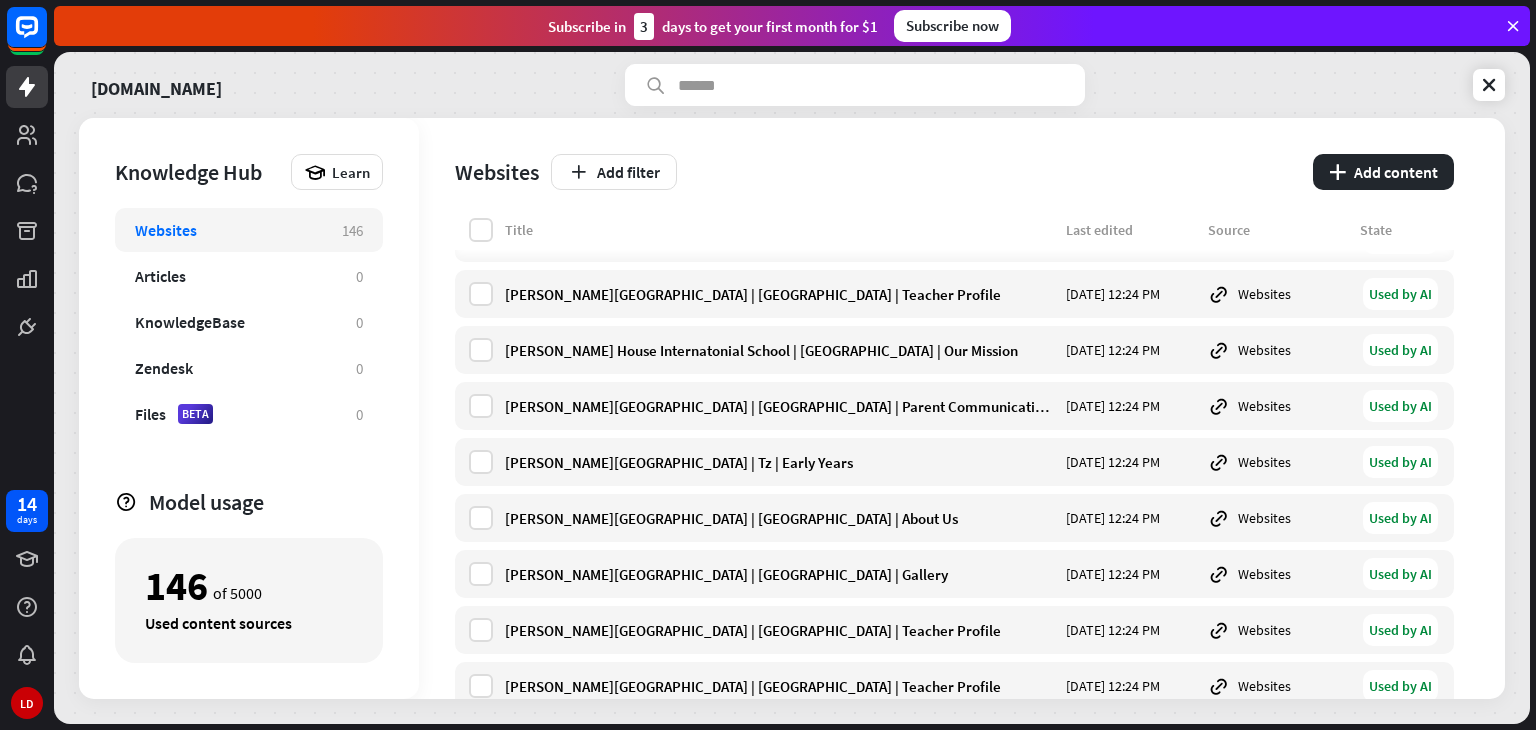 scroll, scrollTop: 0, scrollLeft: 0, axis: both 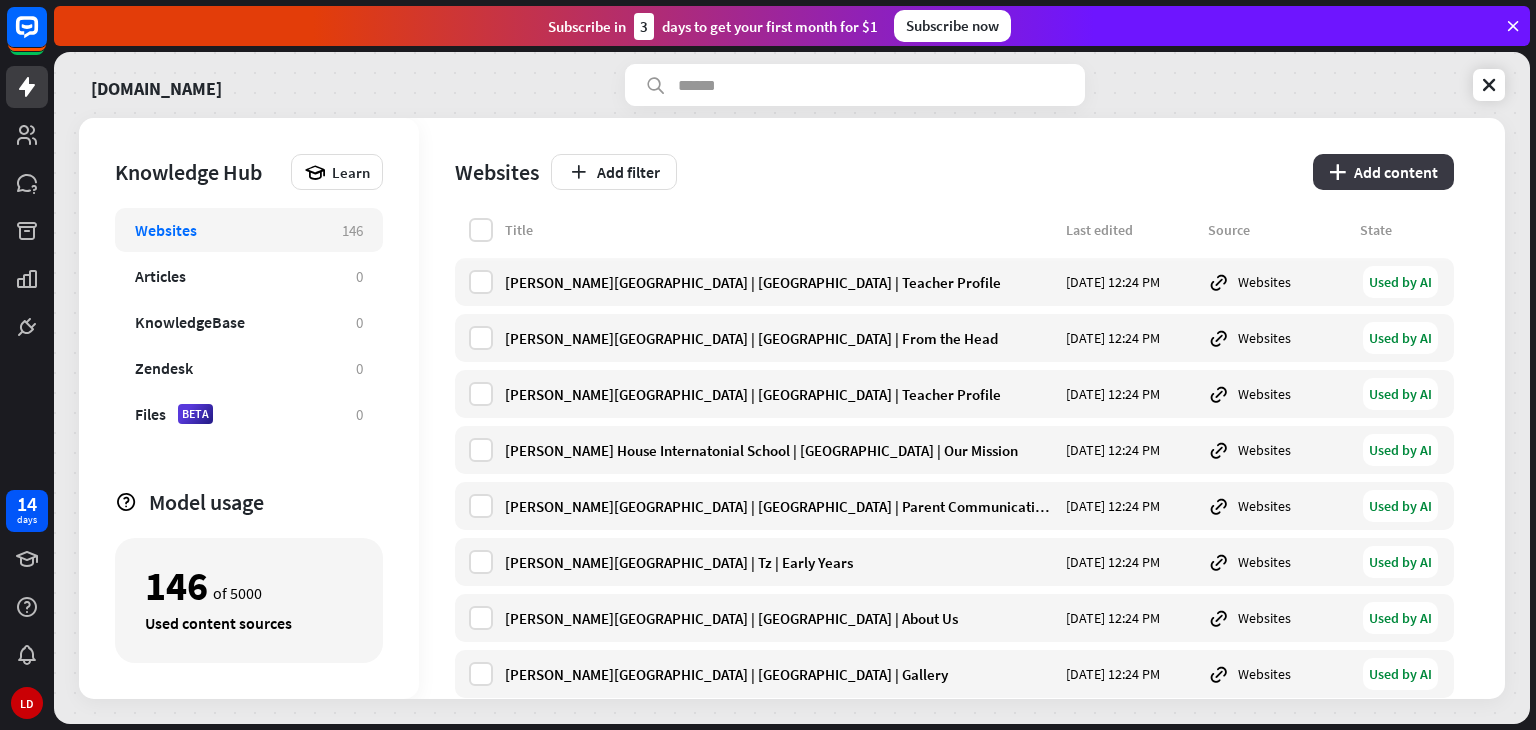 click on "plus
Add content" at bounding box center [1383, 172] 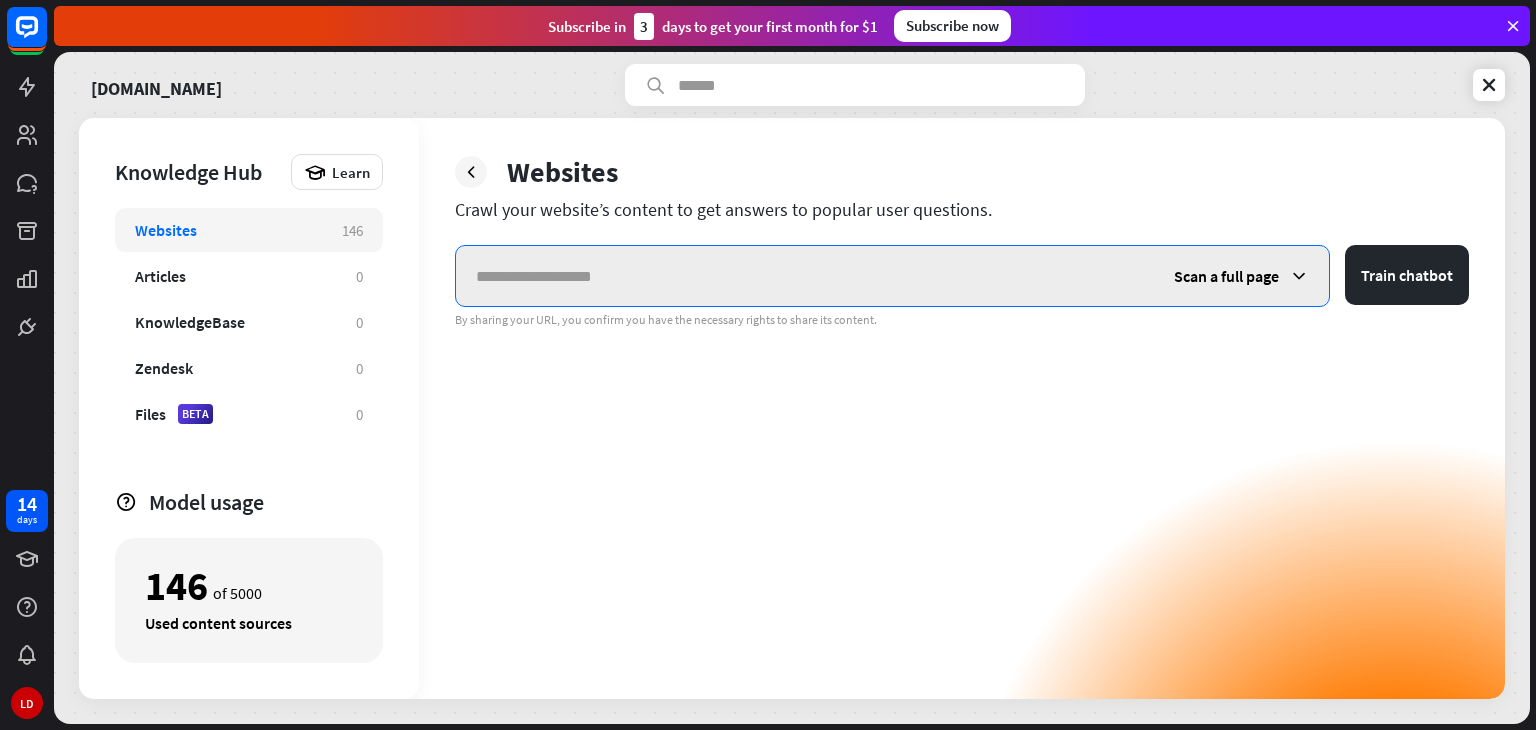 paste on "**********" 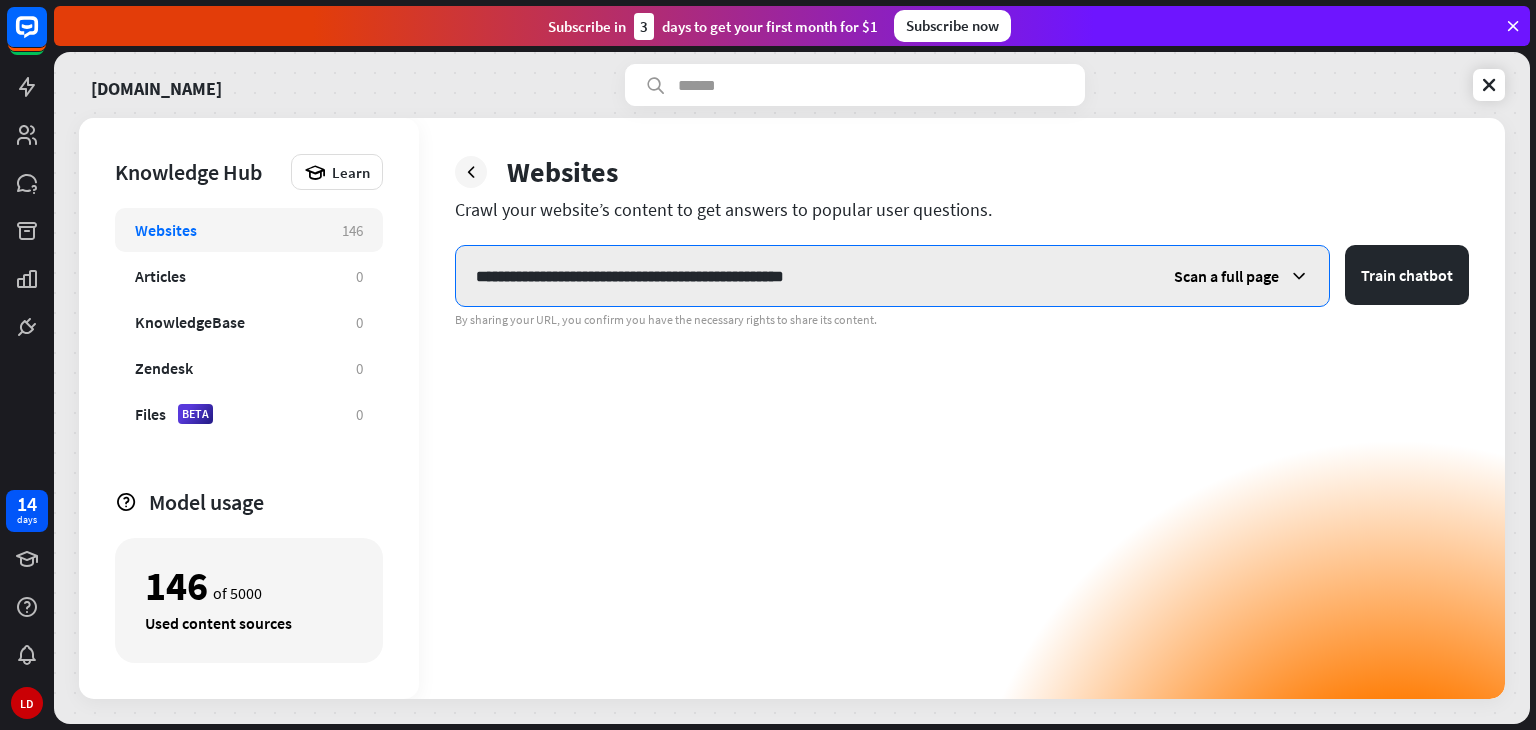 type on "**********" 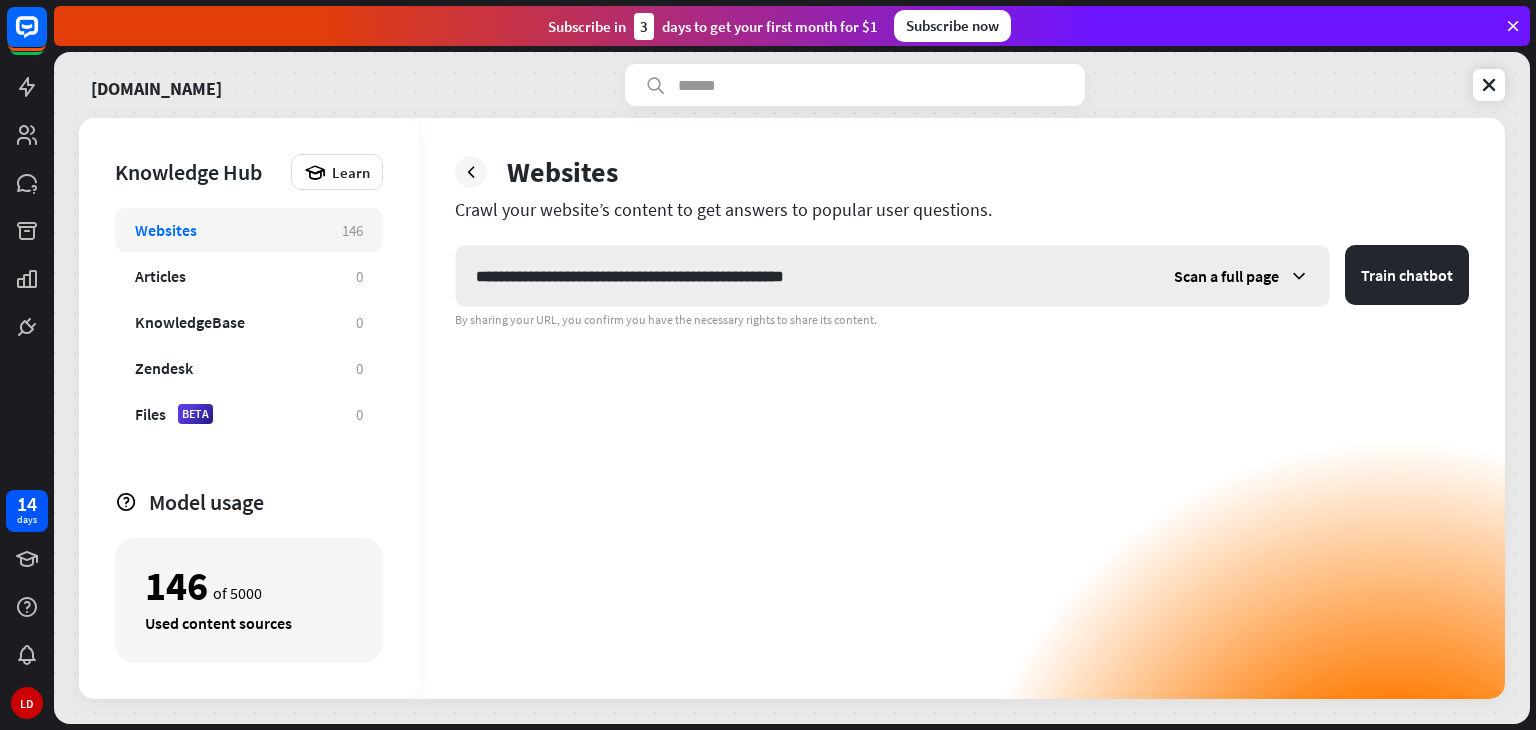 click at bounding box center (1299, 276) 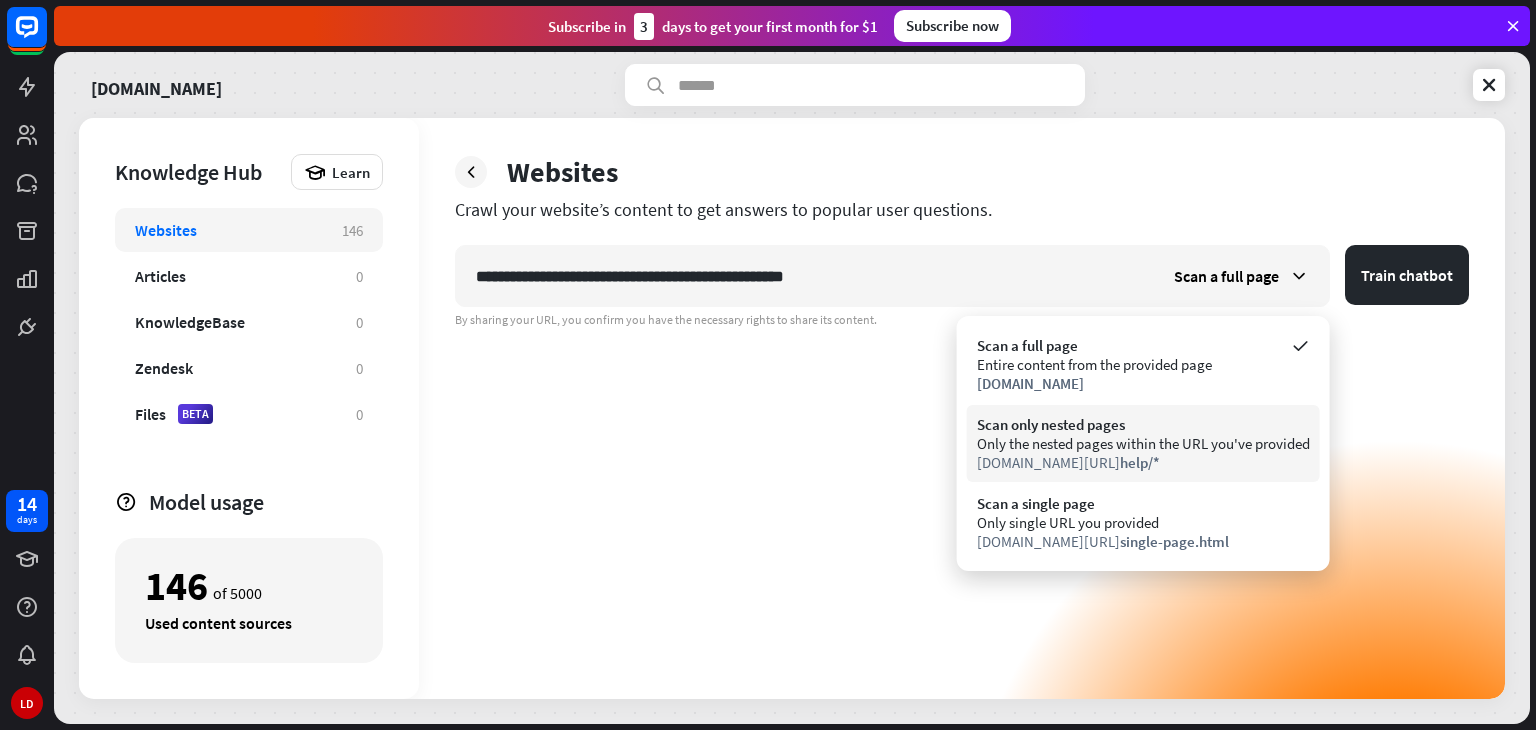 click on "Scan only nested pages" at bounding box center (1143, 424) 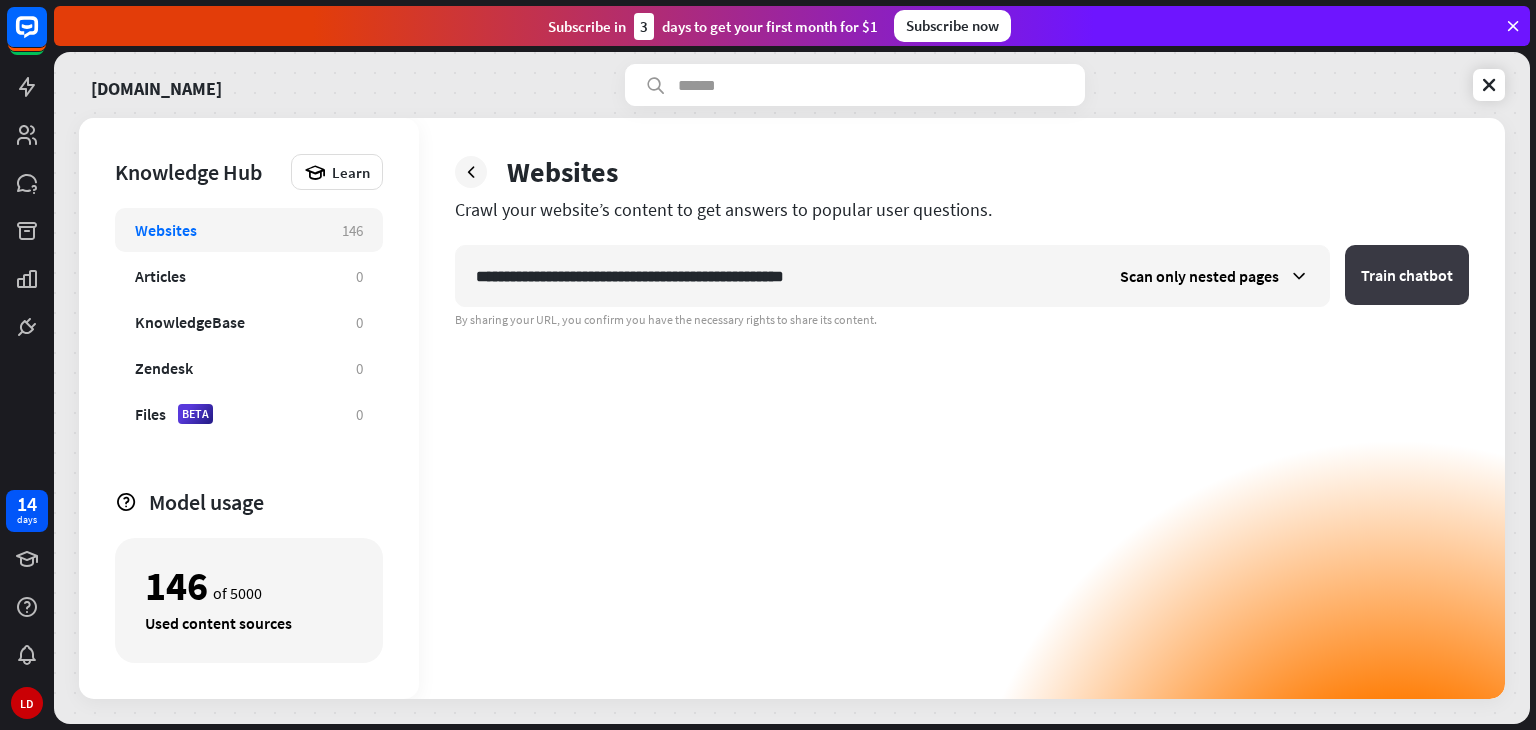 click on "Train chatbot" at bounding box center (1407, 275) 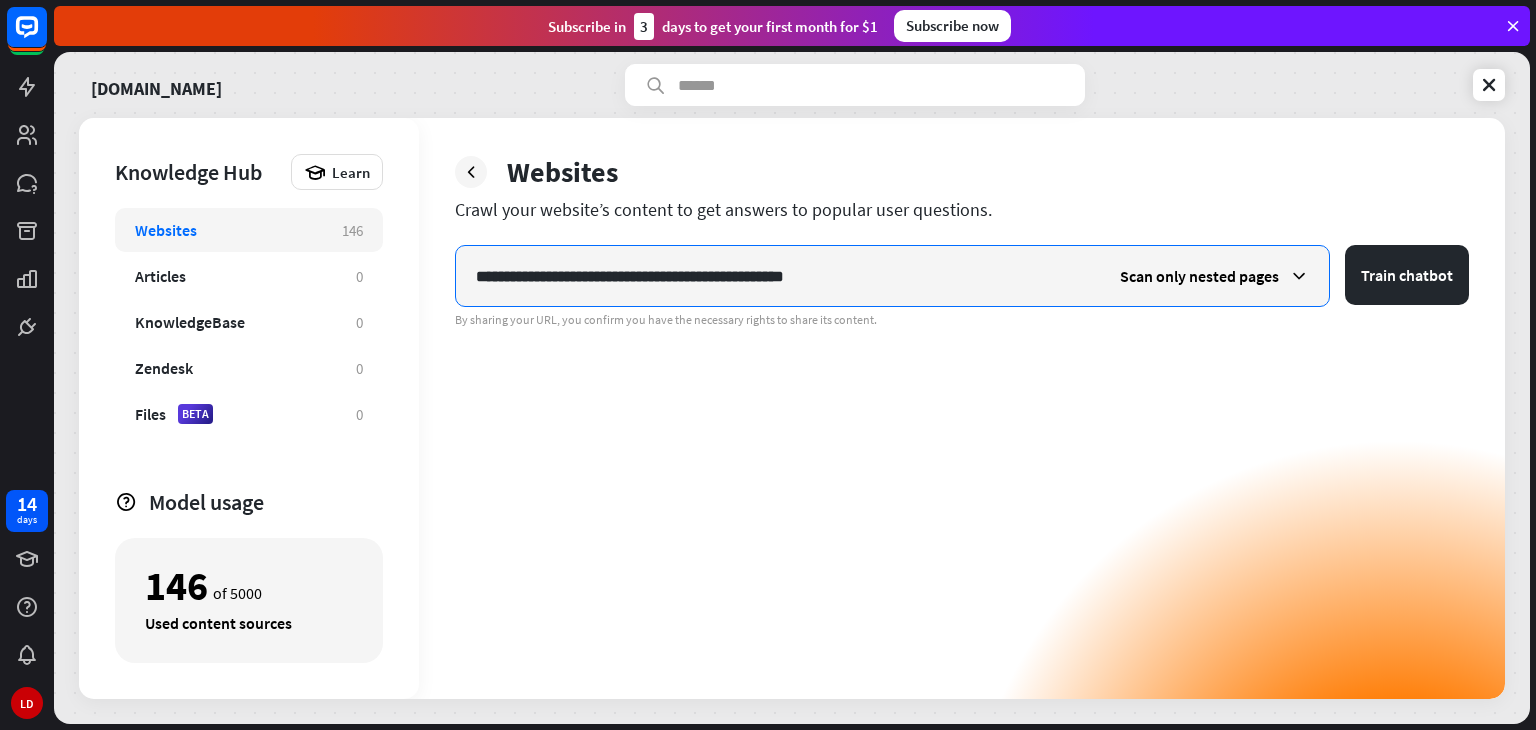 drag, startPoint x: 921, startPoint y: 279, endPoint x: 436, endPoint y: 287, distance: 485.06598 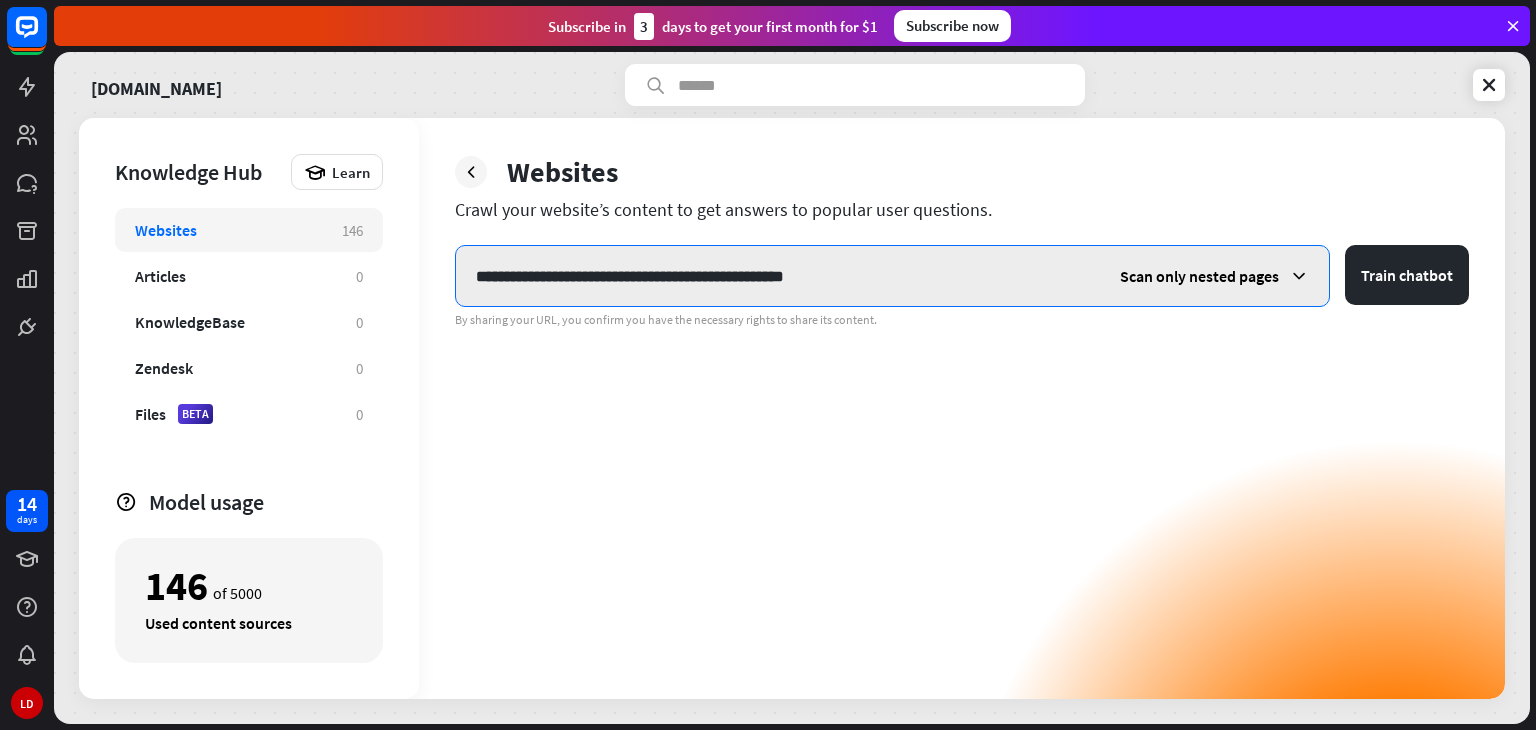 paste 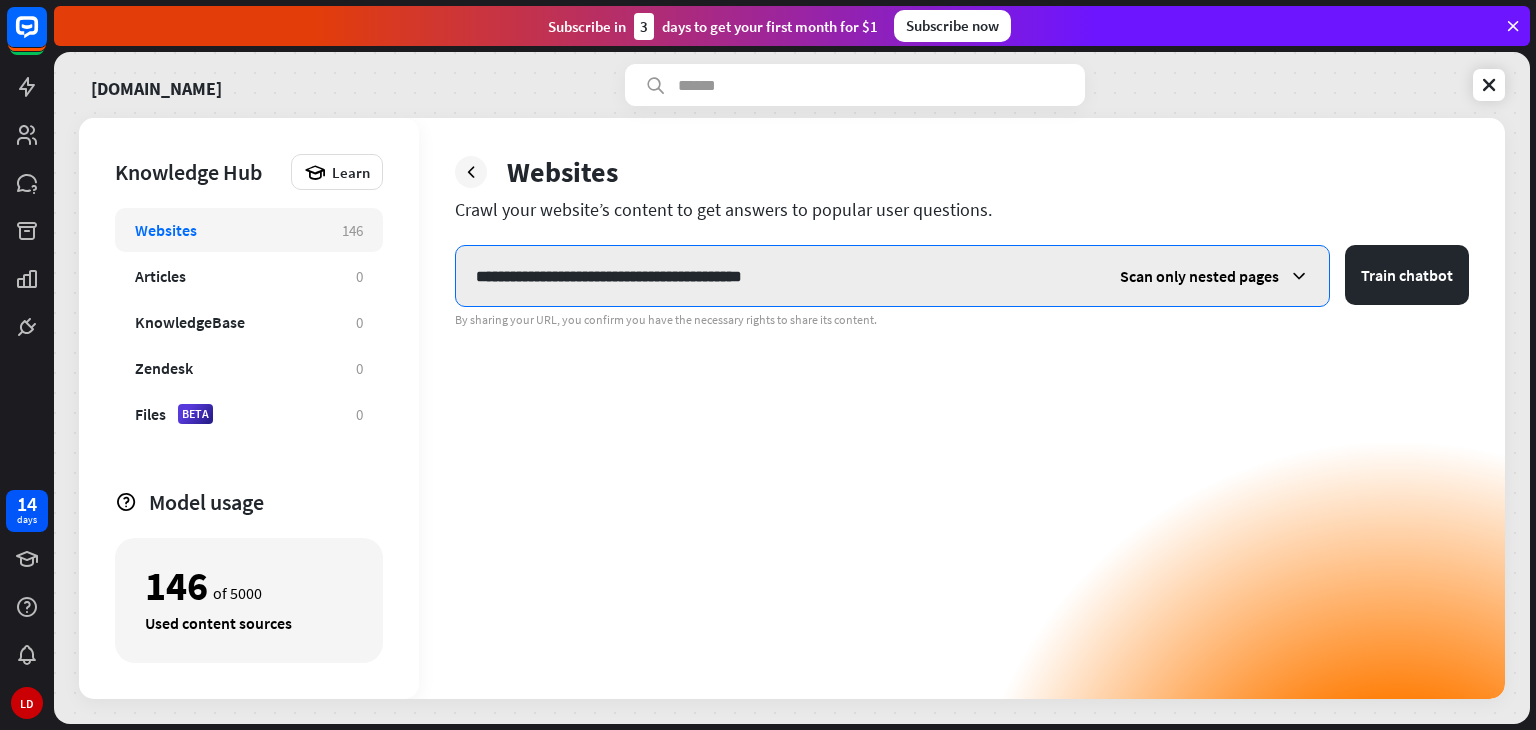 type on "**********" 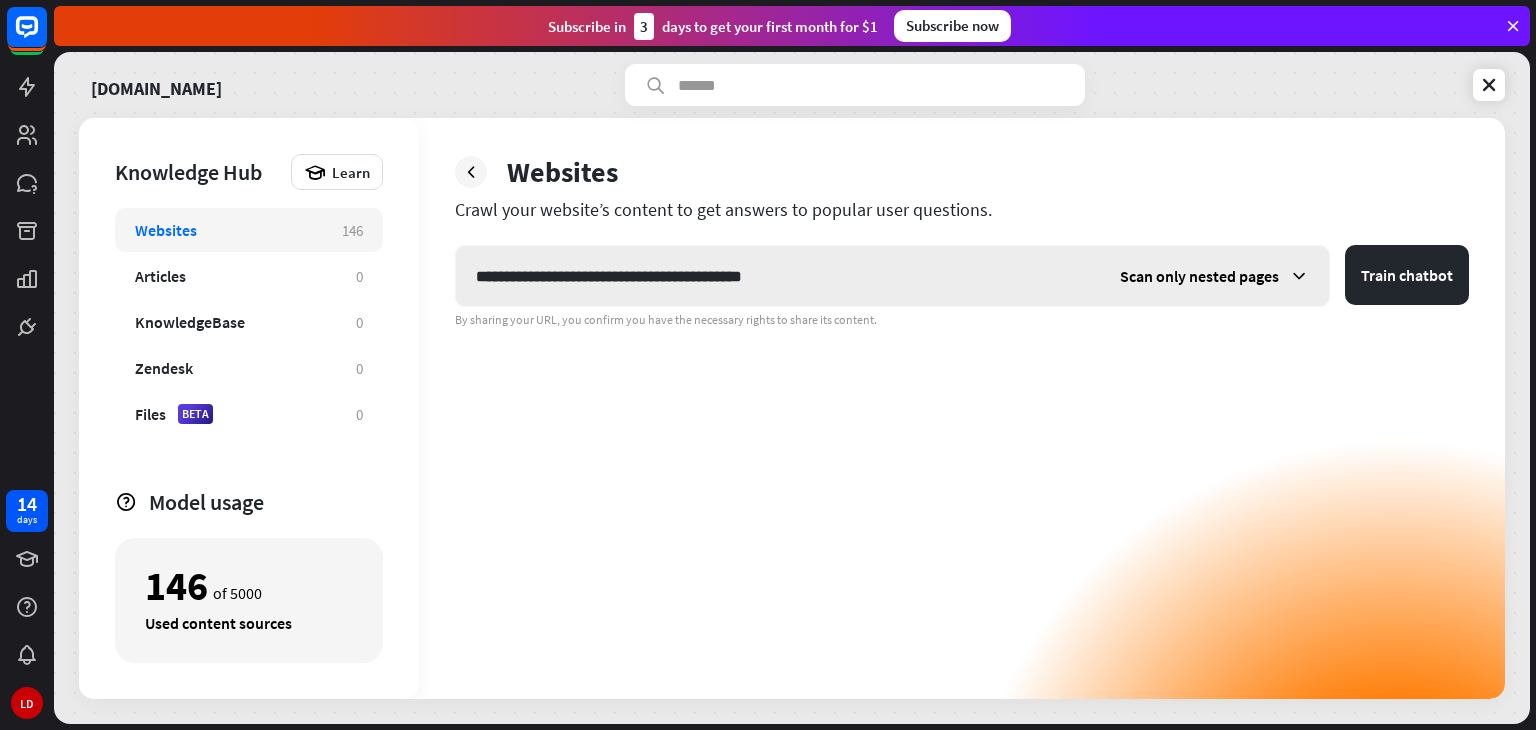 click at bounding box center [1299, 276] 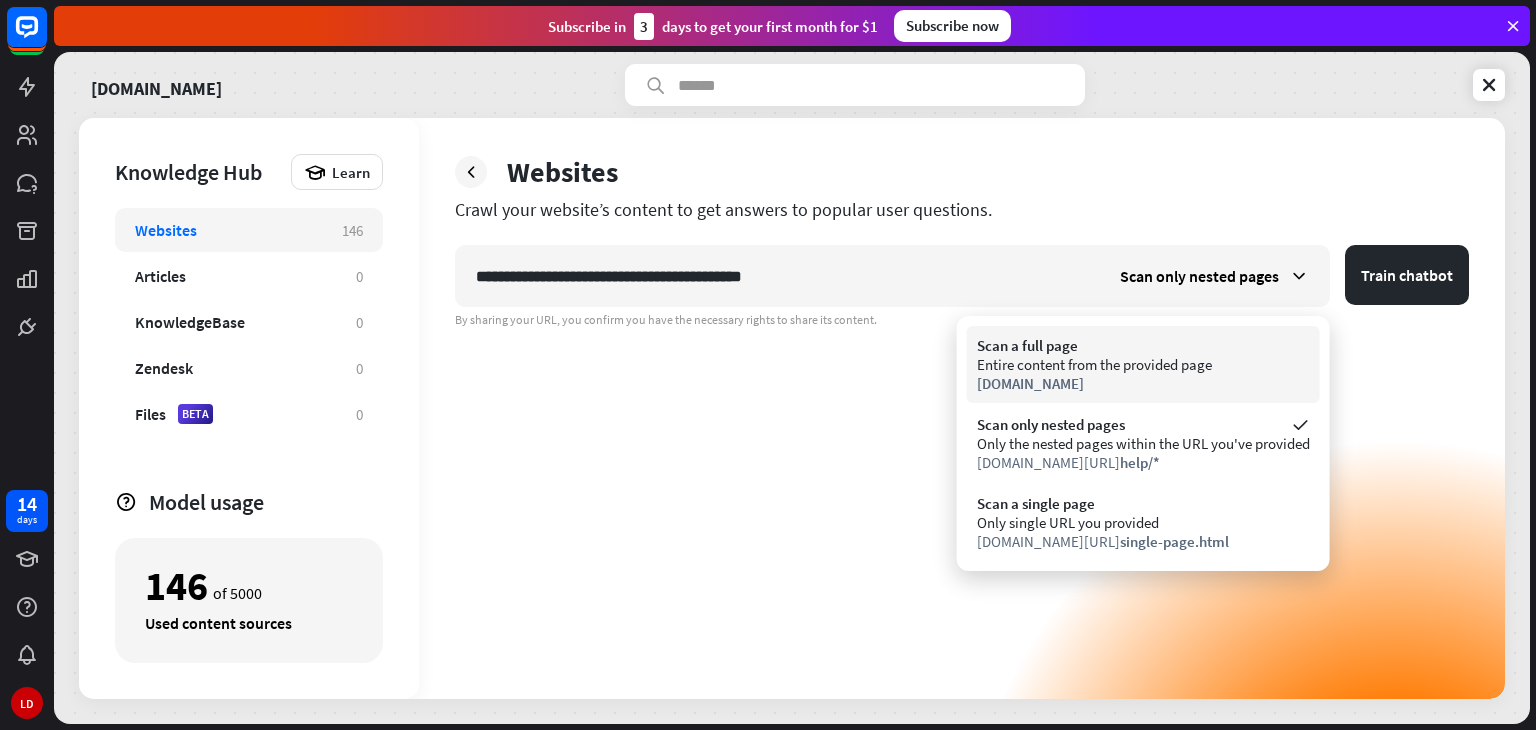 click on "Entire content from the provided page" at bounding box center [1143, 364] 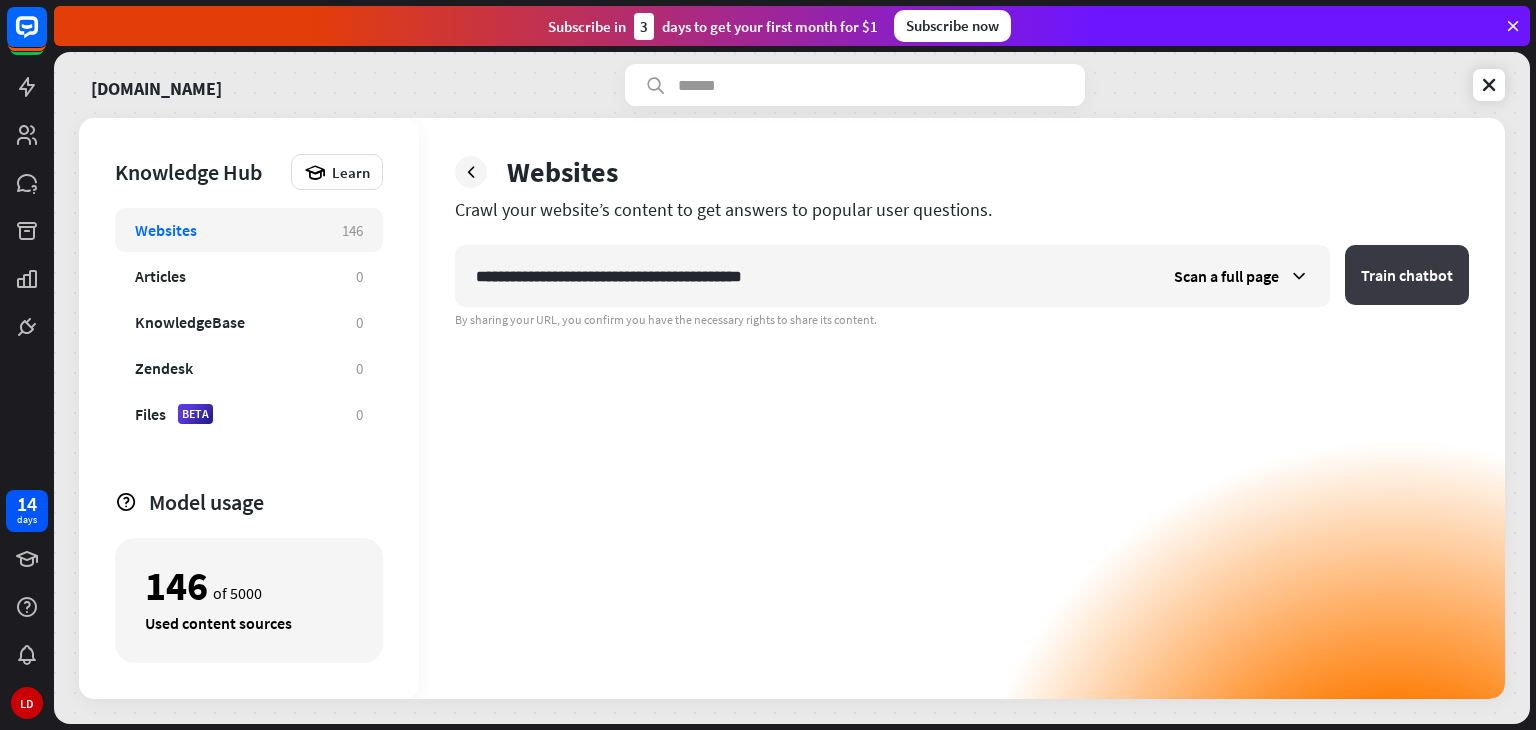 click on "Train chatbot" at bounding box center (1407, 275) 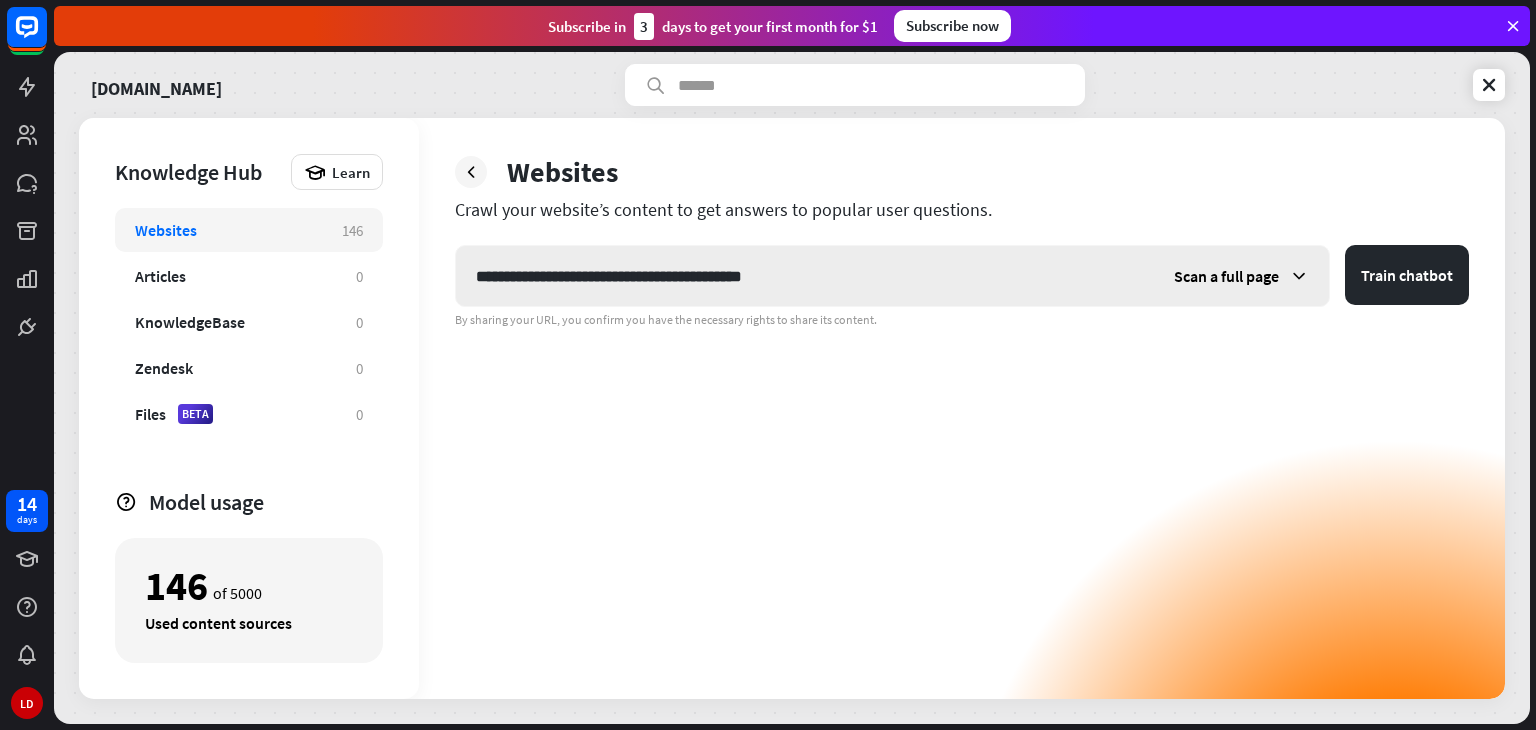 click on "Scan a full page" at bounding box center (1226, 276) 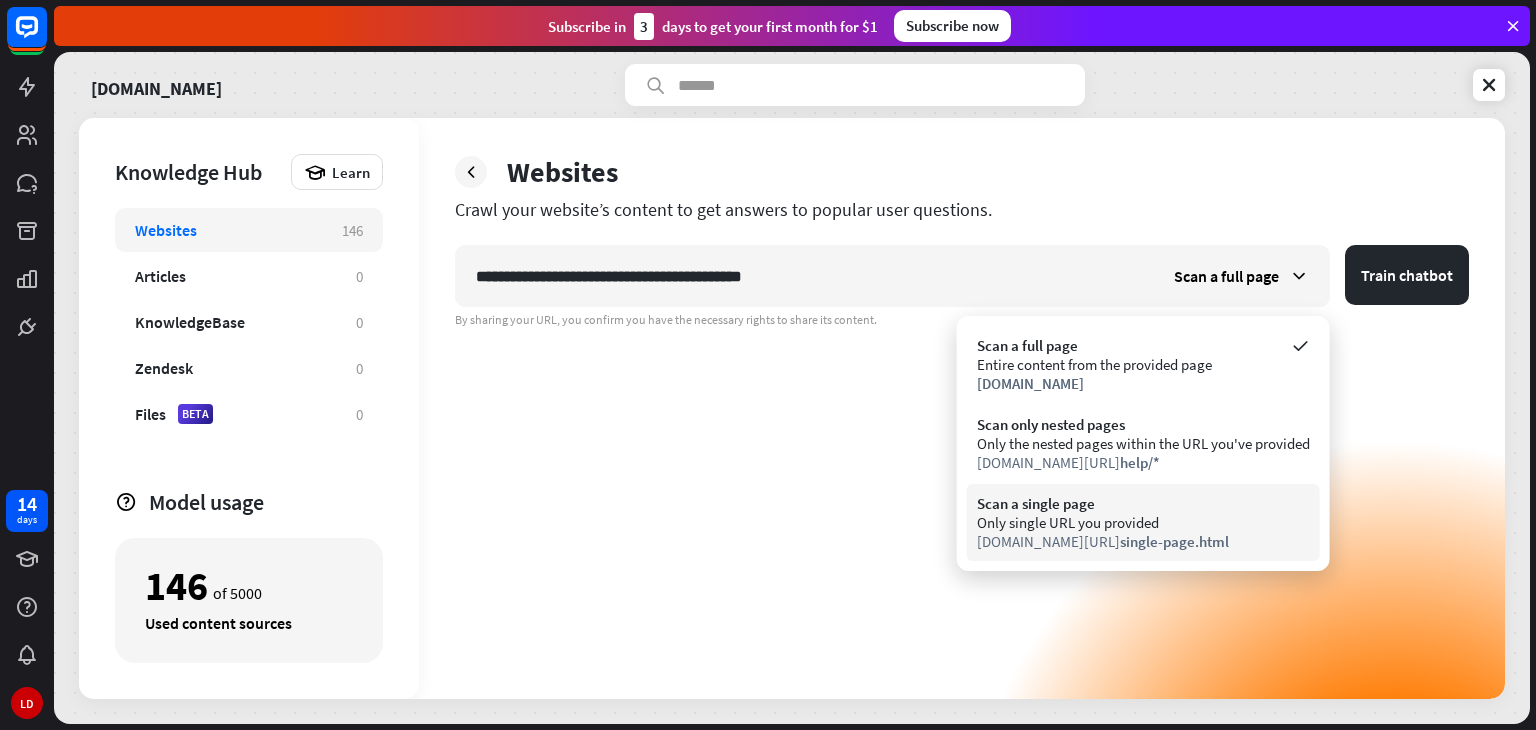 click on "Scan a single page" at bounding box center (1143, 503) 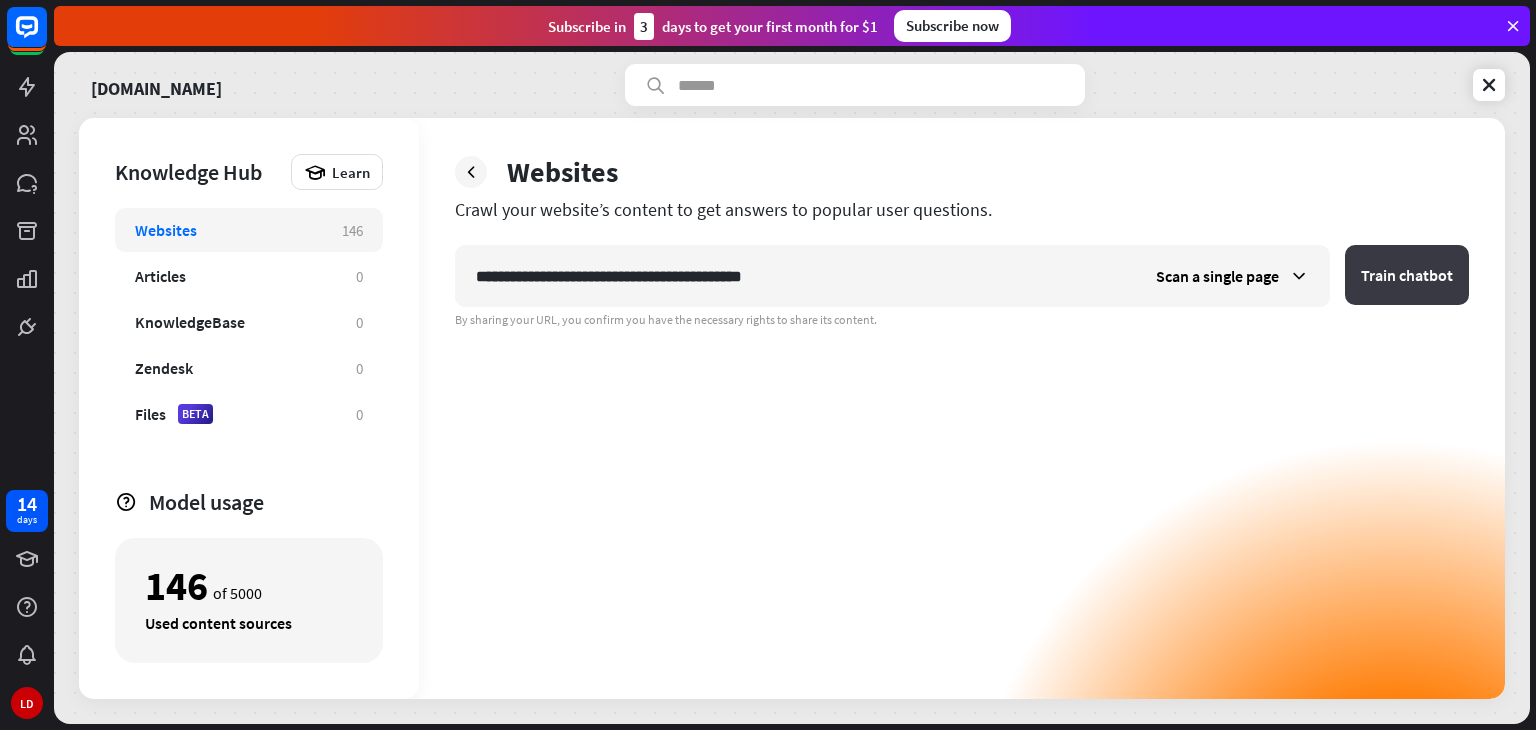 click on "Train chatbot" at bounding box center (1407, 275) 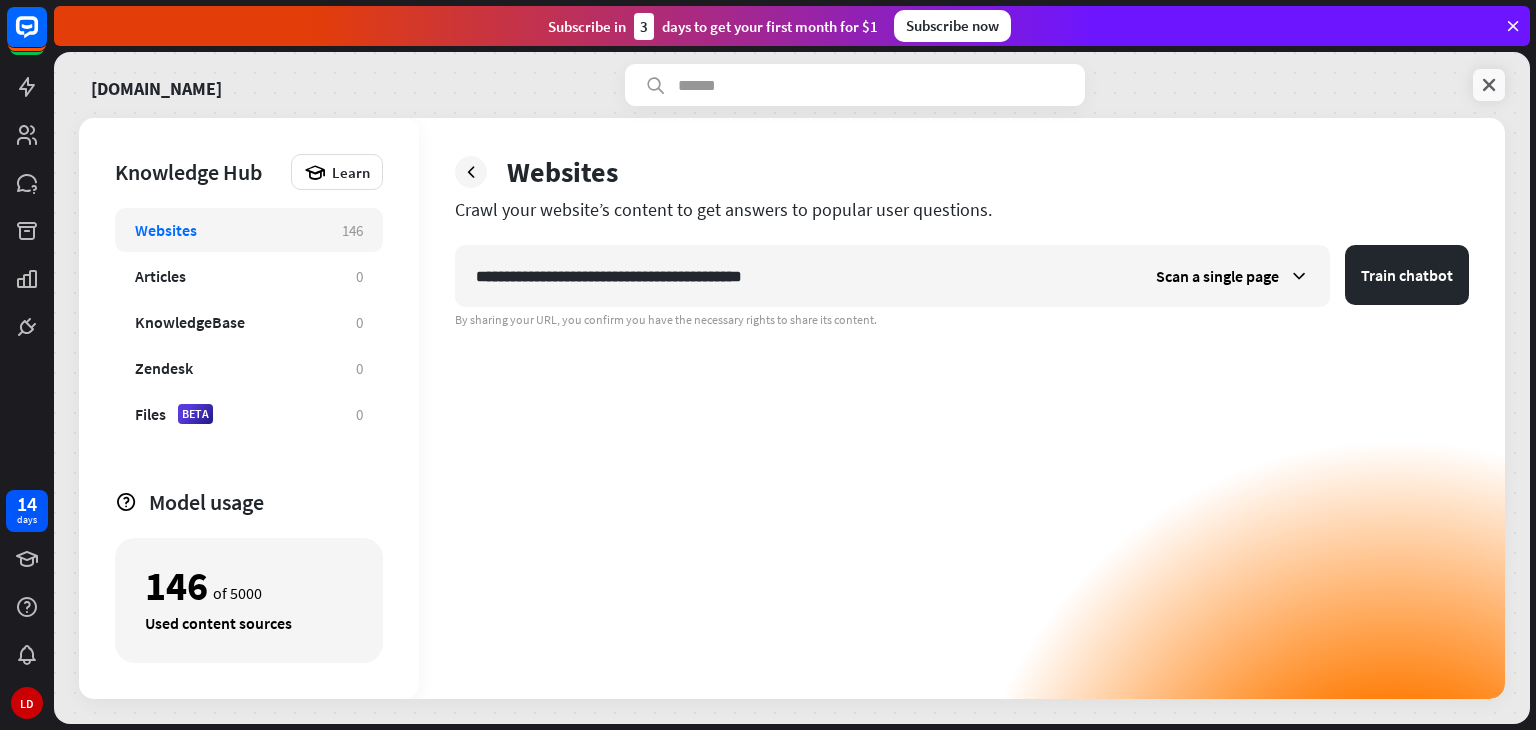 click at bounding box center (1489, 85) 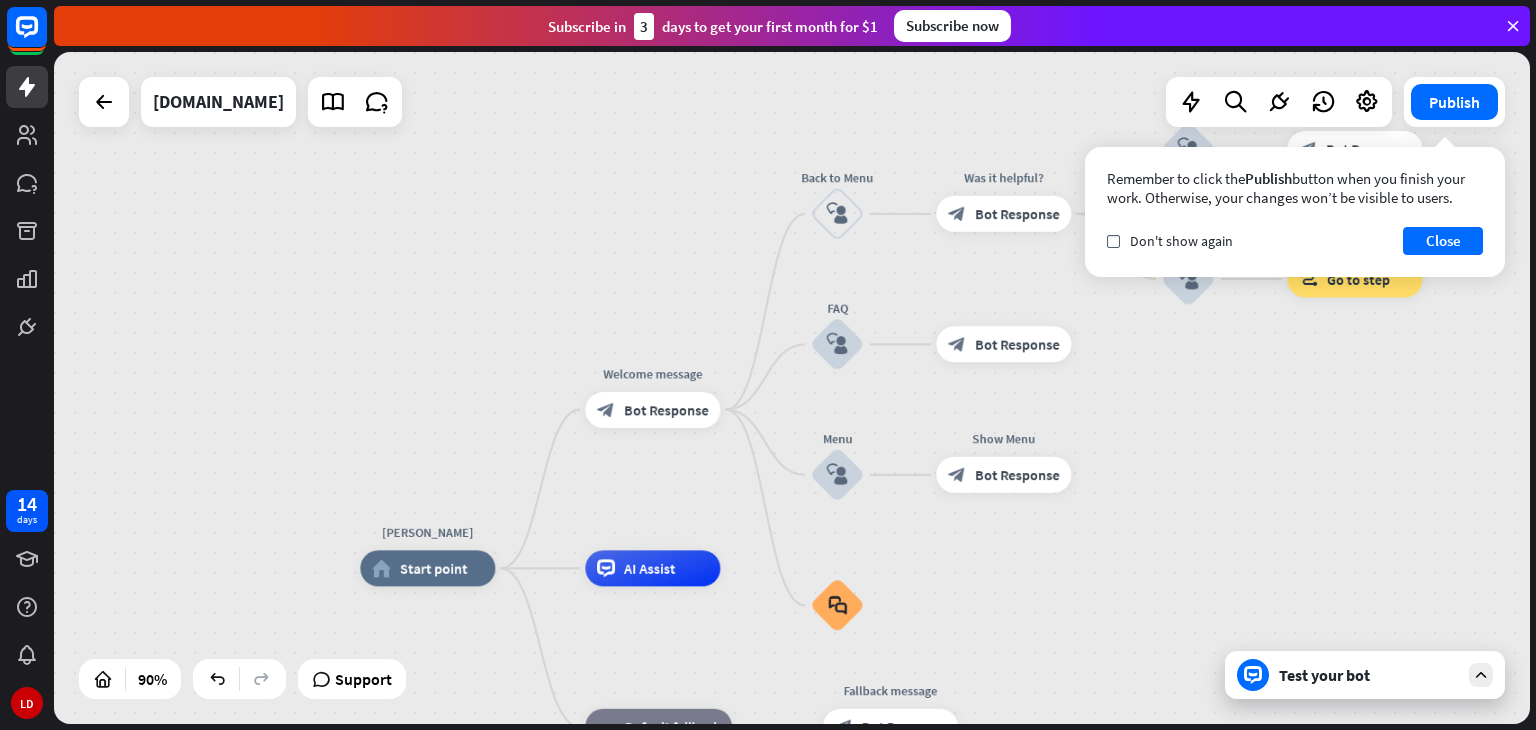 drag, startPoint x: 1370, startPoint y: 364, endPoint x: 1286, endPoint y: 525, distance: 181.5957 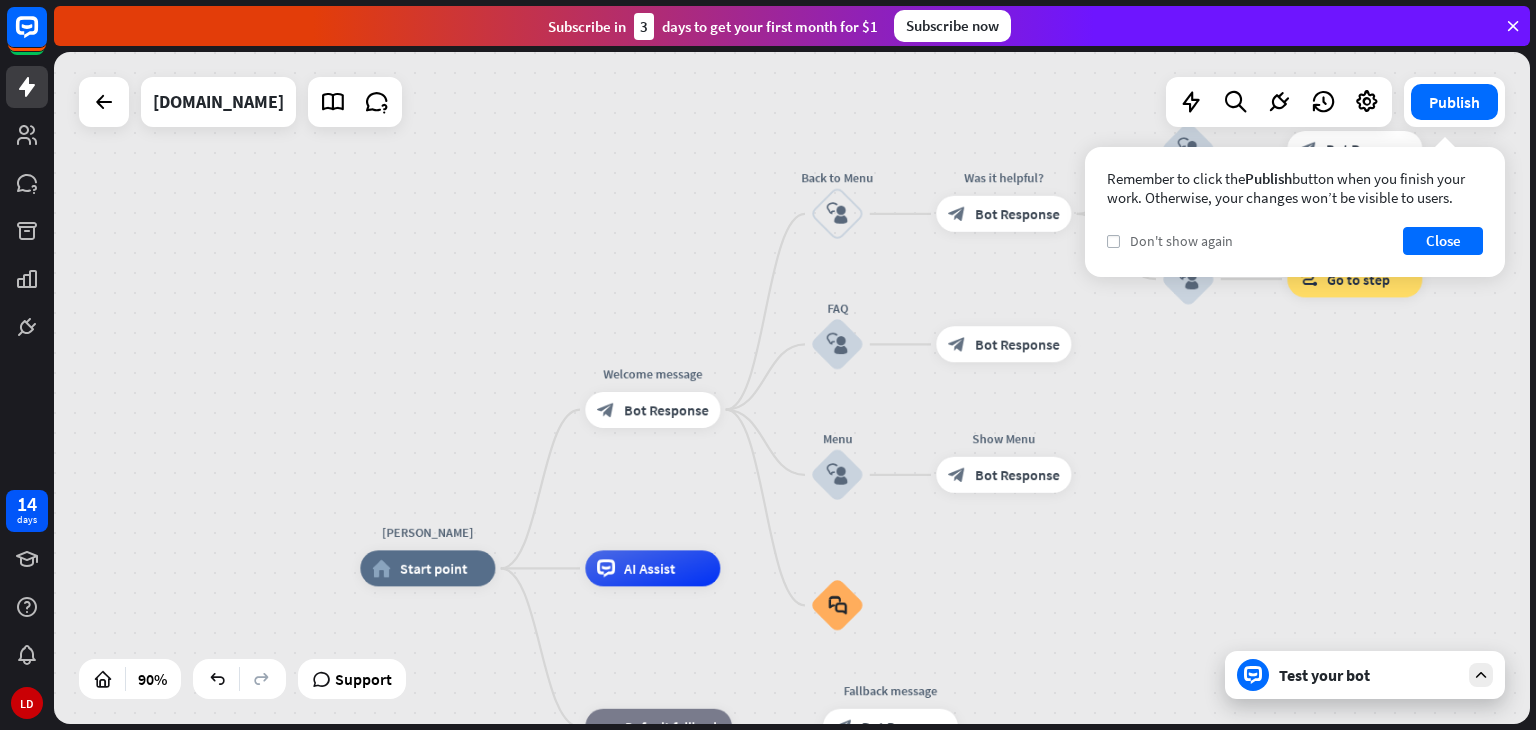 click on "check" at bounding box center (1113, 241) 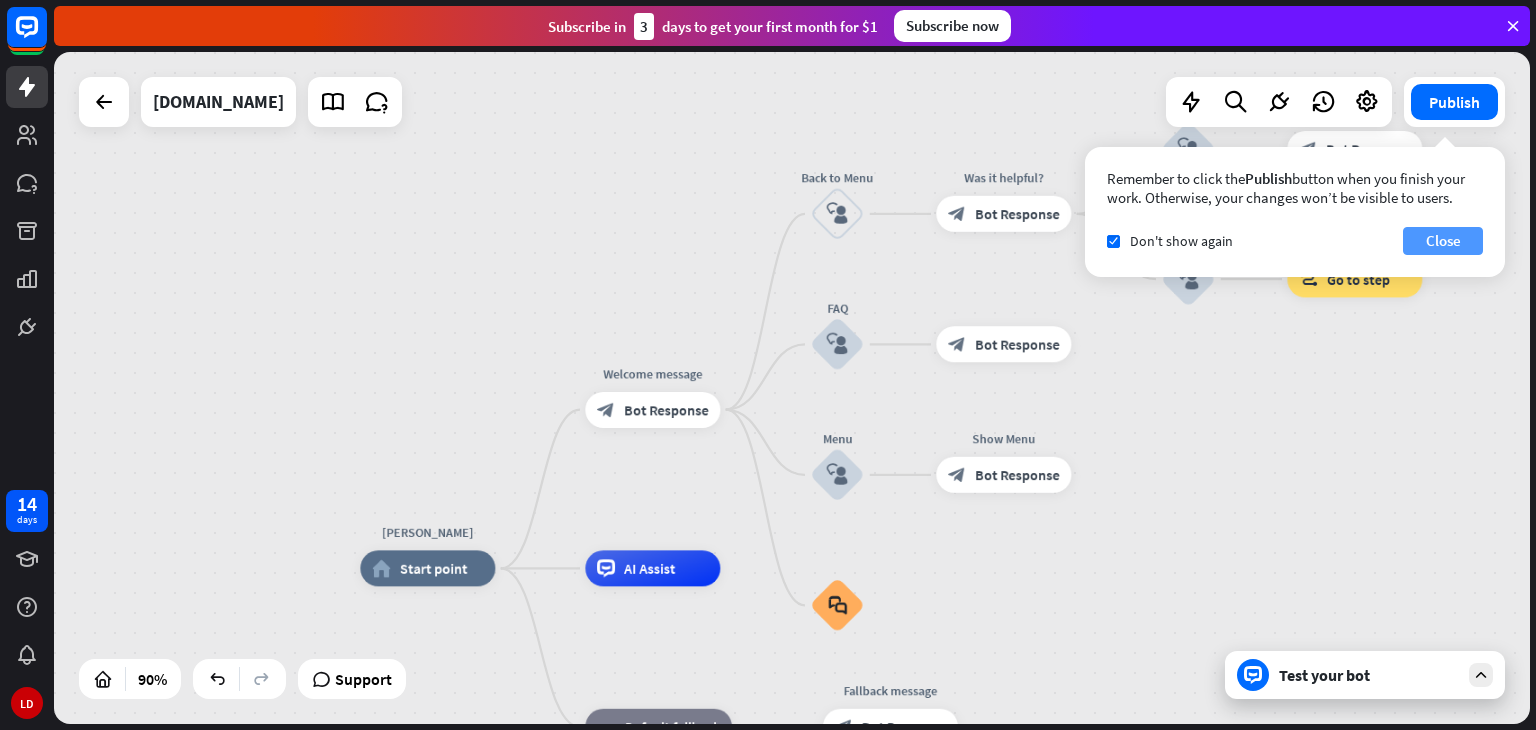 click on "Close" at bounding box center [1443, 241] 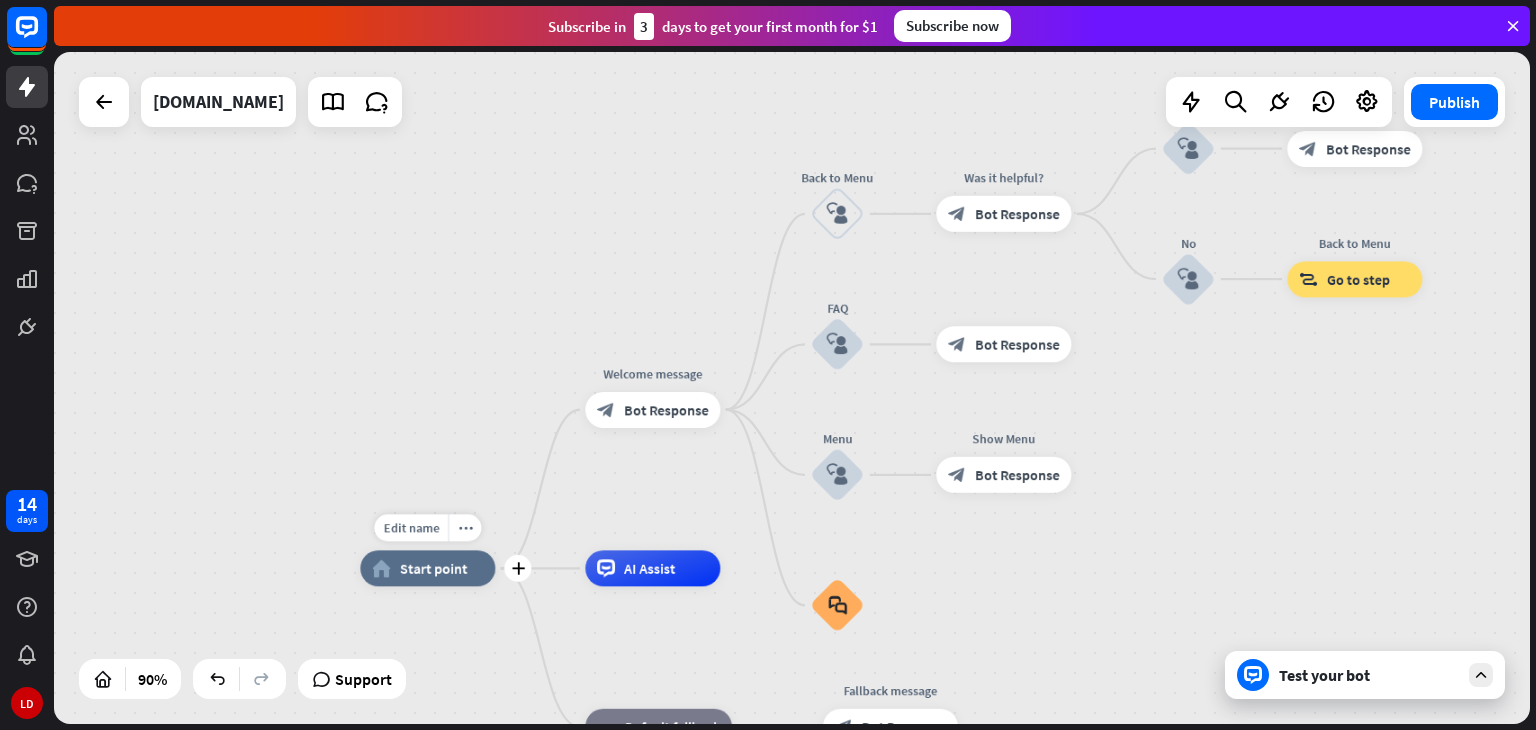 click on "Start point" at bounding box center [434, 568] 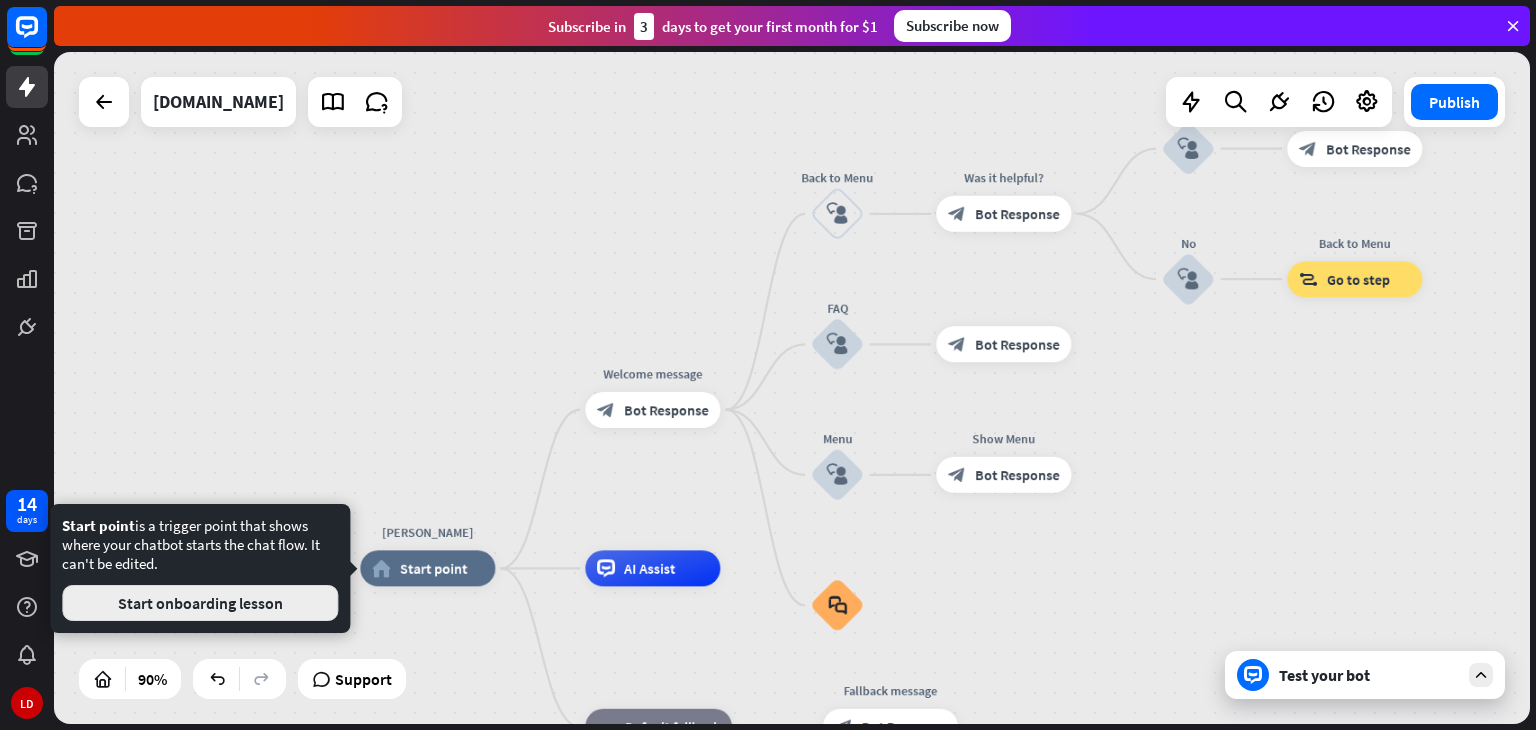 click on "Start onboarding lesson" at bounding box center (200, 603) 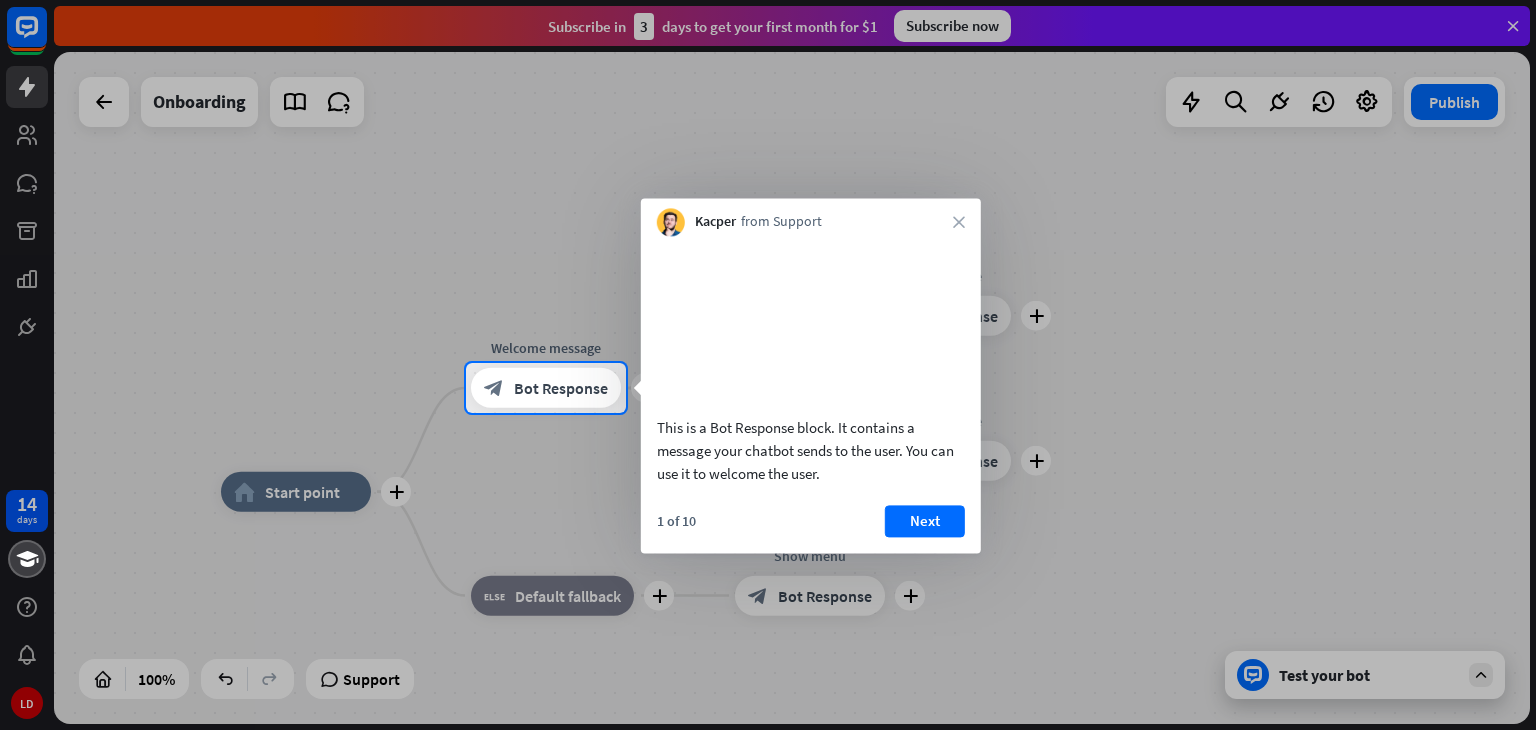 click on "close" at bounding box center (959, 222) 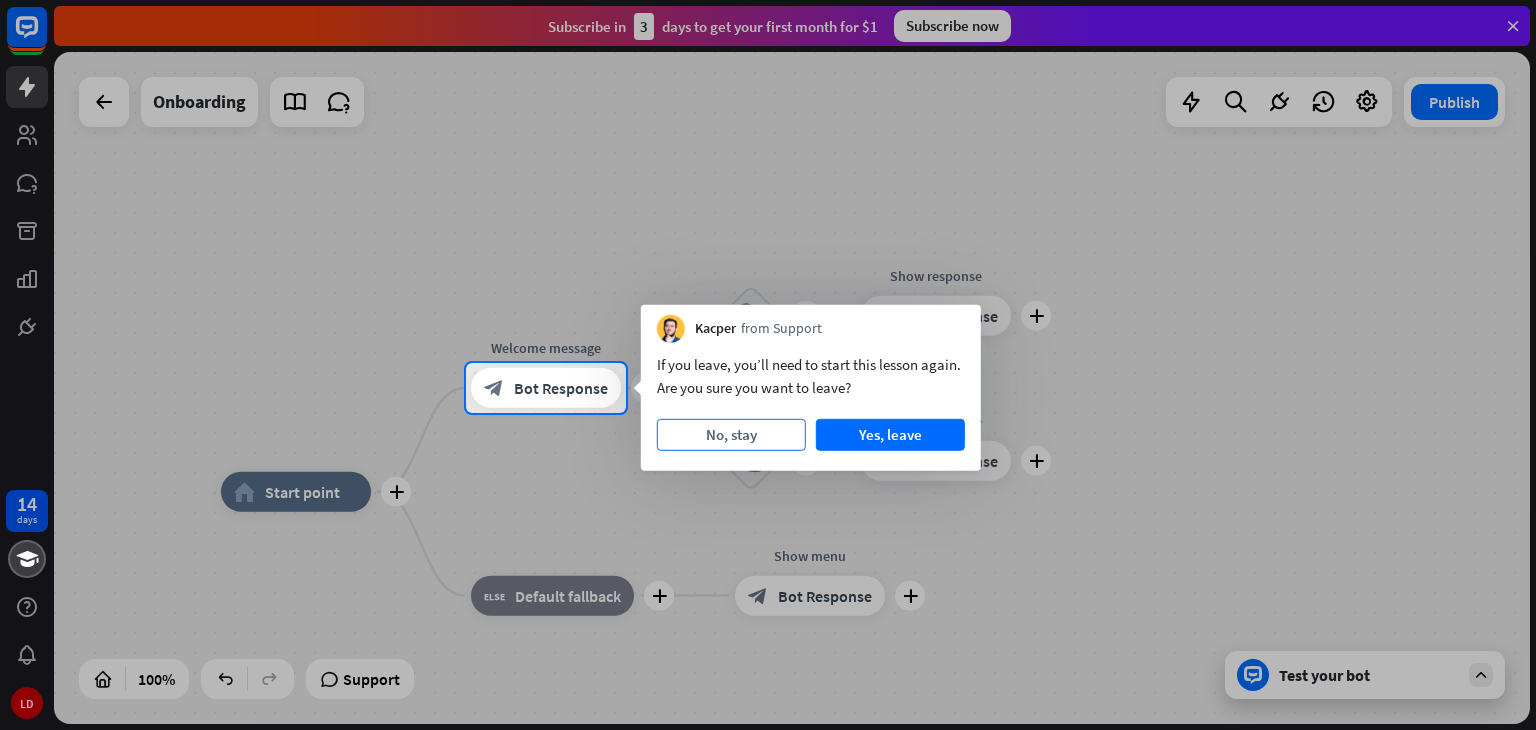click on "No, stay" at bounding box center (731, 435) 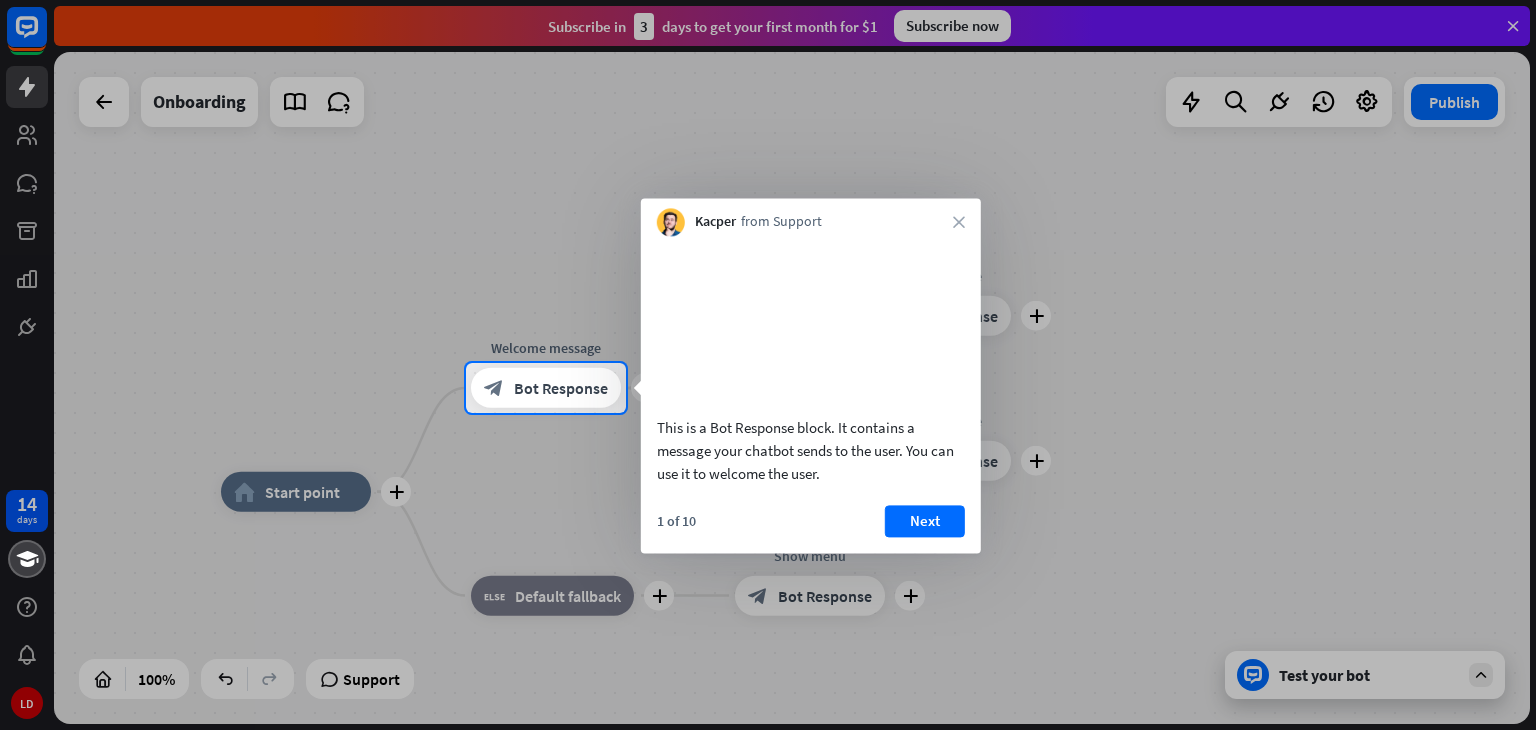 click on "Next" at bounding box center [925, 521] 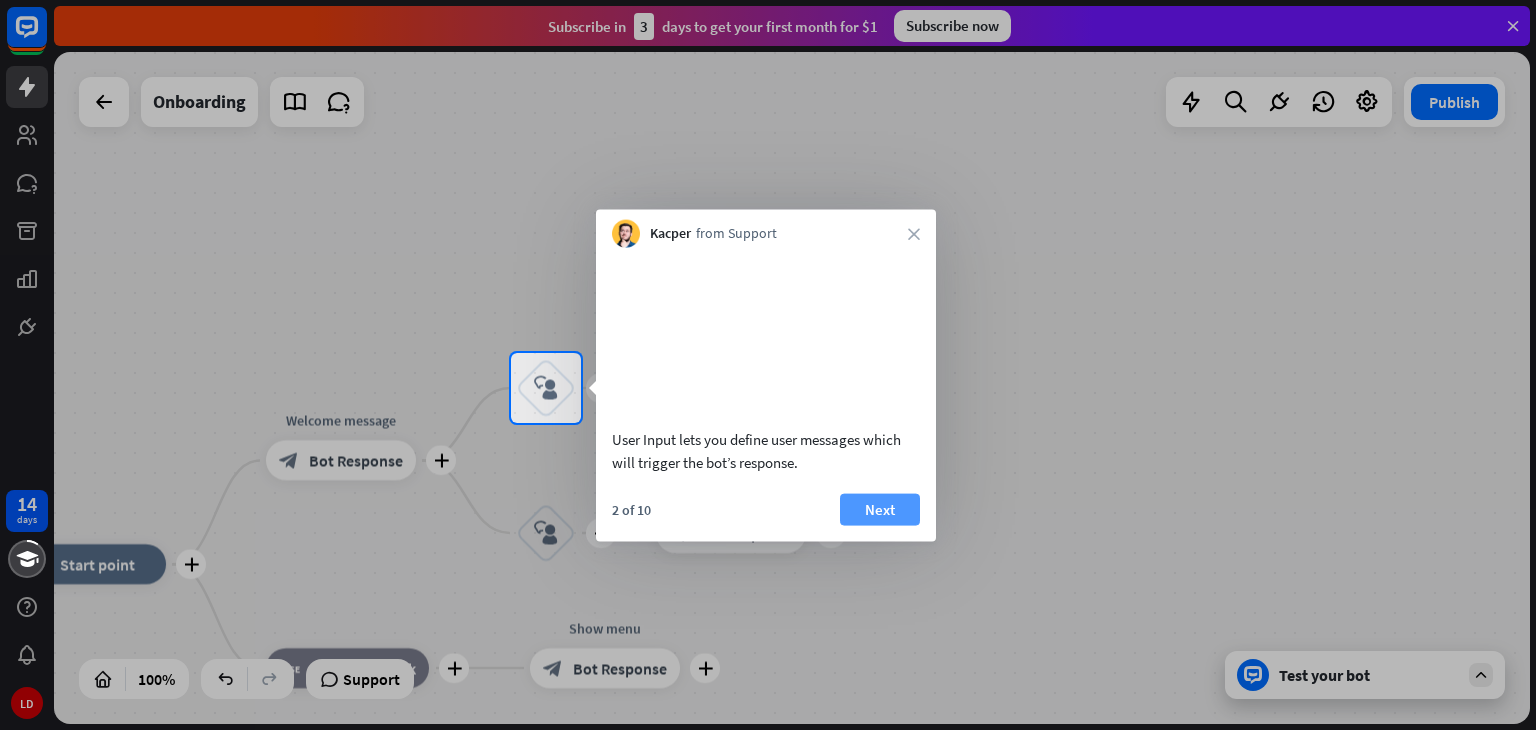 click on "Next" at bounding box center (880, 509) 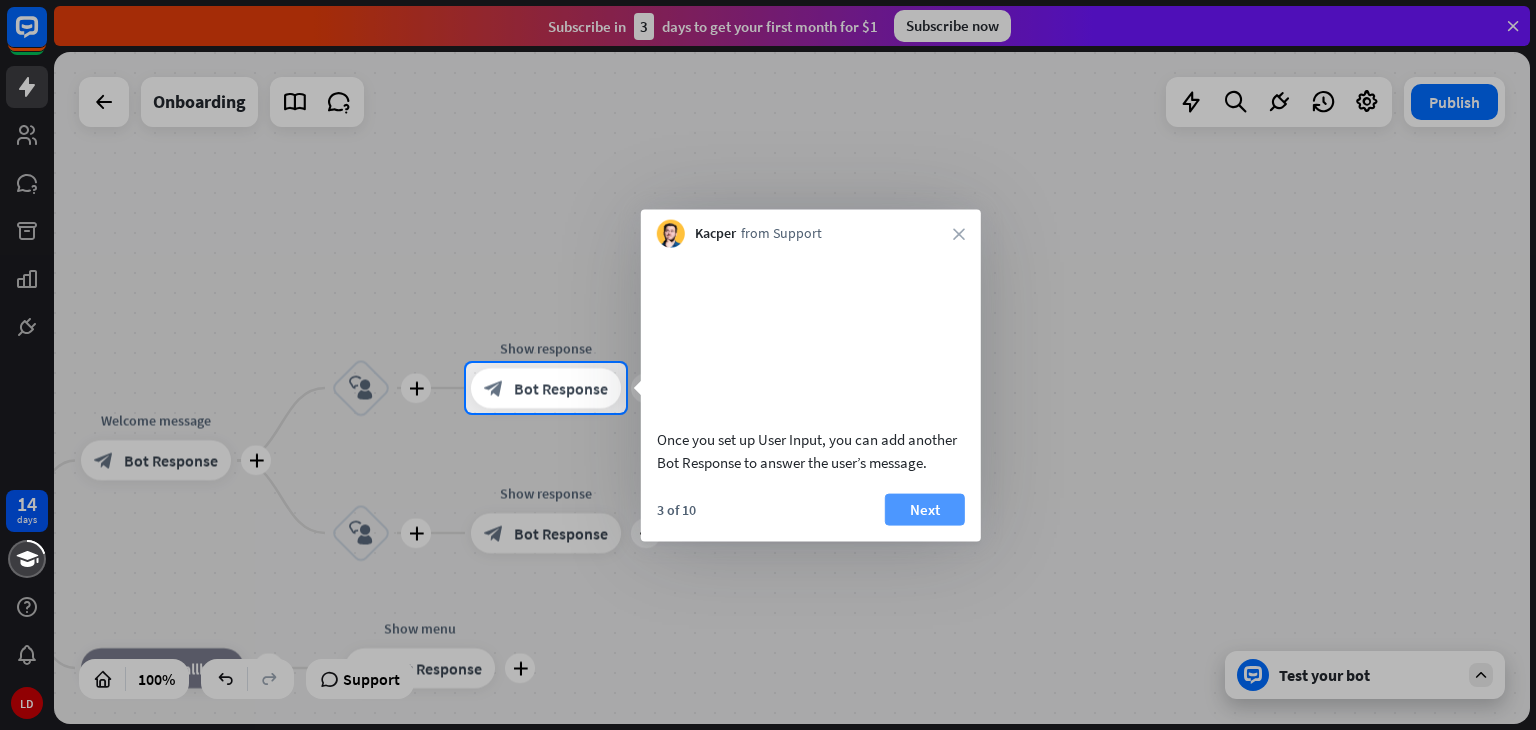 click on "Next" at bounding box center [925, 509] 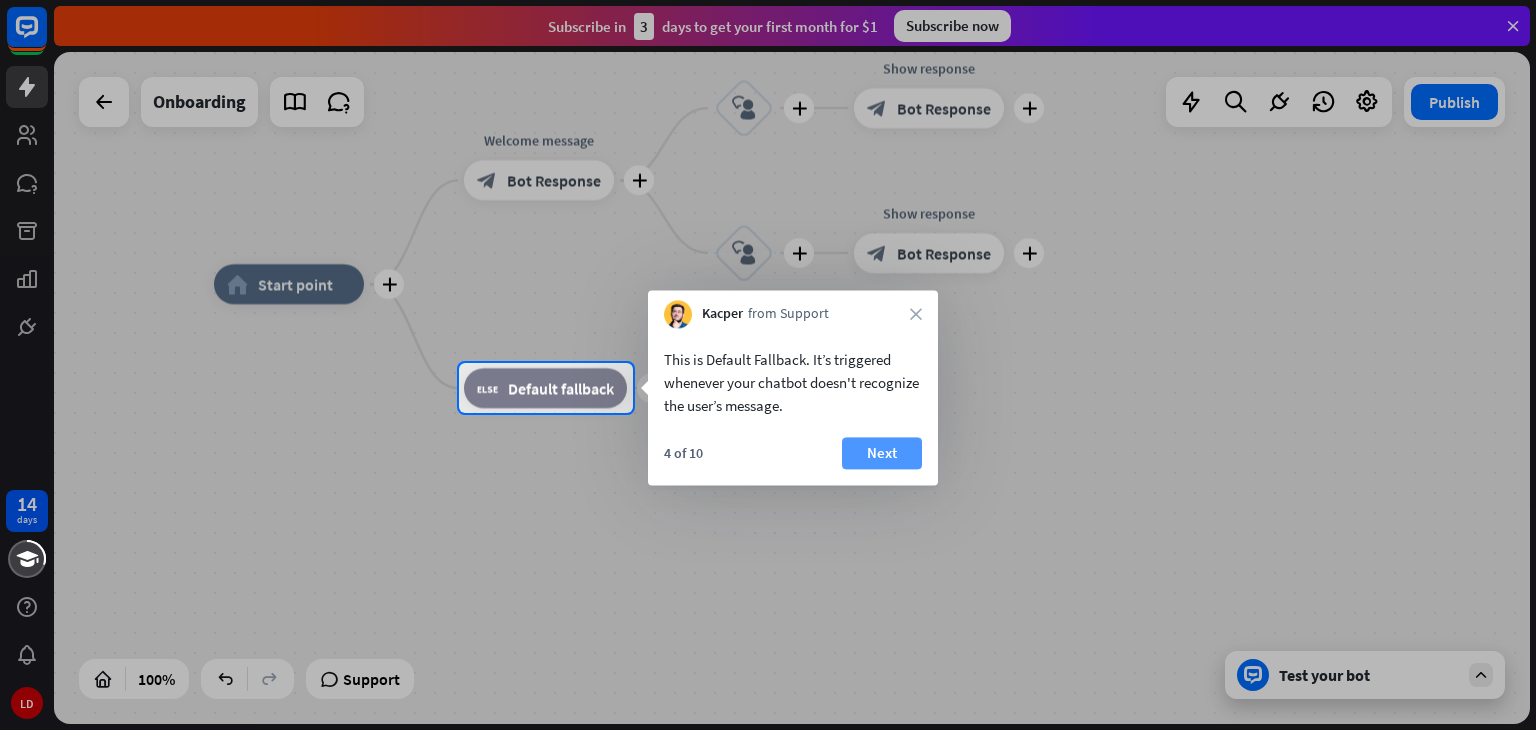 click on "Next" at bounding box center (882, 453) 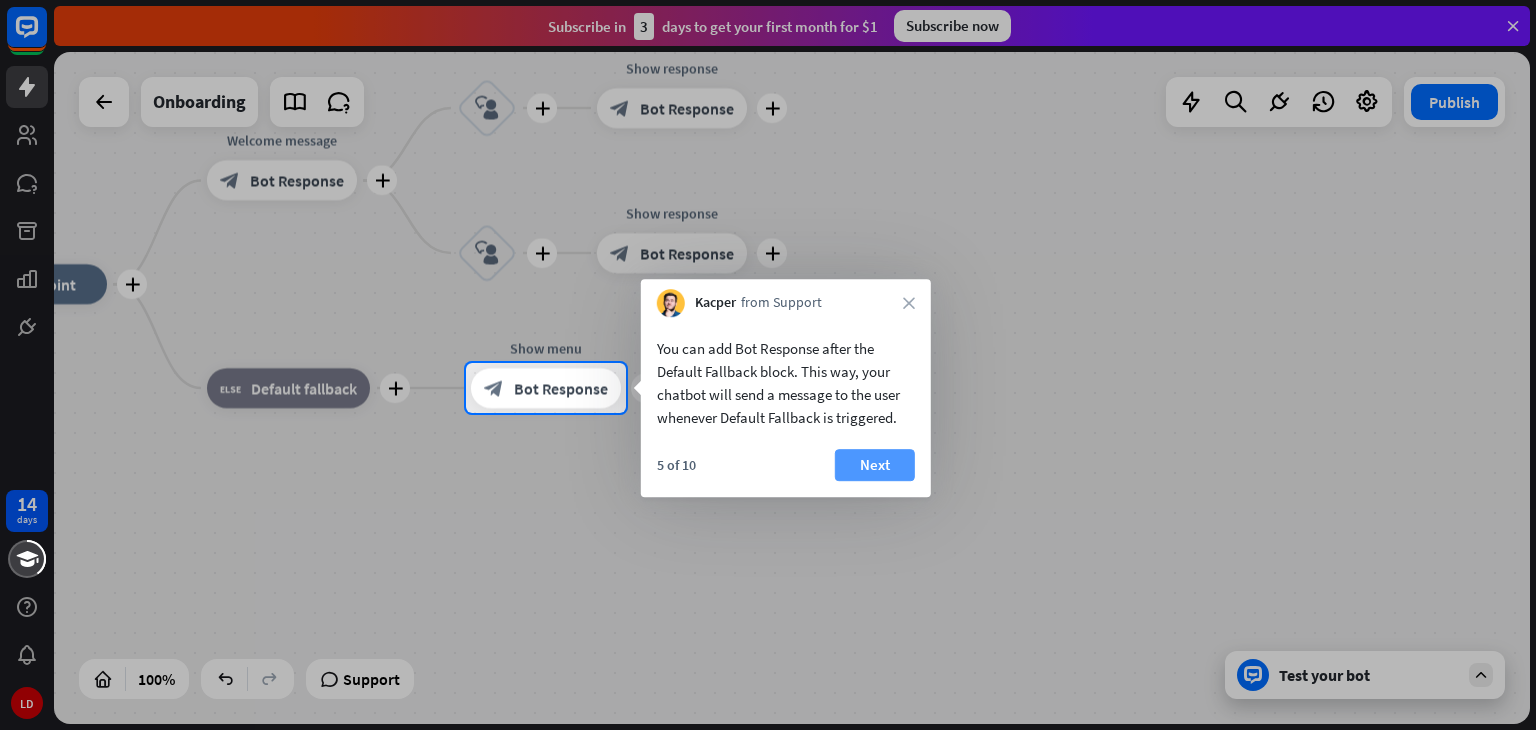 click on "Next" at bounding box center [875, 465] 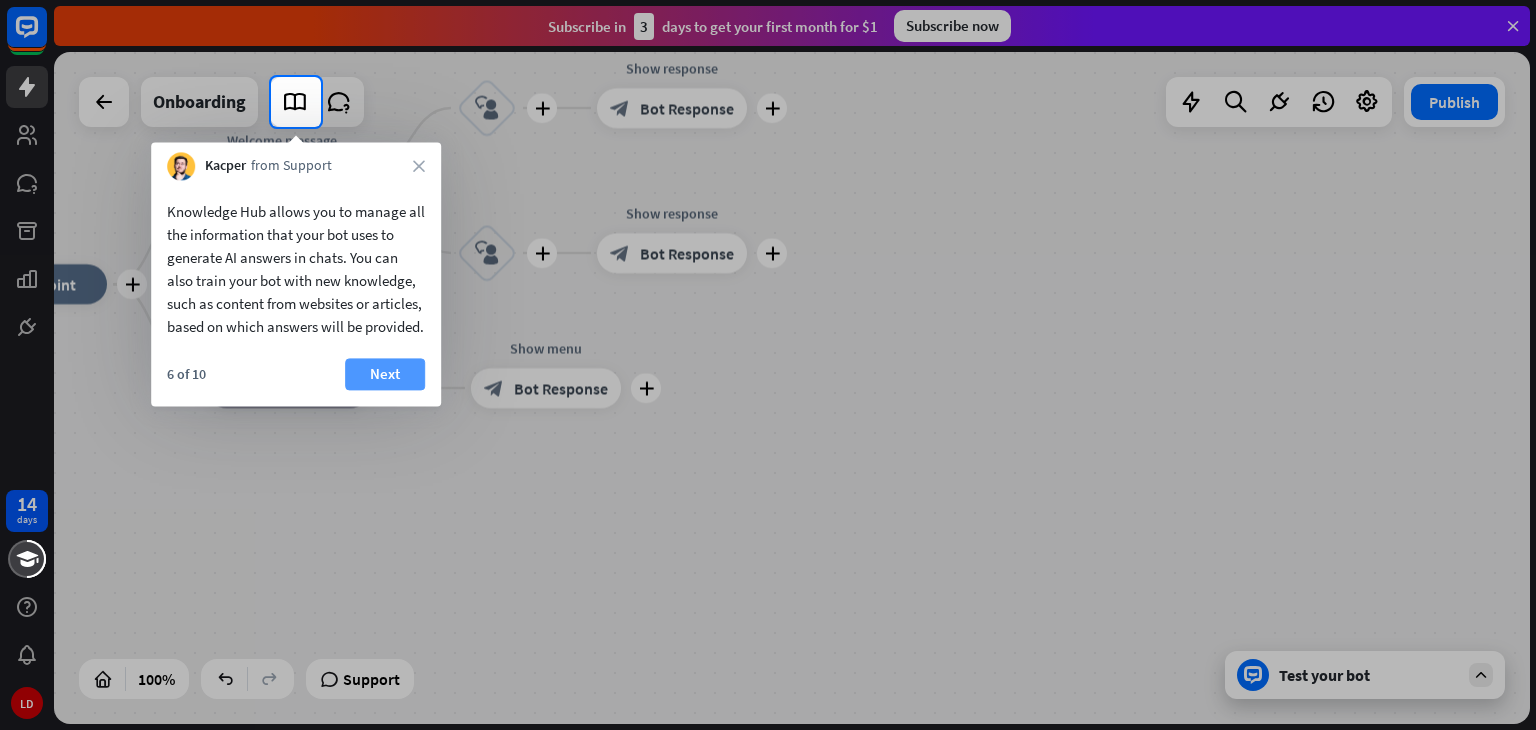 click on "Next" at bounding box center (385, 374) 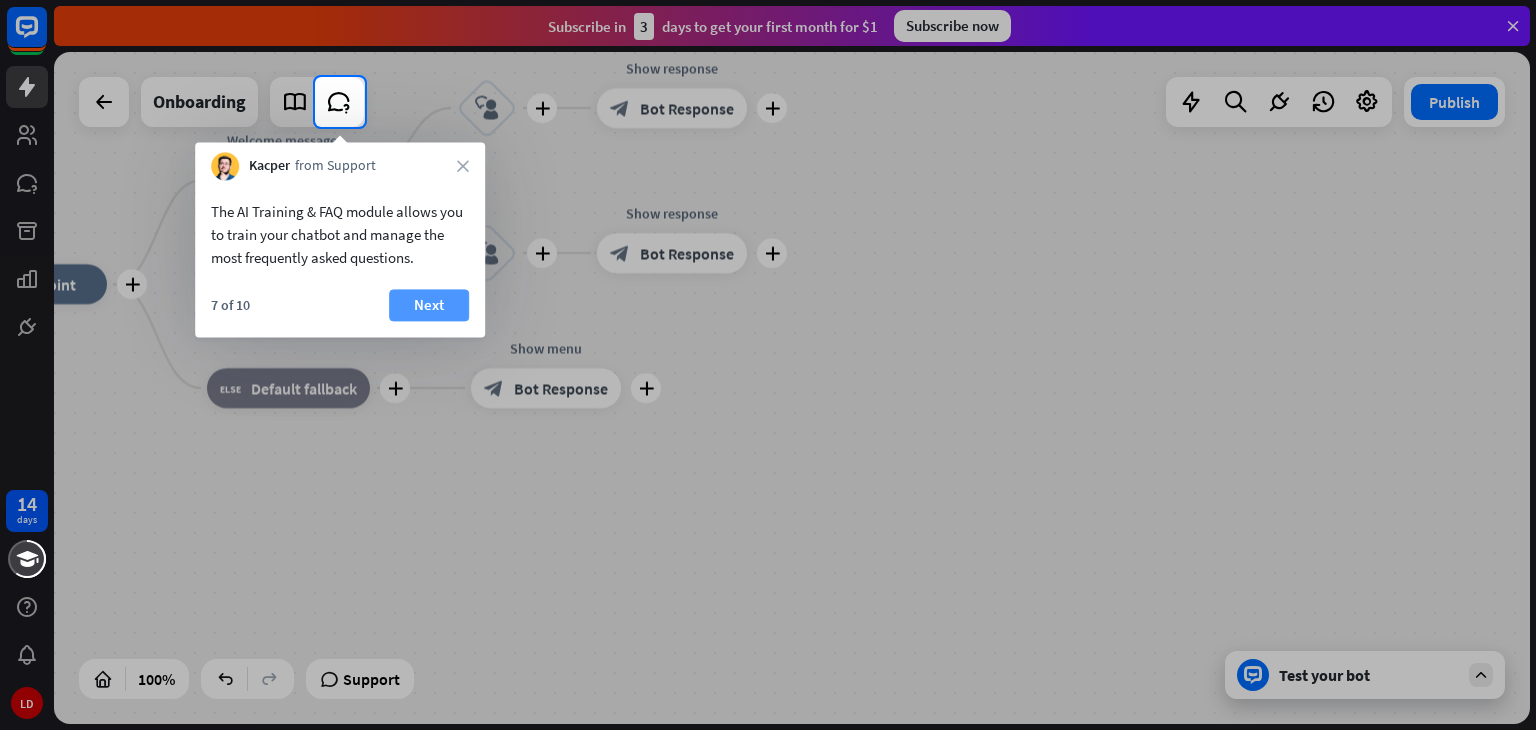 click on "Next" at bounding box center (429, 305) 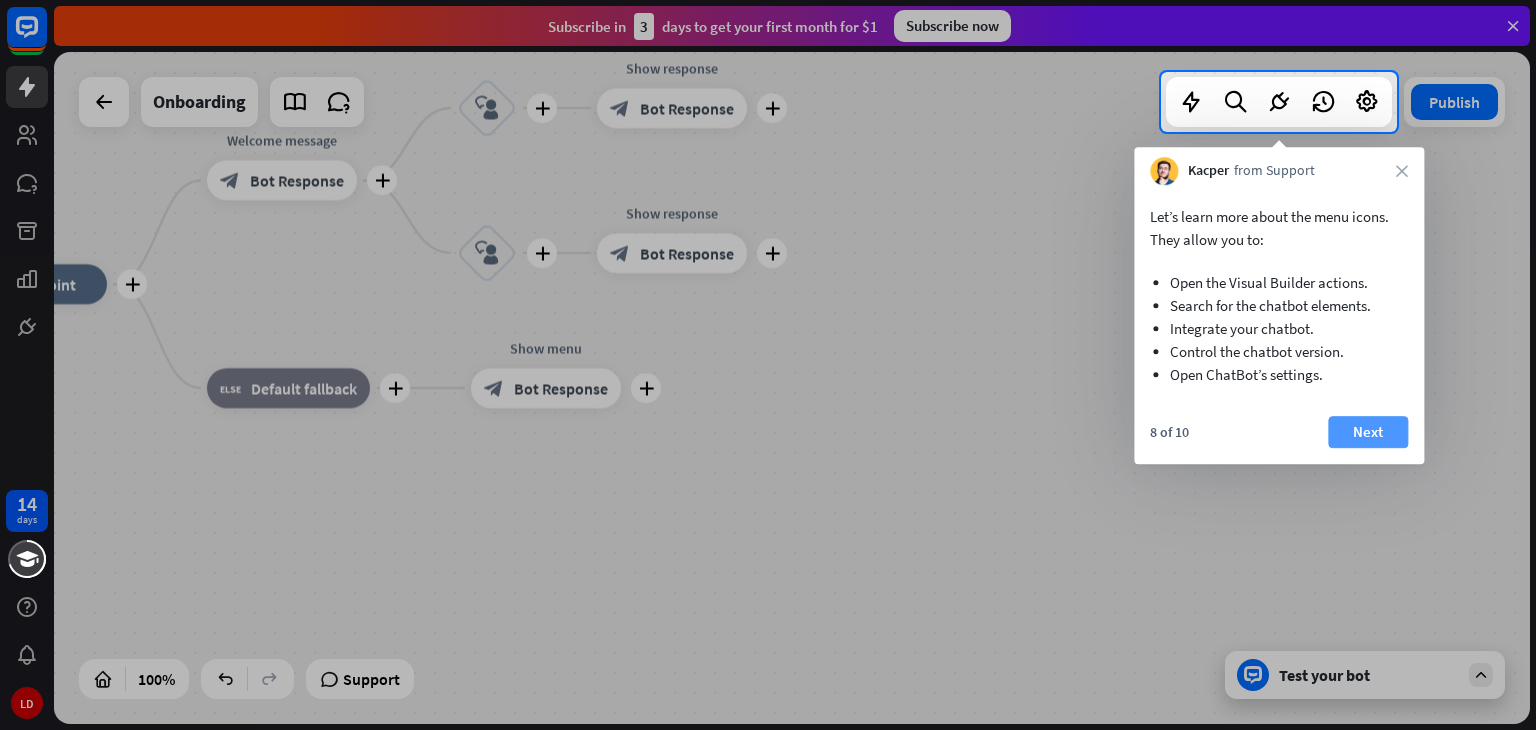 click on "Next" at bounding box center [1368, 432] 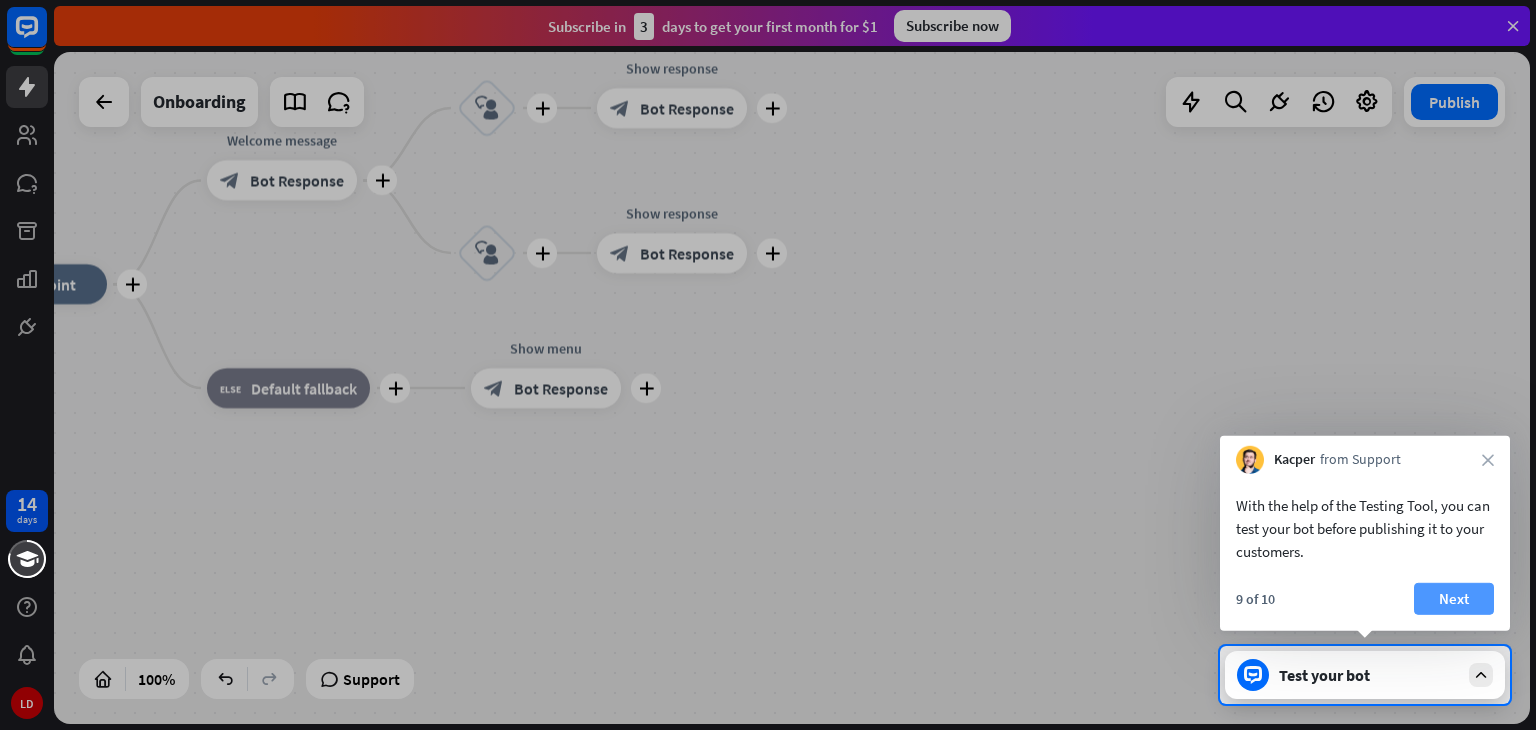click on "Next" at bounding box center [1454, 599] 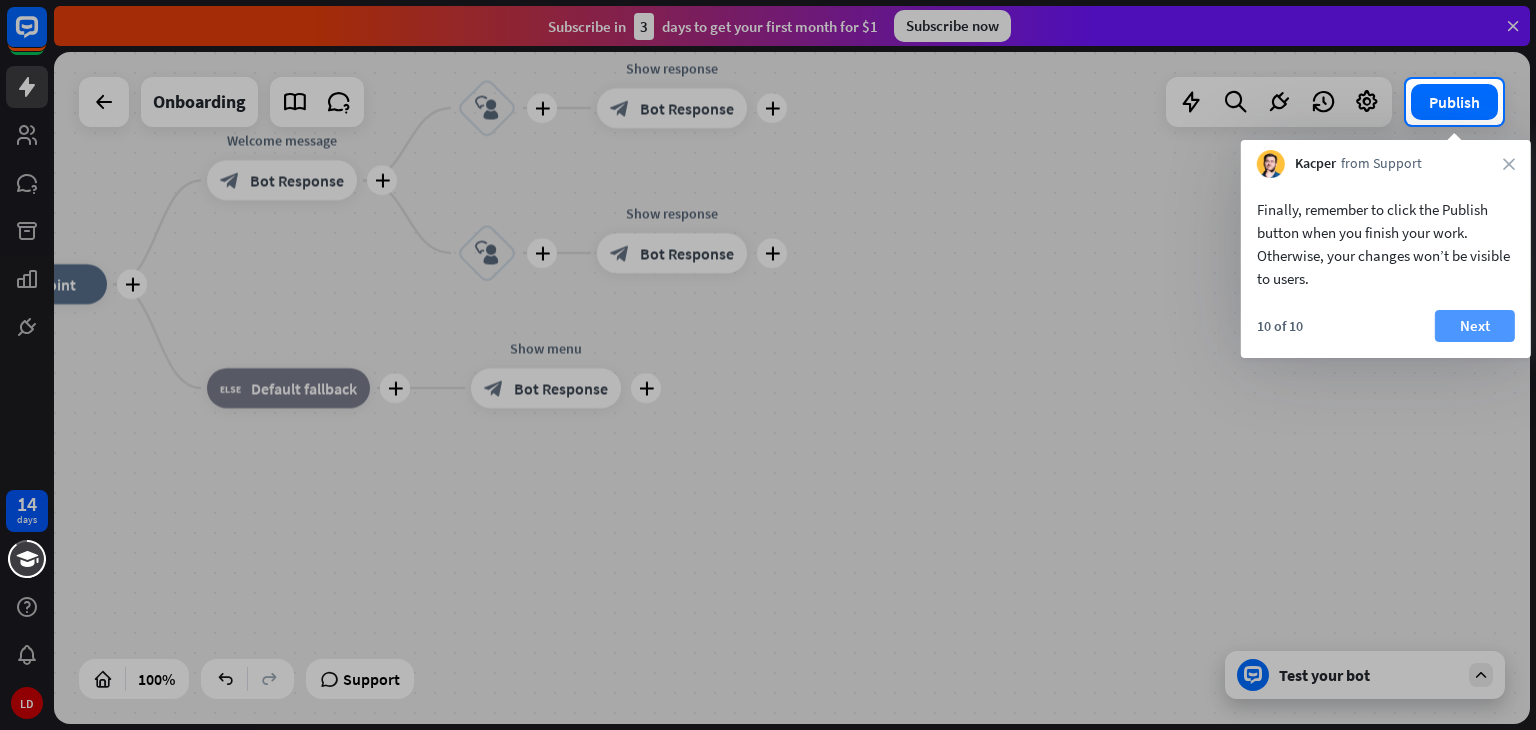 click on "Next" at bounding box center (1475, 326) 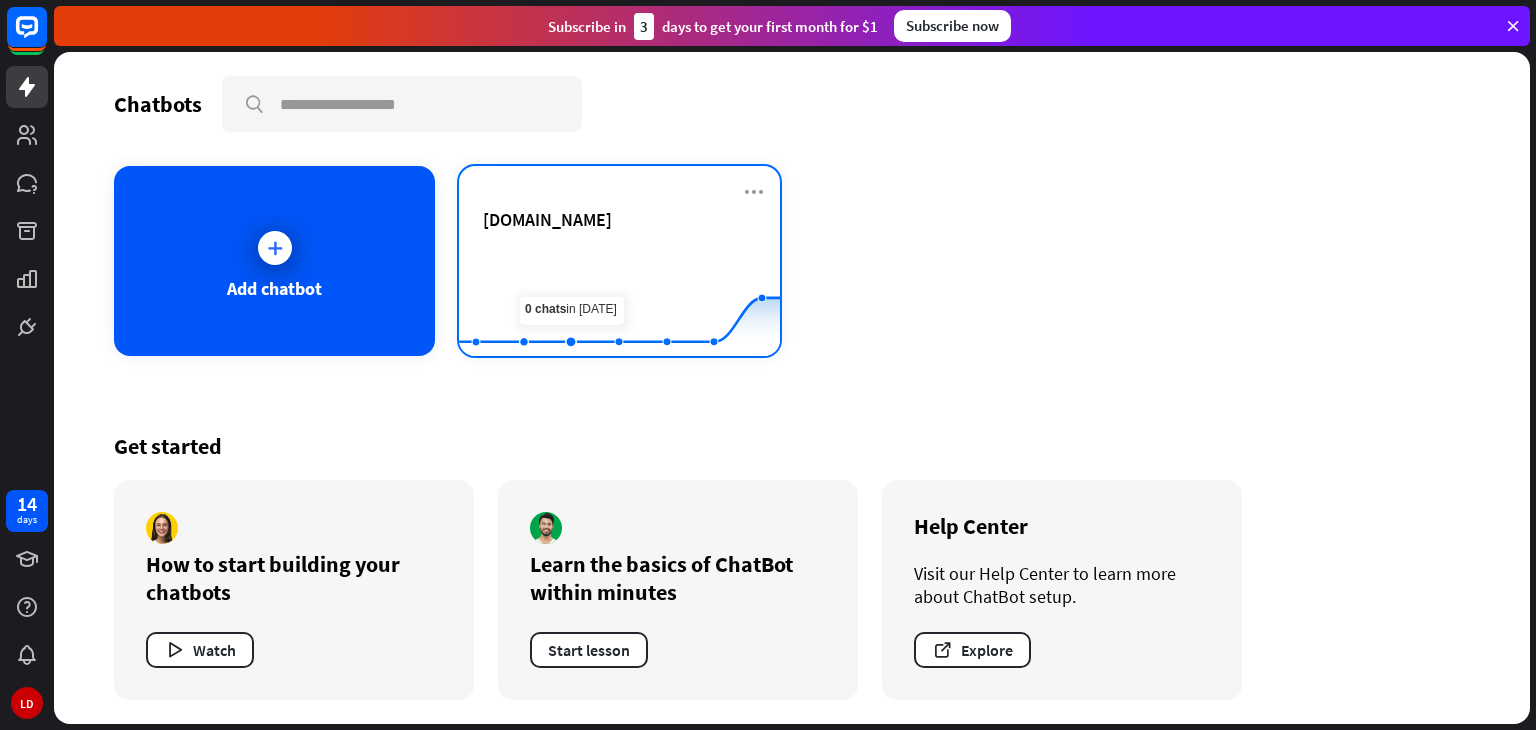 click on "[DOMAIN_NAME]" at bounding box center (619, 243) 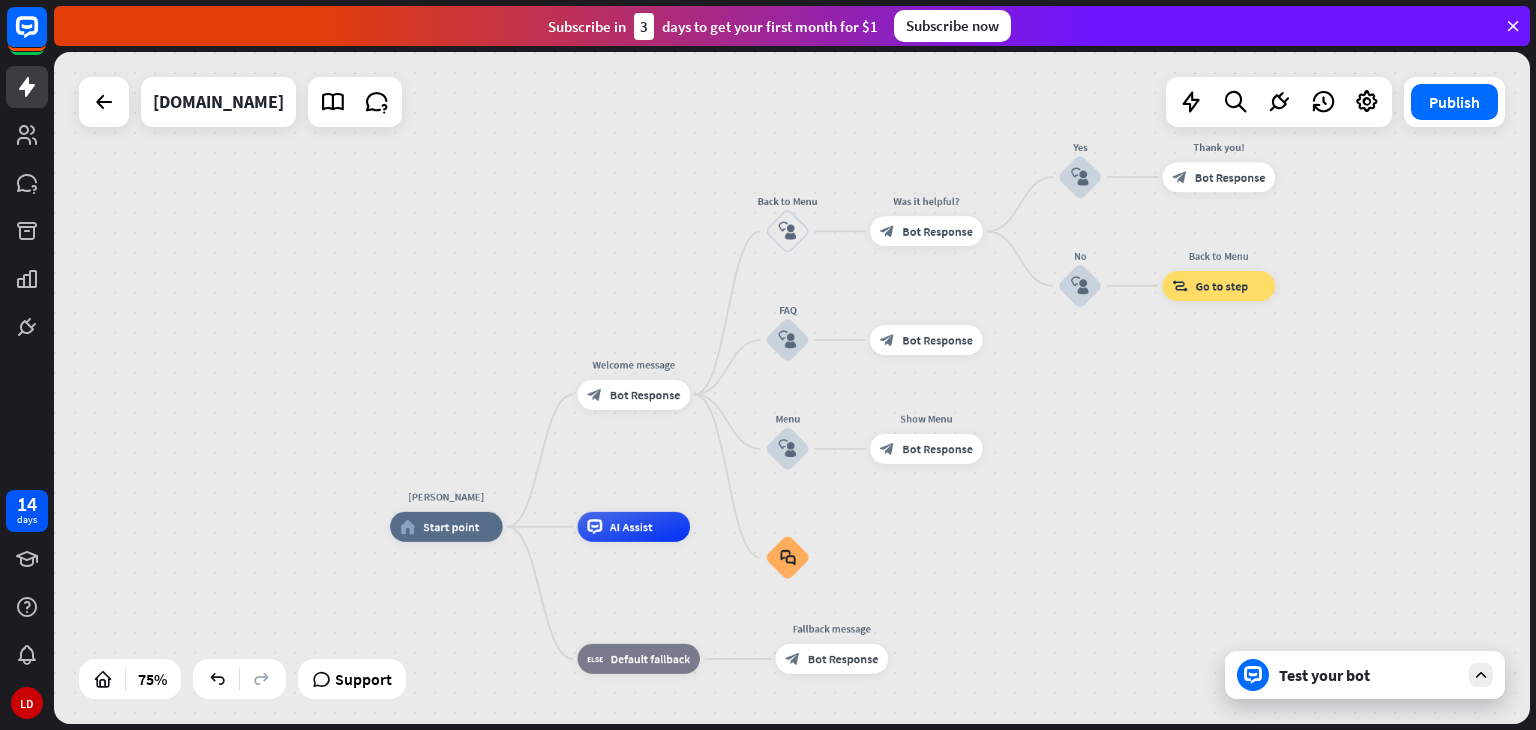drag, startPoint x: 1188, startPoint y: 401, endPoint x: 1124, endPoint y: 489, distance: 108.81177 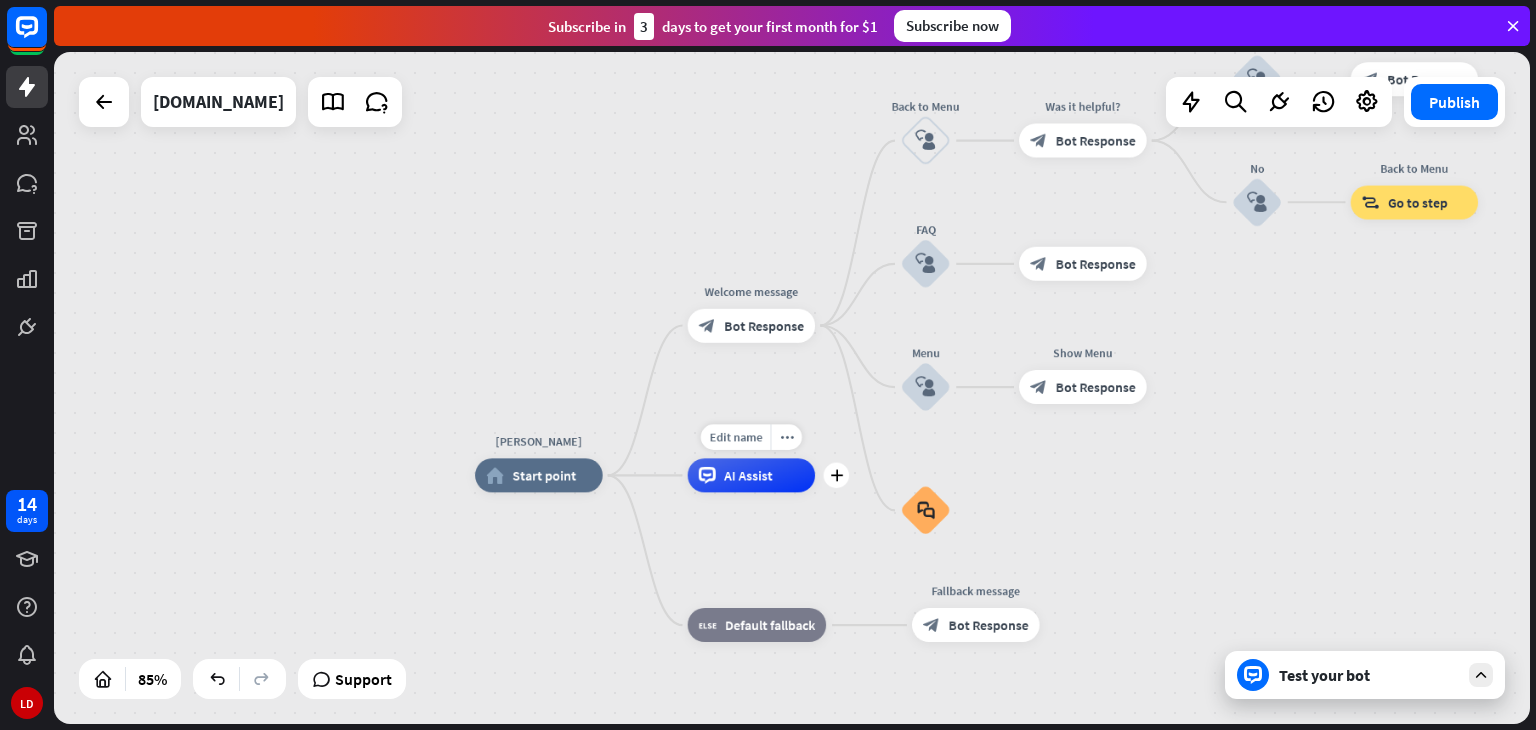 click on "AI Assist" at bounding box center (748, 475) 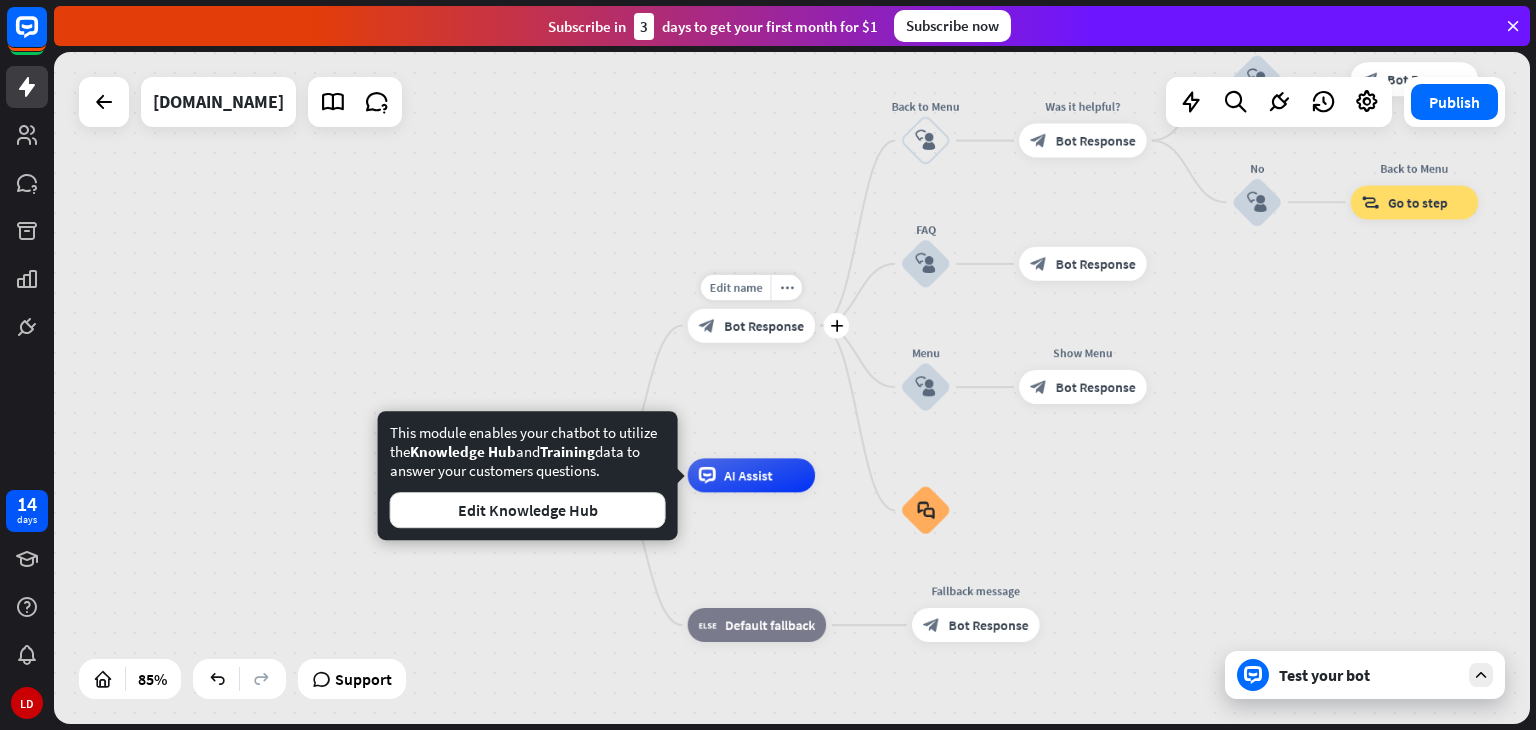 click on "Bot Response" at bounding box center [764, 325] 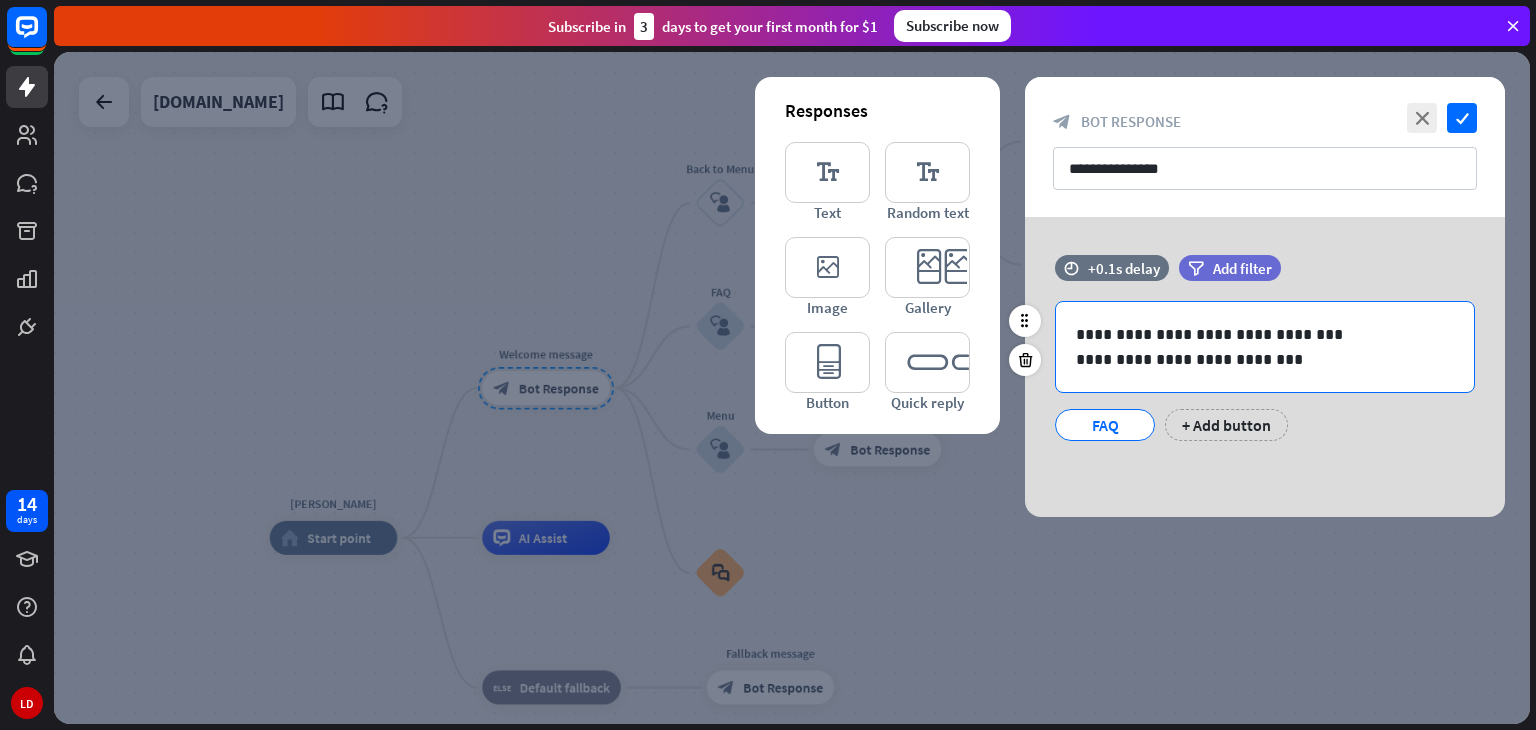 click on "**********" at bounding box center [1265, 359] 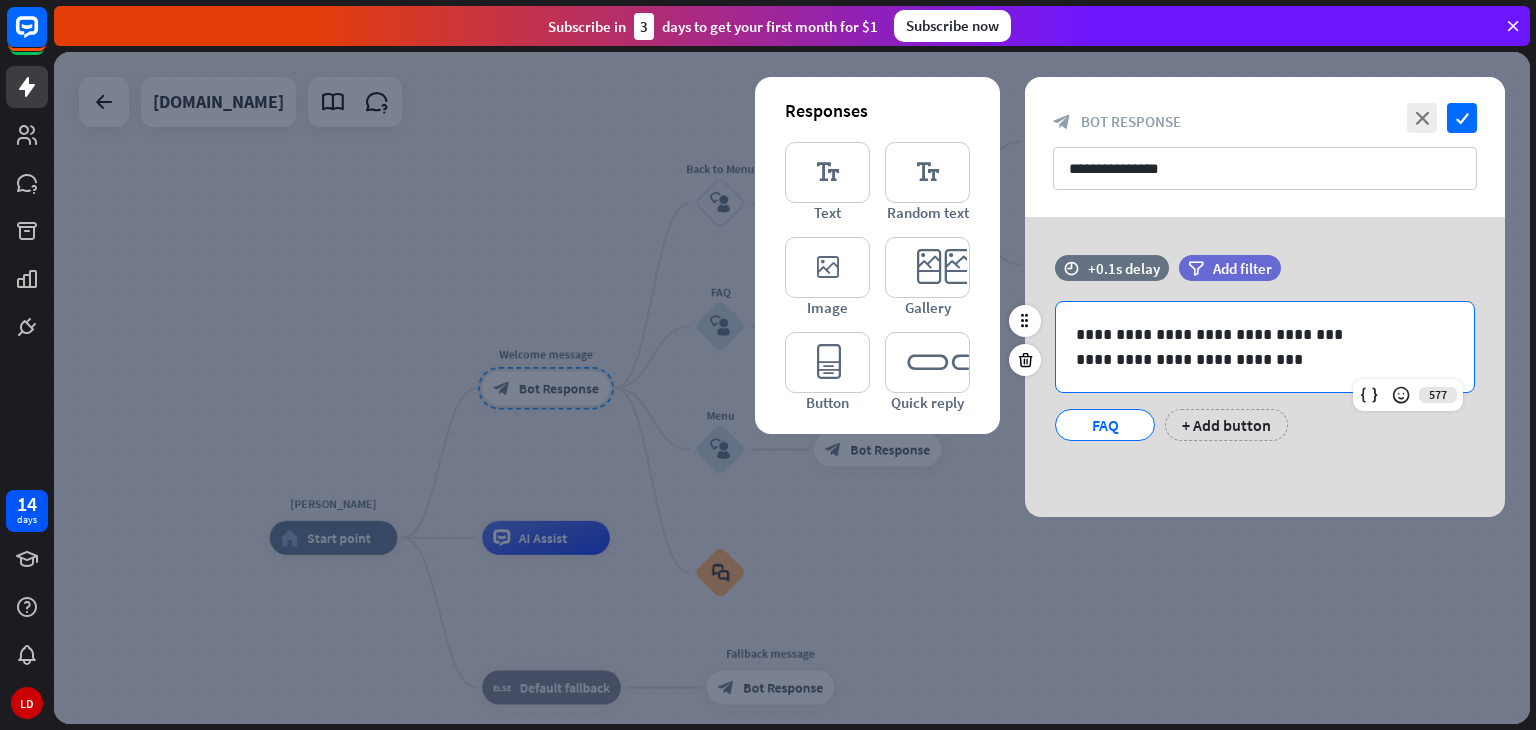 click on "**********" at bounding box center [1265, 359] 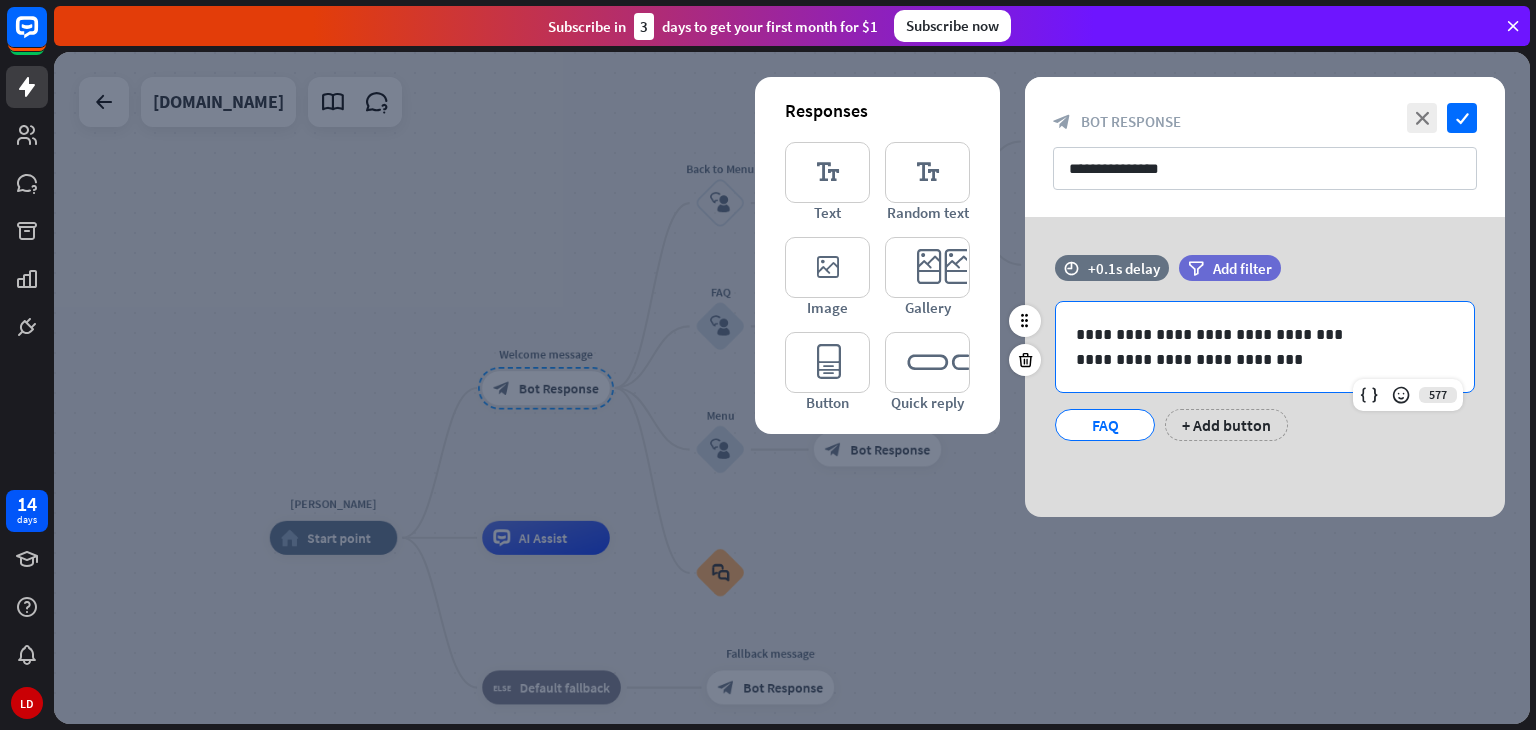 click on "FAQ" at bounding box center [1105, 425] 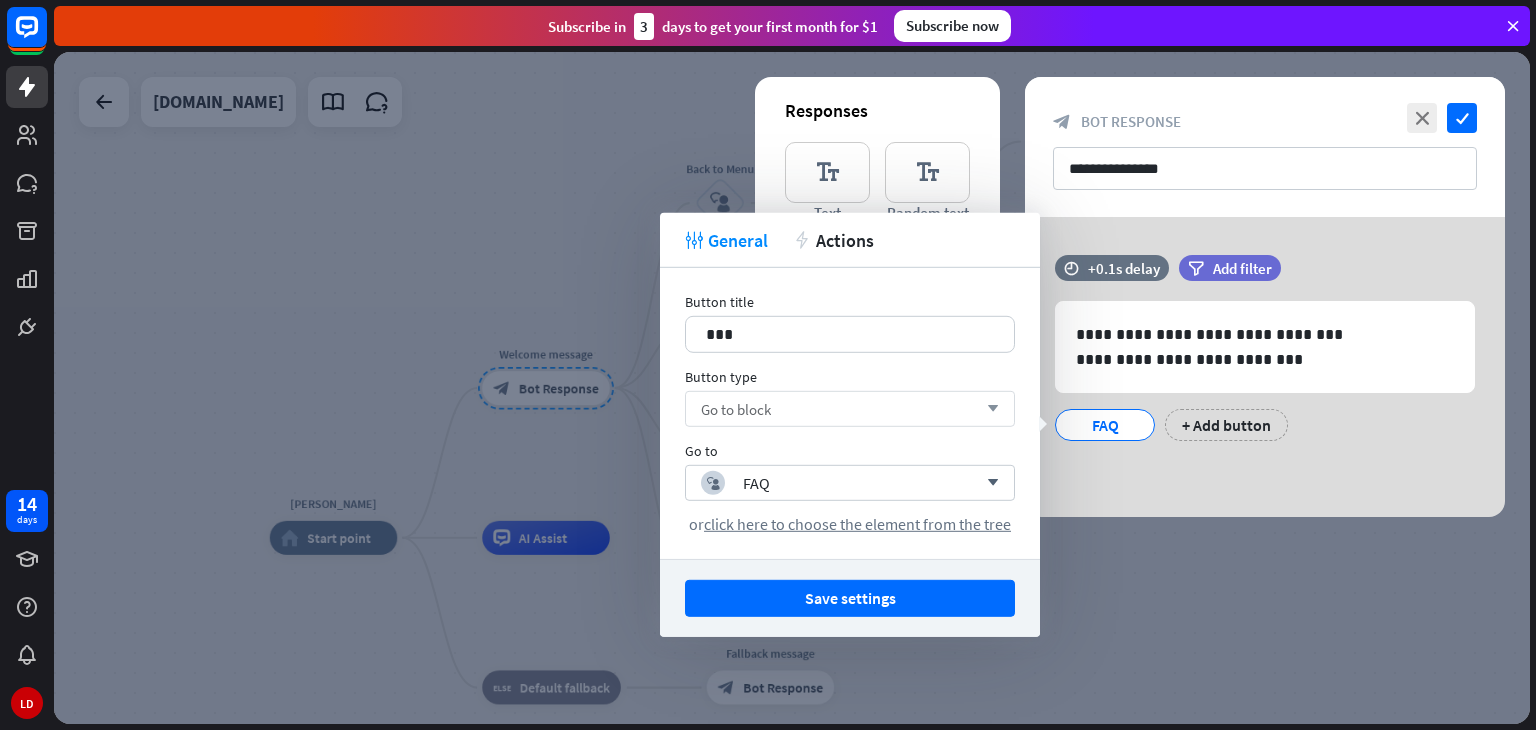 click on "Go to block
arrow_down" at bounding box center (850, 409) 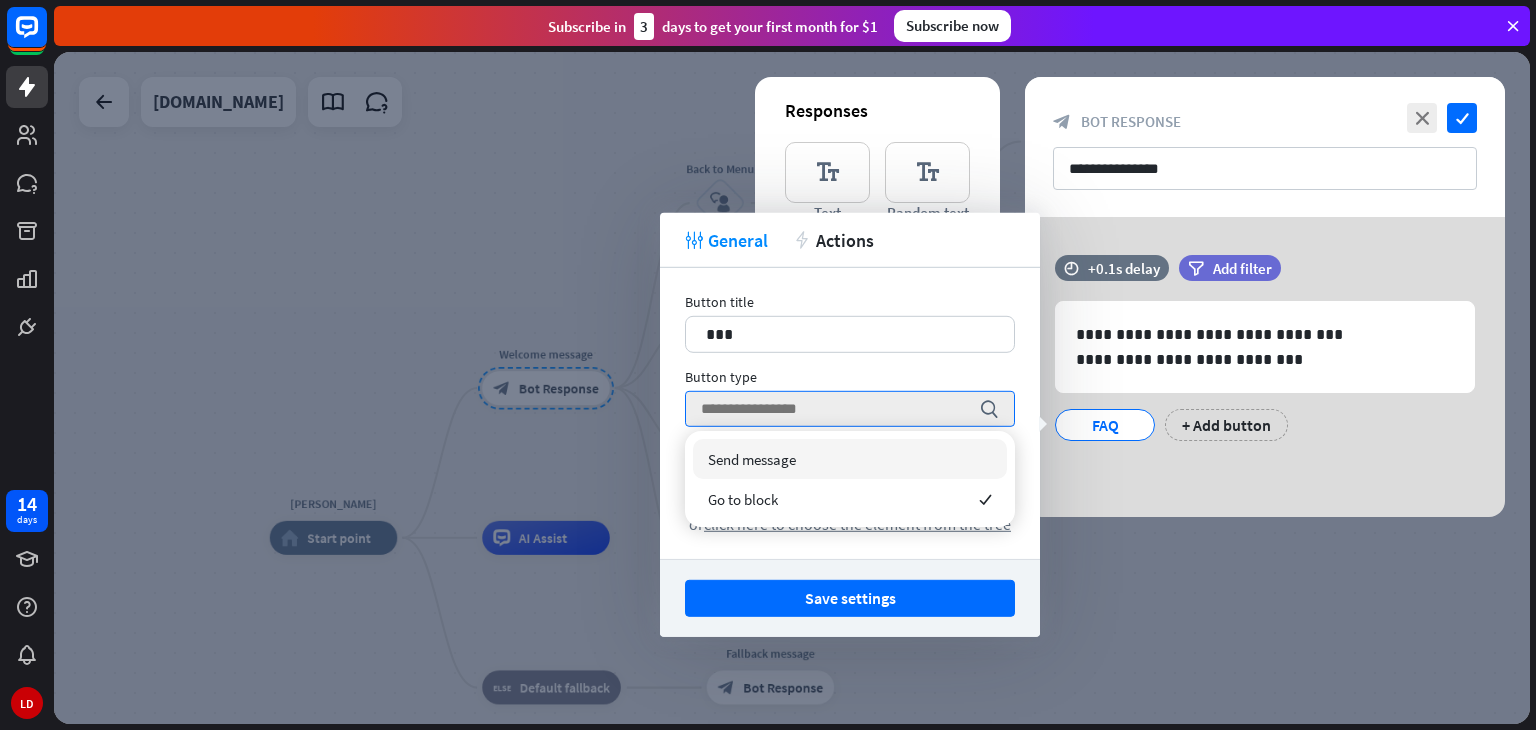 click at bounding box center (792, 388) 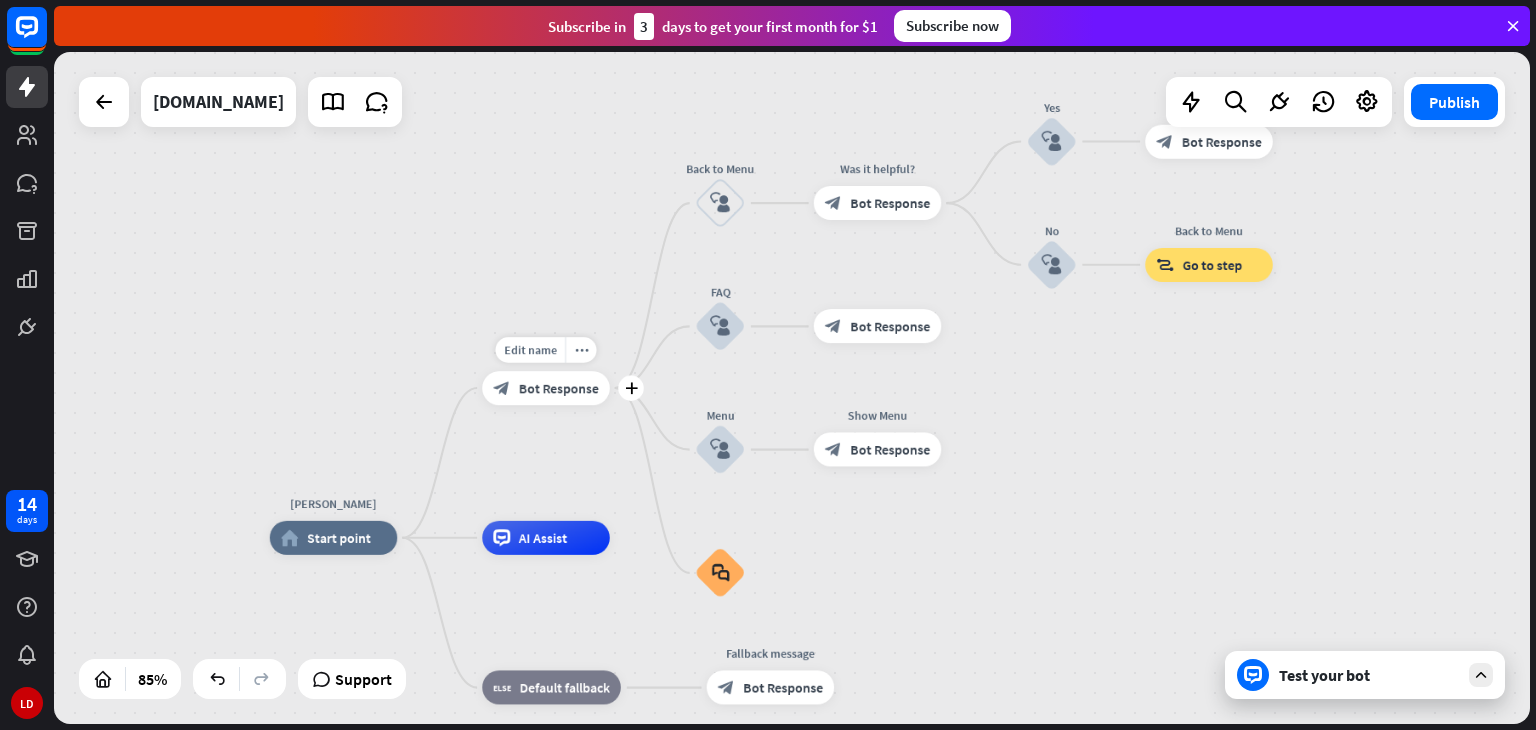 click on "Bot Response" at bounding box center (559, 387) 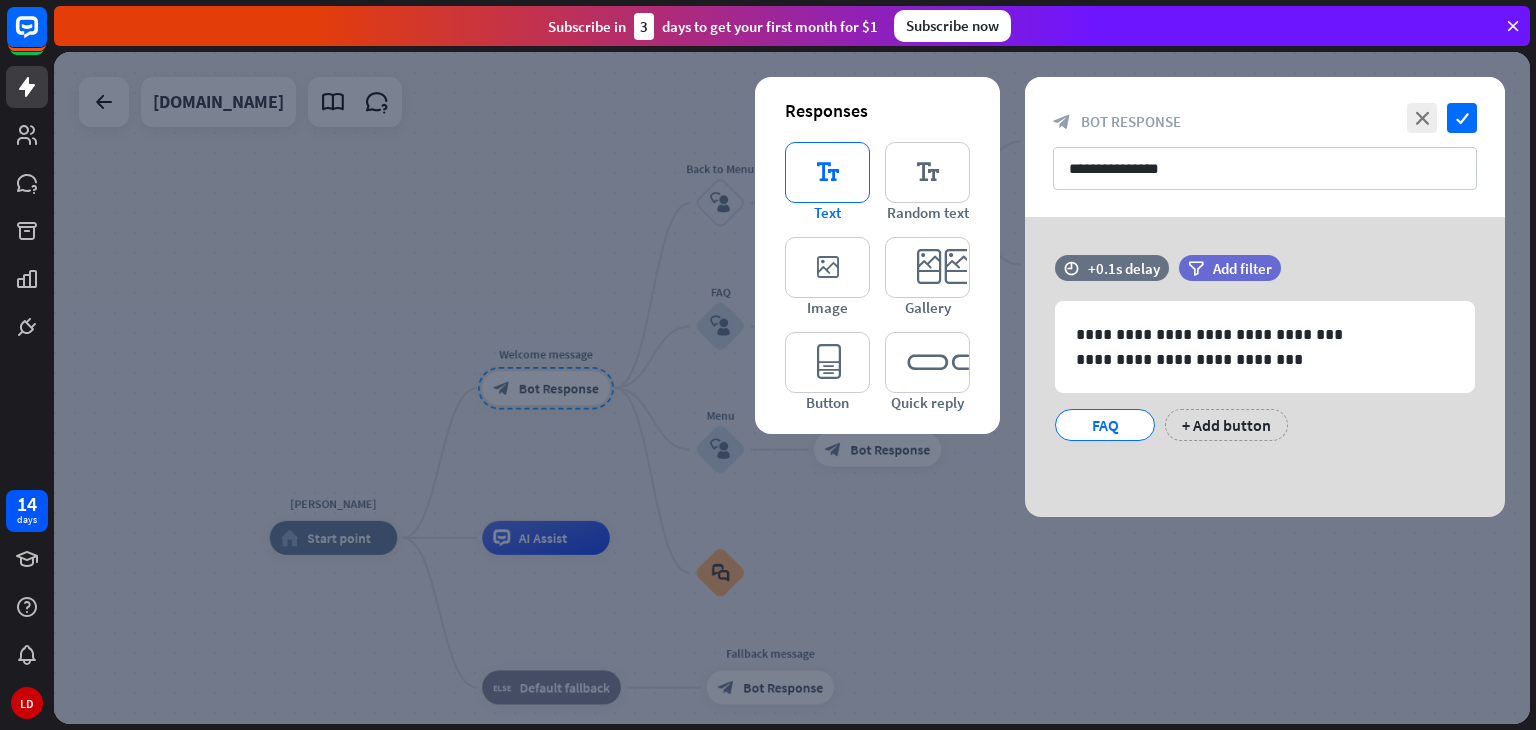 click on "editor_text" at bounding box center [827, 172] 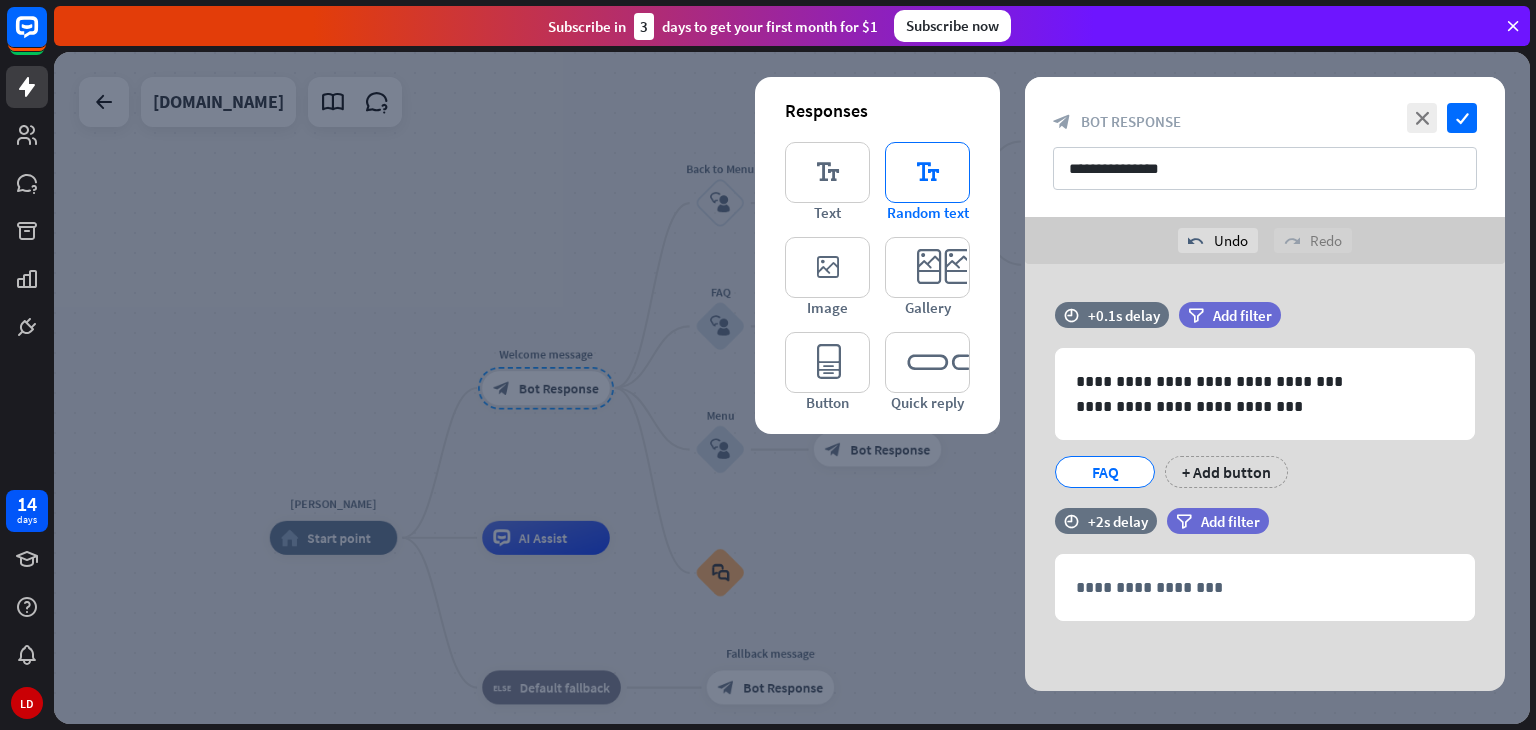 click on "editor_text" at bounding box center (927, 172) 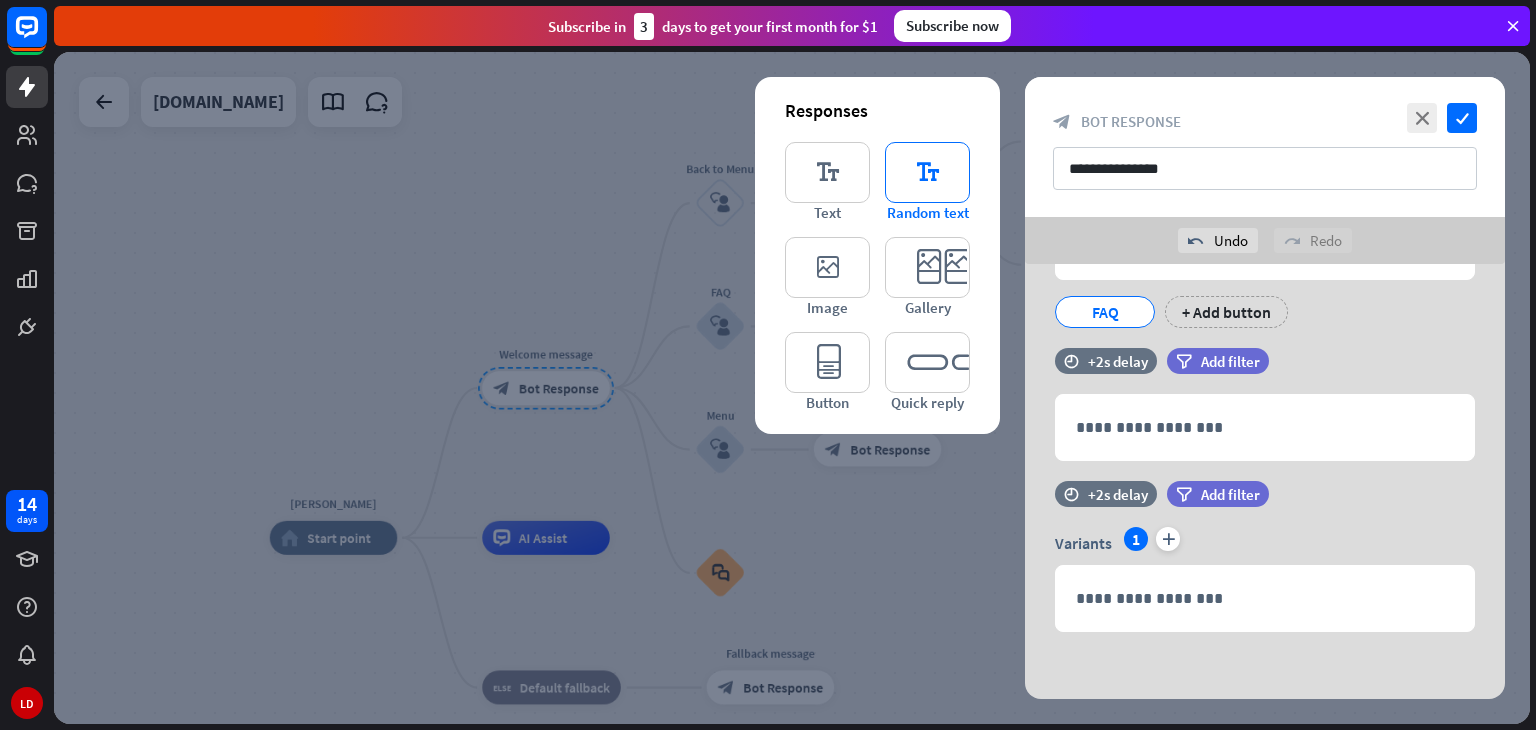 scroll, scrollTop: 162, scrollLeft: 0, axis: vertical 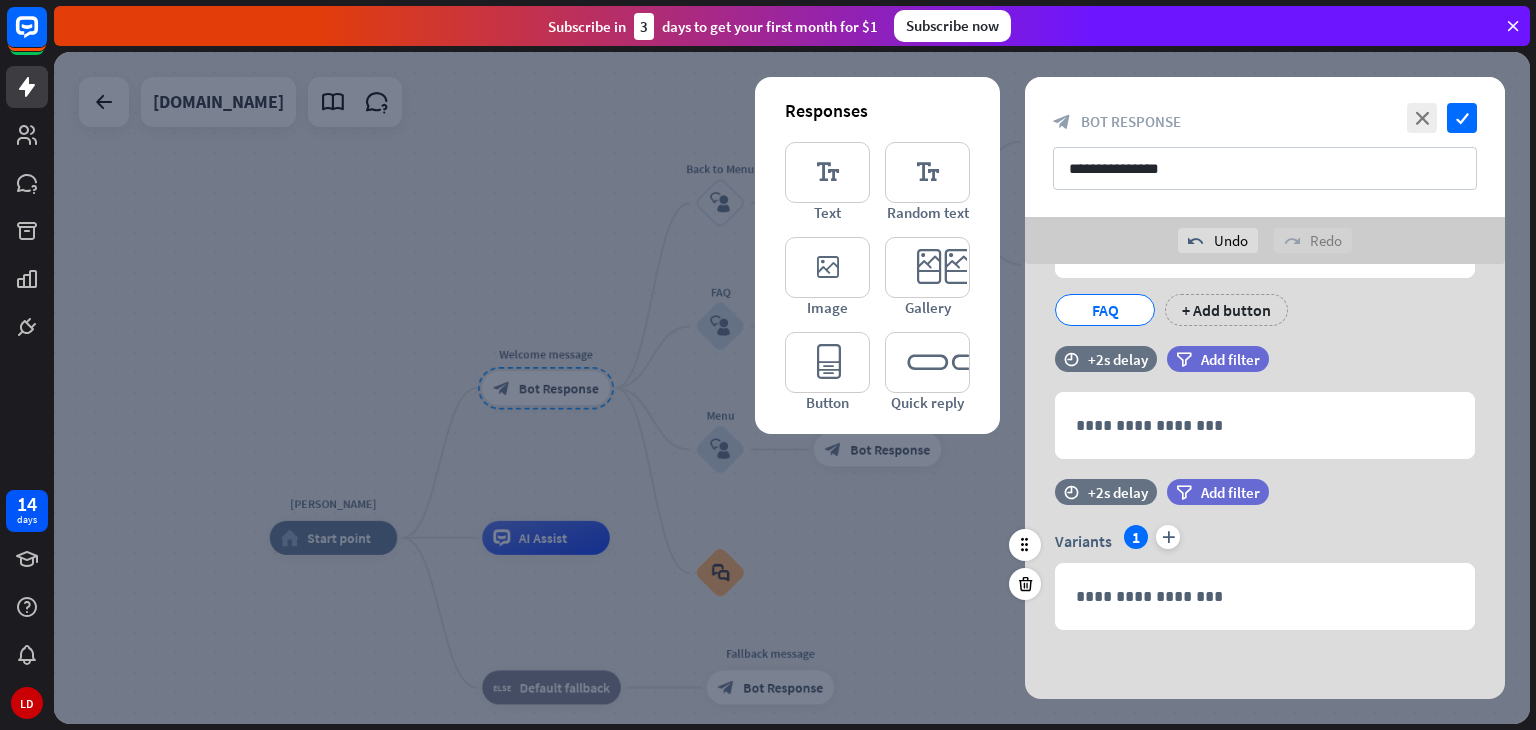 click on "Variants" at bounding box center [1083, 541] 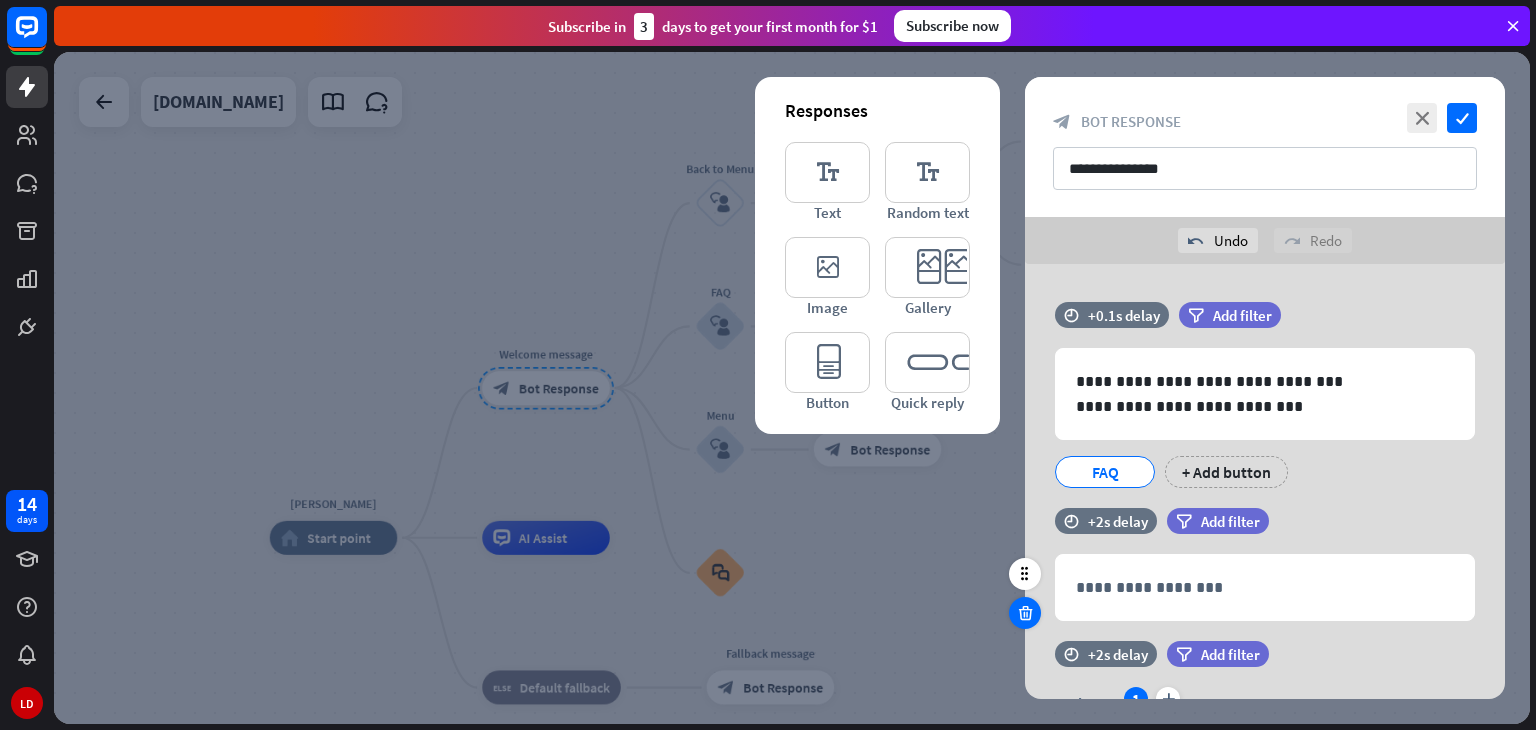 click at bounding box center [1025, 613] 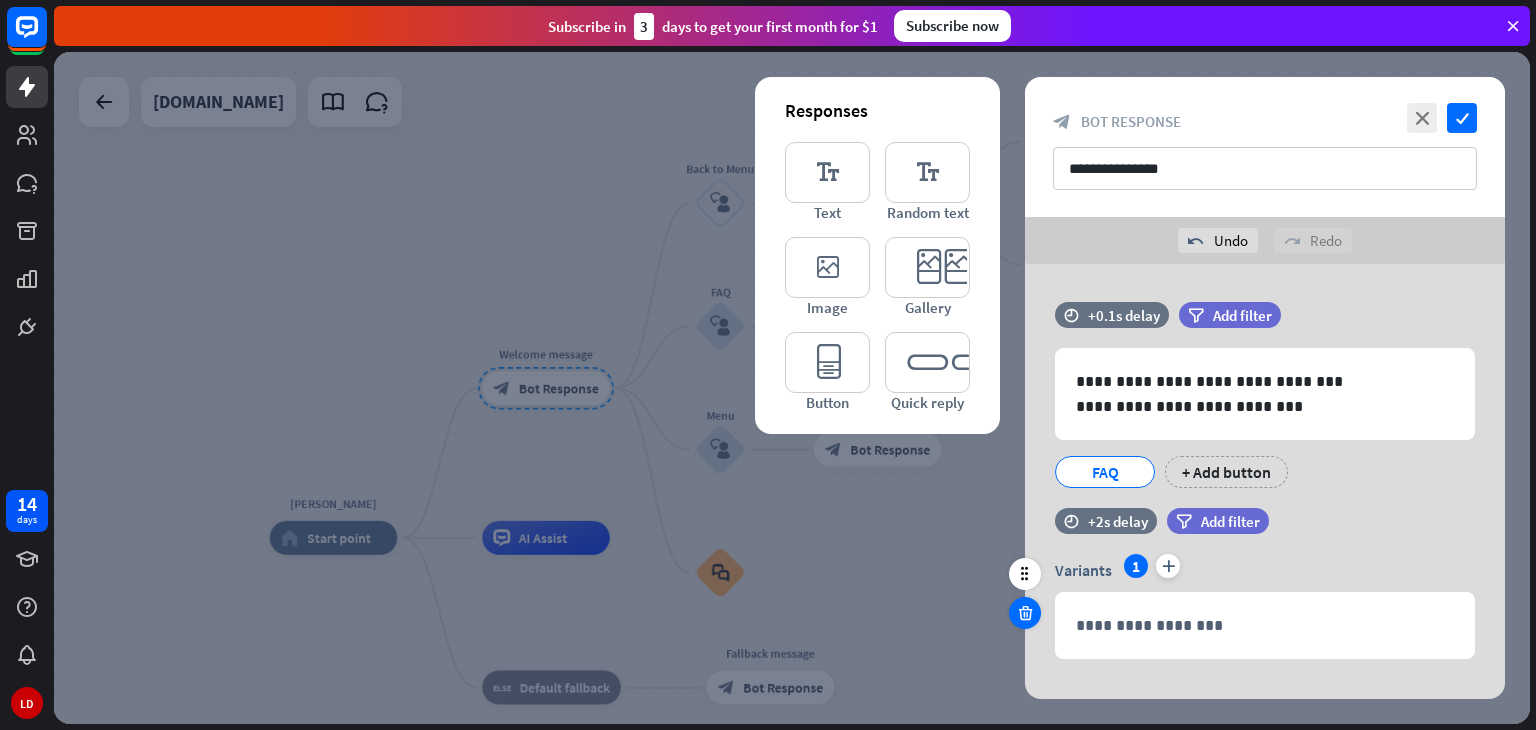 click at bounding box center [1025, 613] 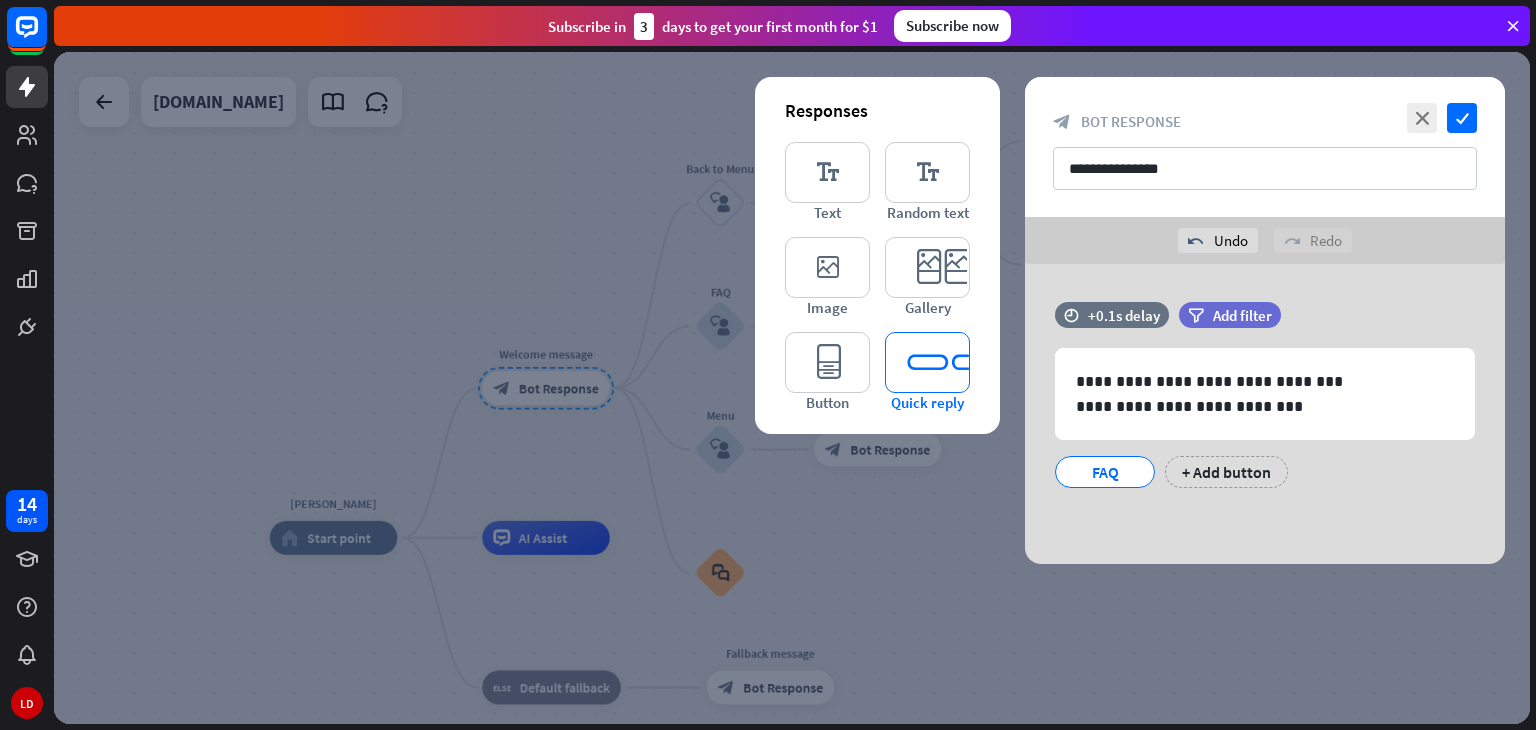 click on "editor_quick_replies" at bounding box center [927, 362] 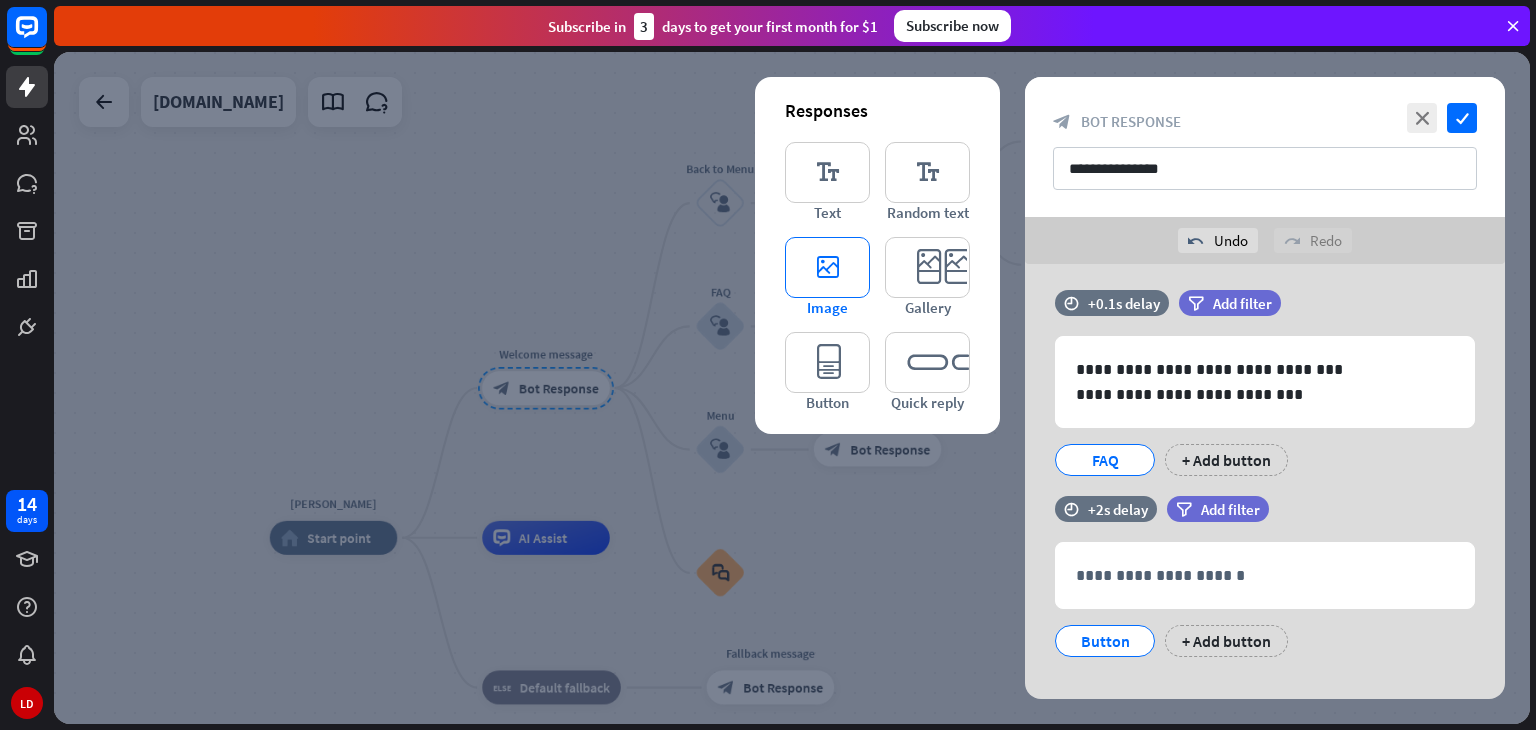 scroll, scrollTop: 0, scrollLeft: 0, axis: both 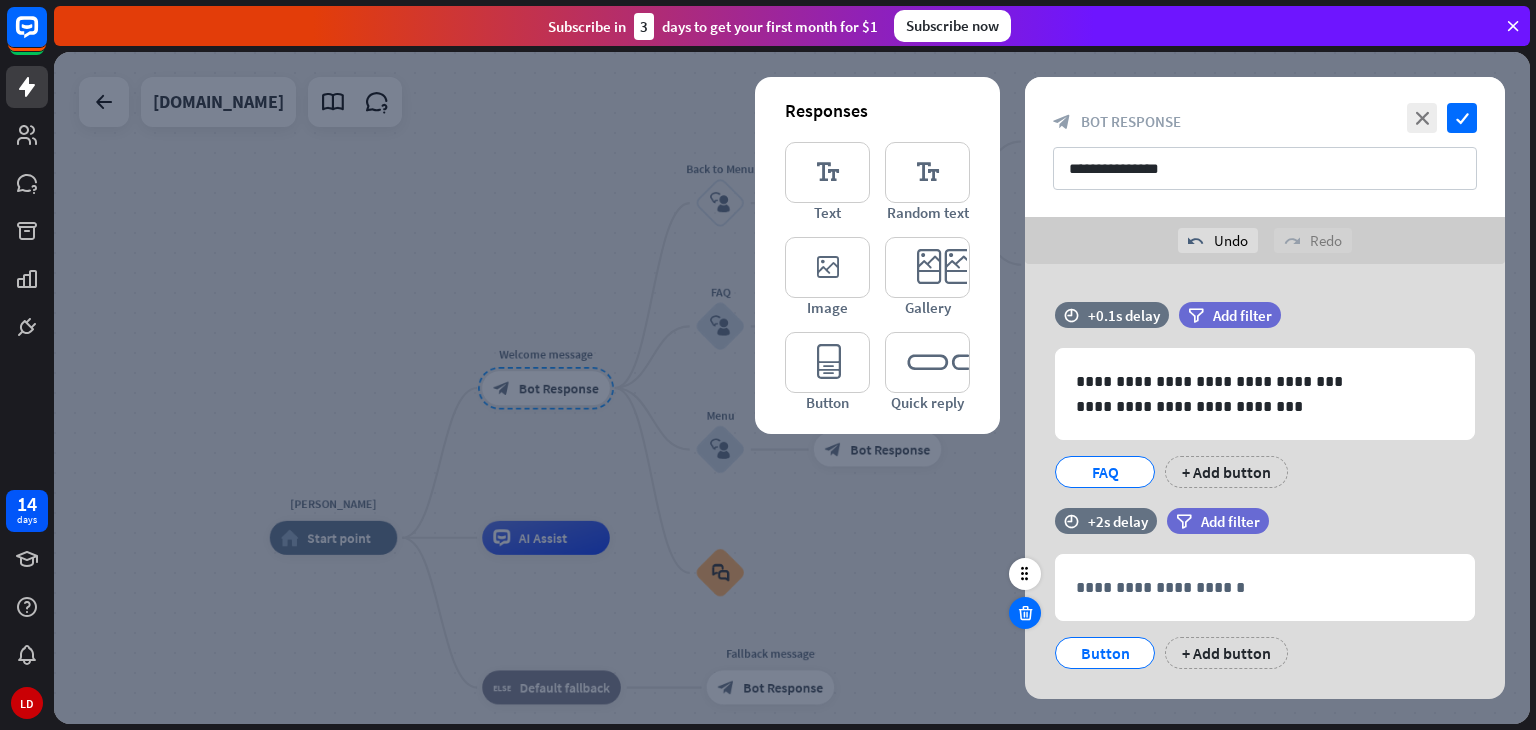 click at bounding box center (1025, 613) 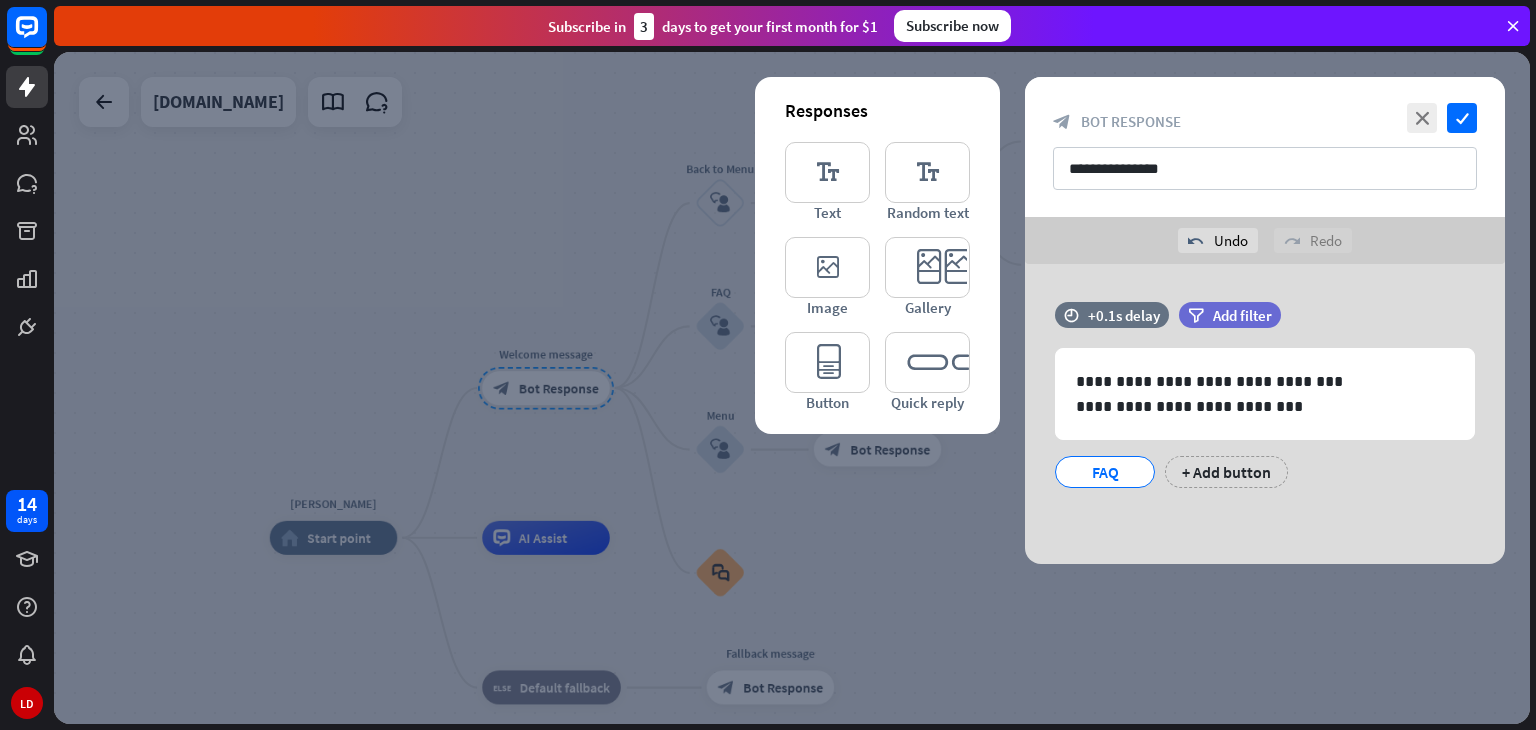 click at bounding box center [792, 388] 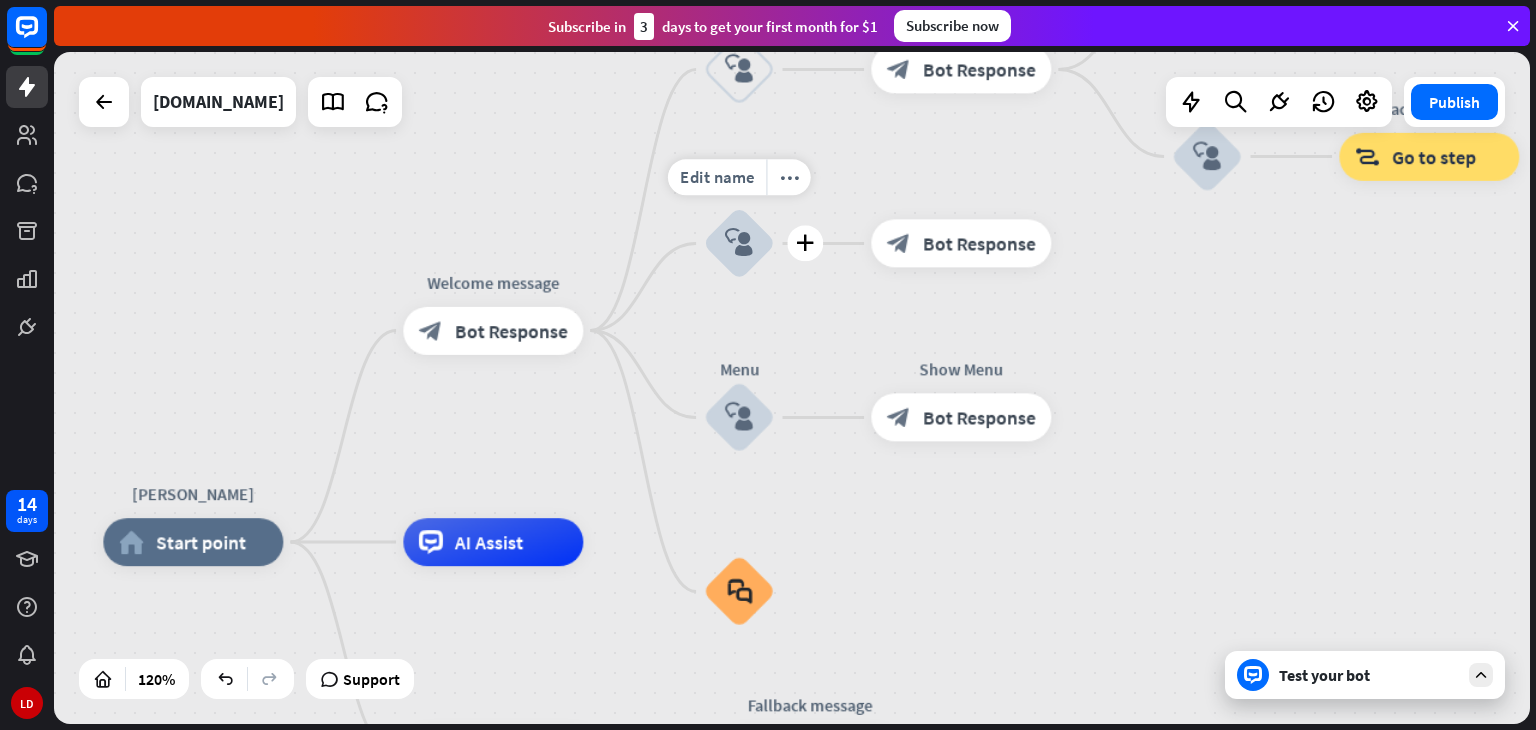 click on "block_user_input" at bounding box center [739, 243] 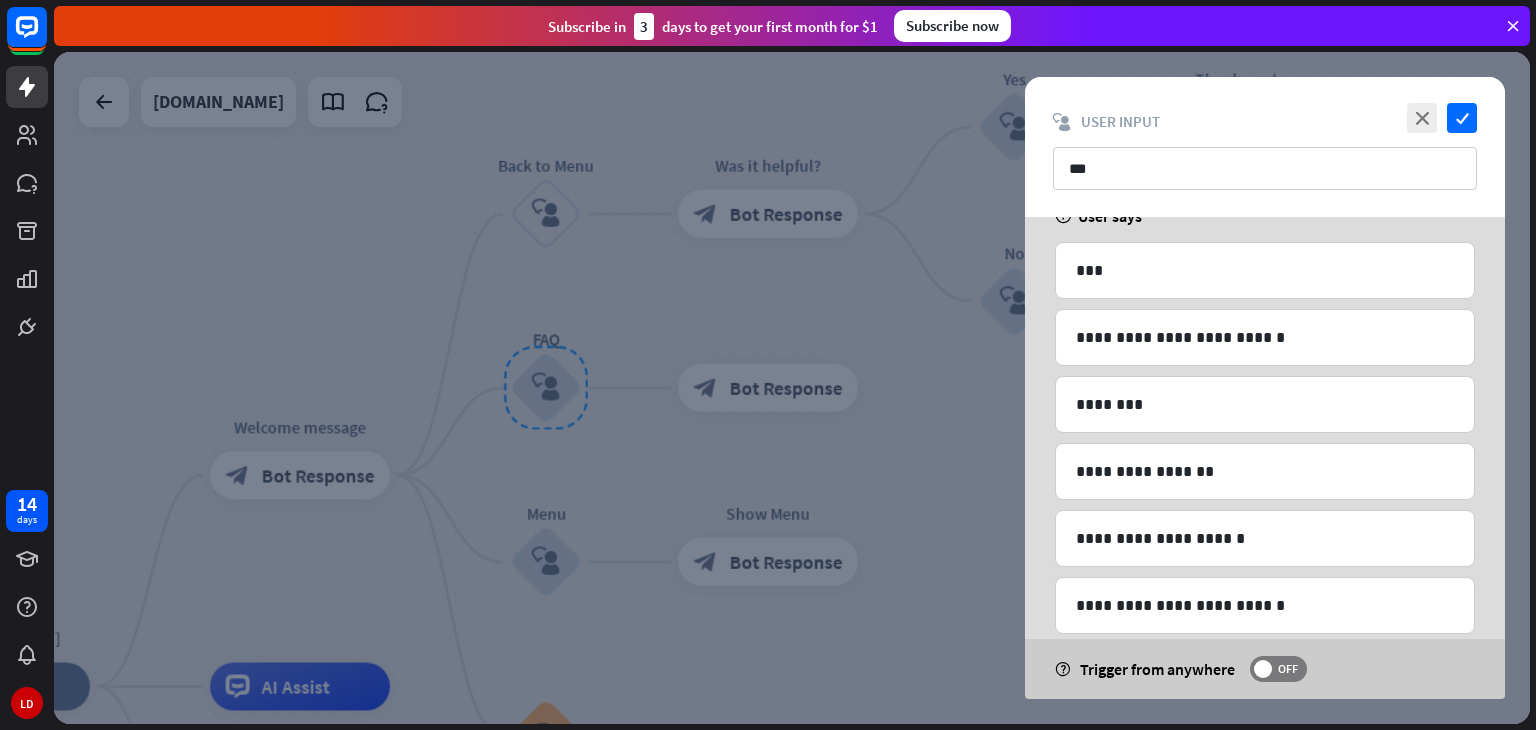 scroll, scrollTop: 231, scrollLeft: 0, axis: vertical 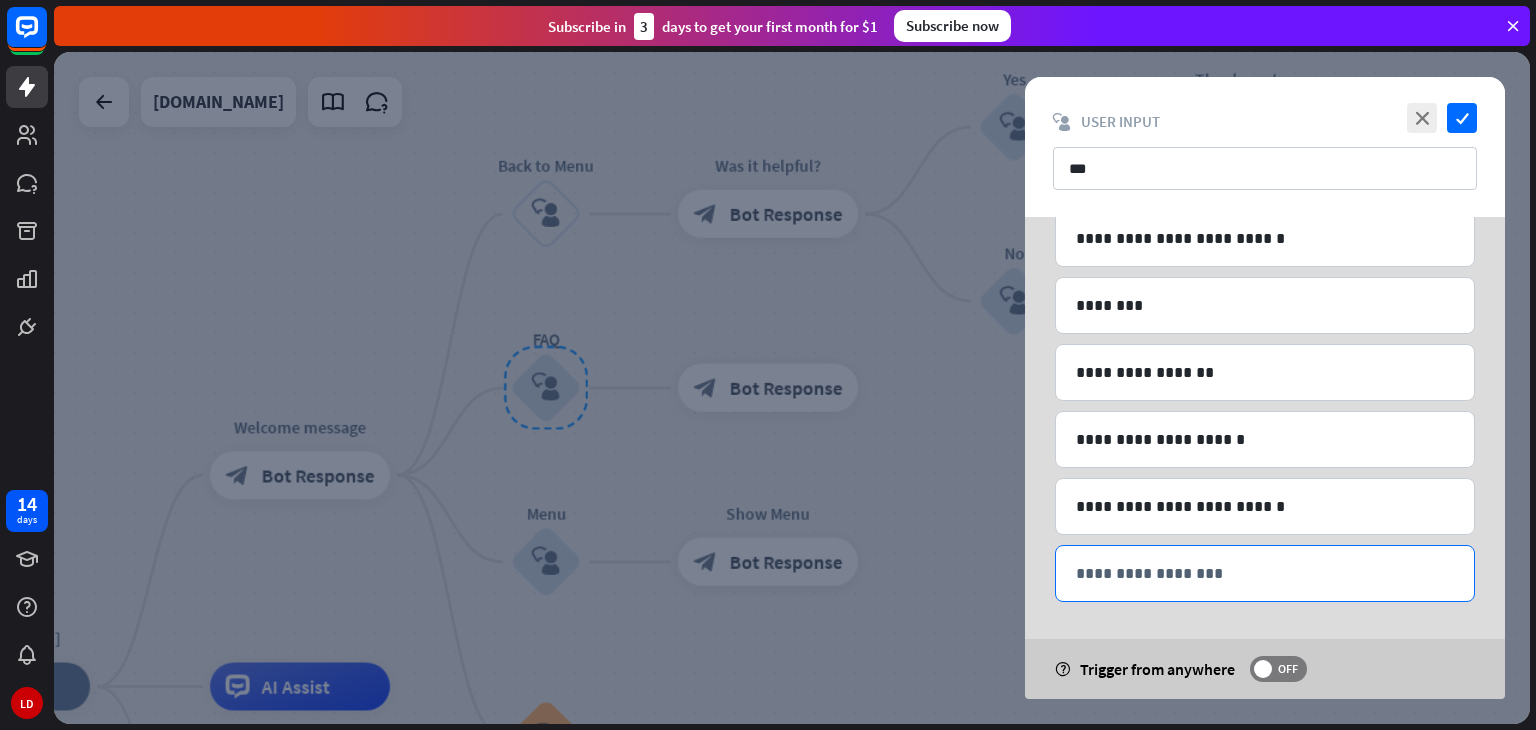 click on "**********" at bounding box center (1265, 573) 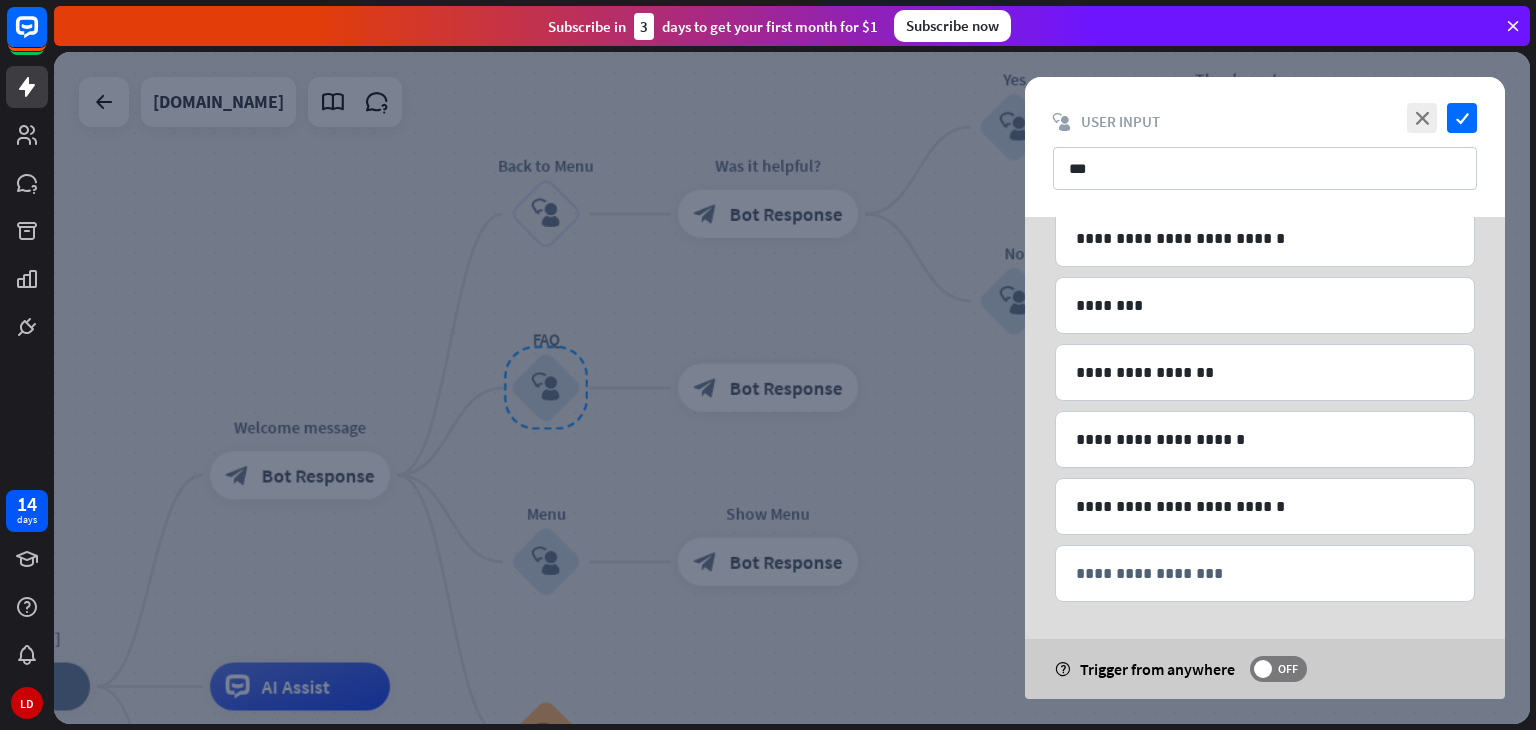 click at bounding box center (792, 388) 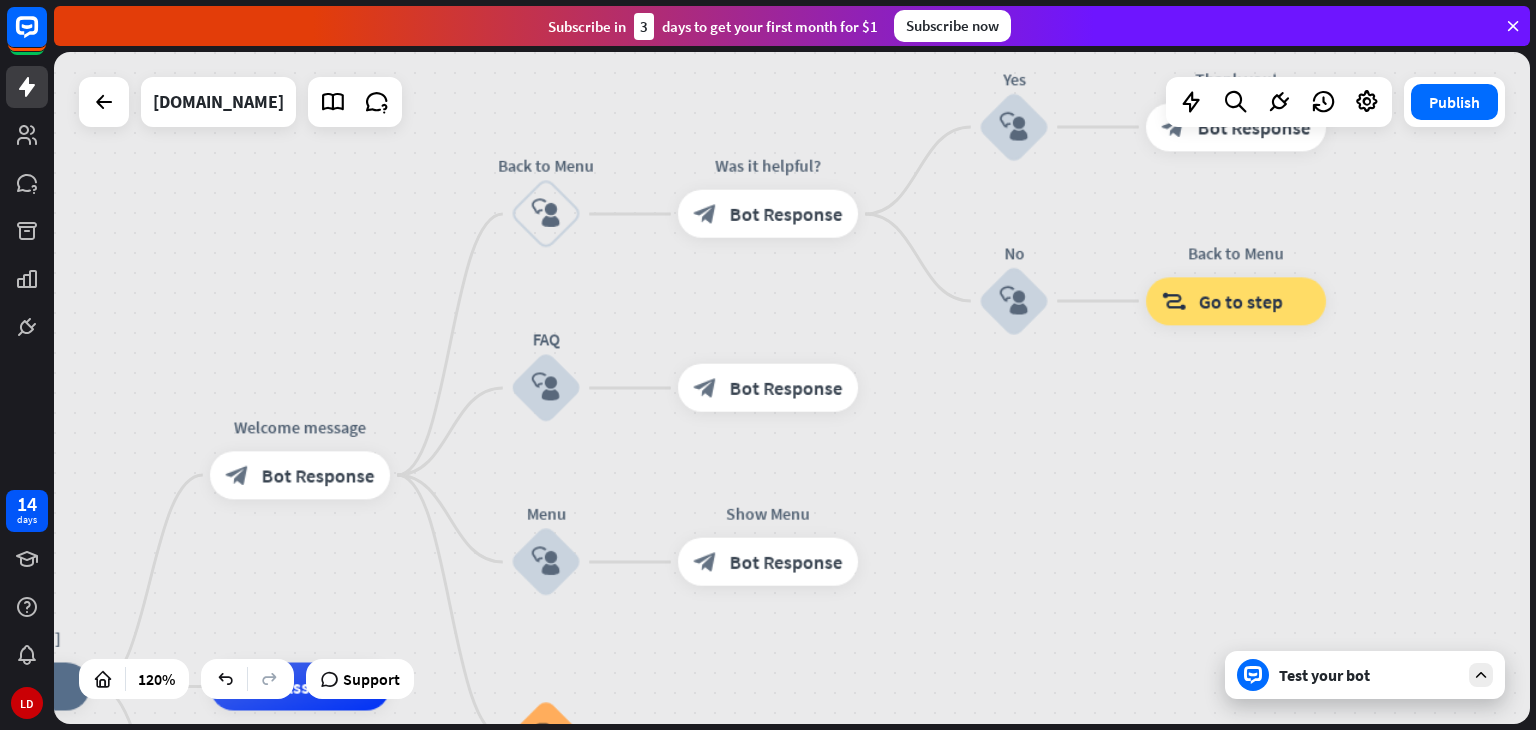 click on "Test your bot" at bounding box center [1369, 675] 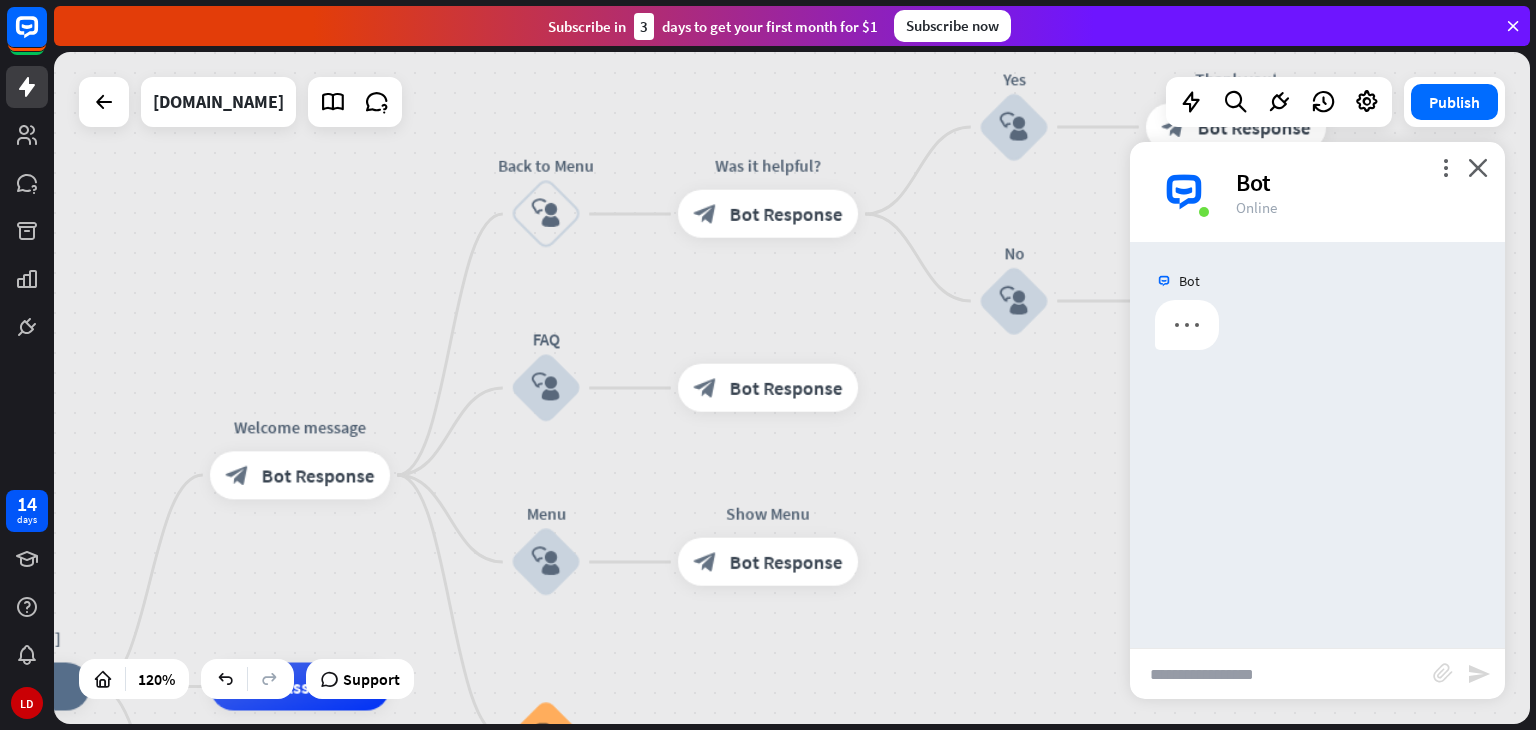 click at bounding box center [1281, 674] 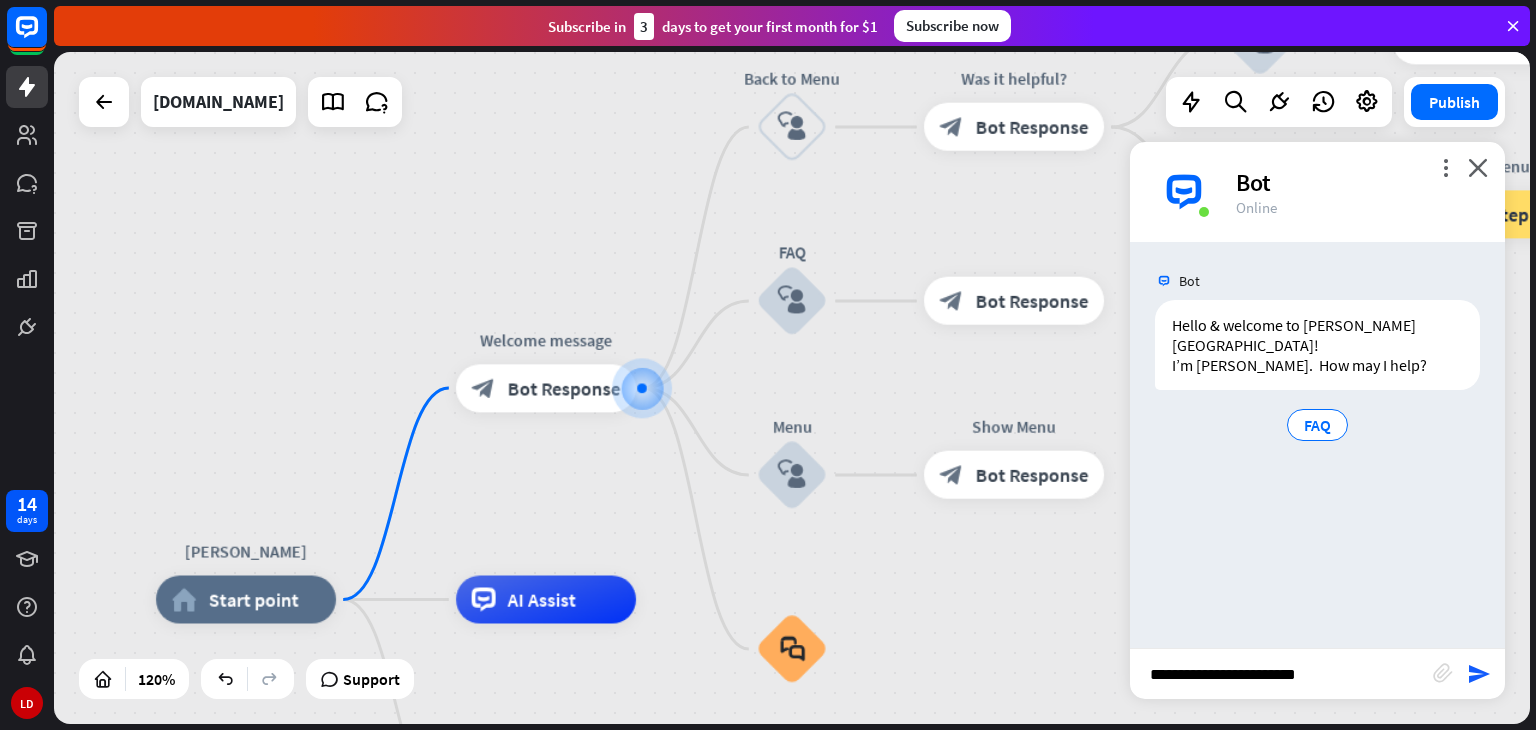 type on "**********" 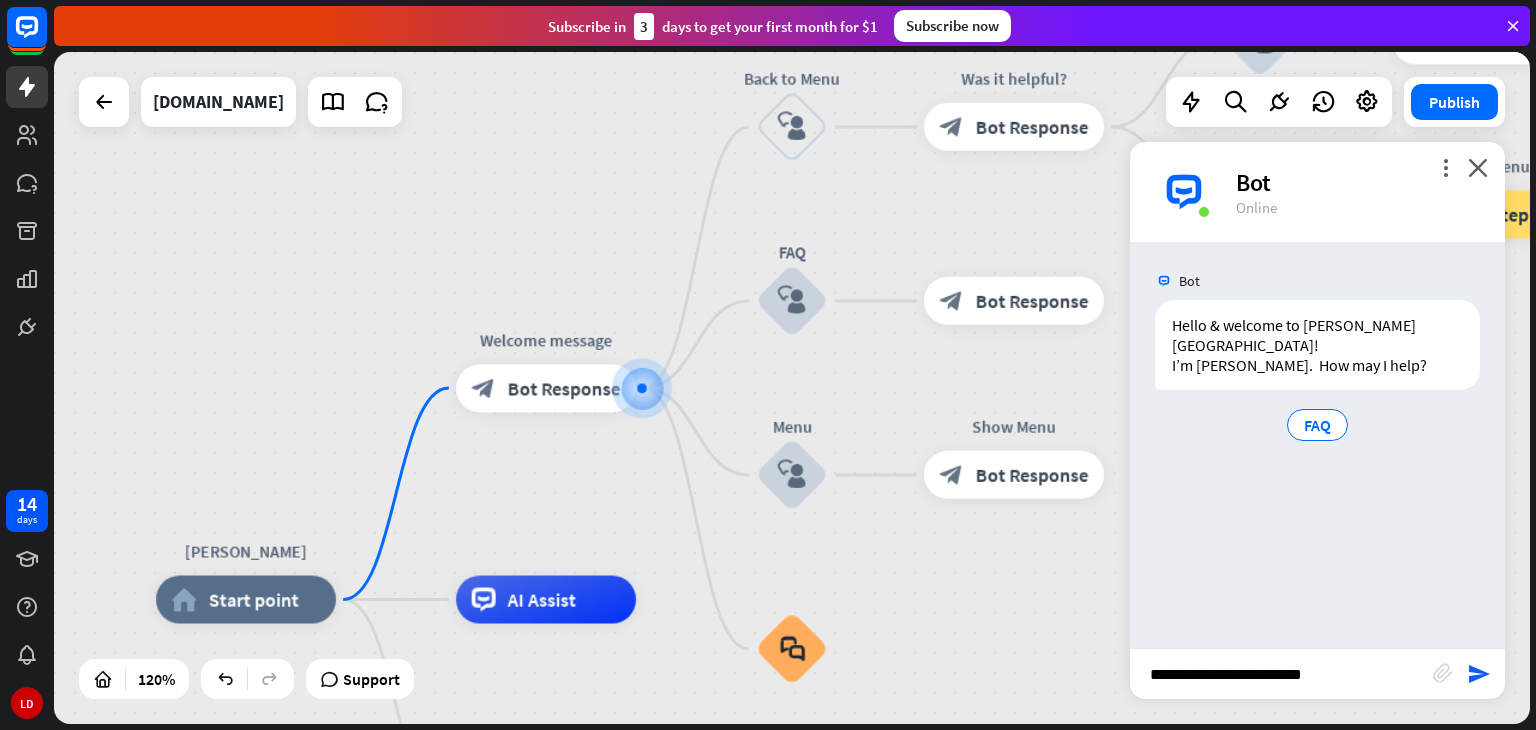 type 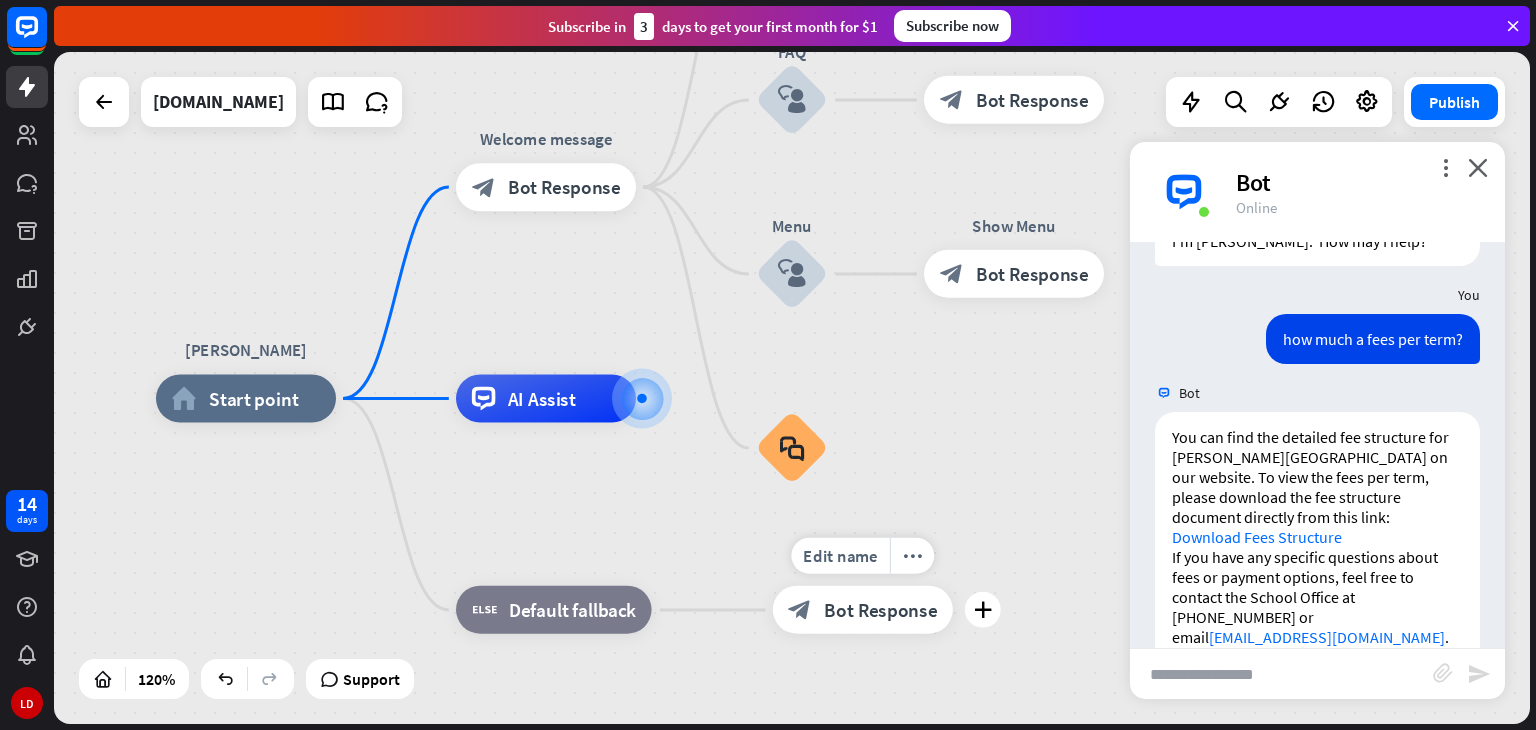 scroll, scrollTop: 168, scrollLeft: 0, axis: vertical 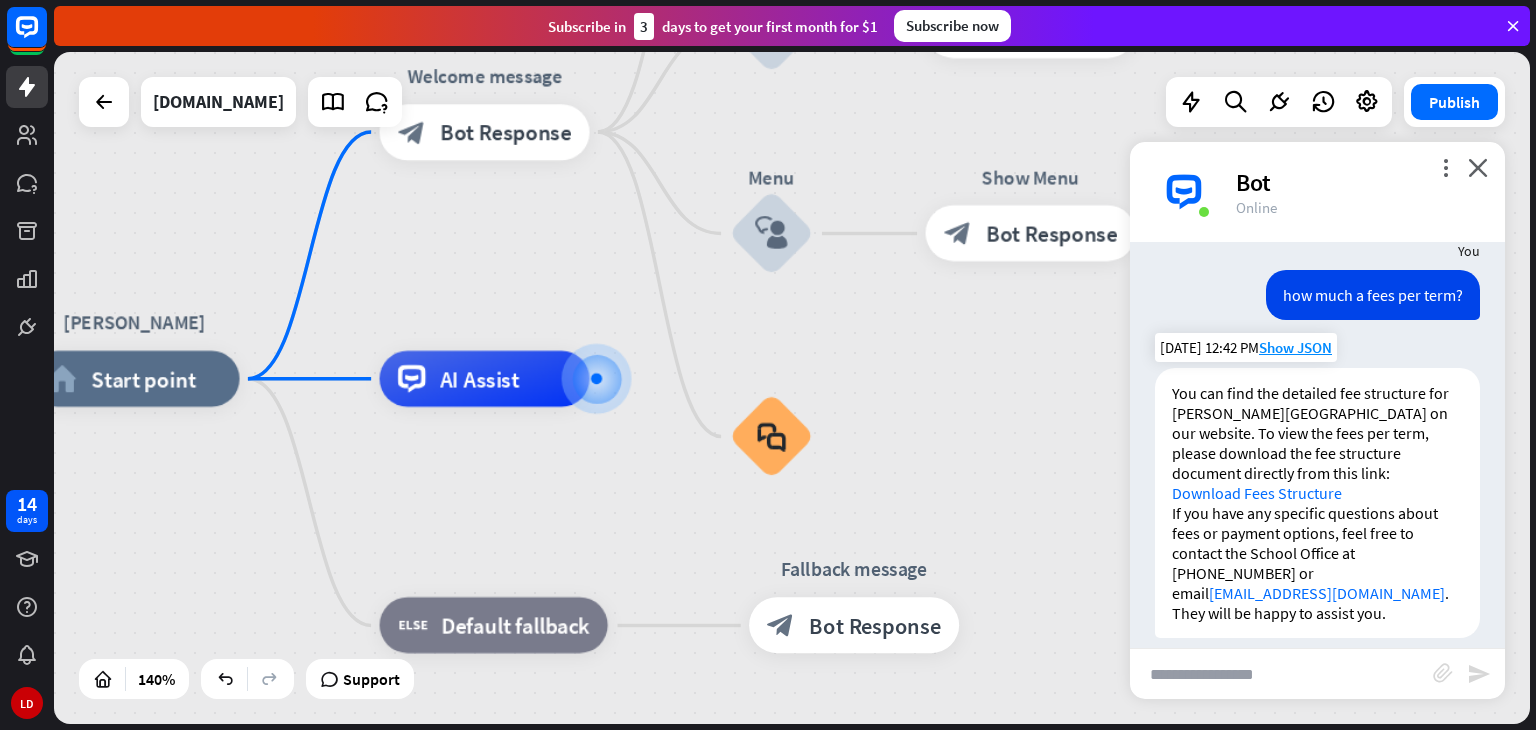 click on "Download Fees Structure" at bounding box center [1257, 493] 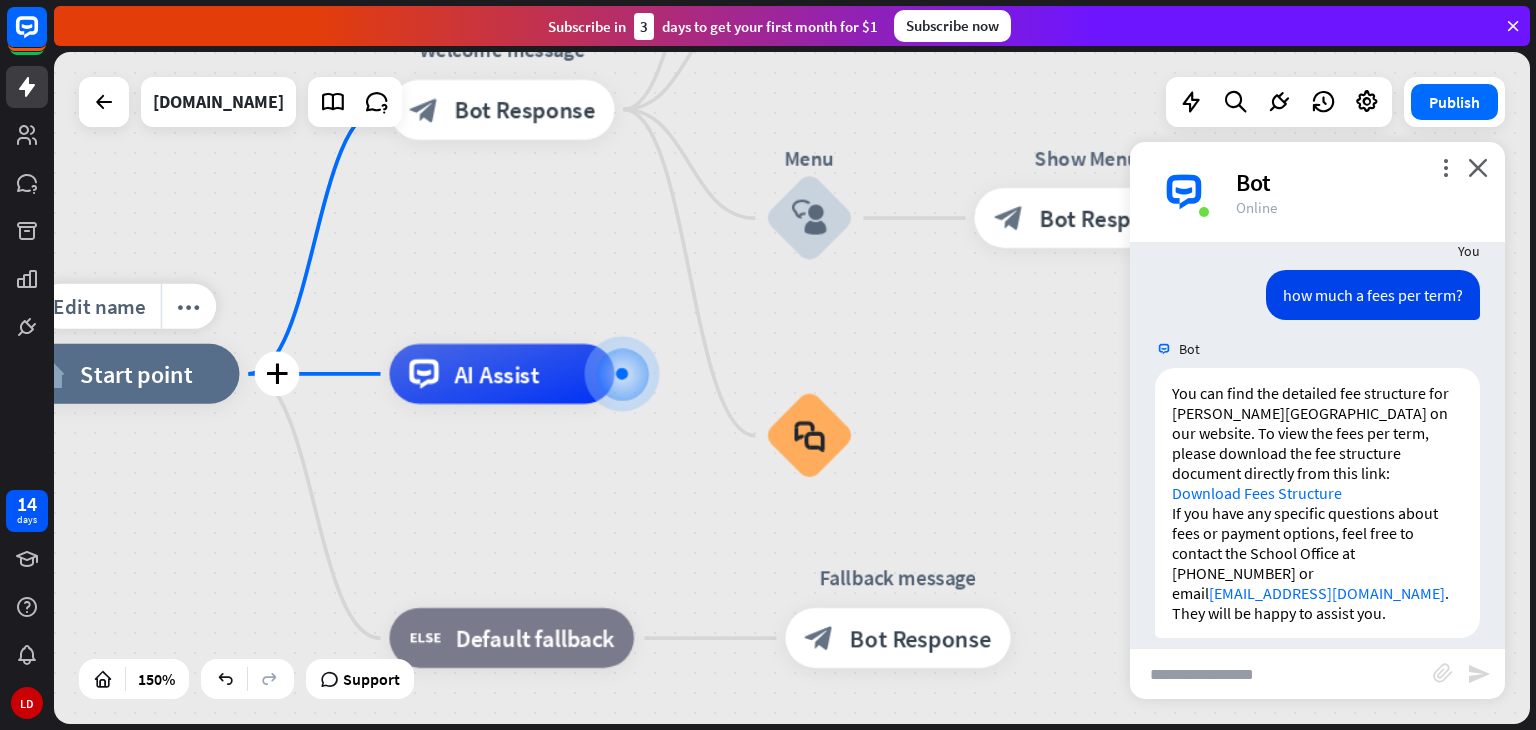 click on "Start point" at bounding box center [136, 374] 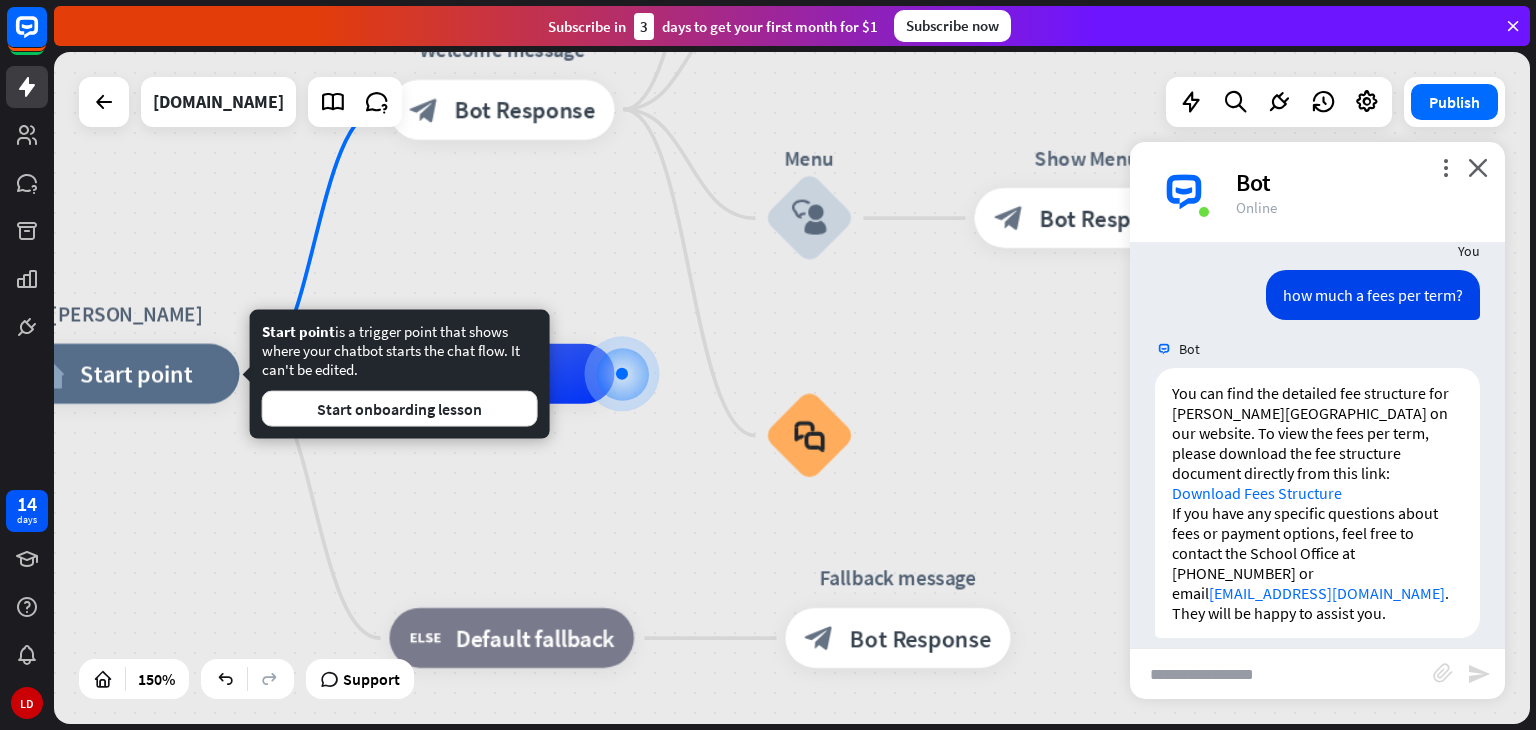 click on "[PERSON_NAME] Chat   home_2   Start point                 Welcome message   block_bot_response   Bot Response                 Back to Menu   block_user_input                 Was it helpful?   block_bot_response   Bot Response                 Yes   block_user_input                 Thank you!   block_bot_response   Bot Response                 No   block_user_input                 Back to Menu   block_goto   Go to step                 FAQ   block_user_input                   block_bot_response   Bot Response                 Menu   block_user_input                 Show Menu   block_bot_response   Bot Response                   block_faq       Edit name   more_horiz               AI Assist                       block_fallback   Default fallback                 Fallback message   block_bot_response   Bot Response" at bounding box center [1121, 878] 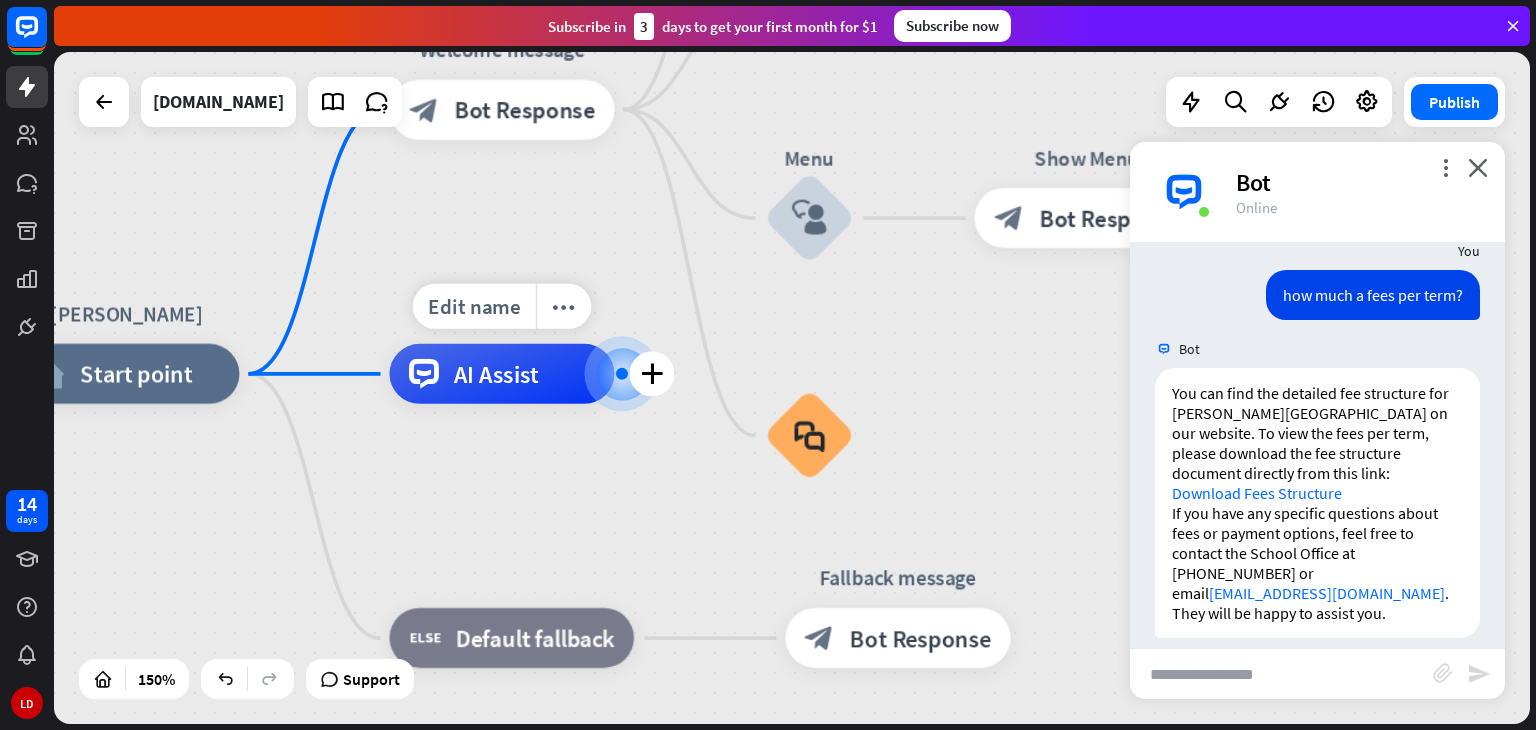 click on "AI Assist" at bounding box center [496, 374] 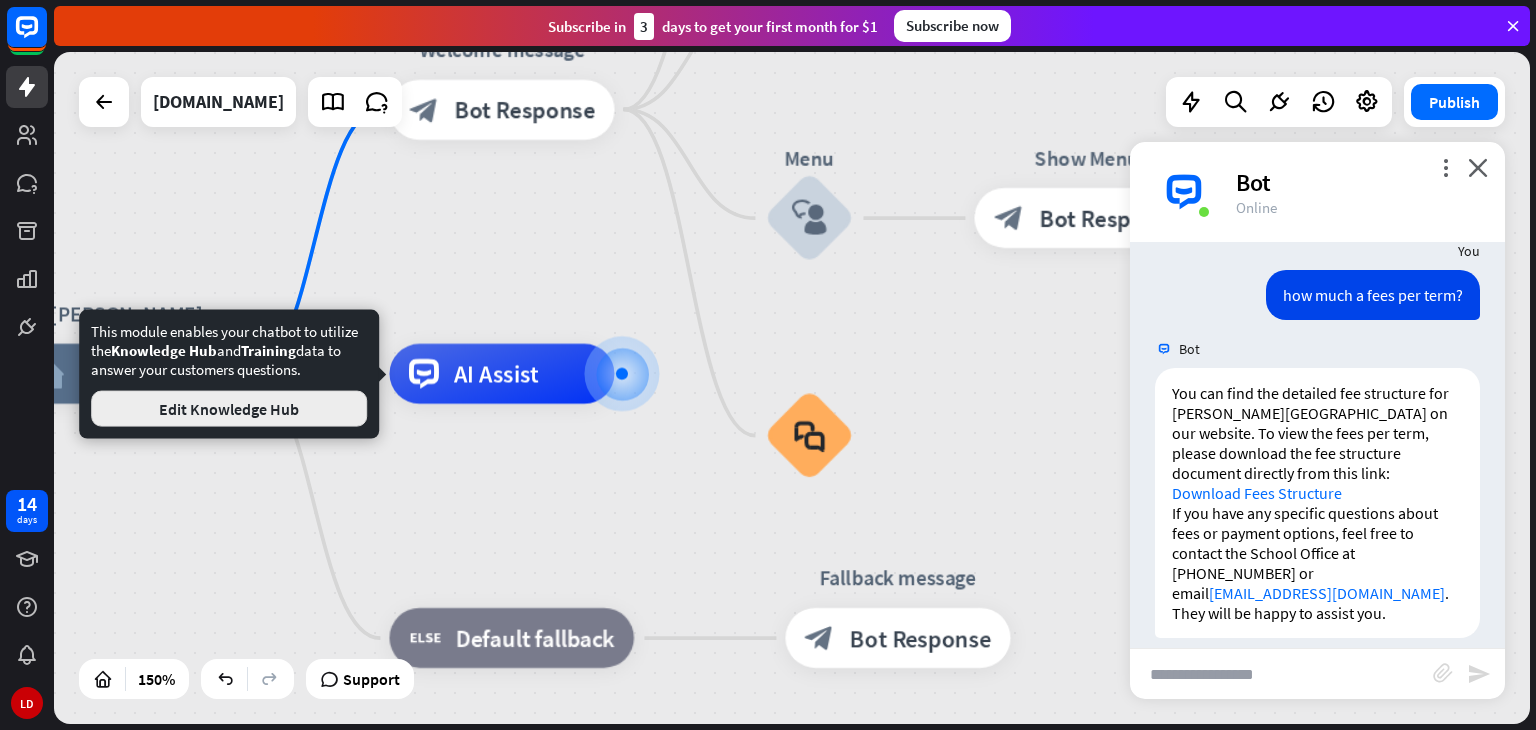click on "Edit Knowledge Hub" at bounding box center [229, 409] 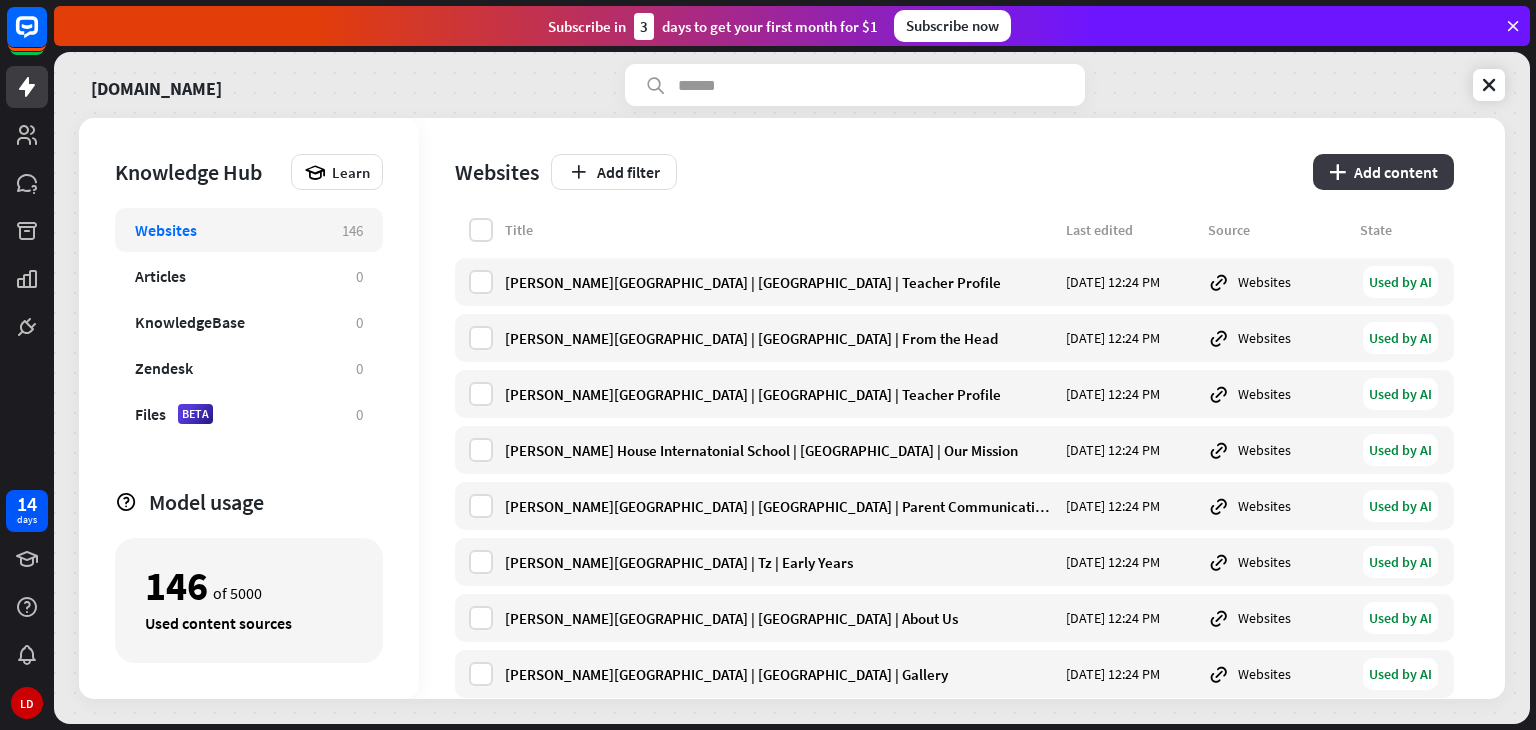 click on "plus
Add content" at bounding box center (1383, 172) 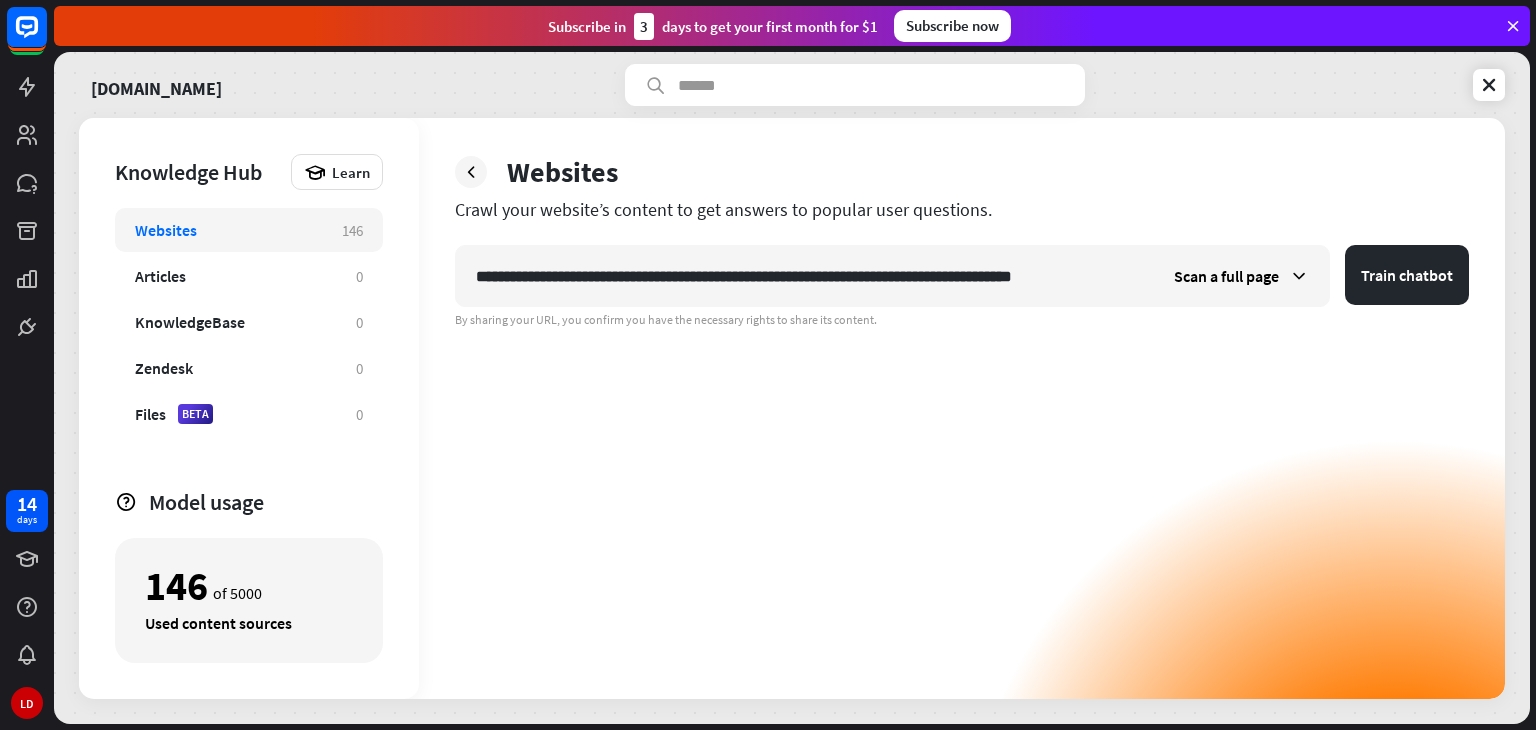 scroll, scrollTop: 0, scrollLeft: 29, axis: horizontal 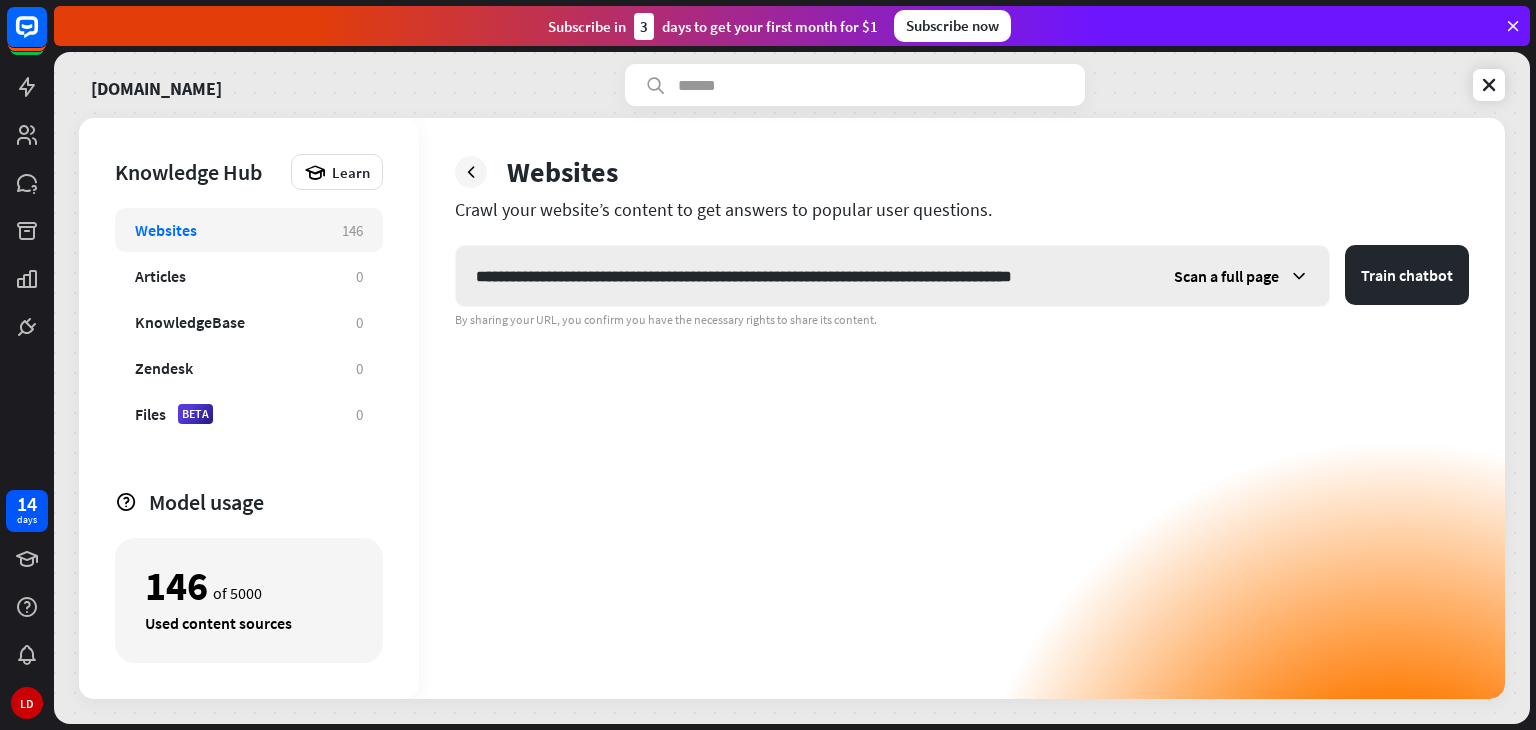 type on "**********" 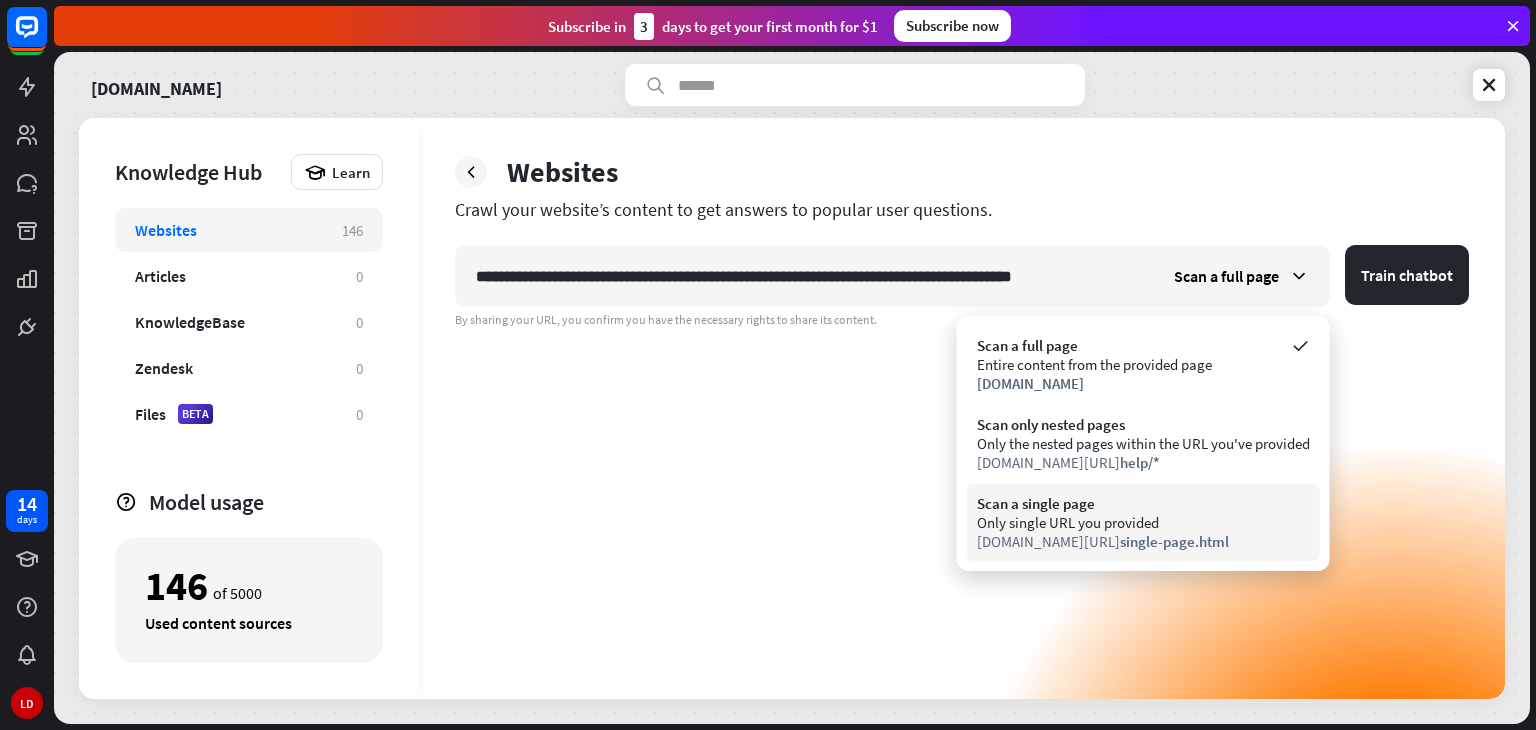 click on "Only single URL you provided" at bounding box center (1143, 522) 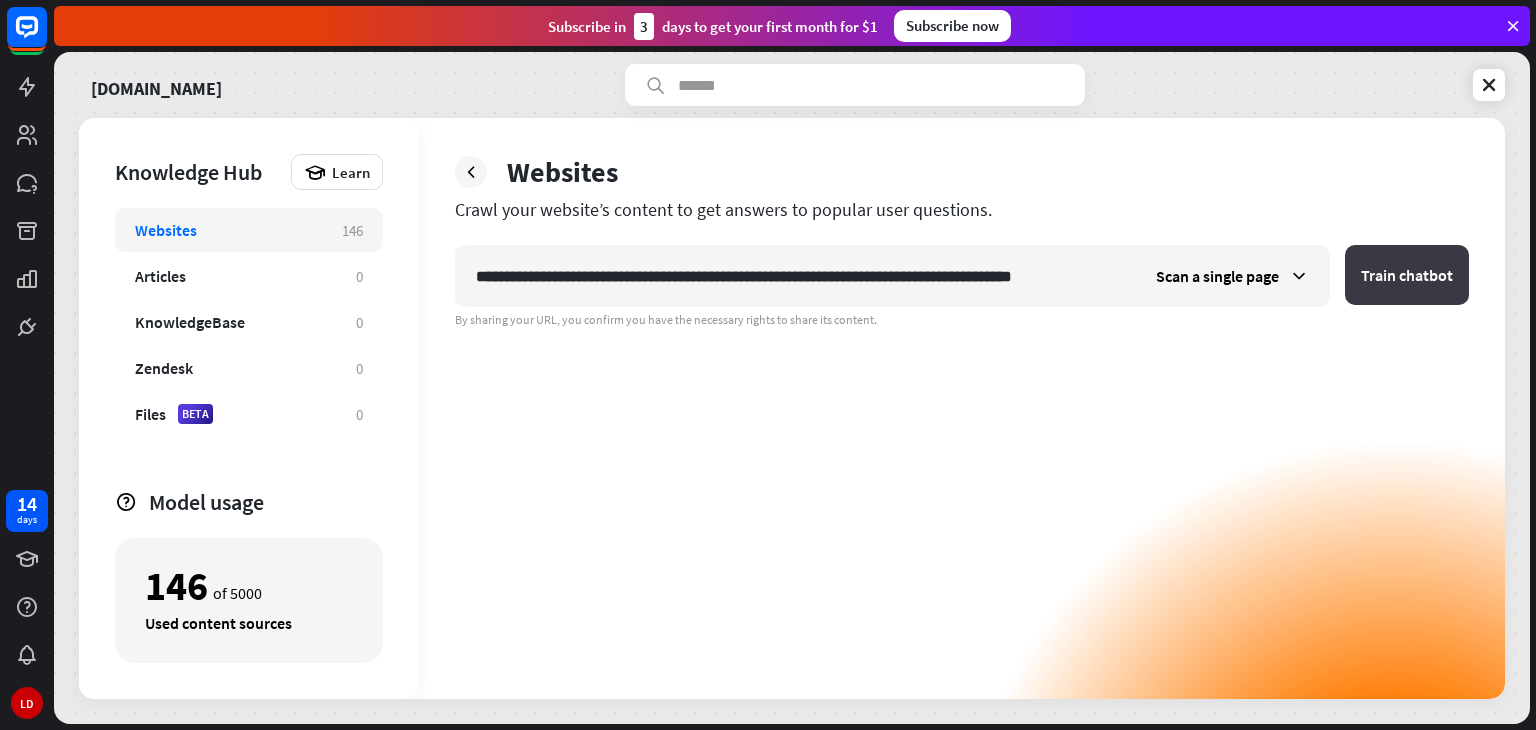 click on "Train chatbot" at bounding box center (1407, 275) 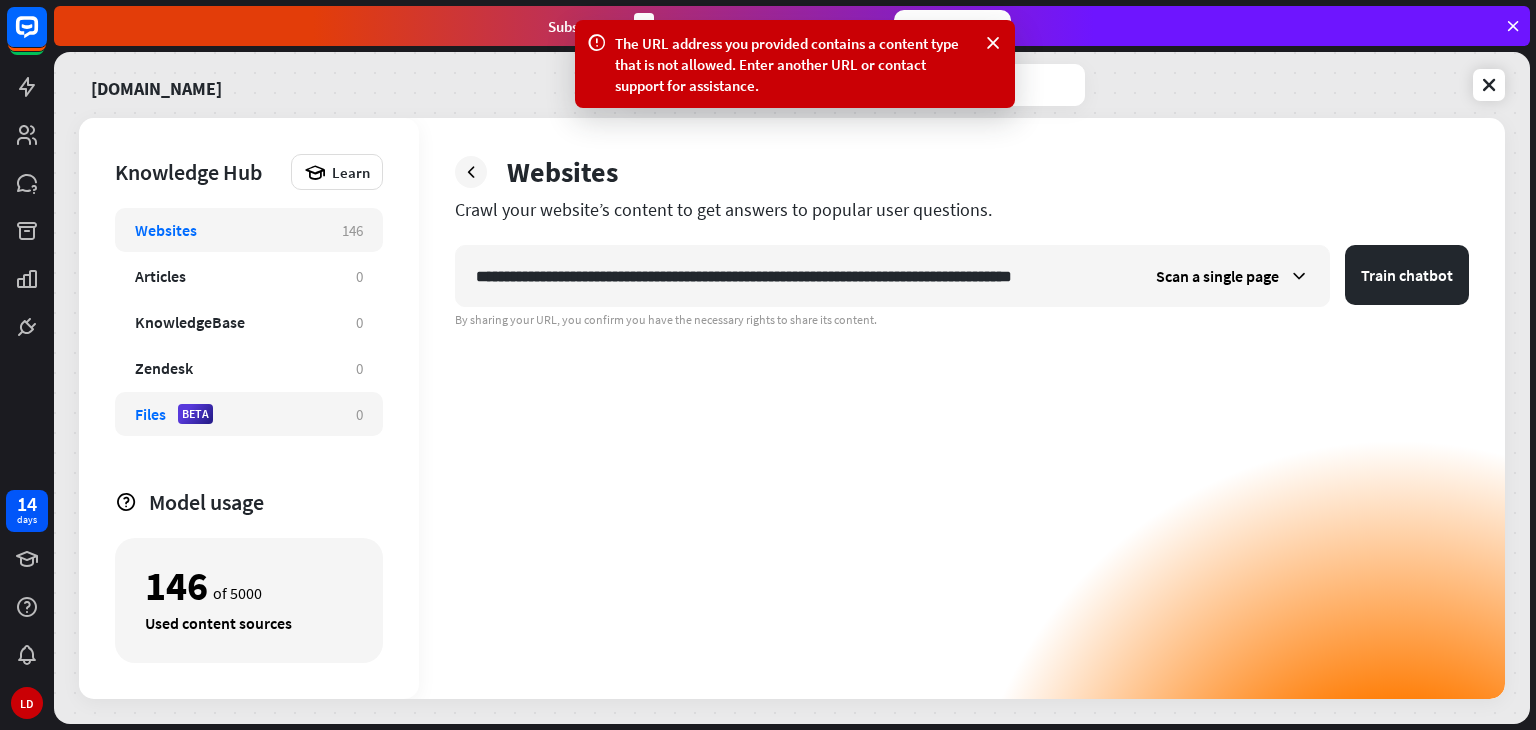 click on "BETA" at bounding box center [195, 414] 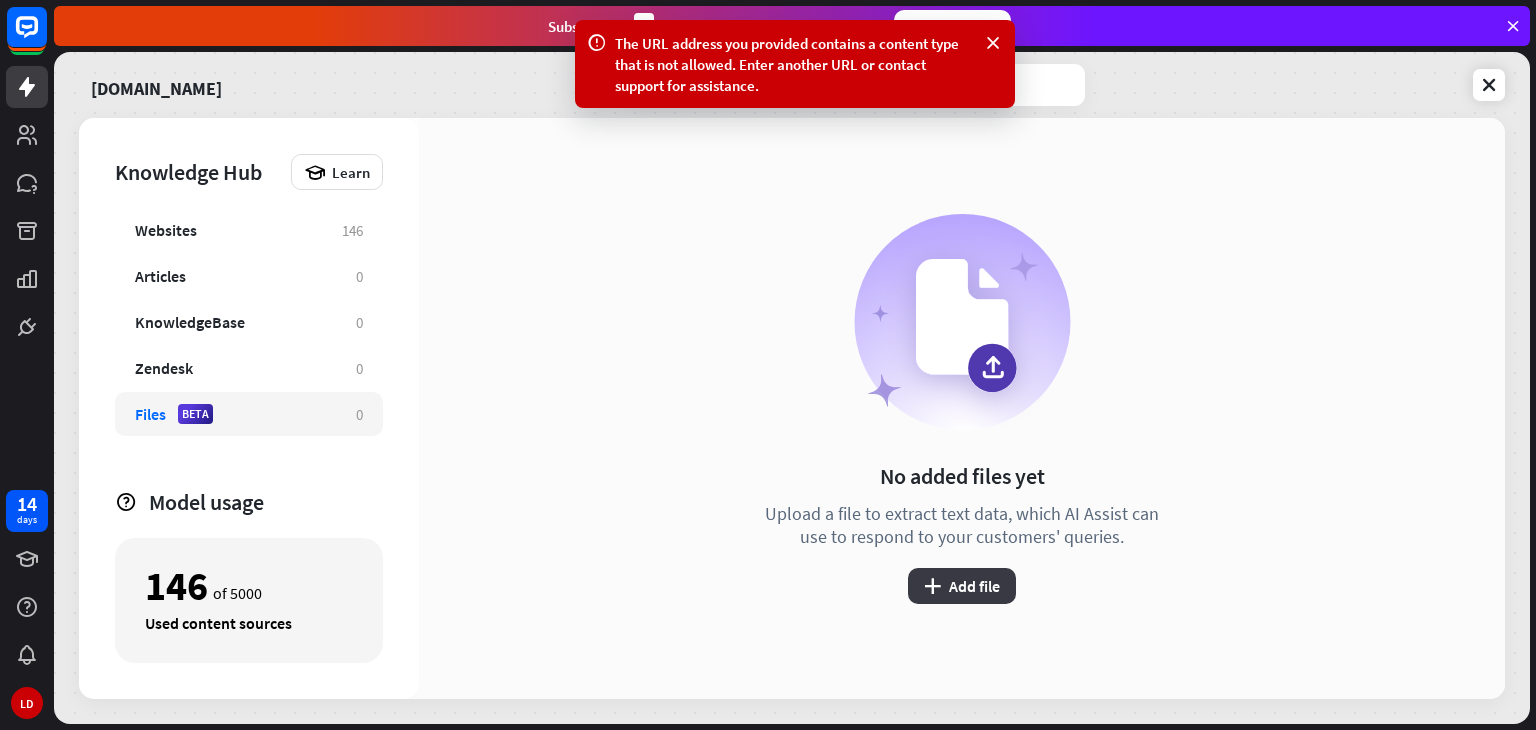 click on "plus
Add file" at bounding box center [962, 586] 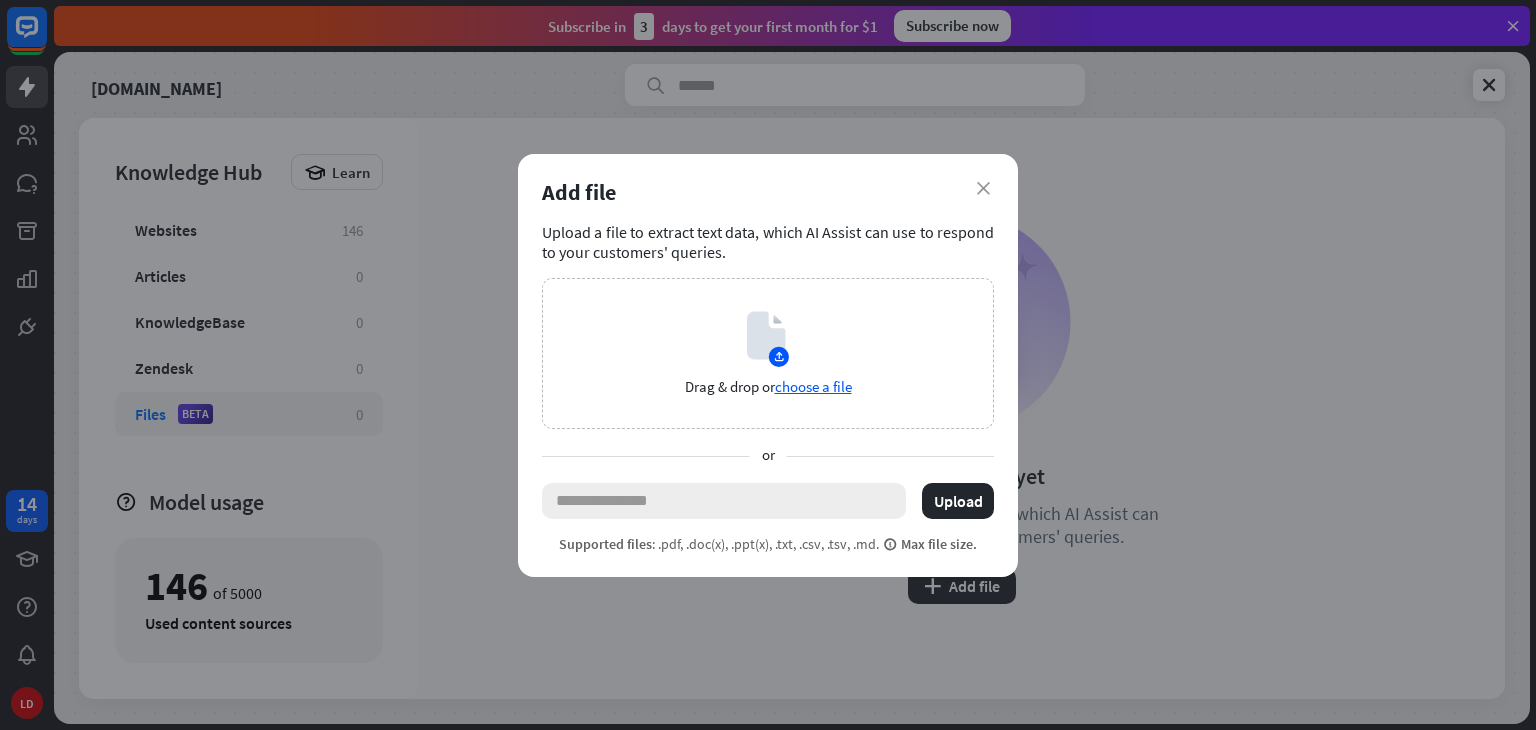 paste on "**********" 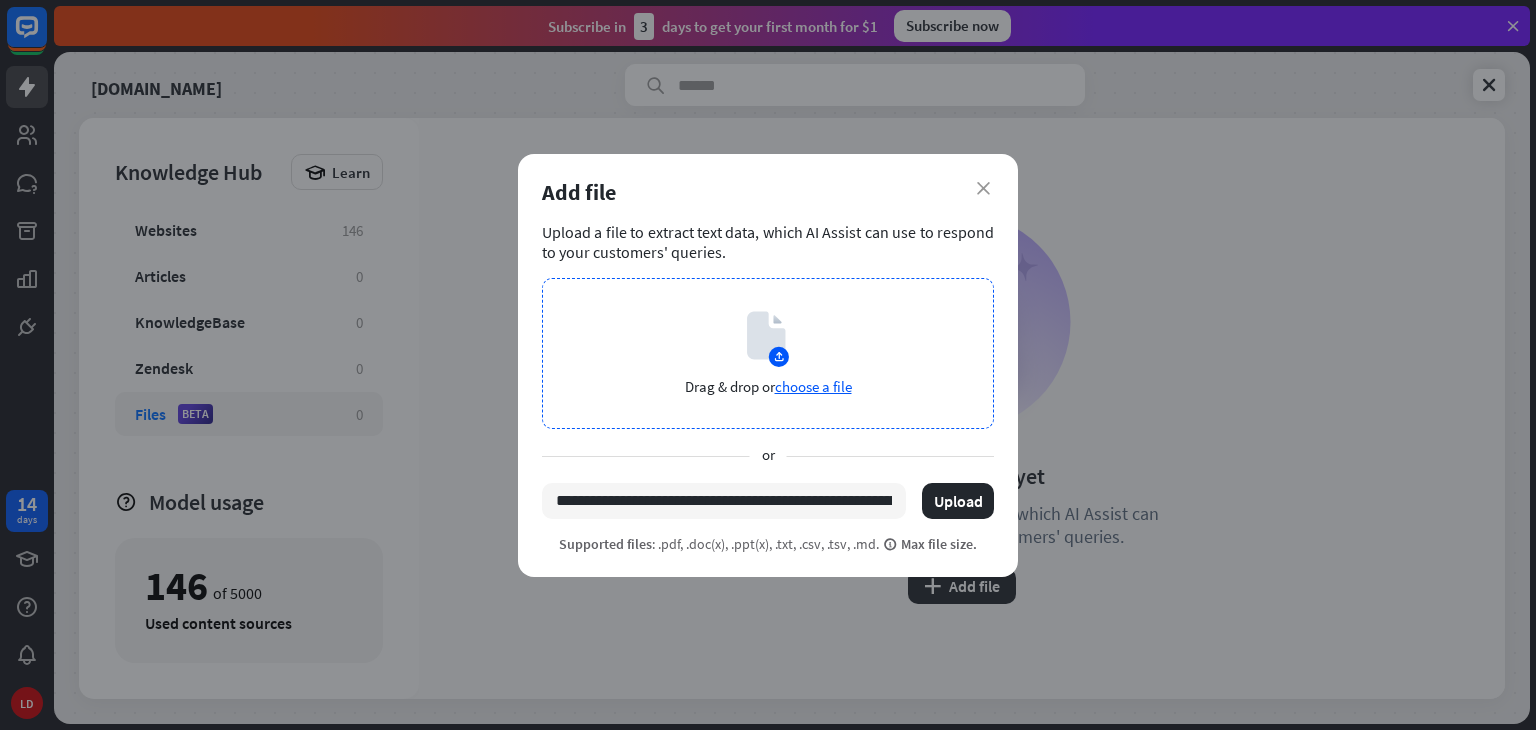 scroll, scrollTop: 0, scrollLeft: 332, axis: horizontal 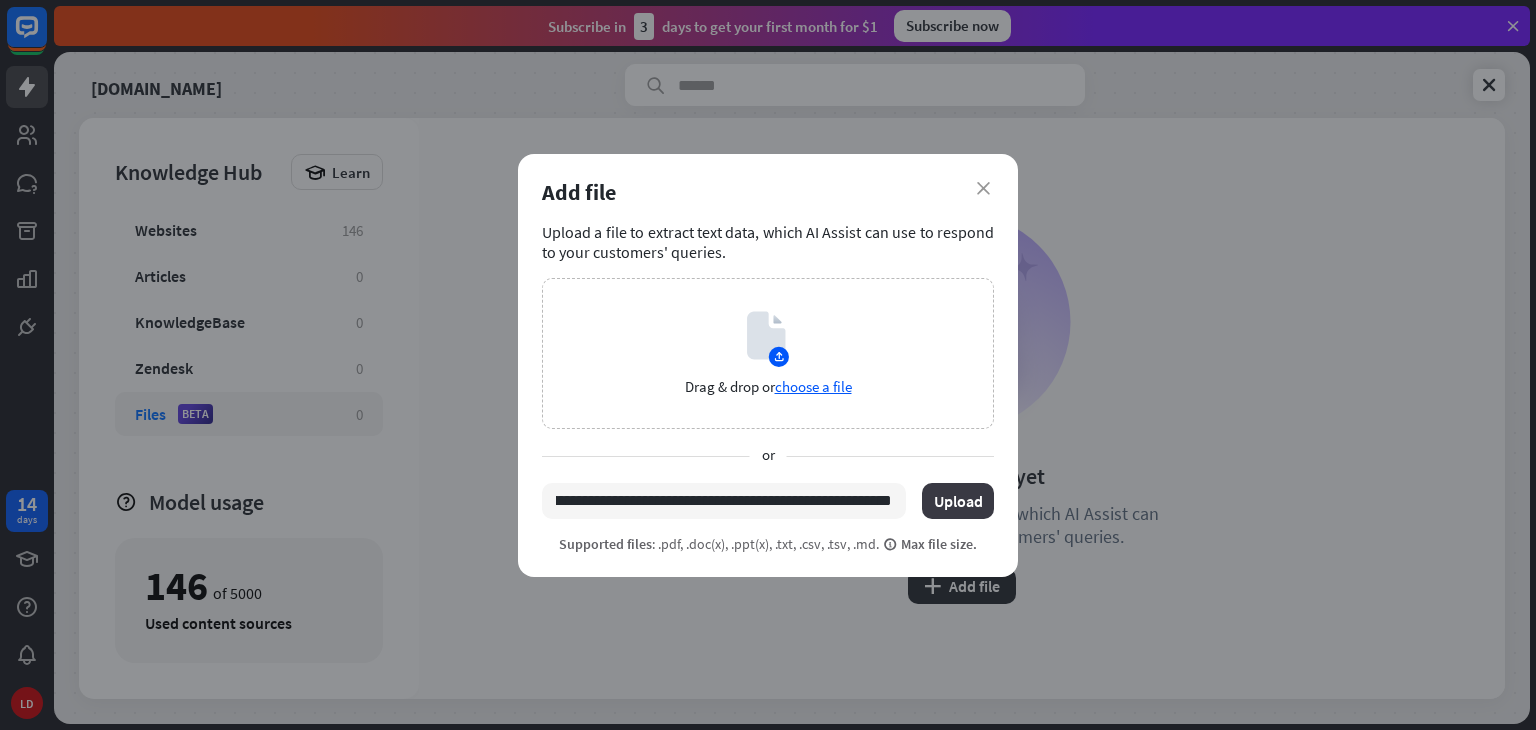 type on "**********" 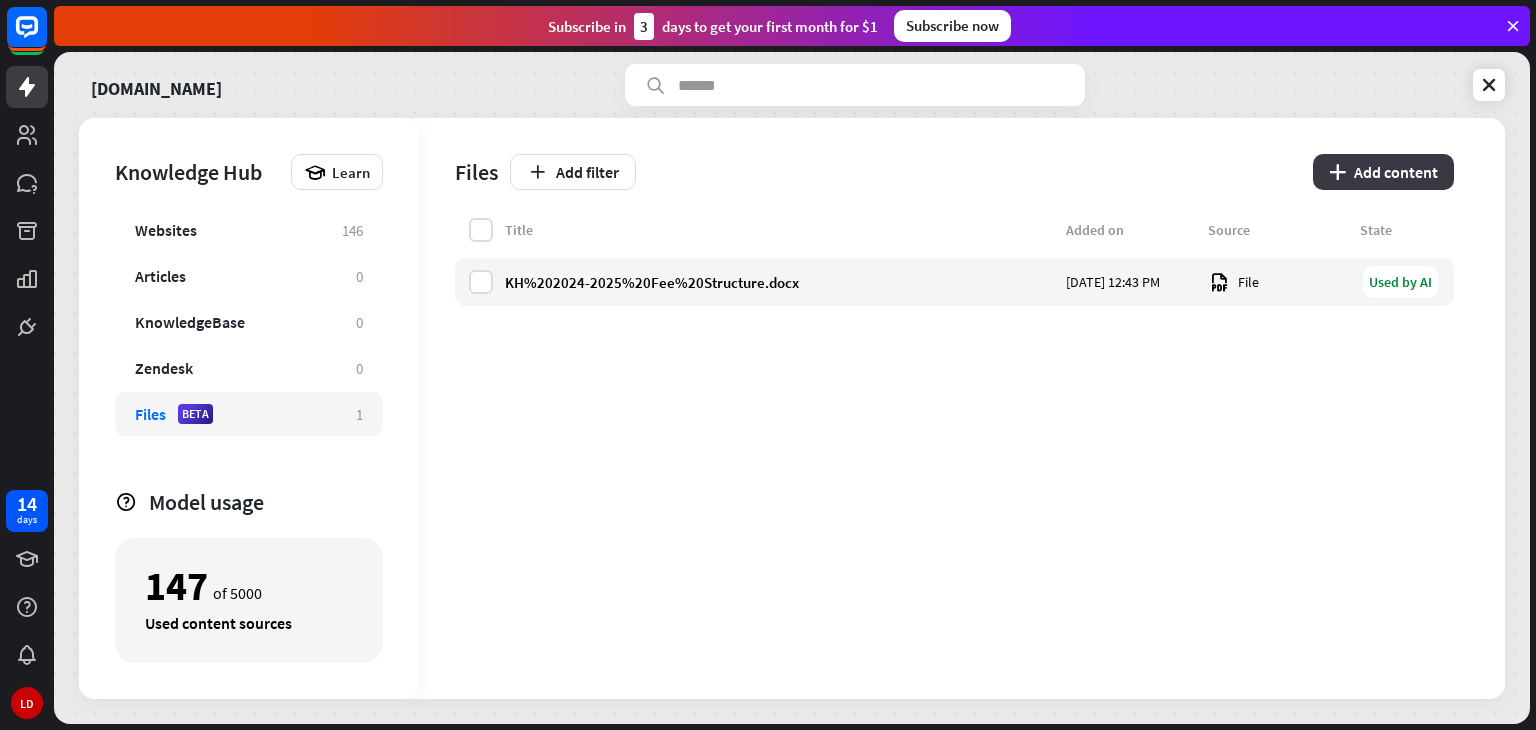 click on "plus
Add content" at bounding box center [1383, 172] 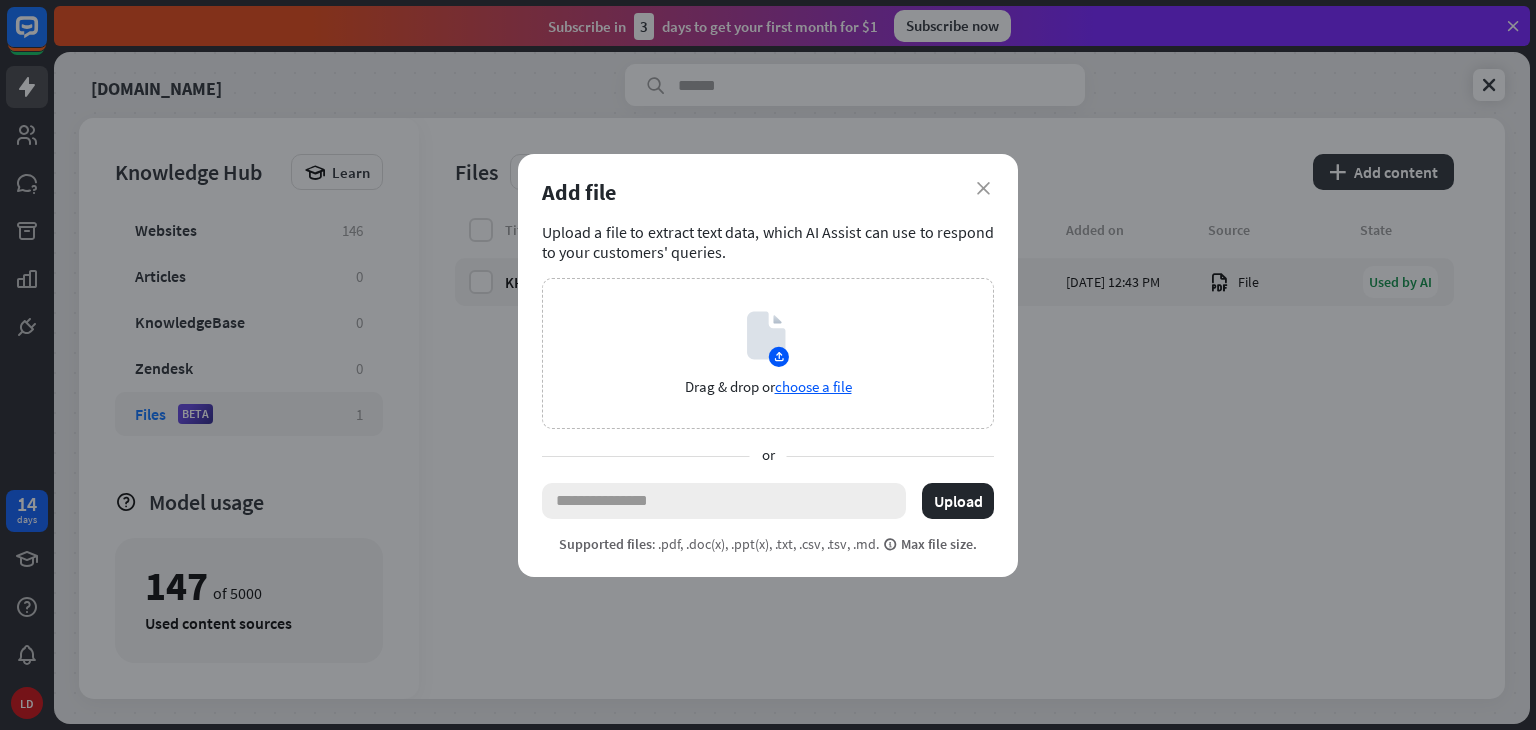 paste on "**********" 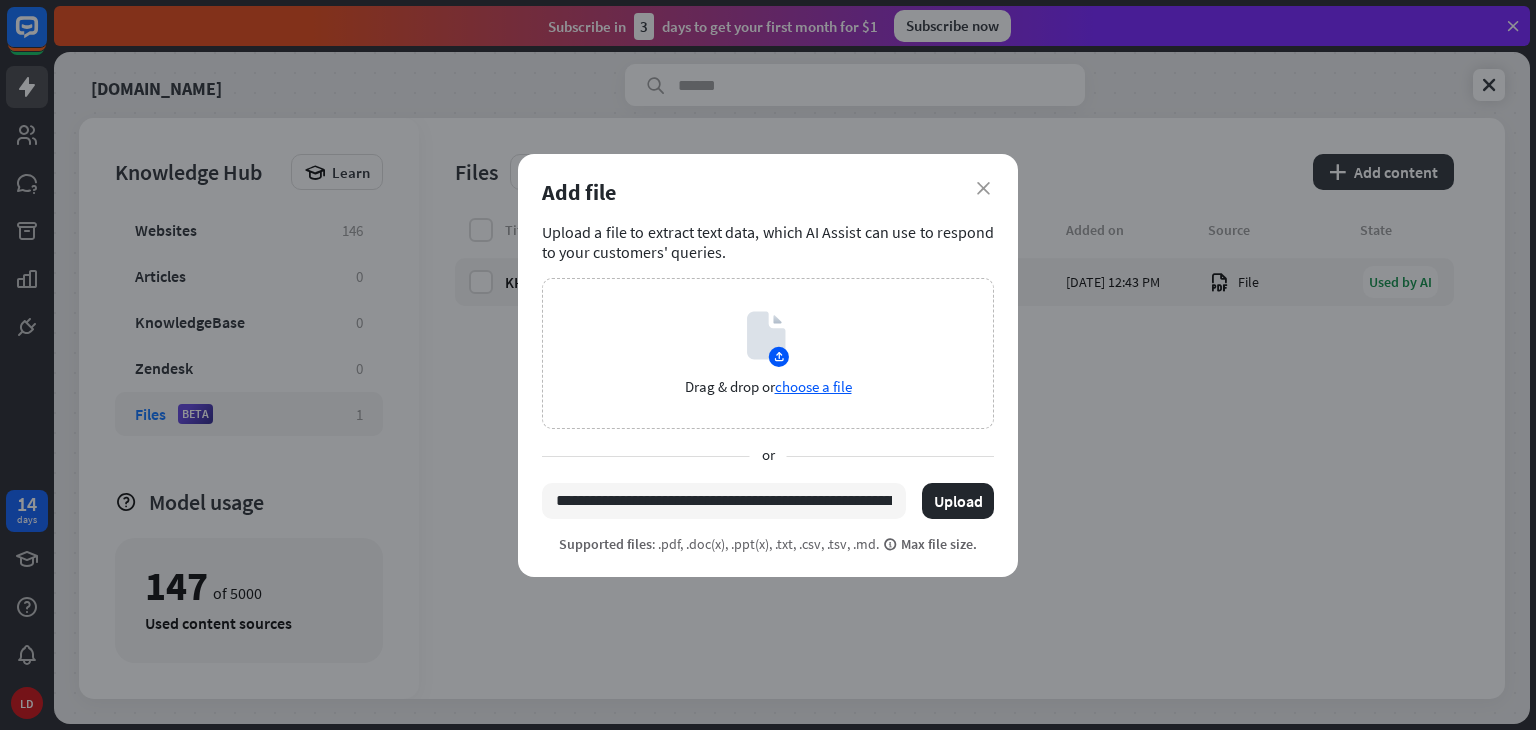 scroll, scrollTop: 0, scrollLeft: 335, axis: horizontal 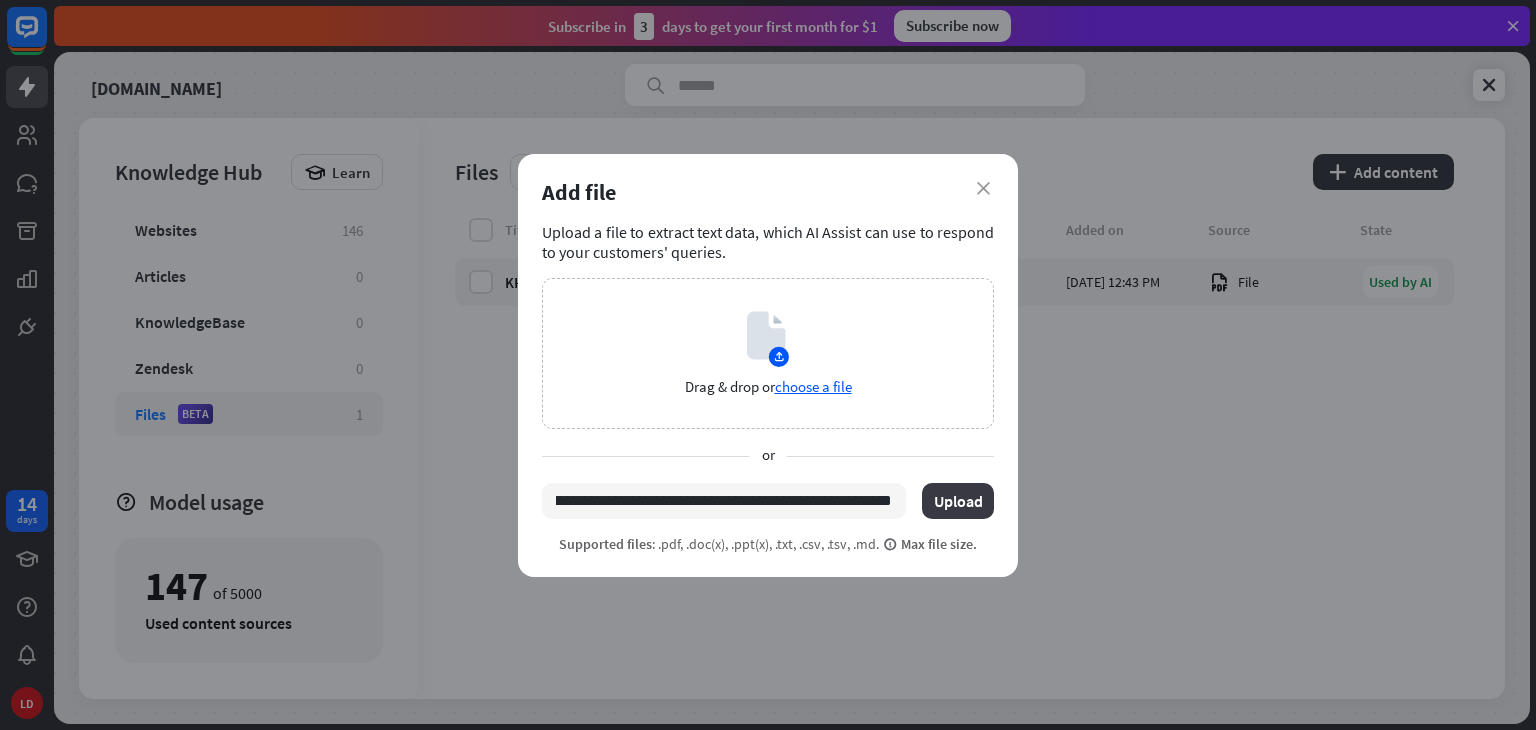 type on "**********" 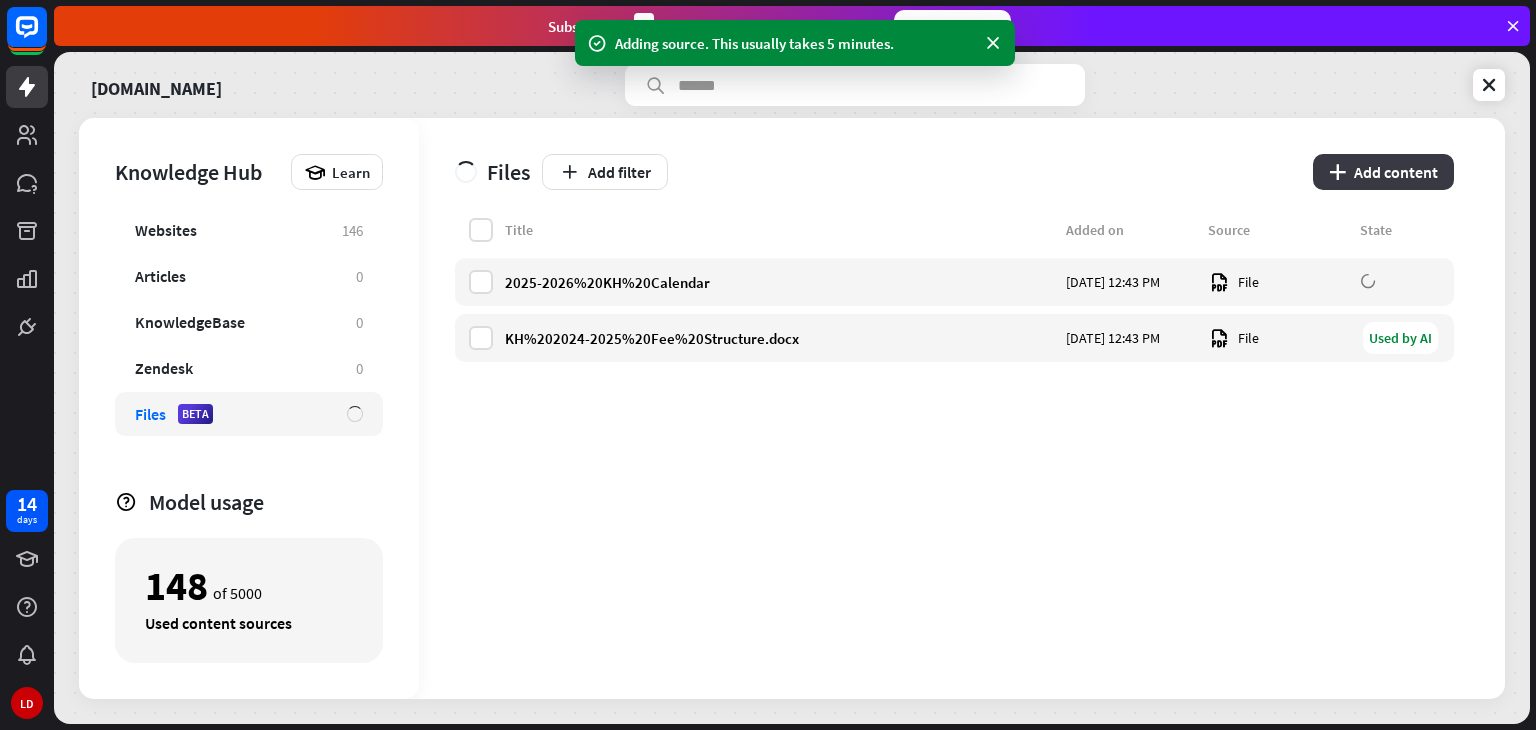 click on "plus
Add content" at bounding box center [1383, 172] 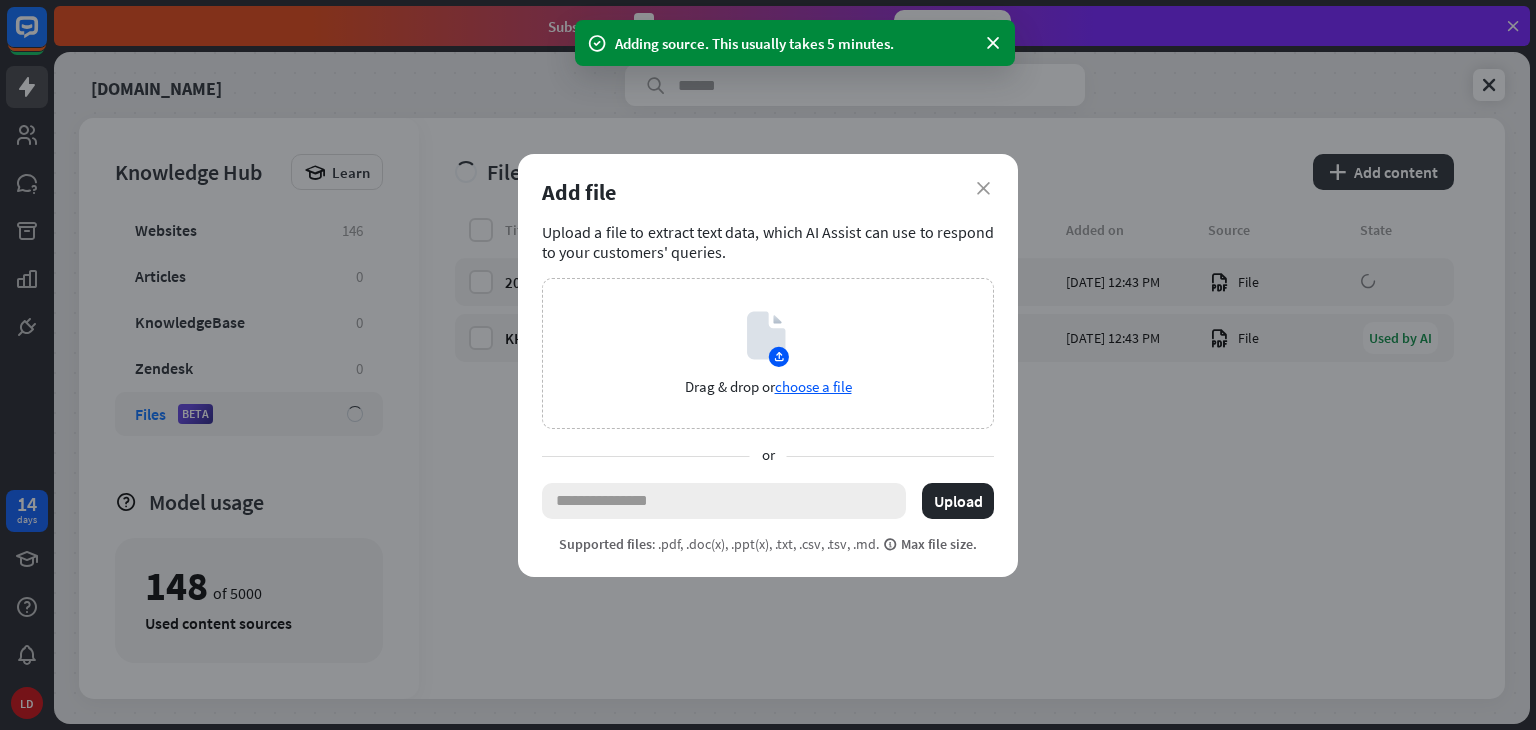 paste on "**********" 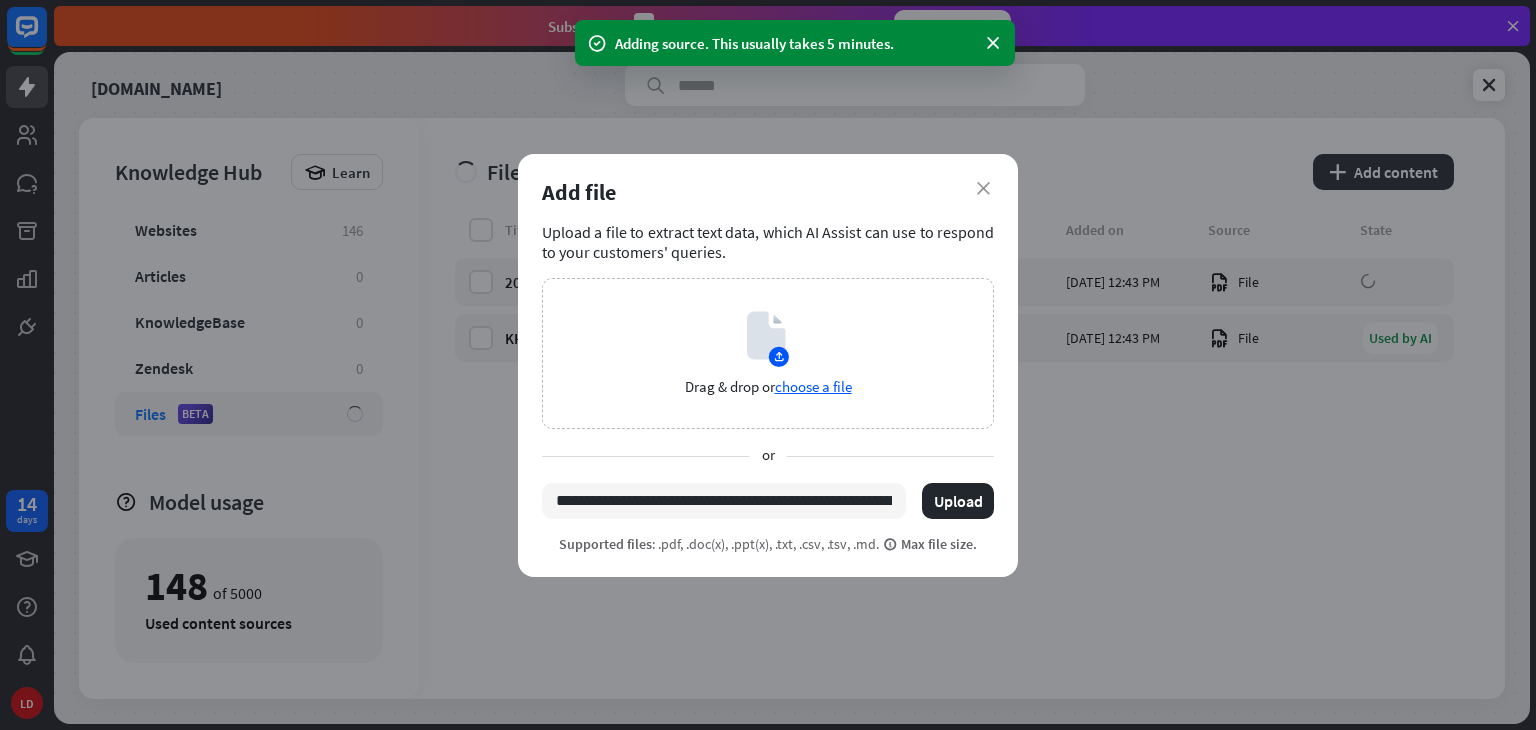 scroll, scrollTop: 0, scrollLeft: 721, axis: horizontal 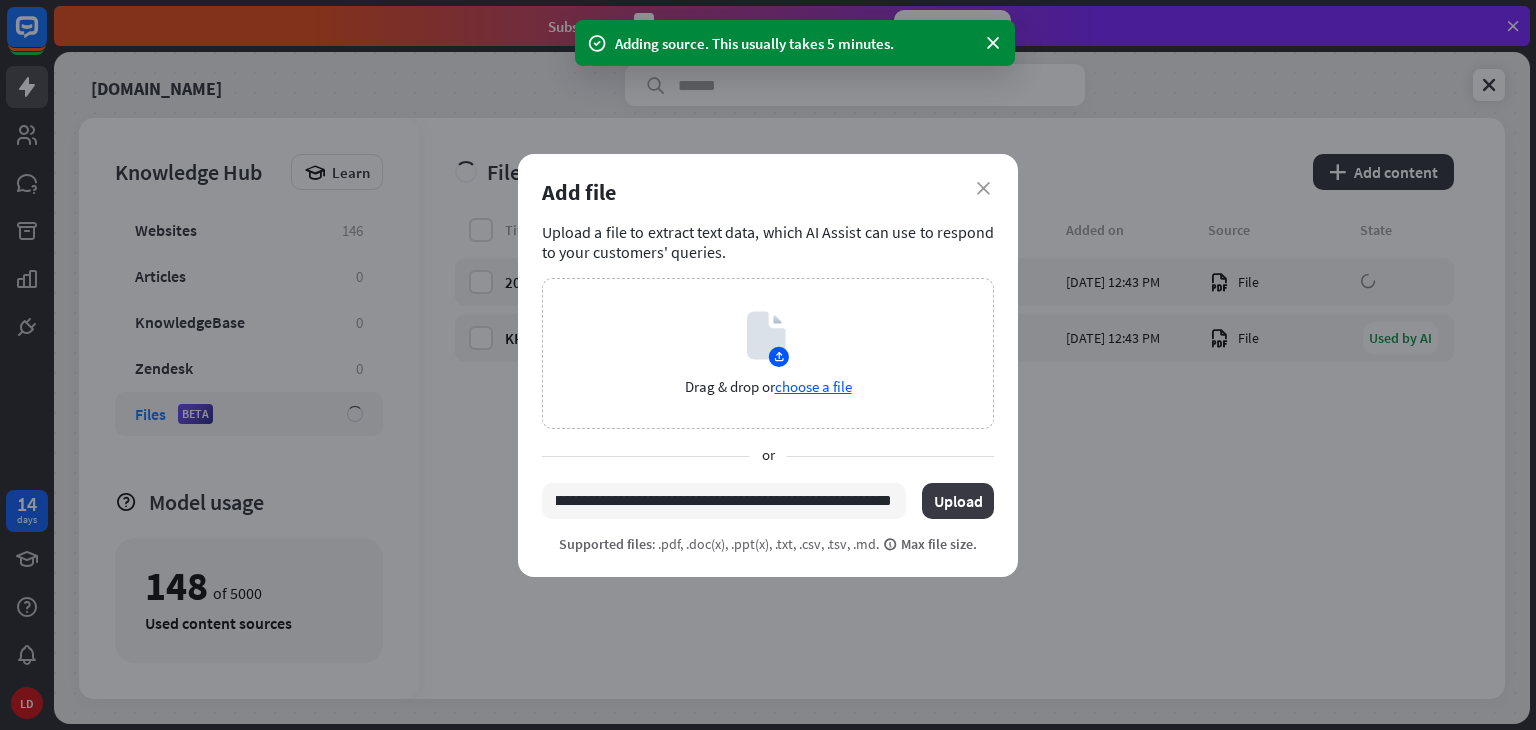 type on "**********" 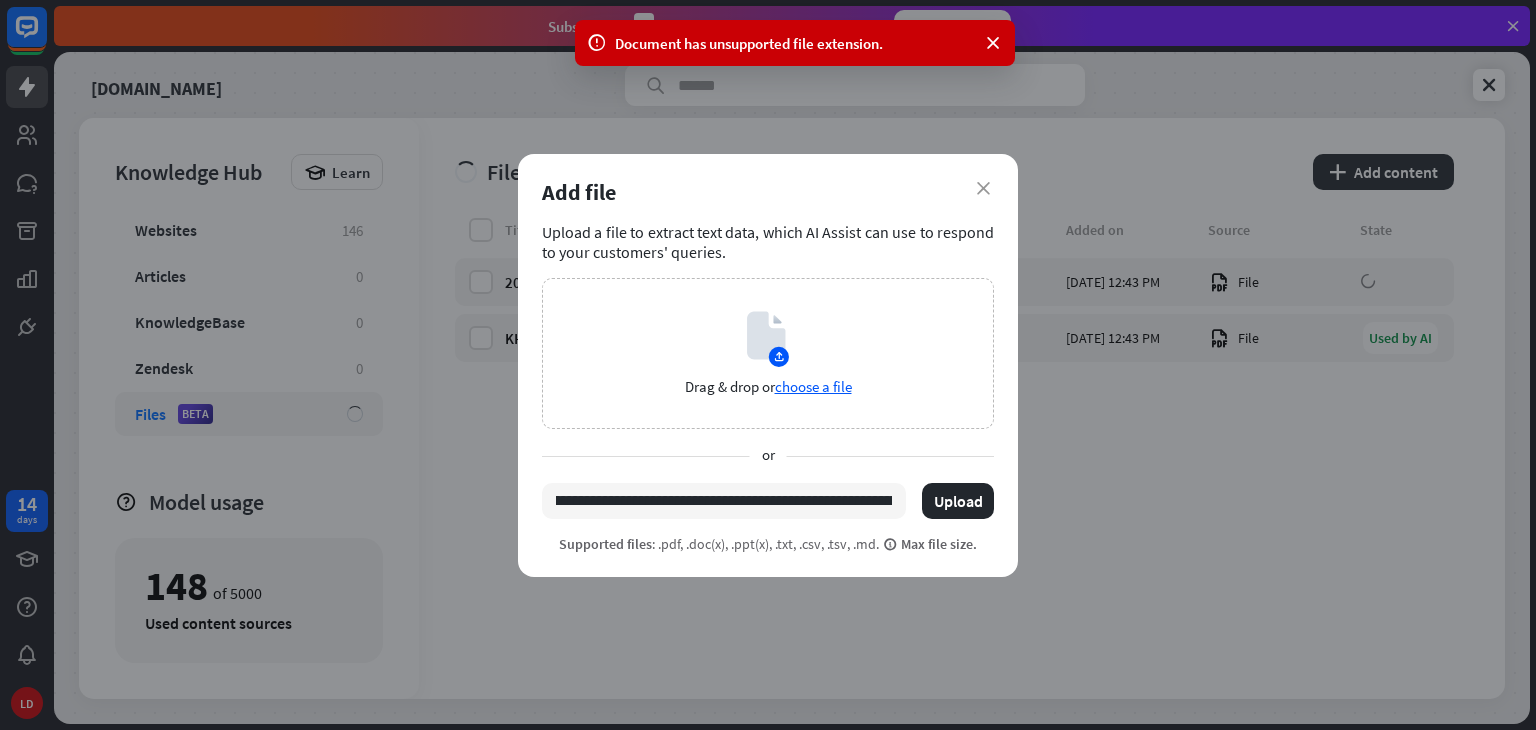 scroll, scrollTop: 0, scrollLeft: 721, axis: horizontal 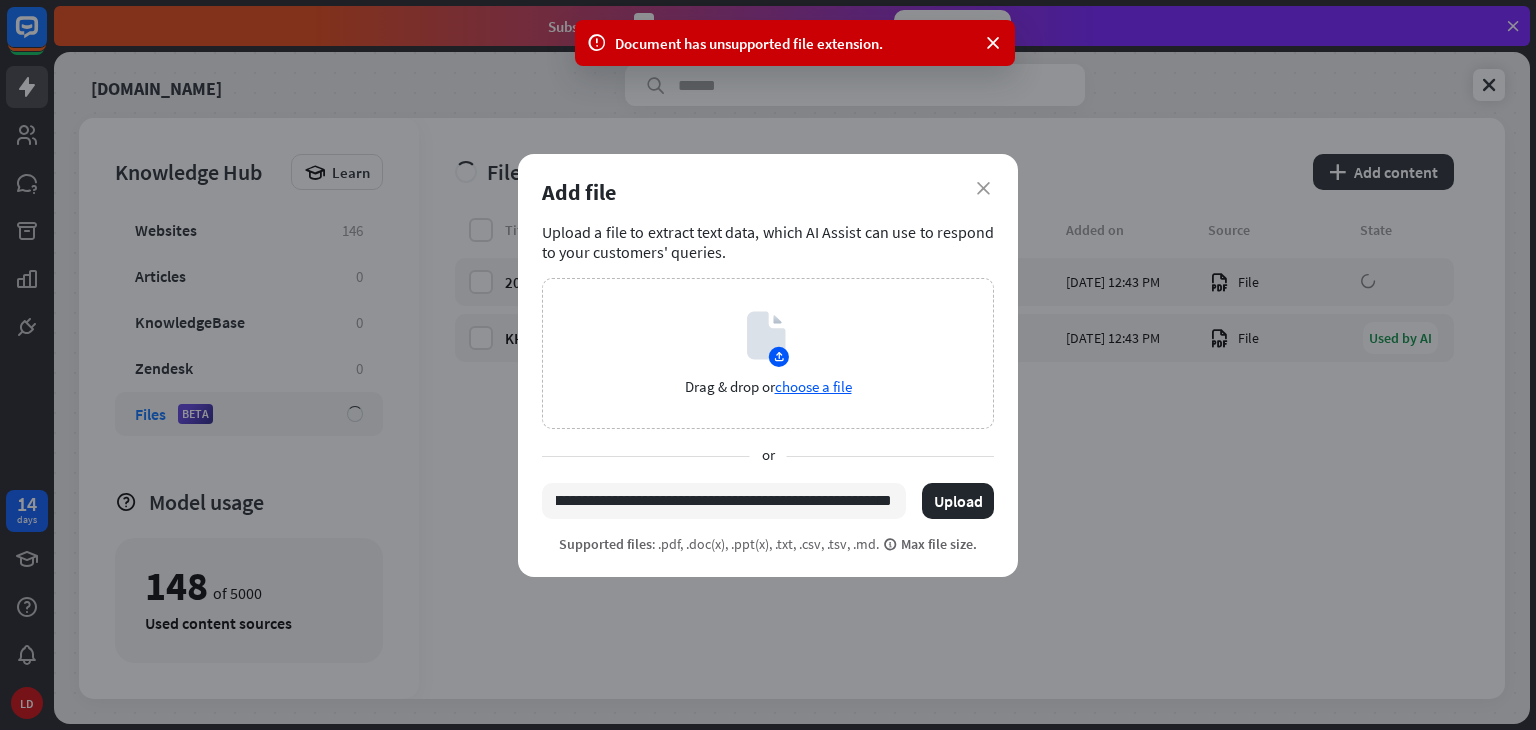 drag, startPoint x: 828, startPoint y: 496, endPoint x: 1184, endPoint y: 506, distance: 356.1404 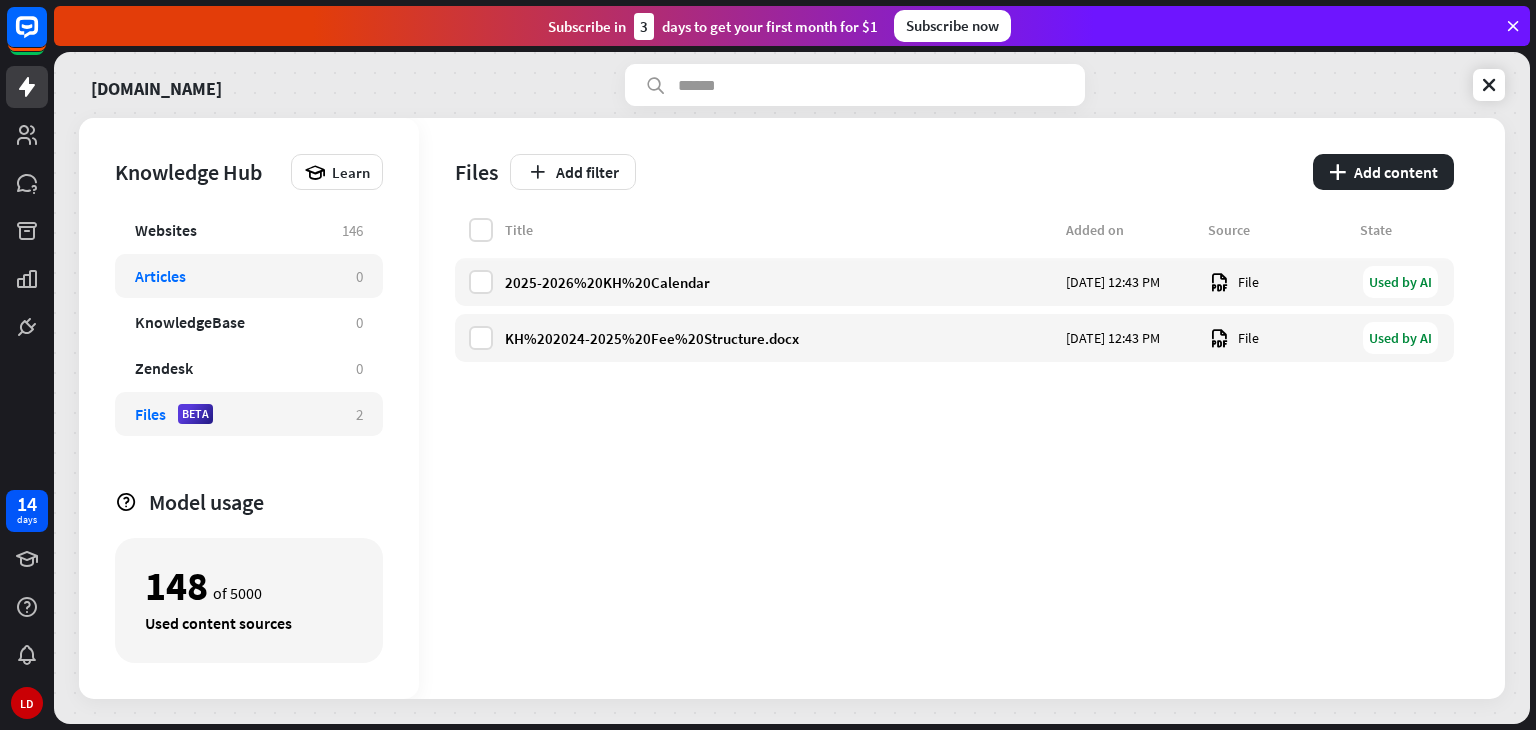 click on "Articles" at bounding box center (235, 276) 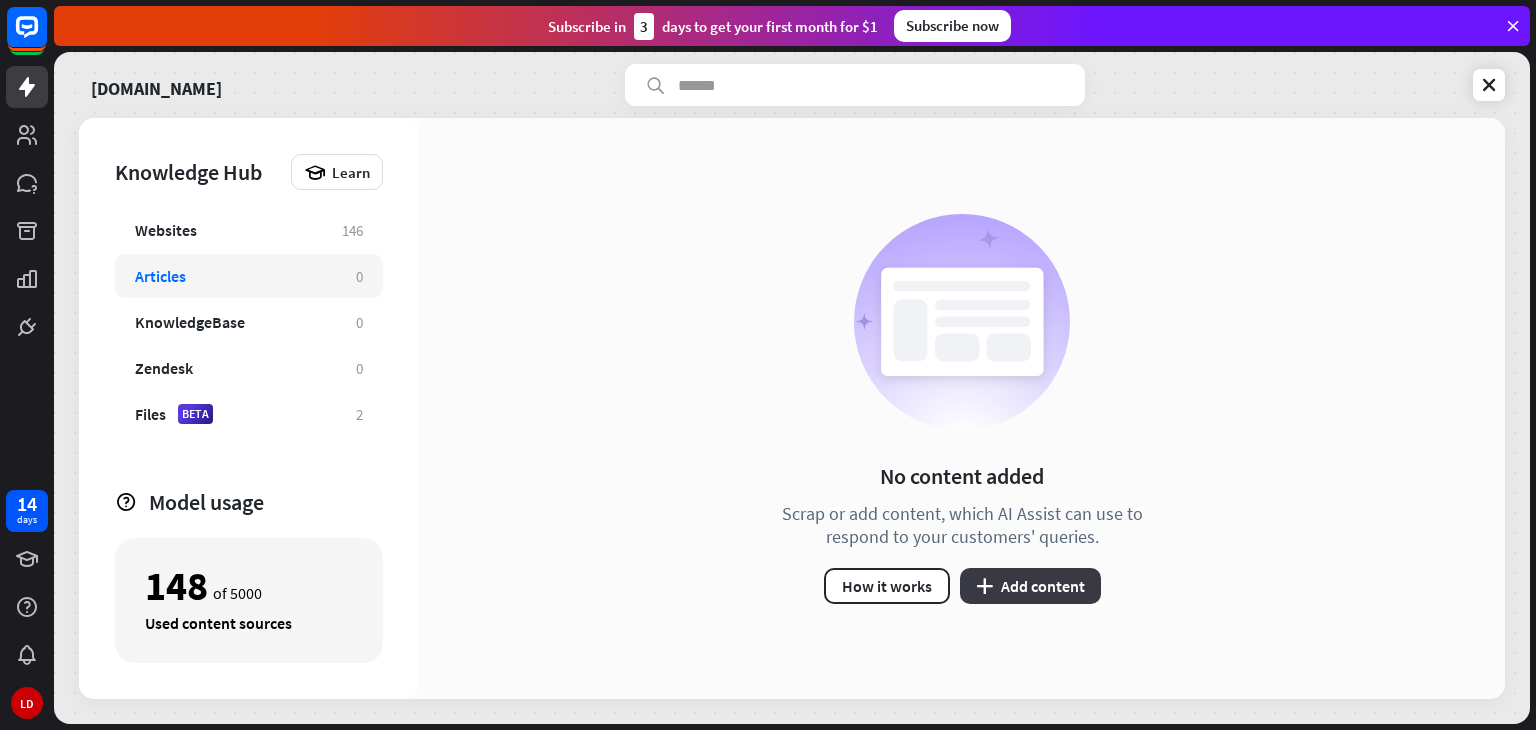 click on "plus
Add content" at bounding box center (1030, 586) 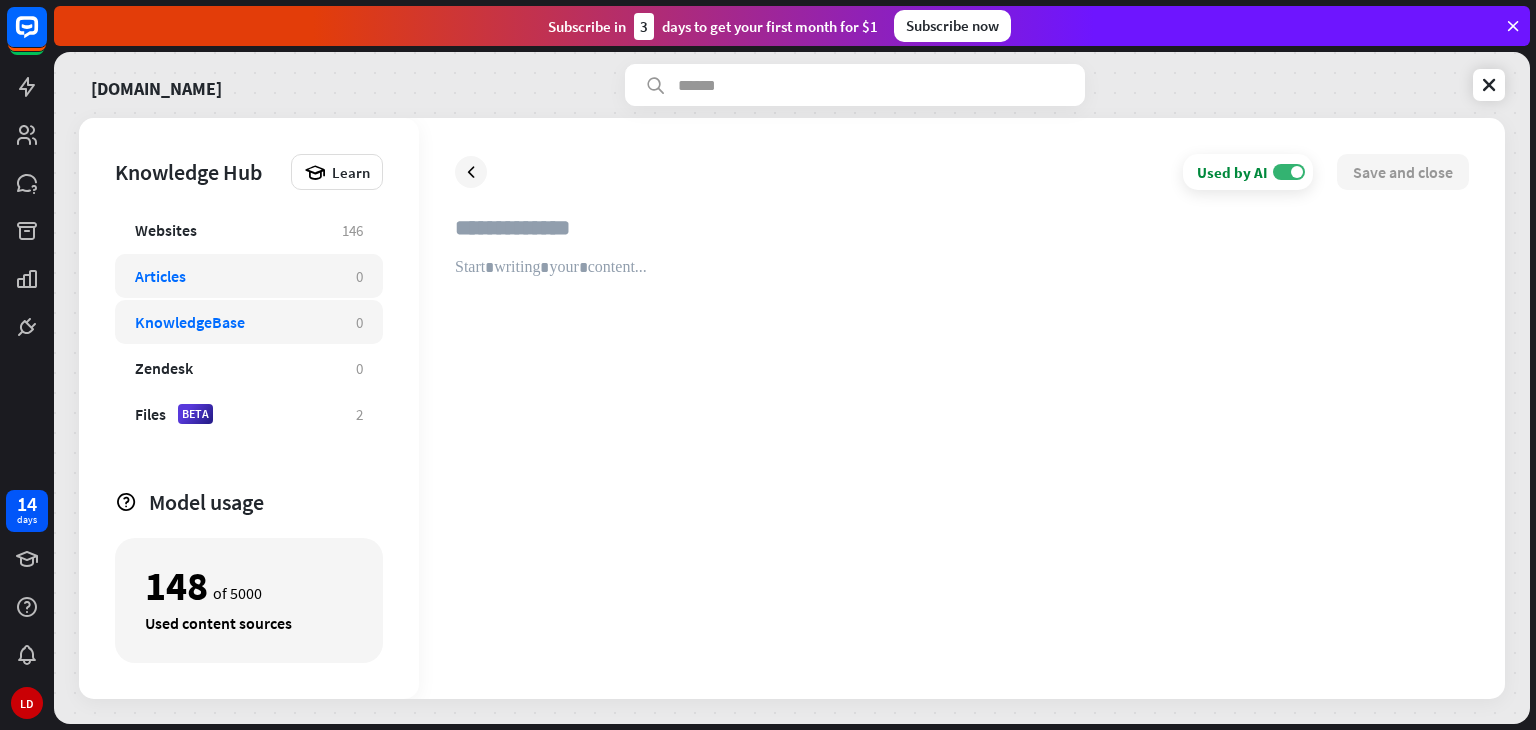 click on "KnowledgeBase" at bounding box center (190, 322) 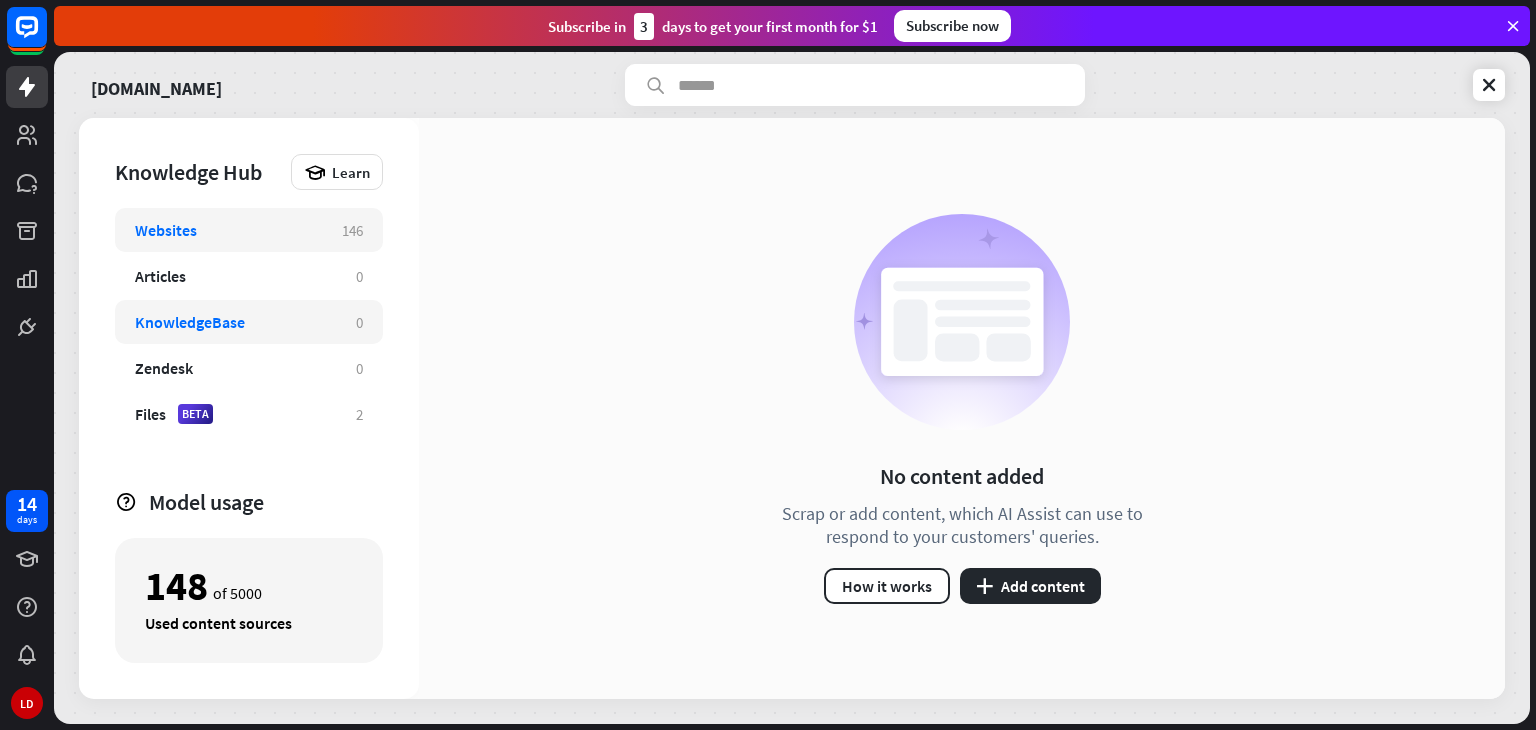 click on "Websites" at bounding box center [166, 230] 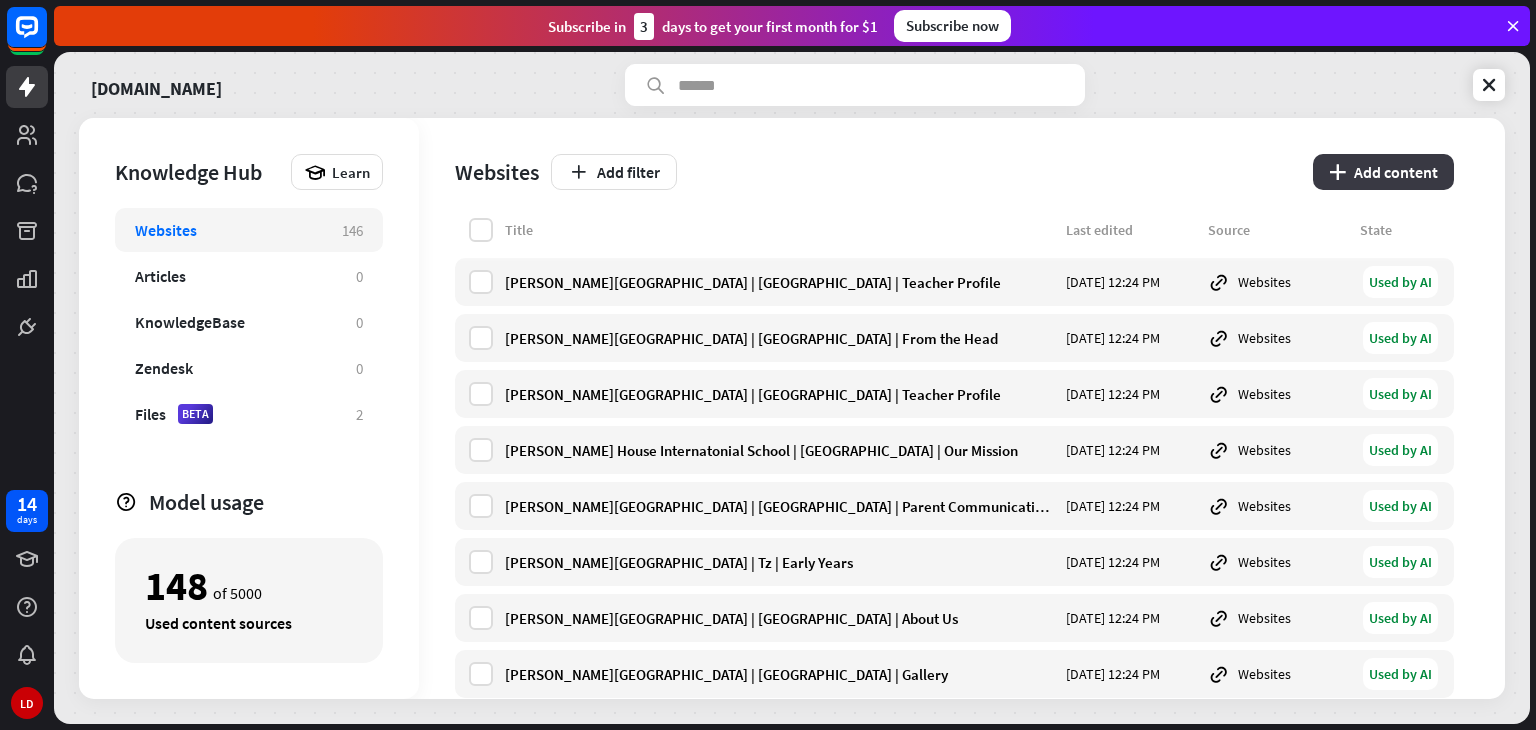 click on "plus
Add content" at bounding box center (1383, 172) 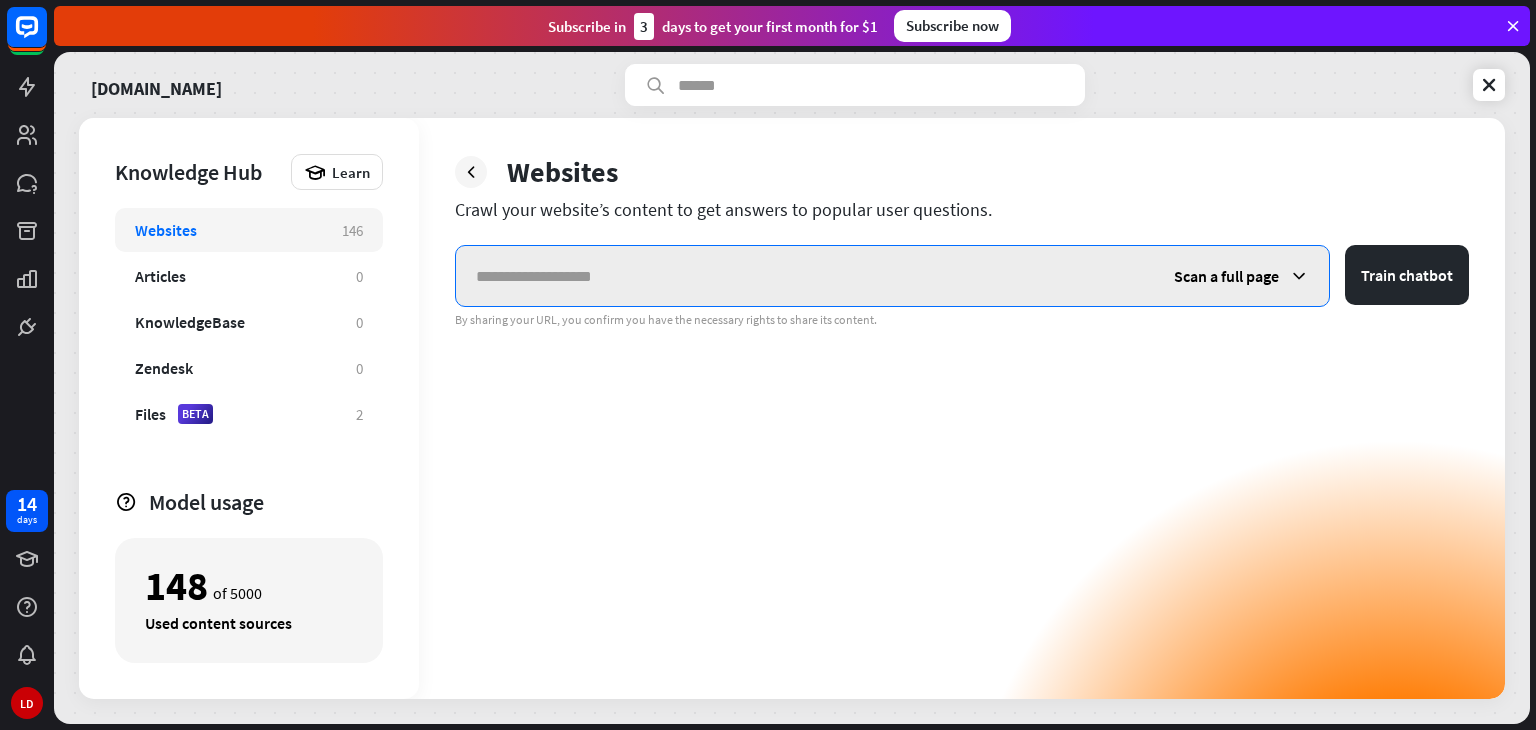 paste on "**********" 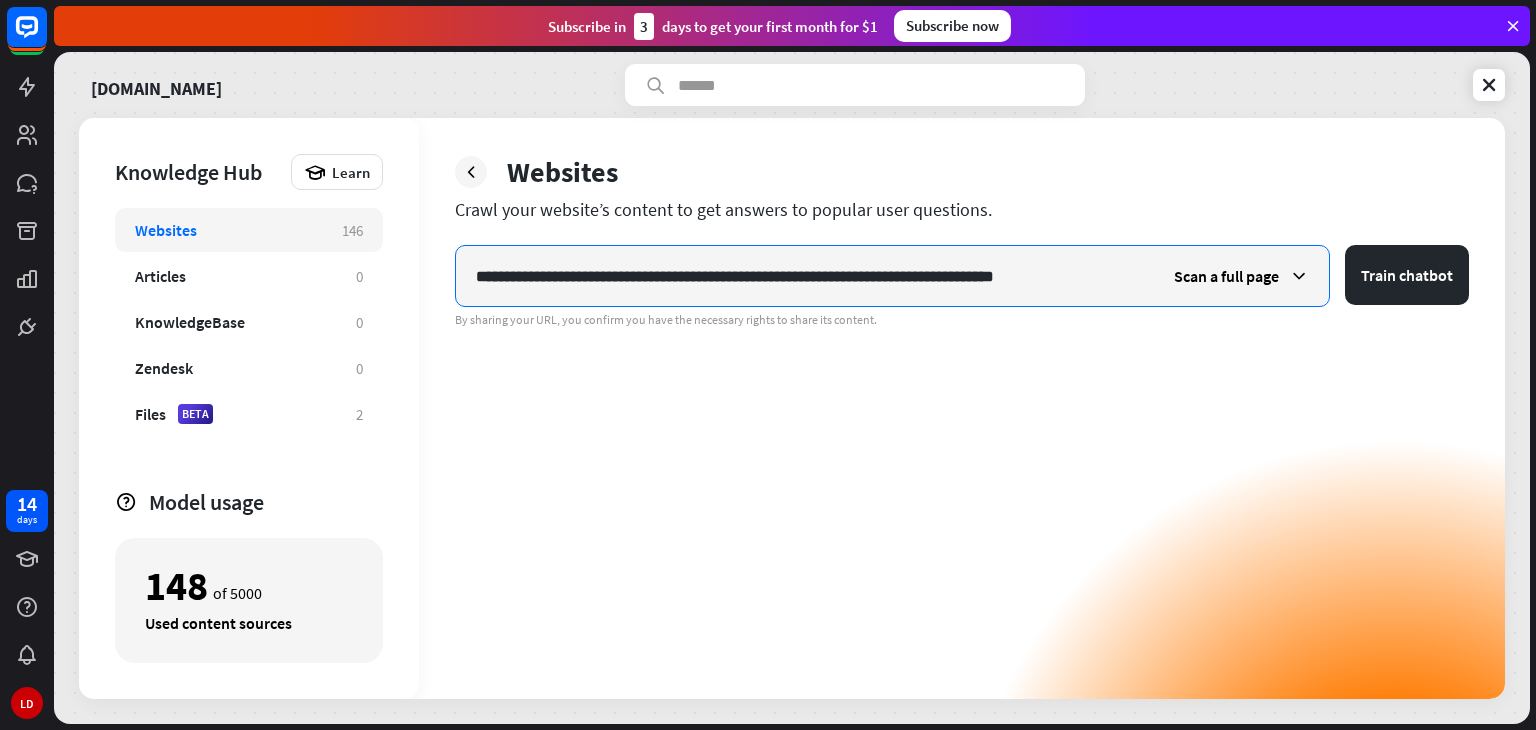 scroll, scrollTop: 0, scrollLeft: 2, axis: horizontal 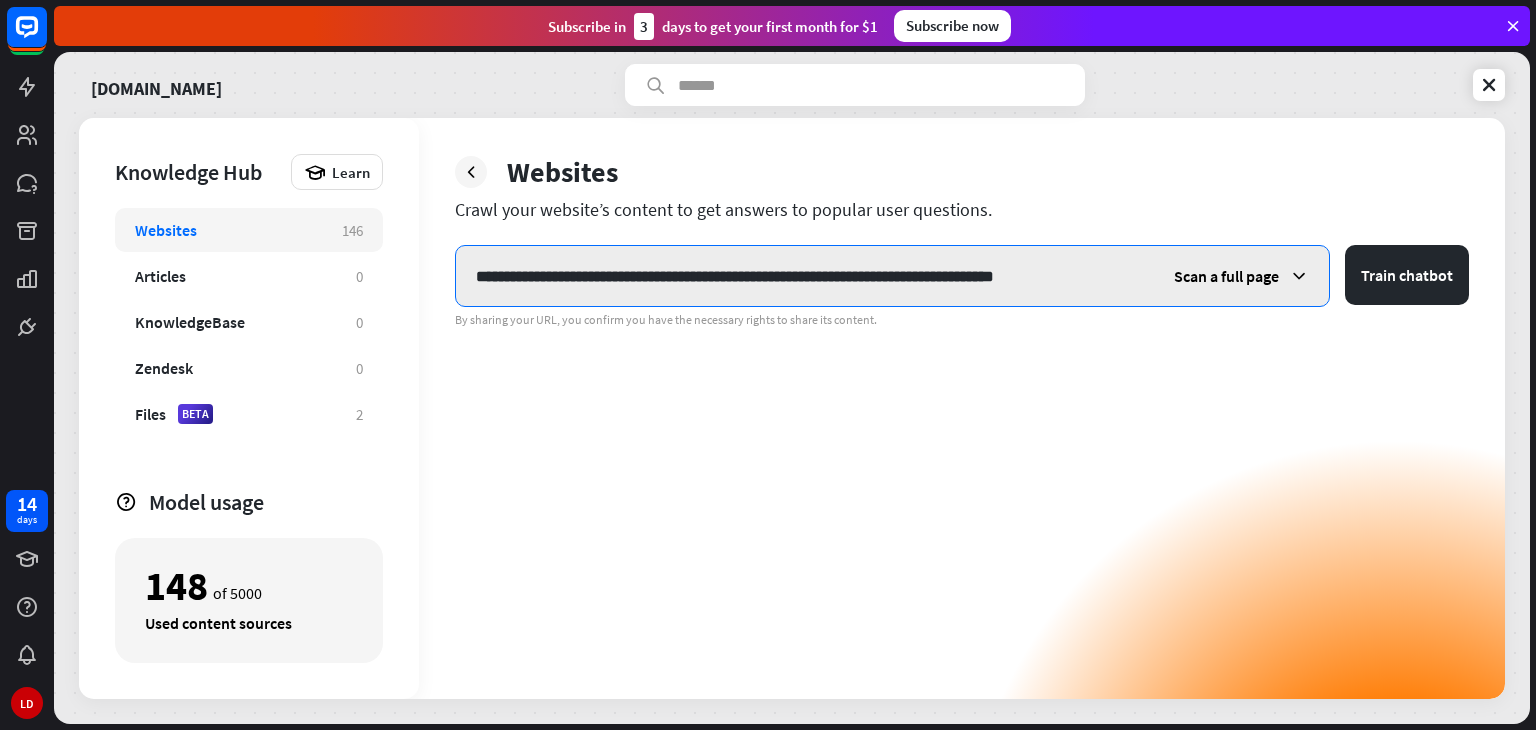 type on "**********" 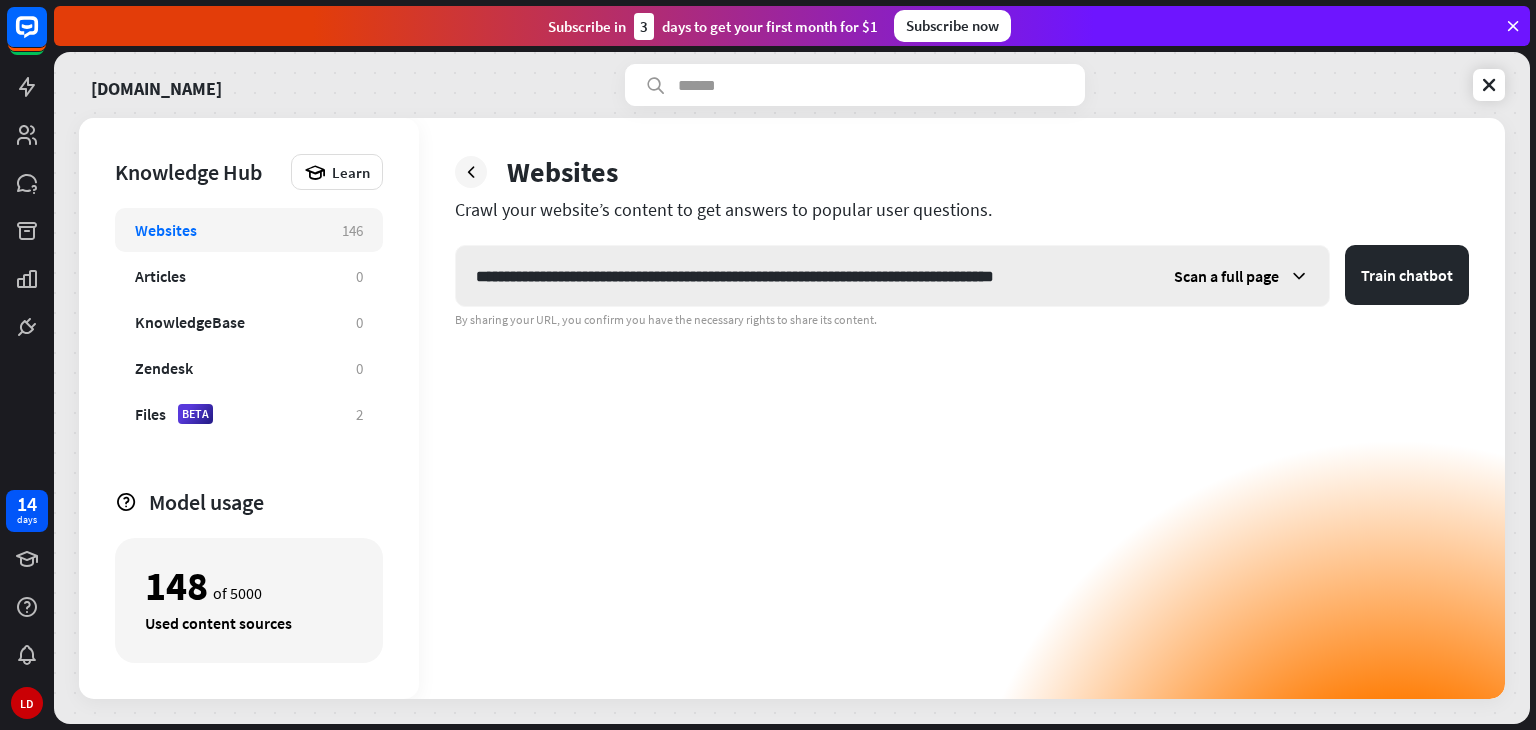 click on "Scan a full page" at bounding box center [1226, 276] 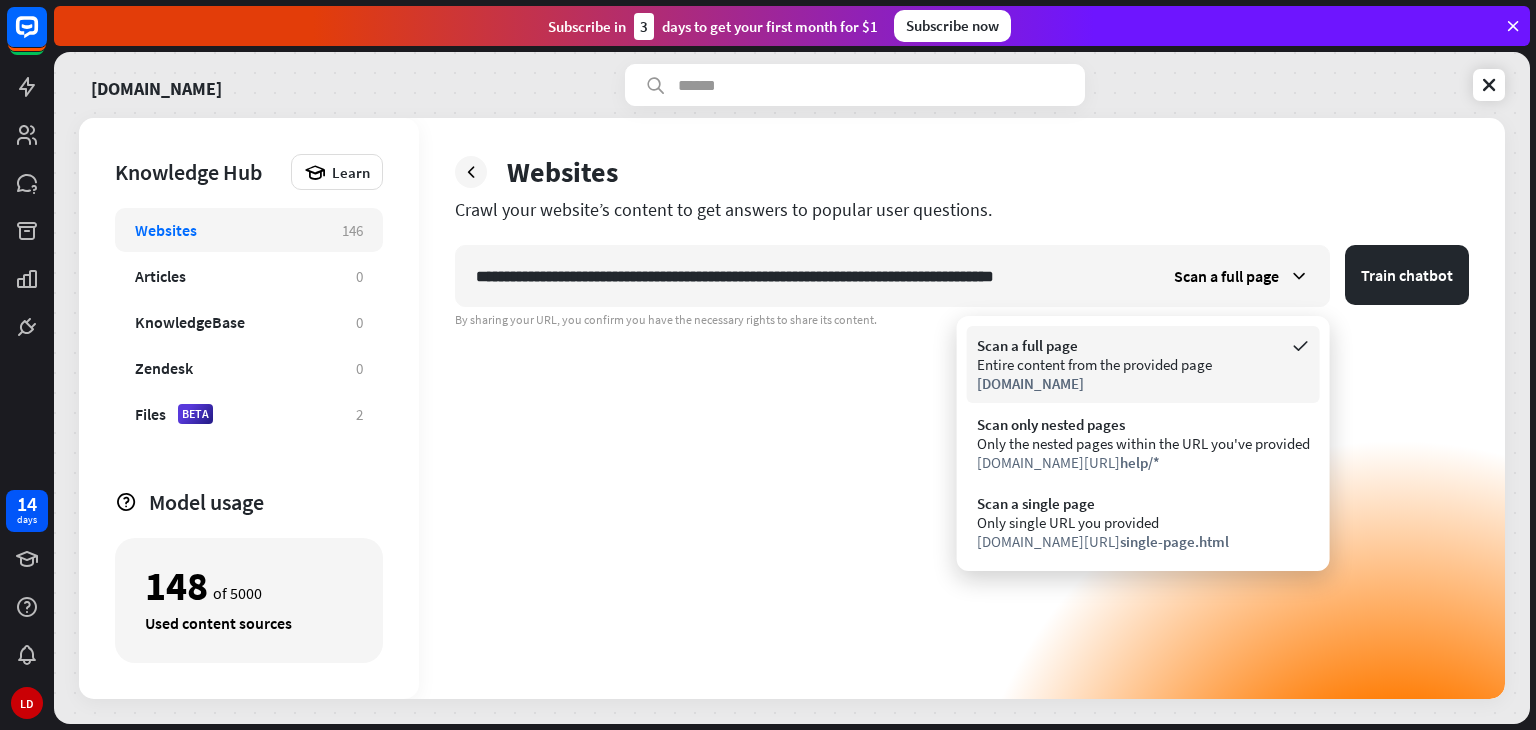 click on "Scan a full page" at bounding box center (1143, 345) 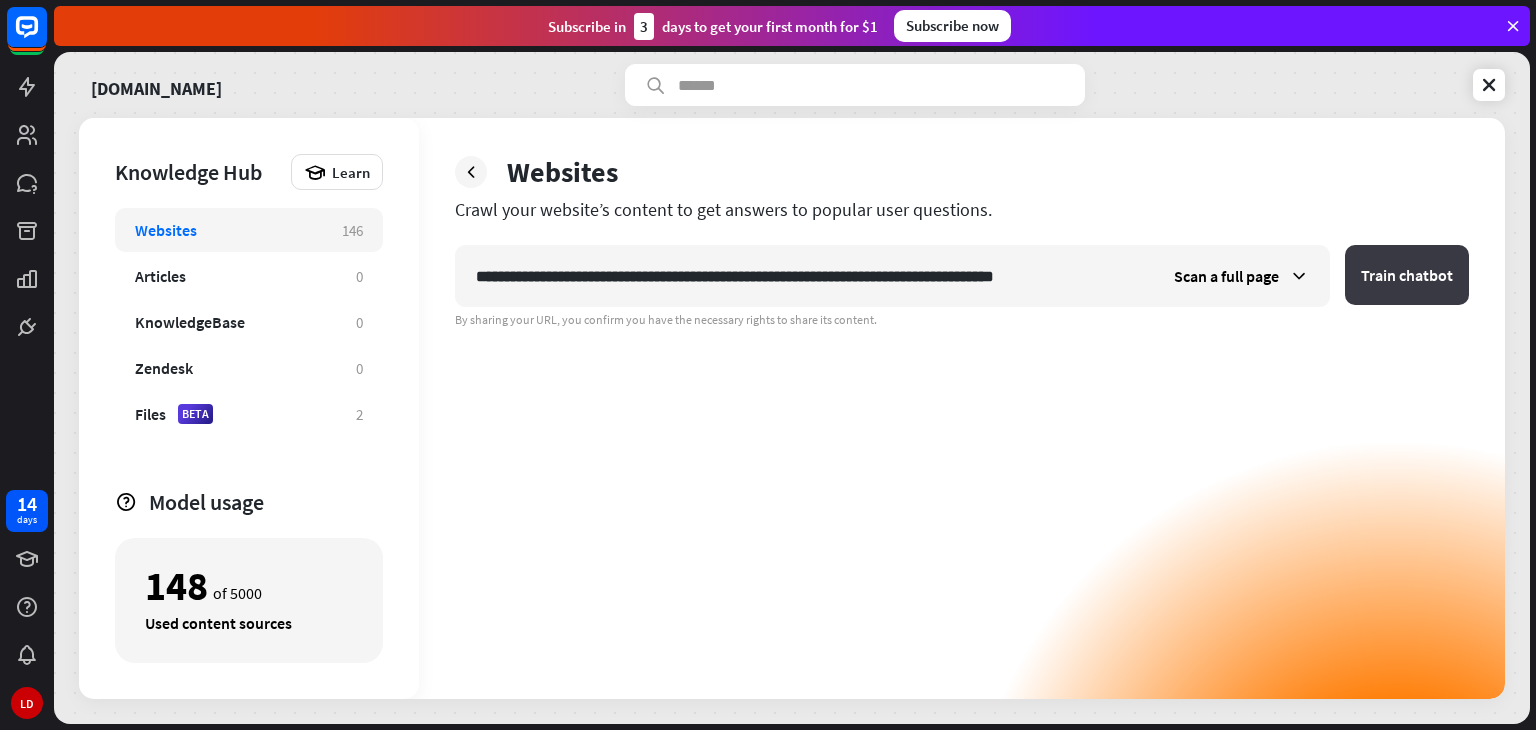 click on "Train chatbot" at bounding box center (1407, 275) 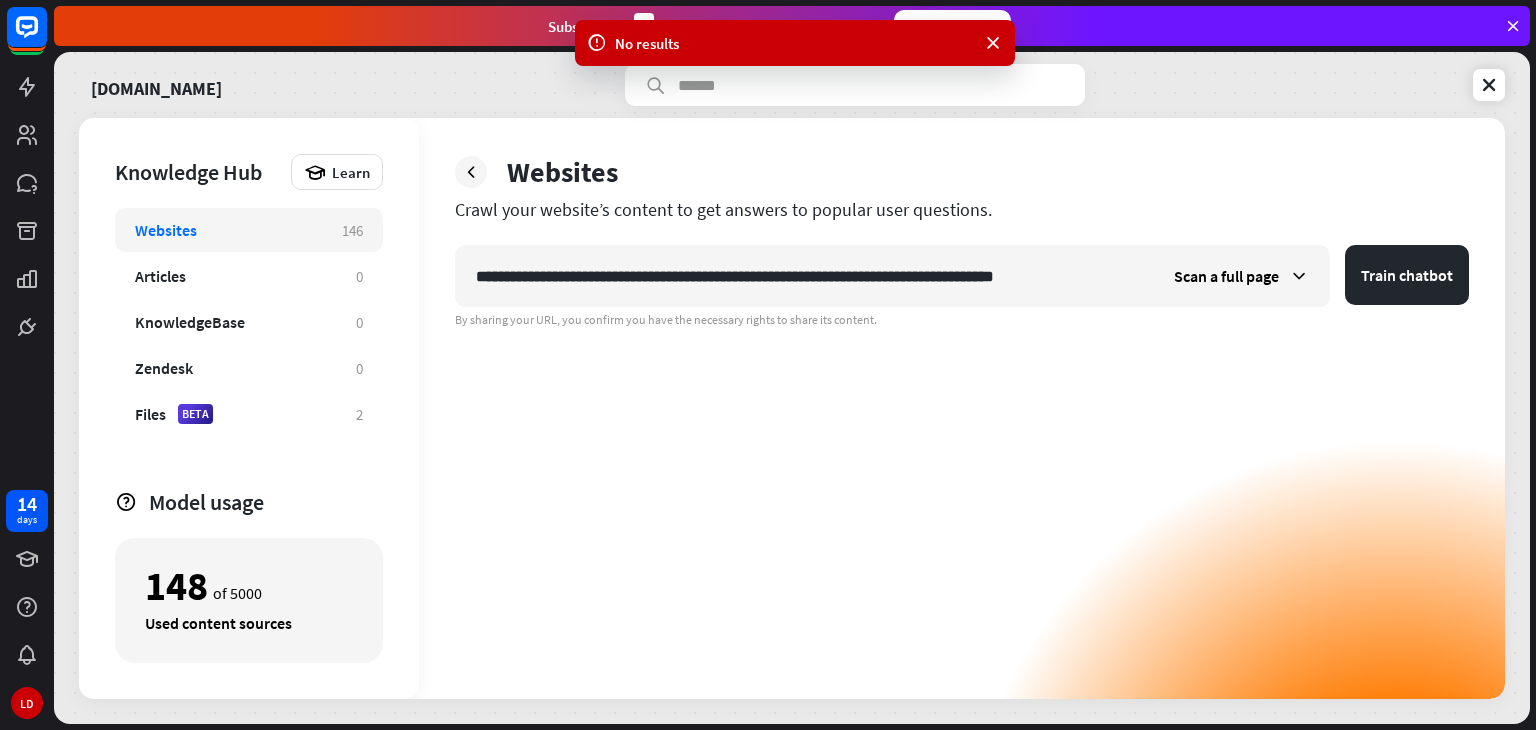 scroll, scrollTop: 0, scrollLeft: 2, axis: horizontal 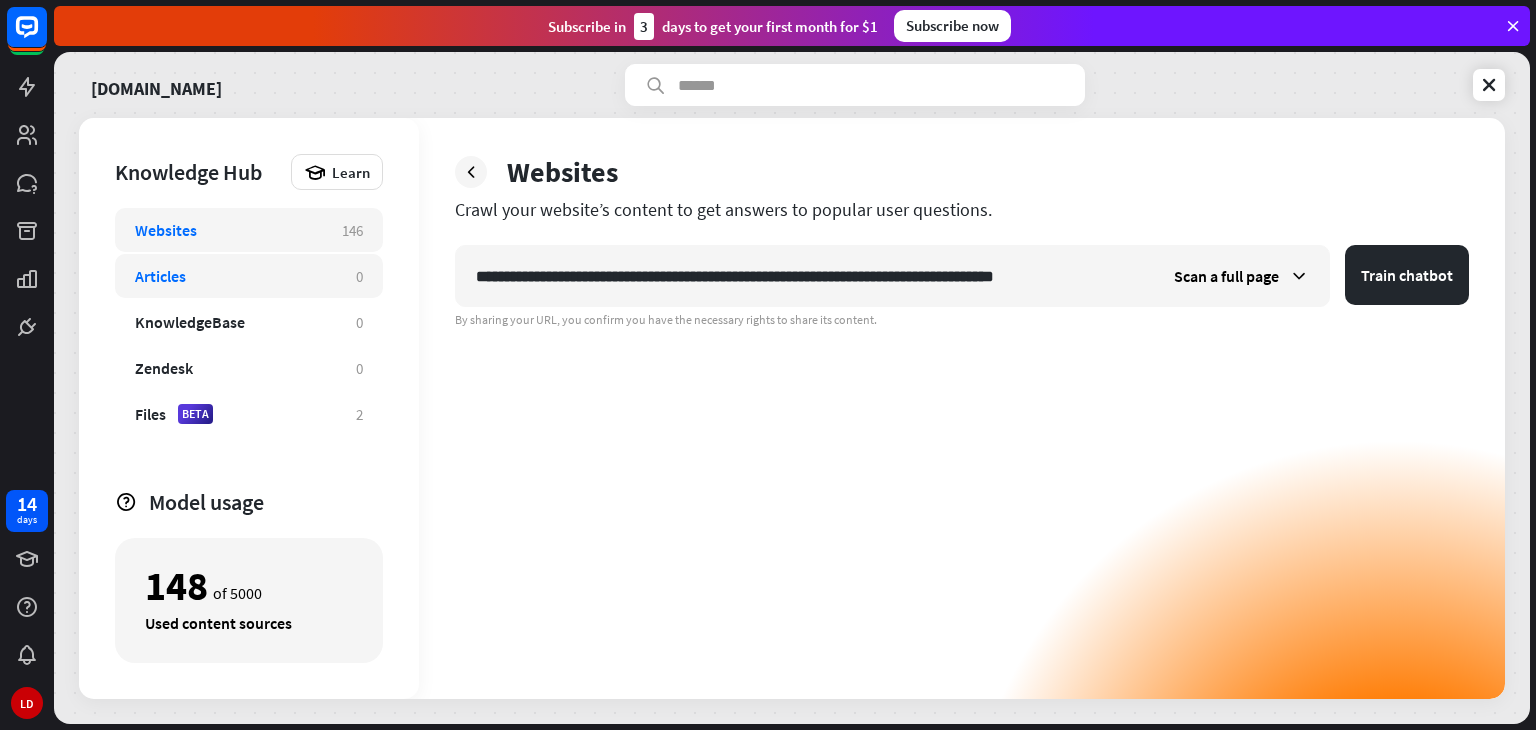 click on "Articles" at bounding box center [160, 276] 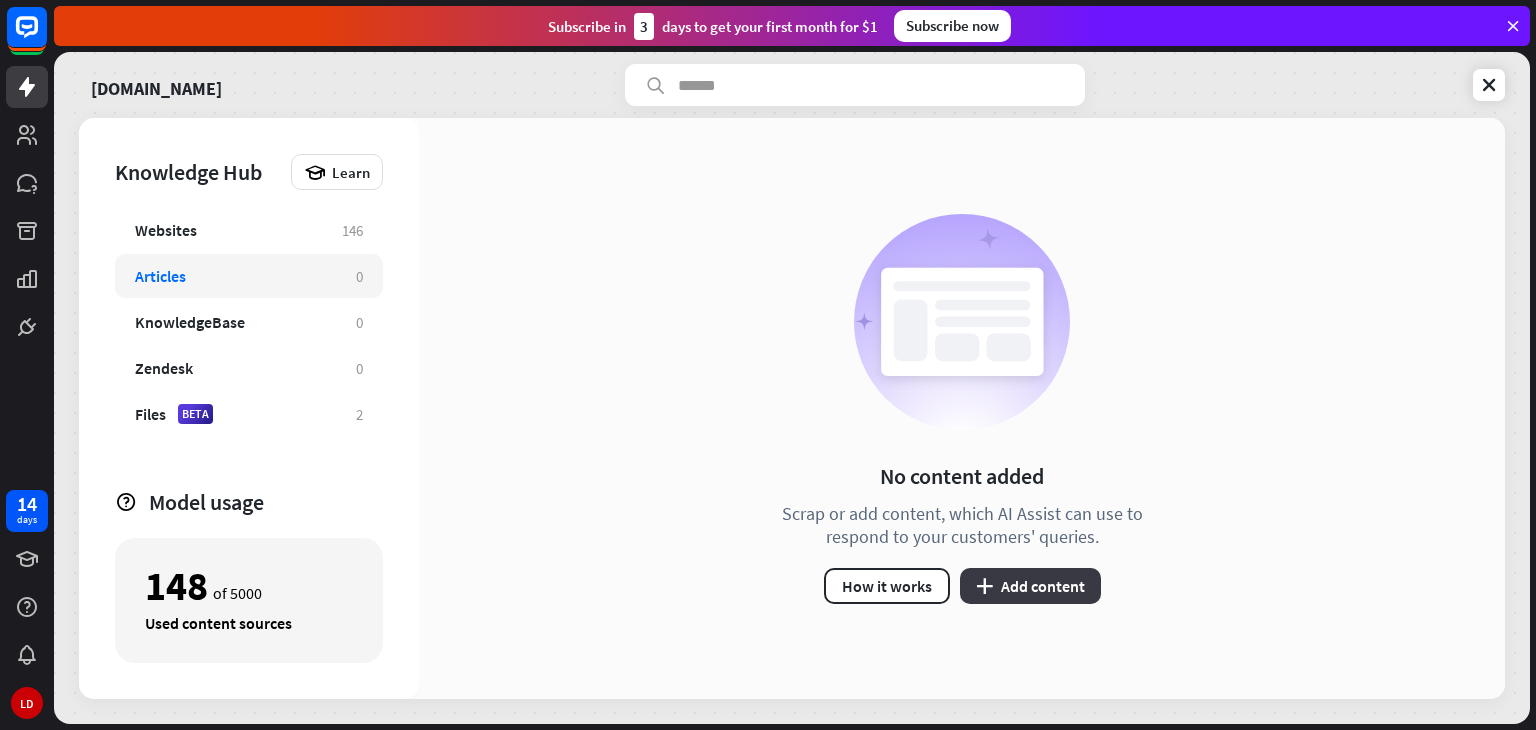 click on "plus
Add content" at bounding box center [1030, 586] 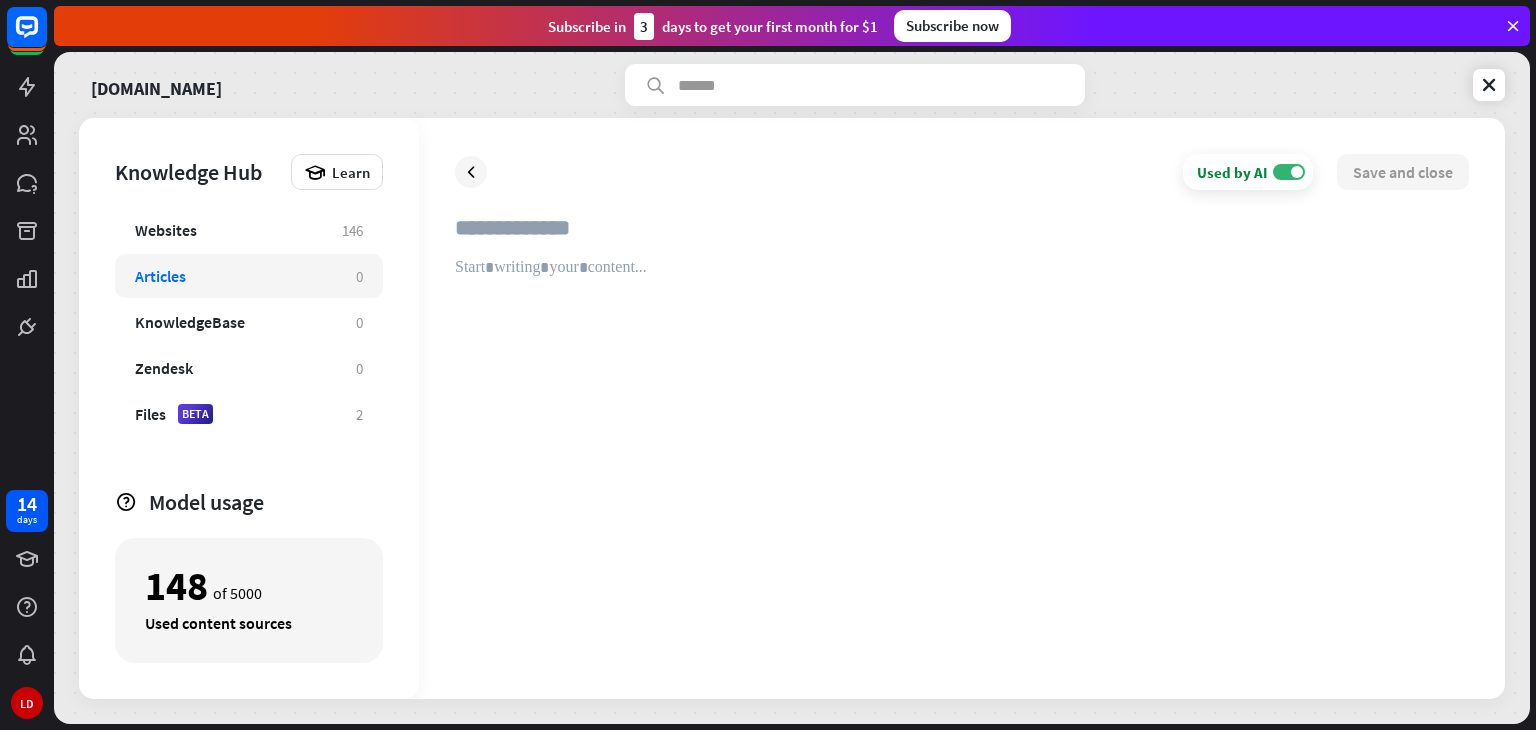 drag, startPoint x: 496, startPoint y: 237, endPoint x: 460, endPoint y: 261, distance: 43.266617 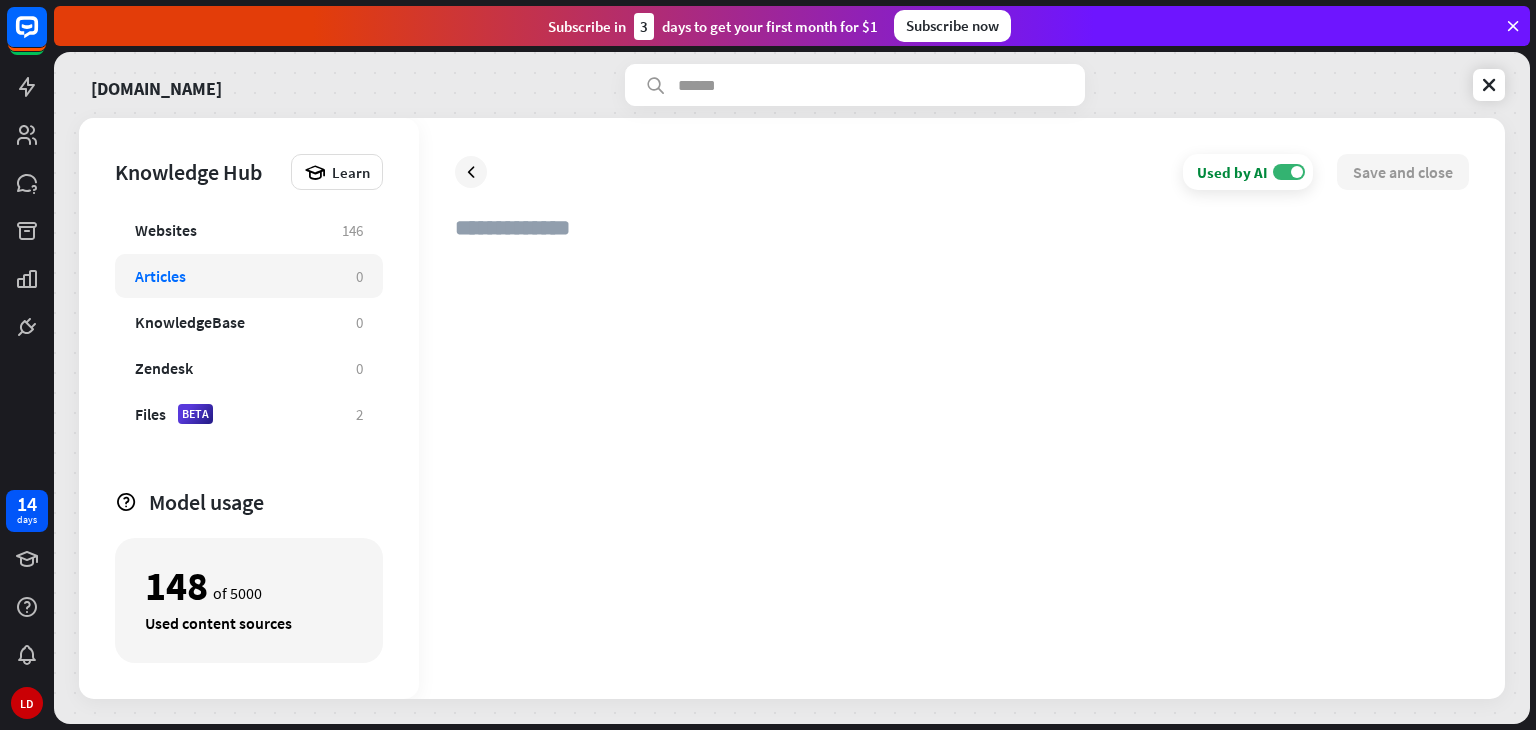 paste 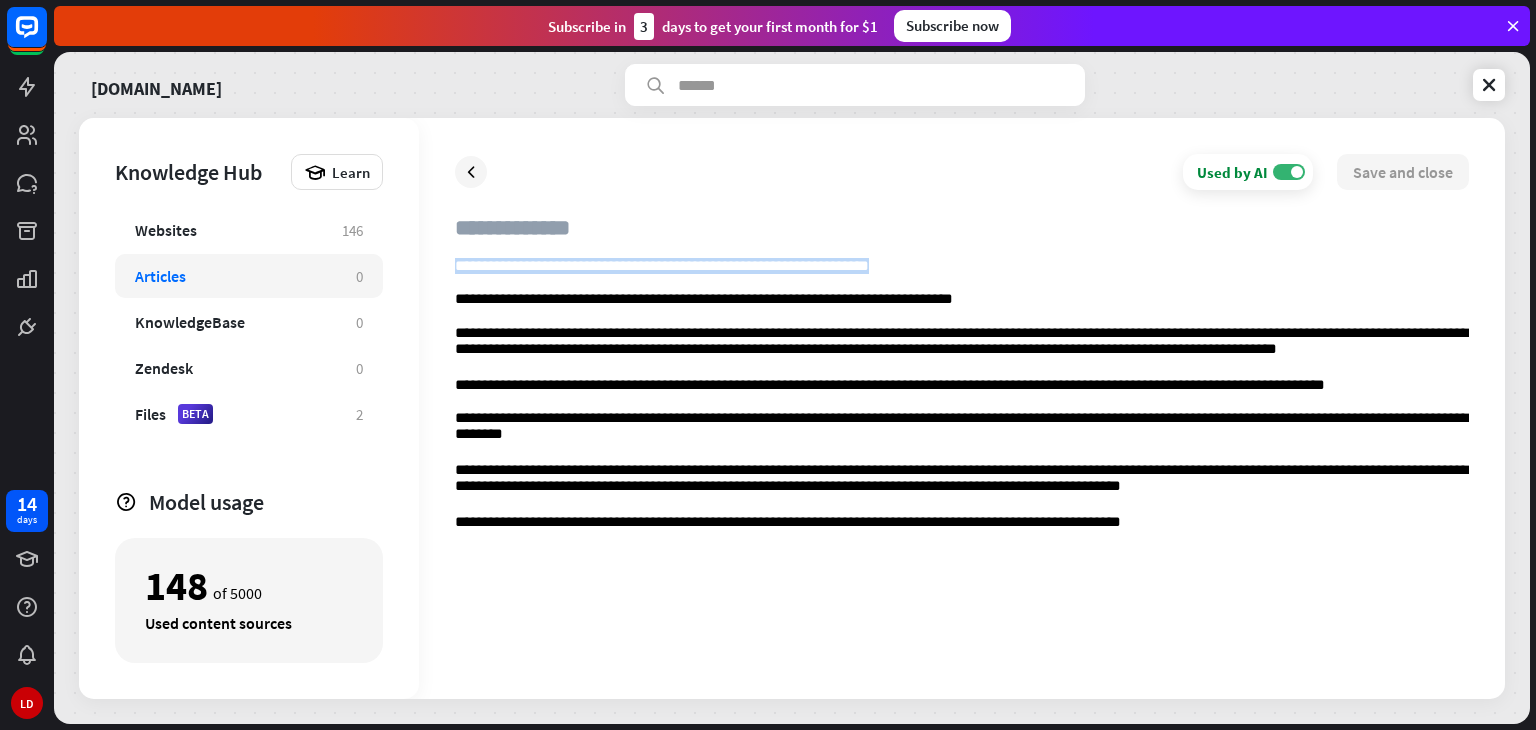 drag, startPoint x: 915, startPoint y: 268, endPoint x: 416, endPoint y: 281, distance: 499.1693 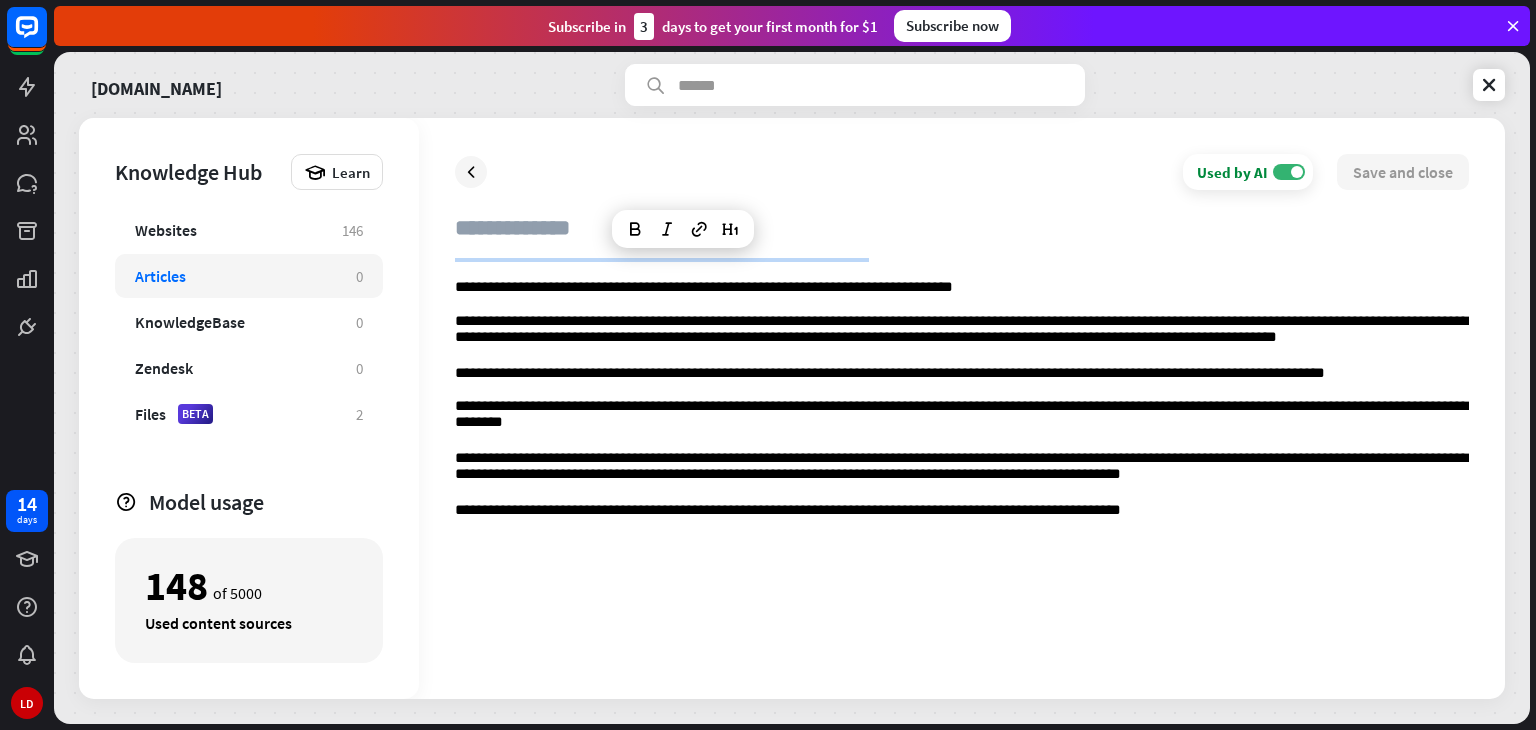 scroll, scrollTop: 15, scrollLeft: 0, axis: vertical 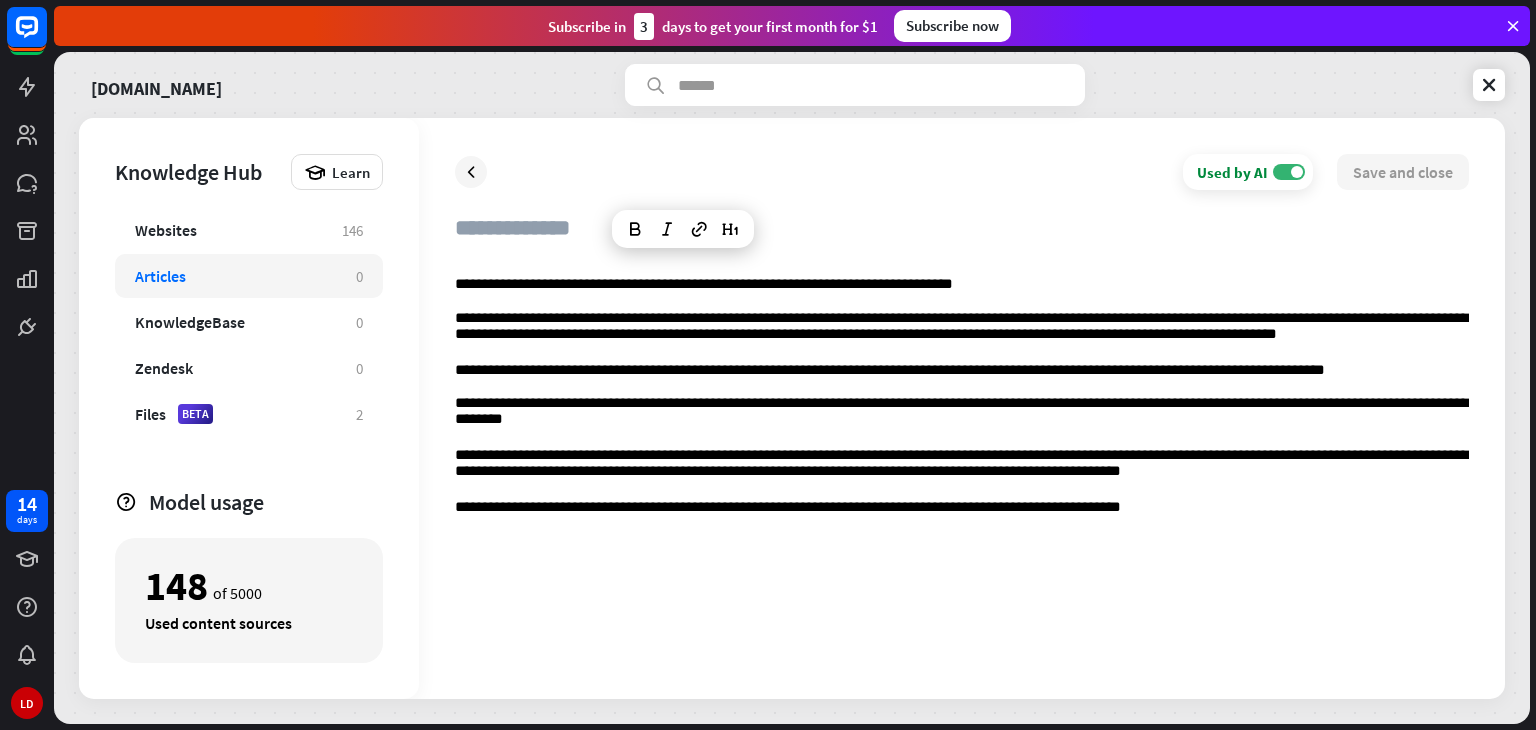 click on "**********" at bounding box center [962, 371] 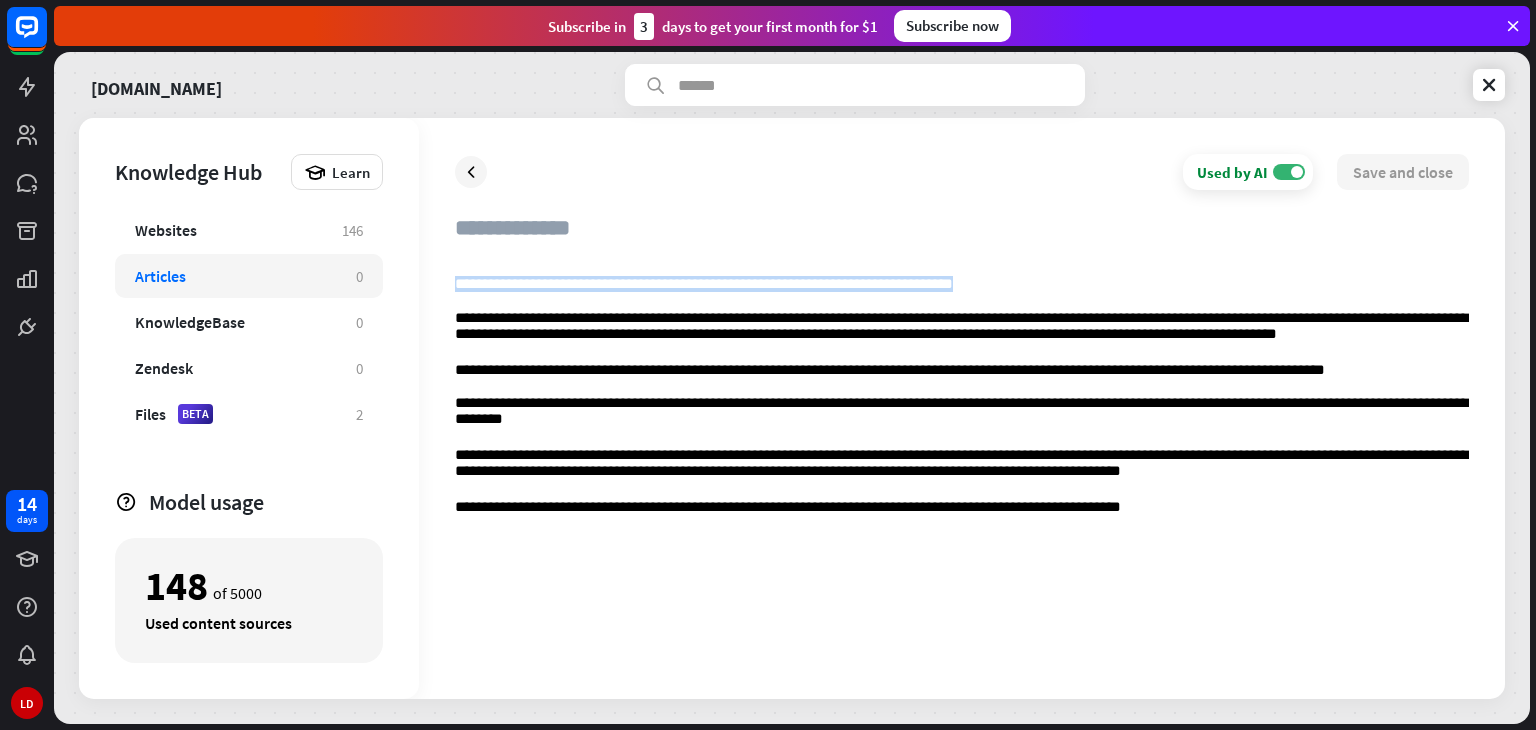 drag, startPoint x: 1009, startPoint y: 277, endPoint x: 409, endPoint y: 290, distance: 600.1408 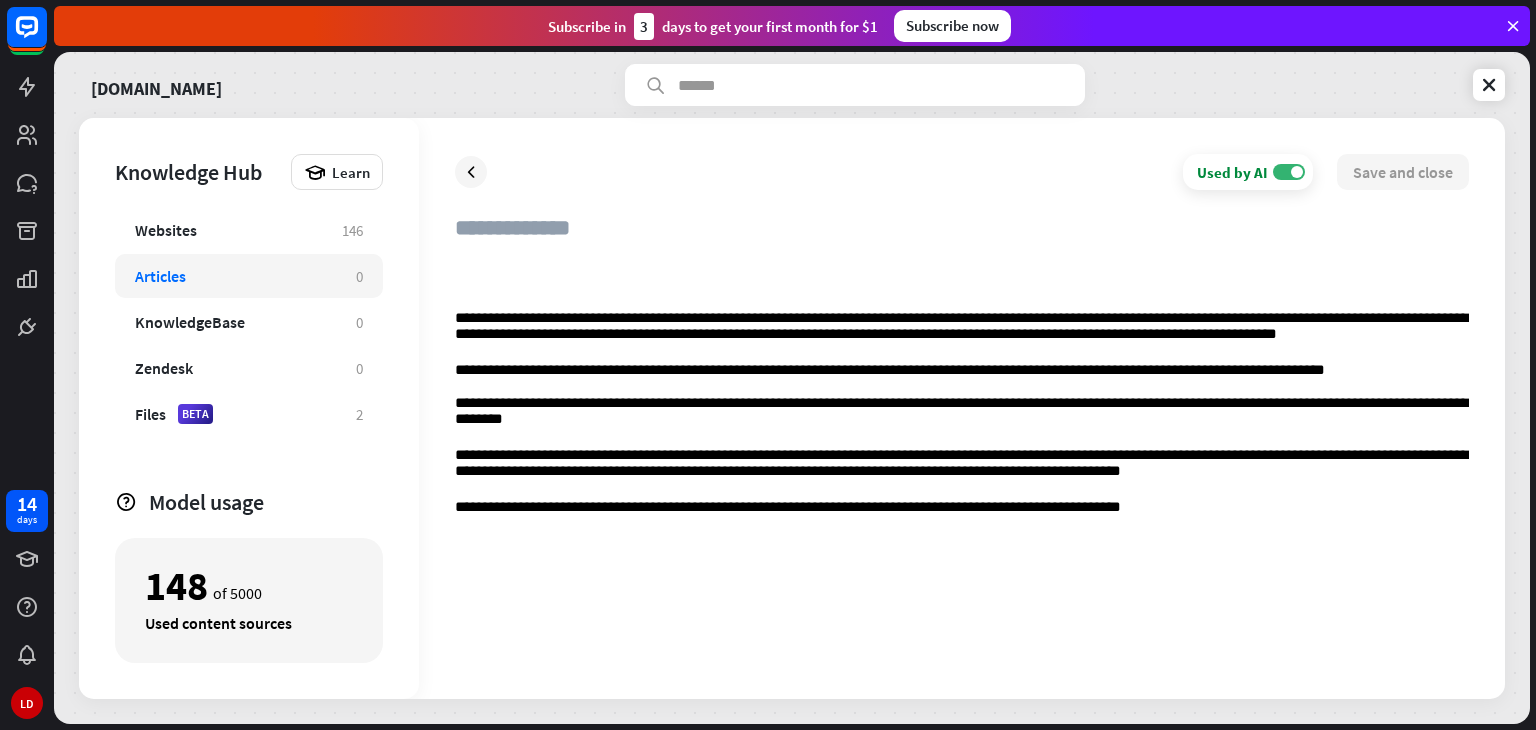 click at bounding box center (962, 236) 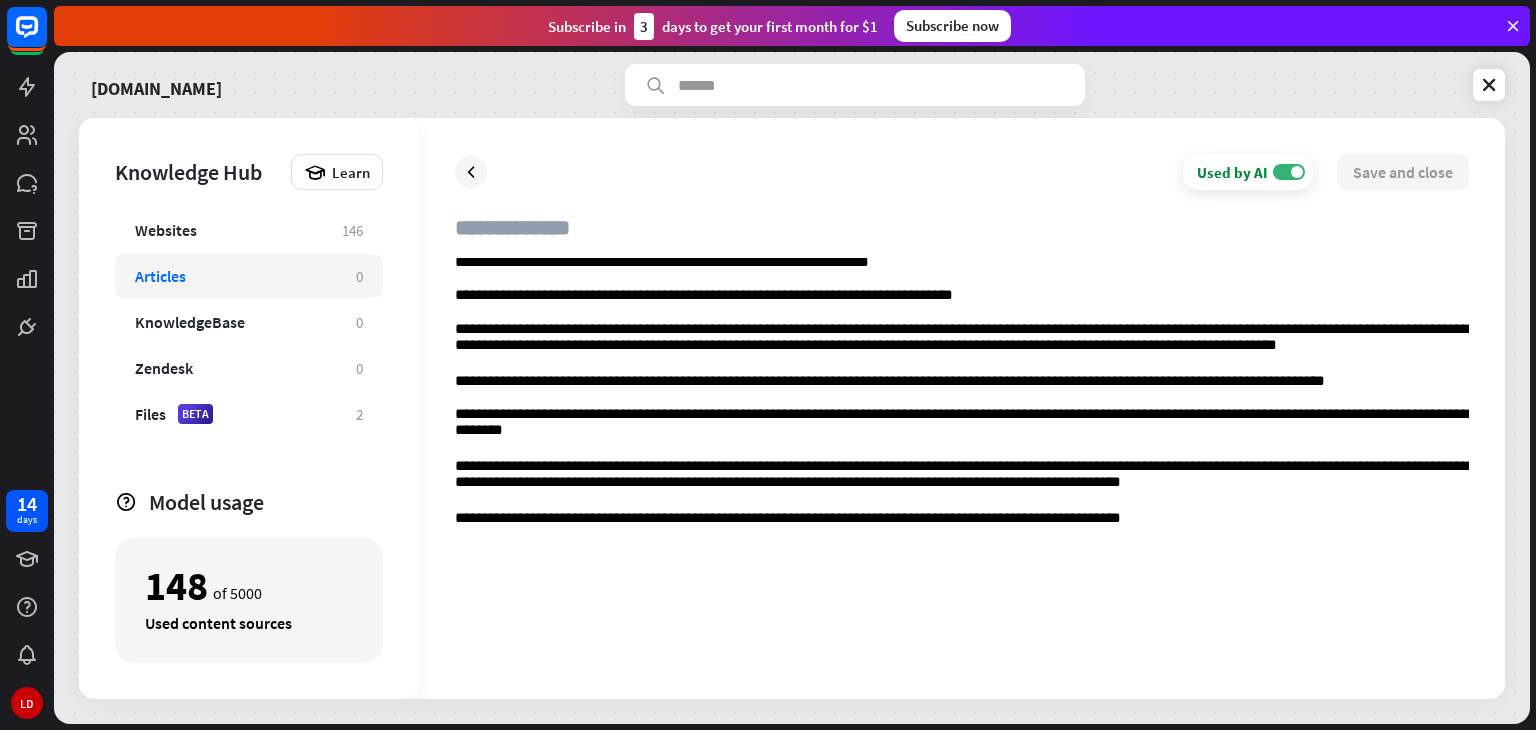 scroll, scrollTop: 0, scrollLeft: 0, axis: both 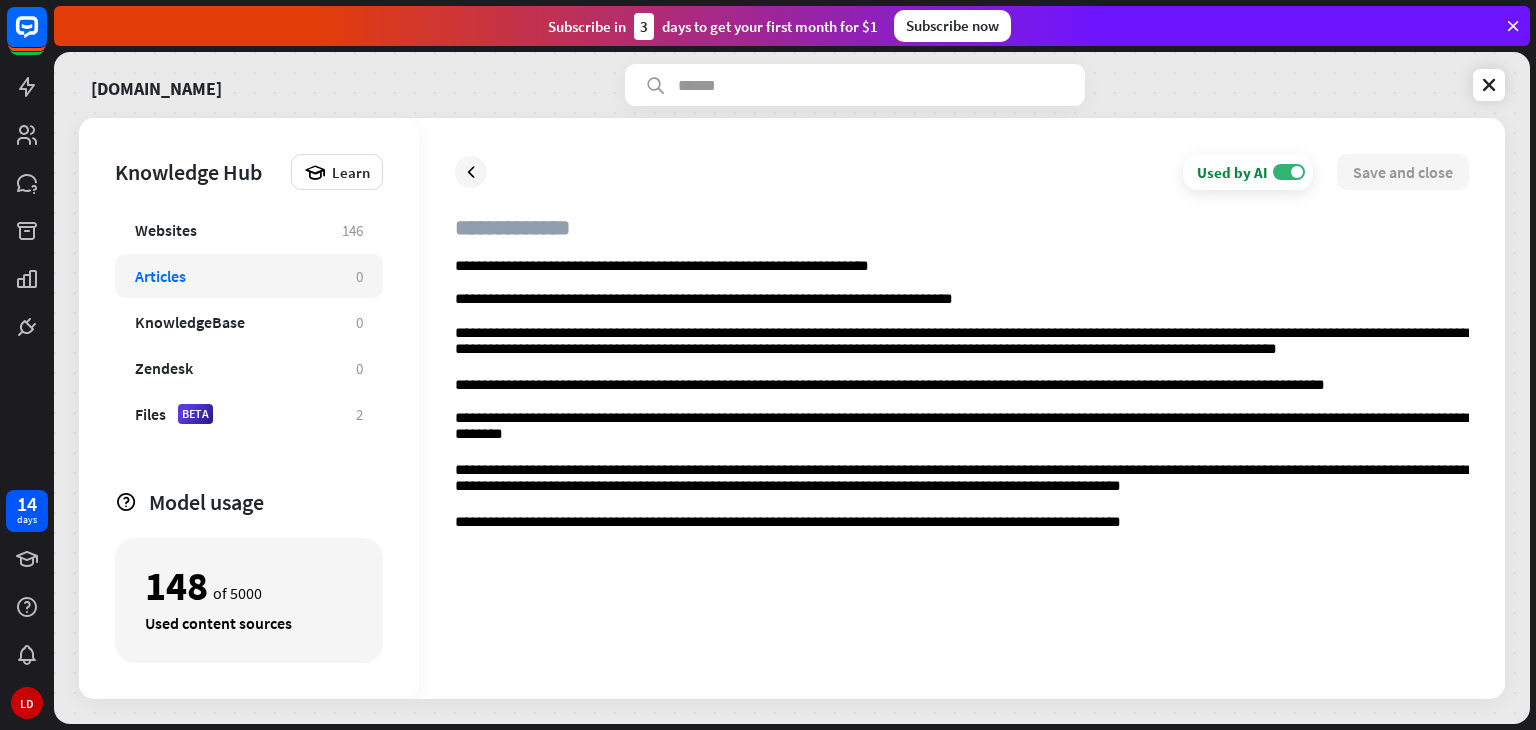 click on "**********" at bounding box center [962, 267] 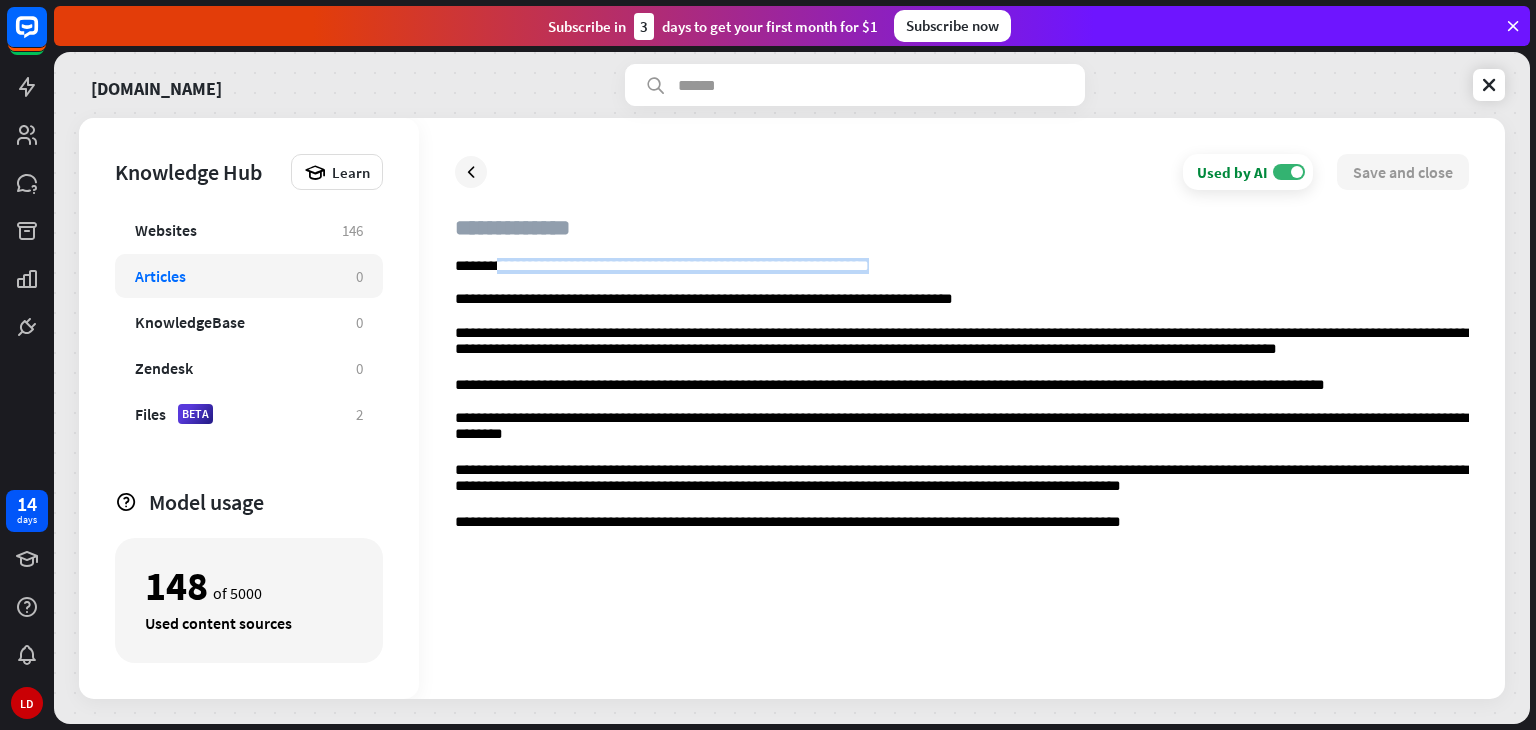 drag, startPoint x: 496, startPoint y: 268, endPoint x: 919, endPoint y: 268, distance: 423 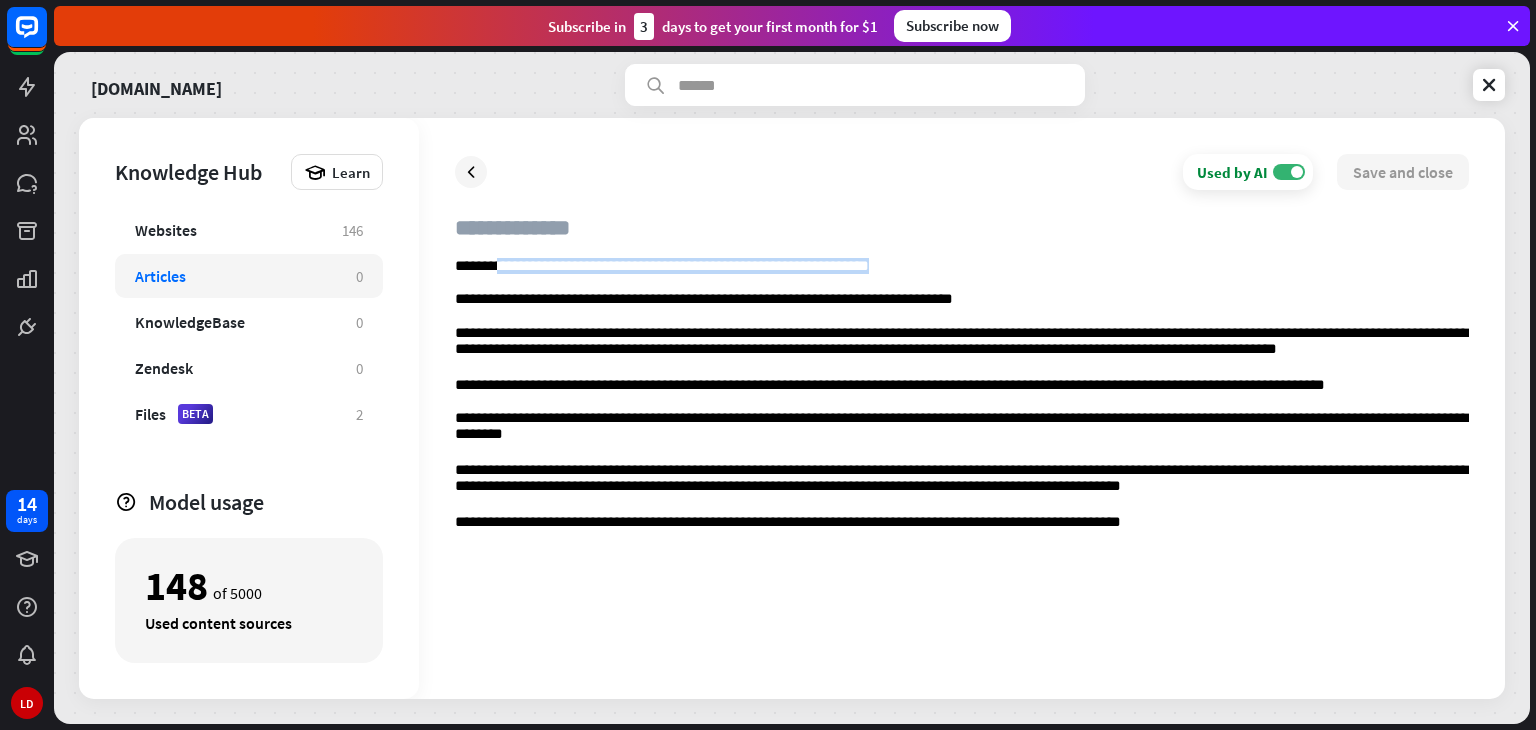 click on "**********" at bounding box center [962, 267] 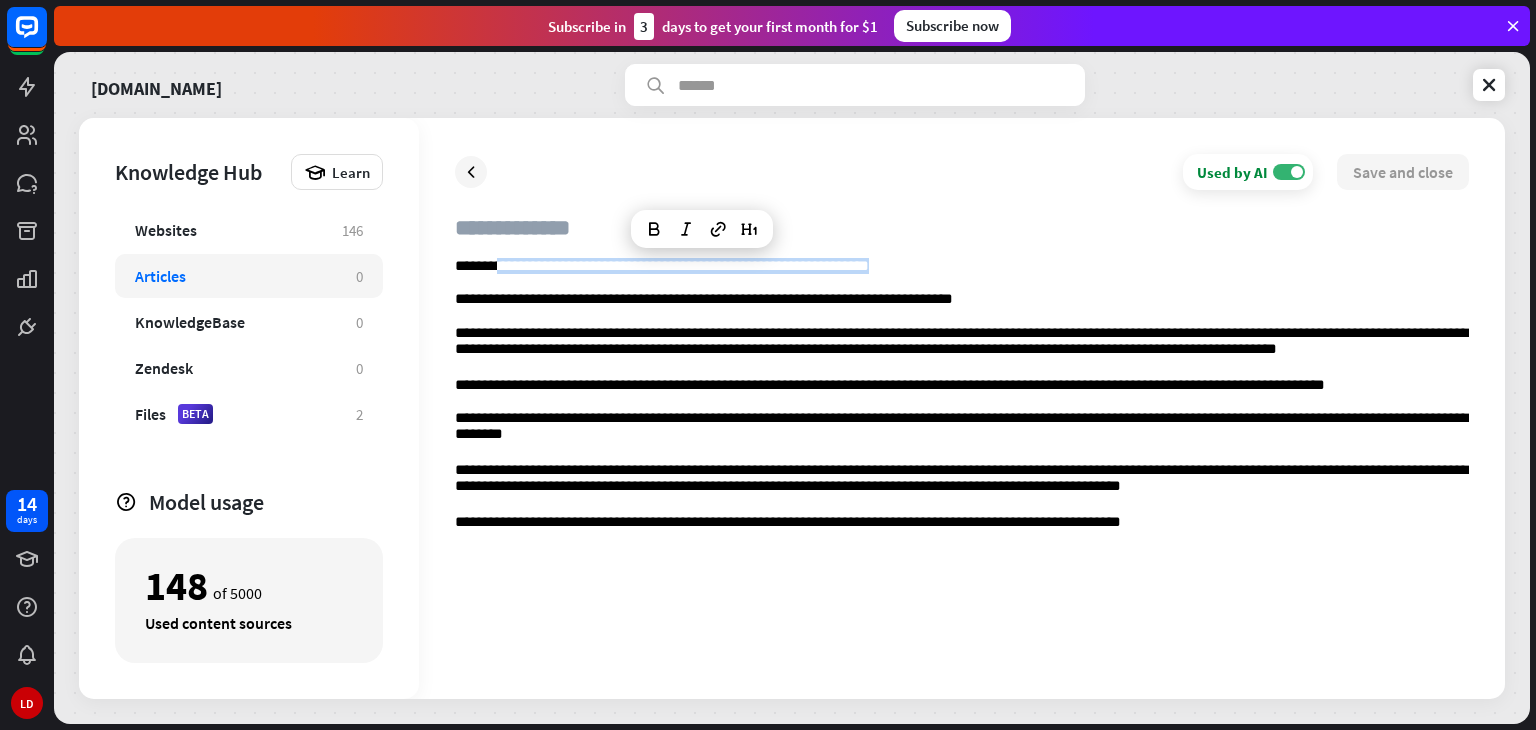 copy on "**********" 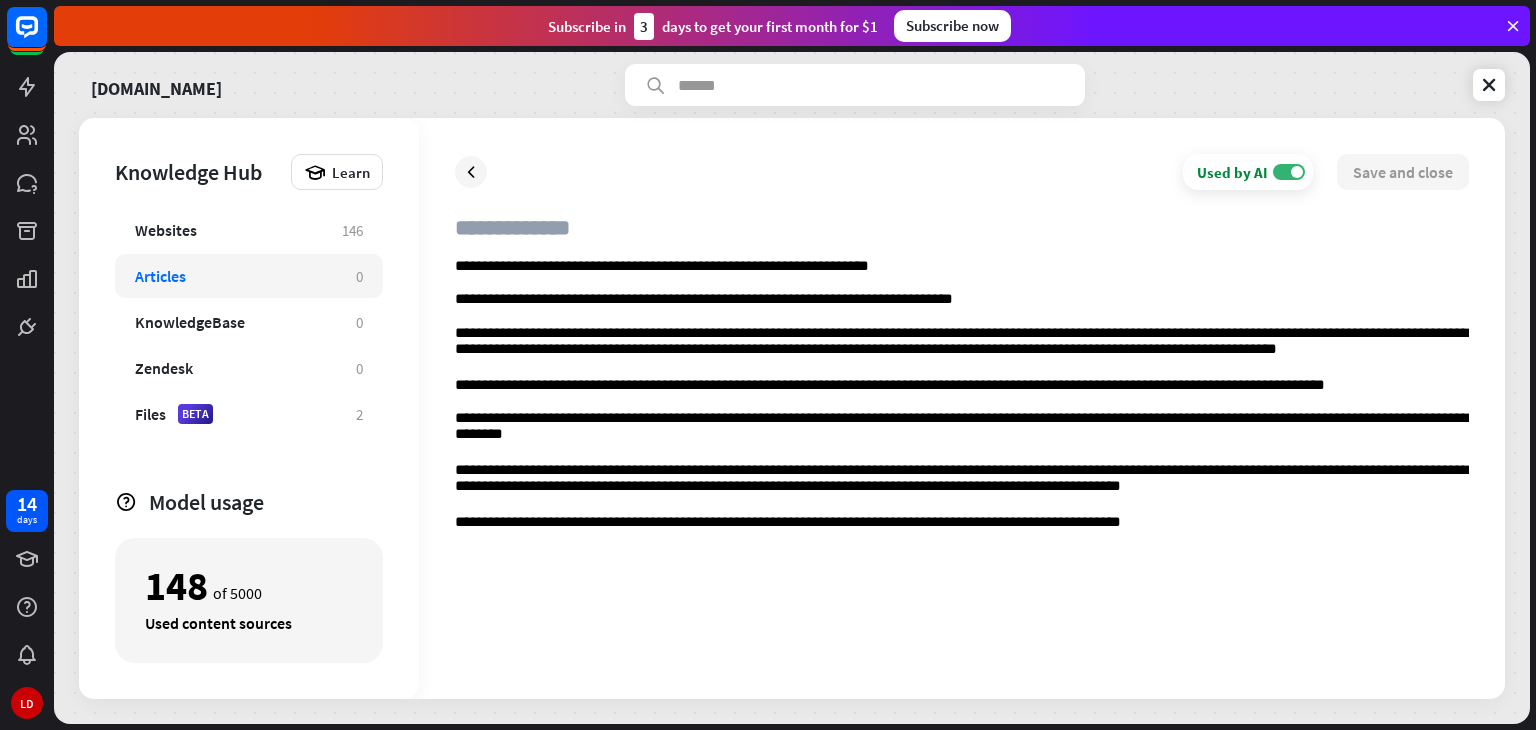 click at bounding box center [962, 236] 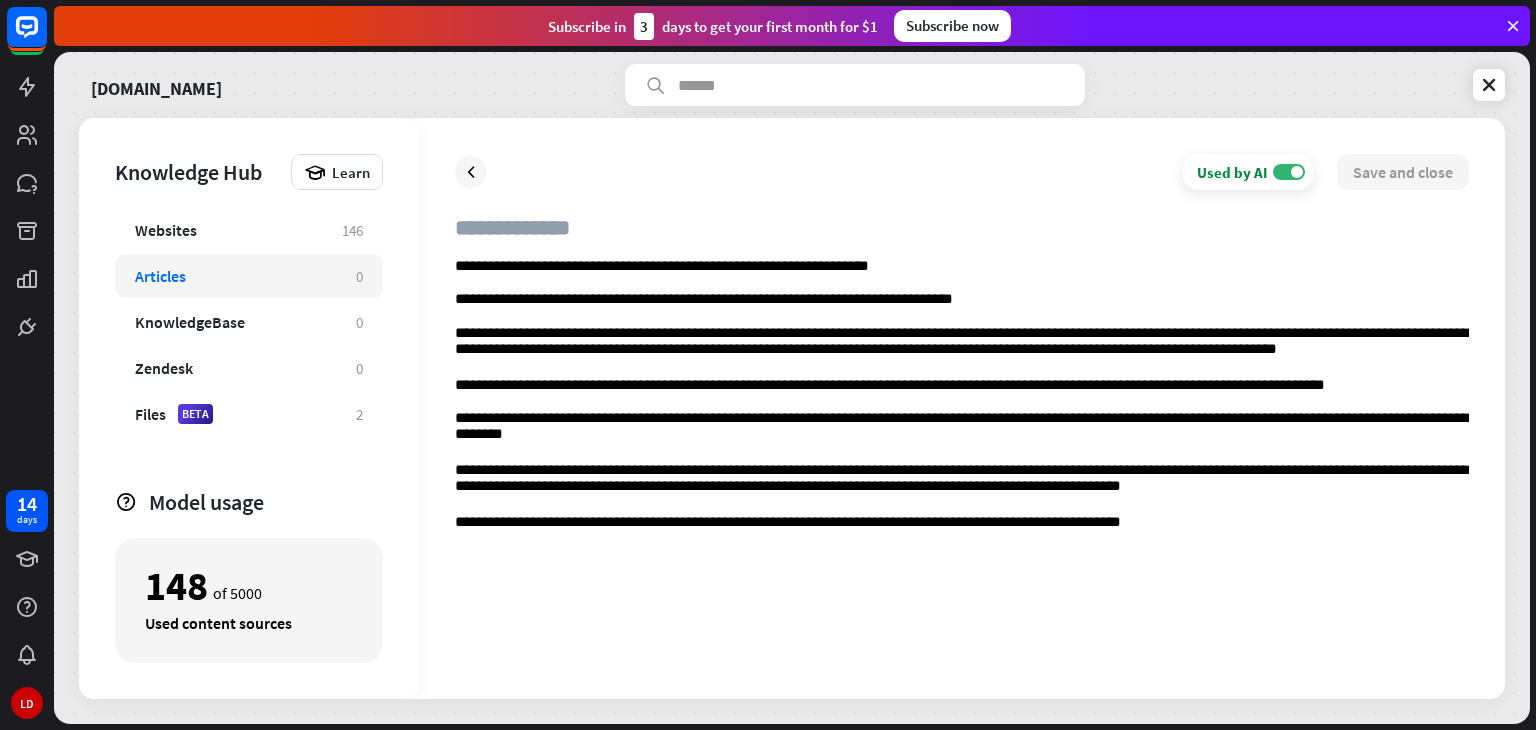 paste on "**********" 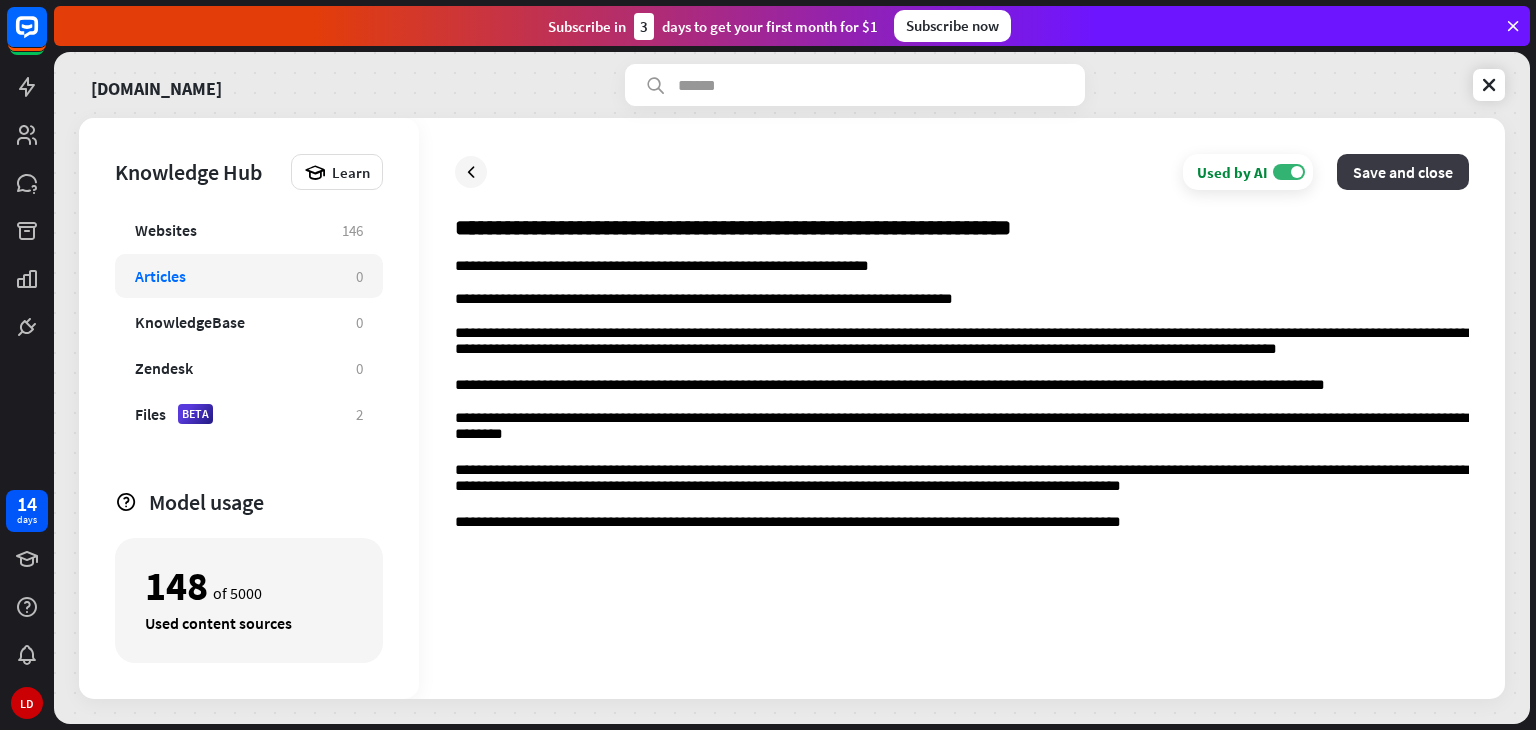 type on "**********" 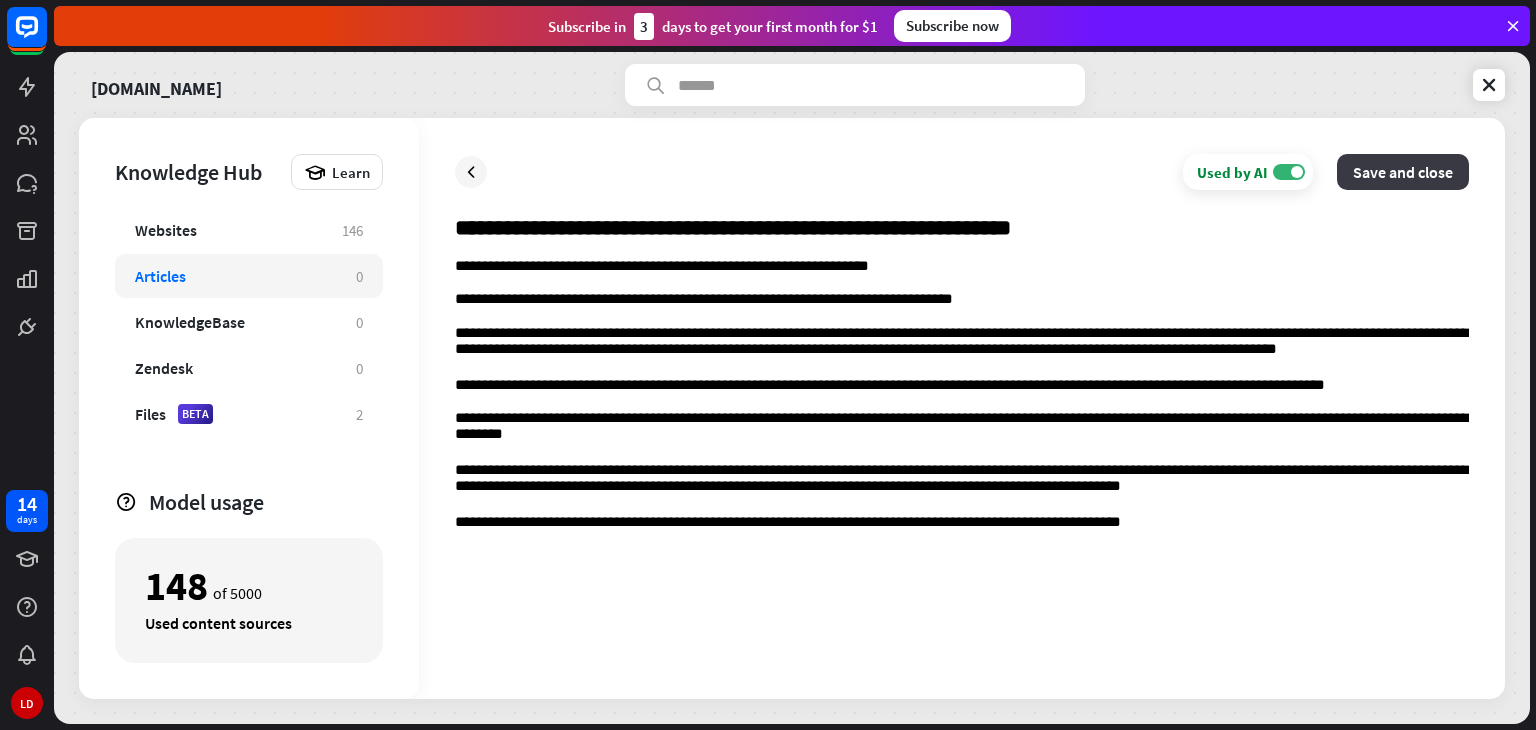 click on "Save and close" at bounding box center (1403, 172) 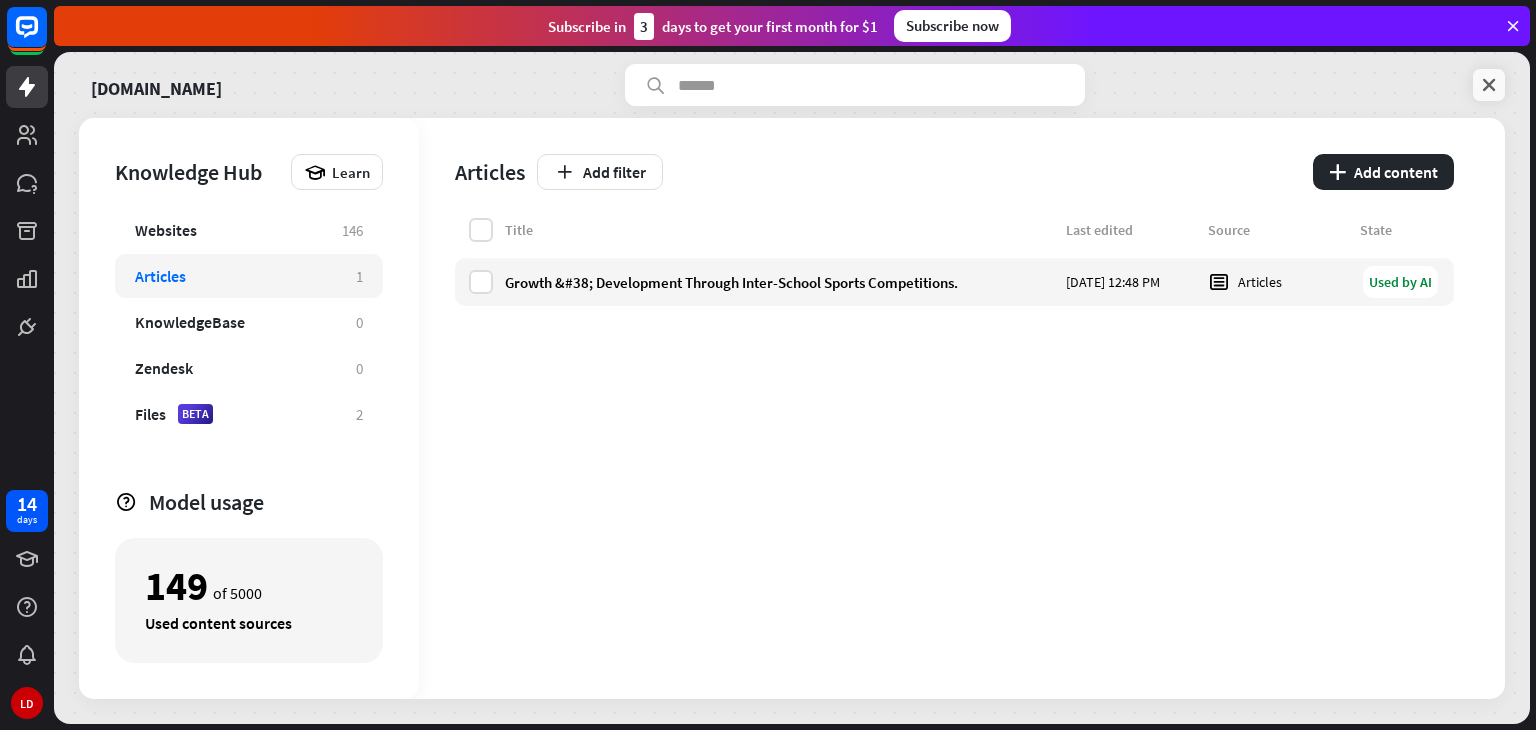 click at bounding box center (1489, 85) 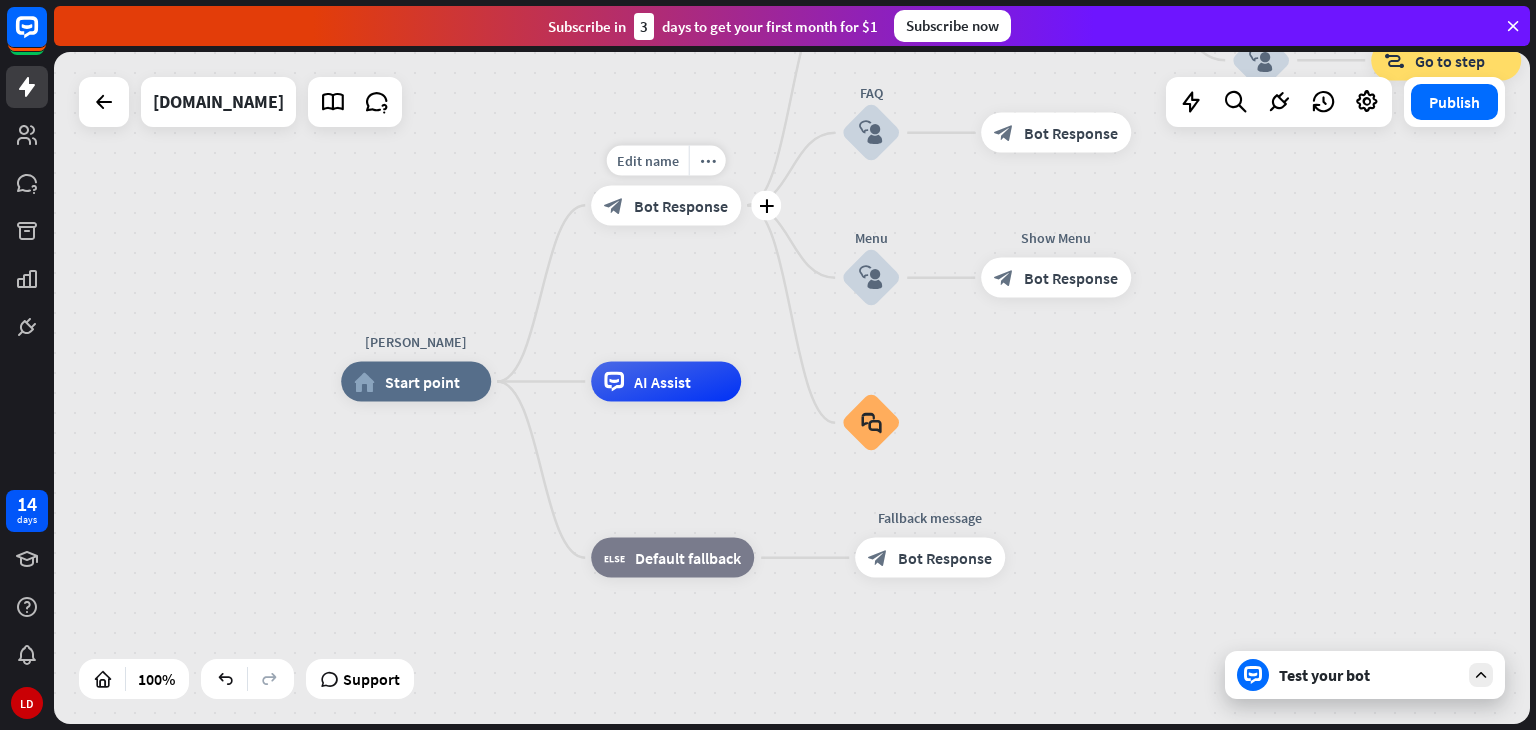 click on "block_bot_response   Bot Response" at bounding box center (666, 205) 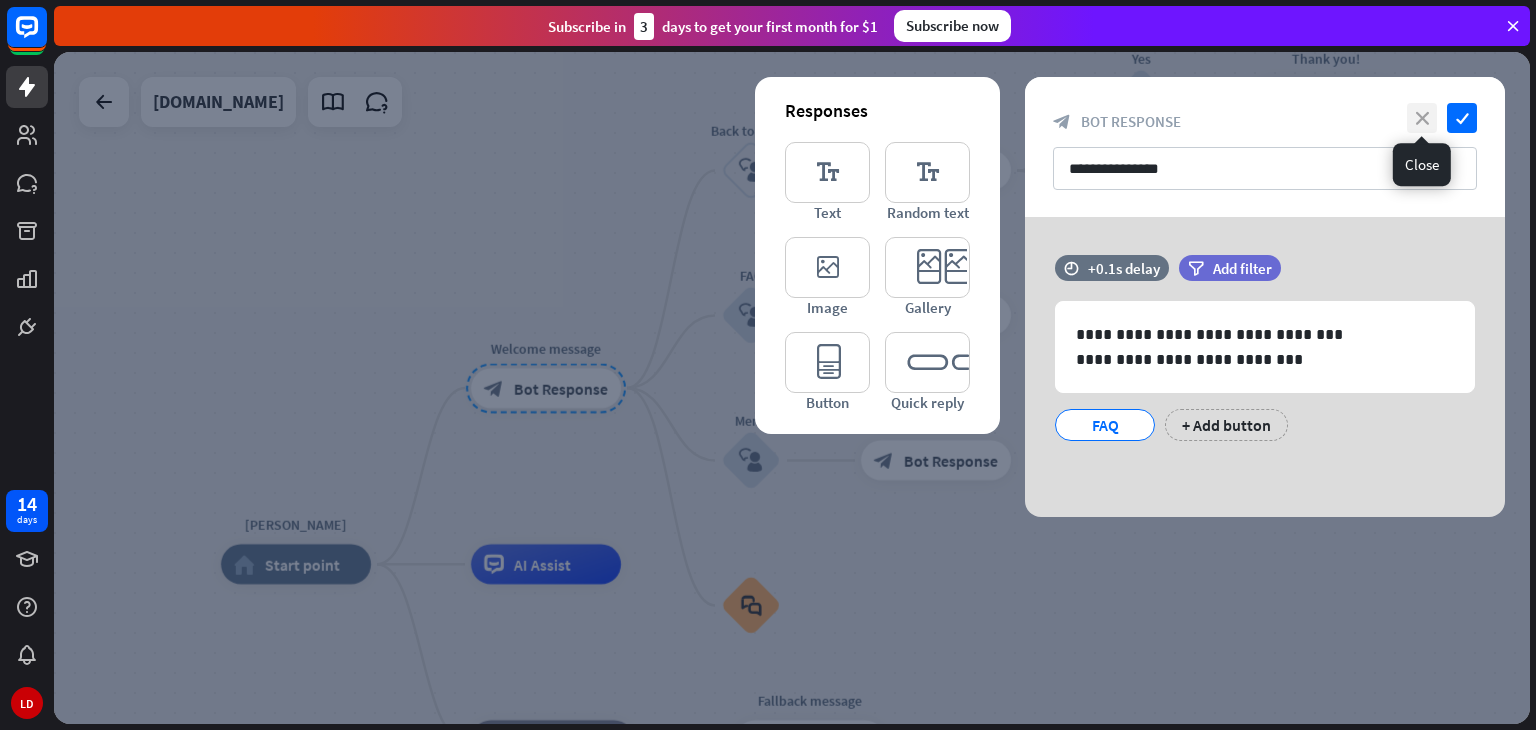 click on "close" at bounding box center [1422, 118] 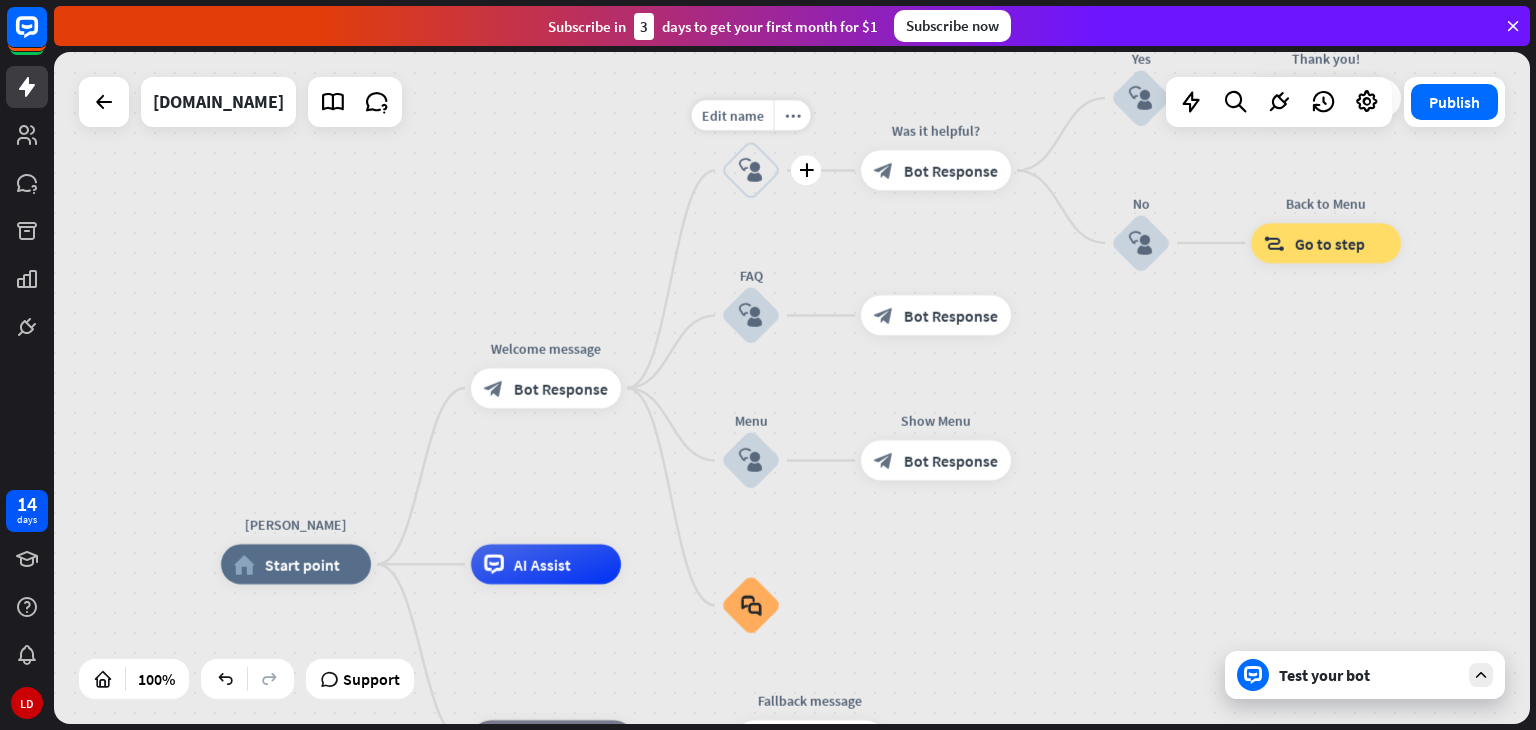 click on "block_user_input" at bounding box center (751, 171) 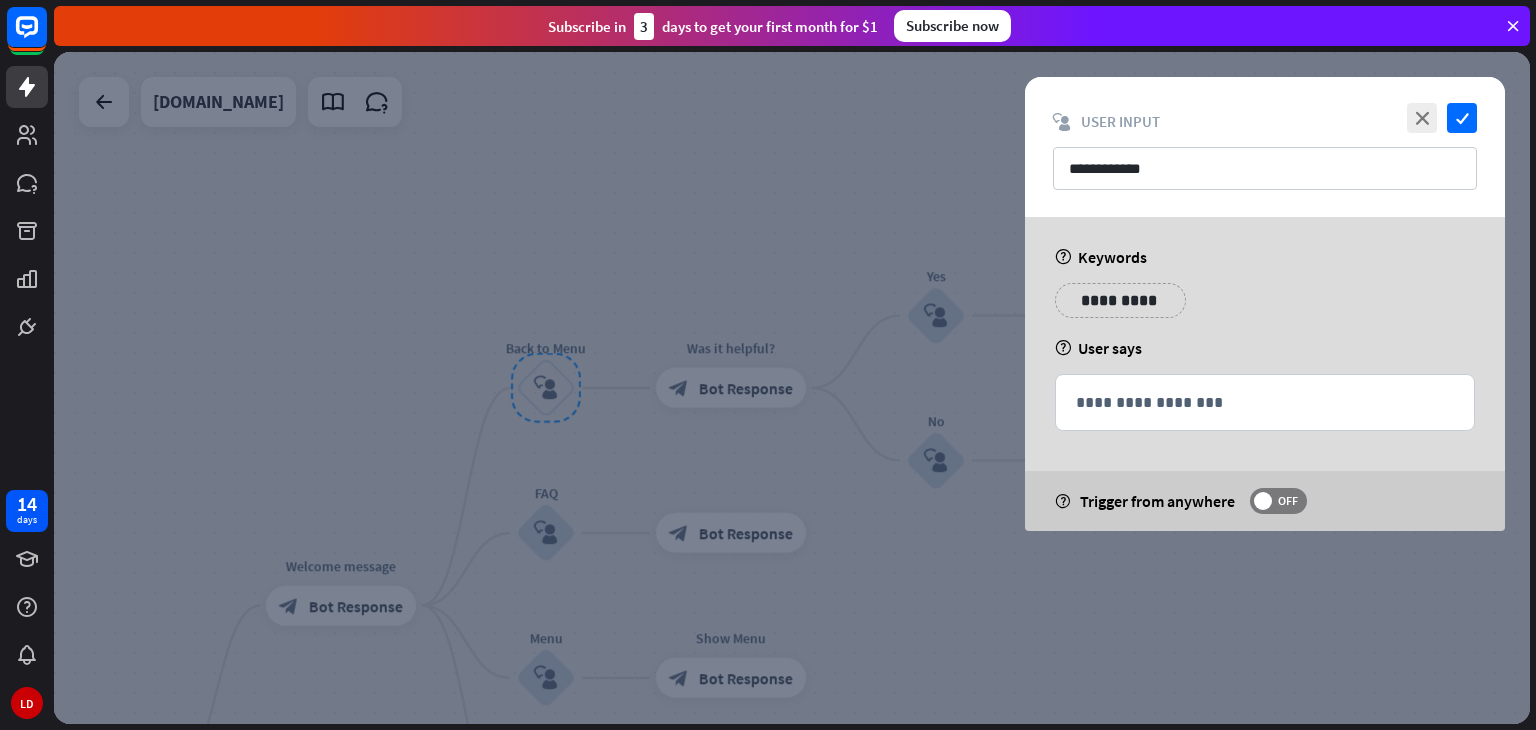 click at bounding box center (792, 388) 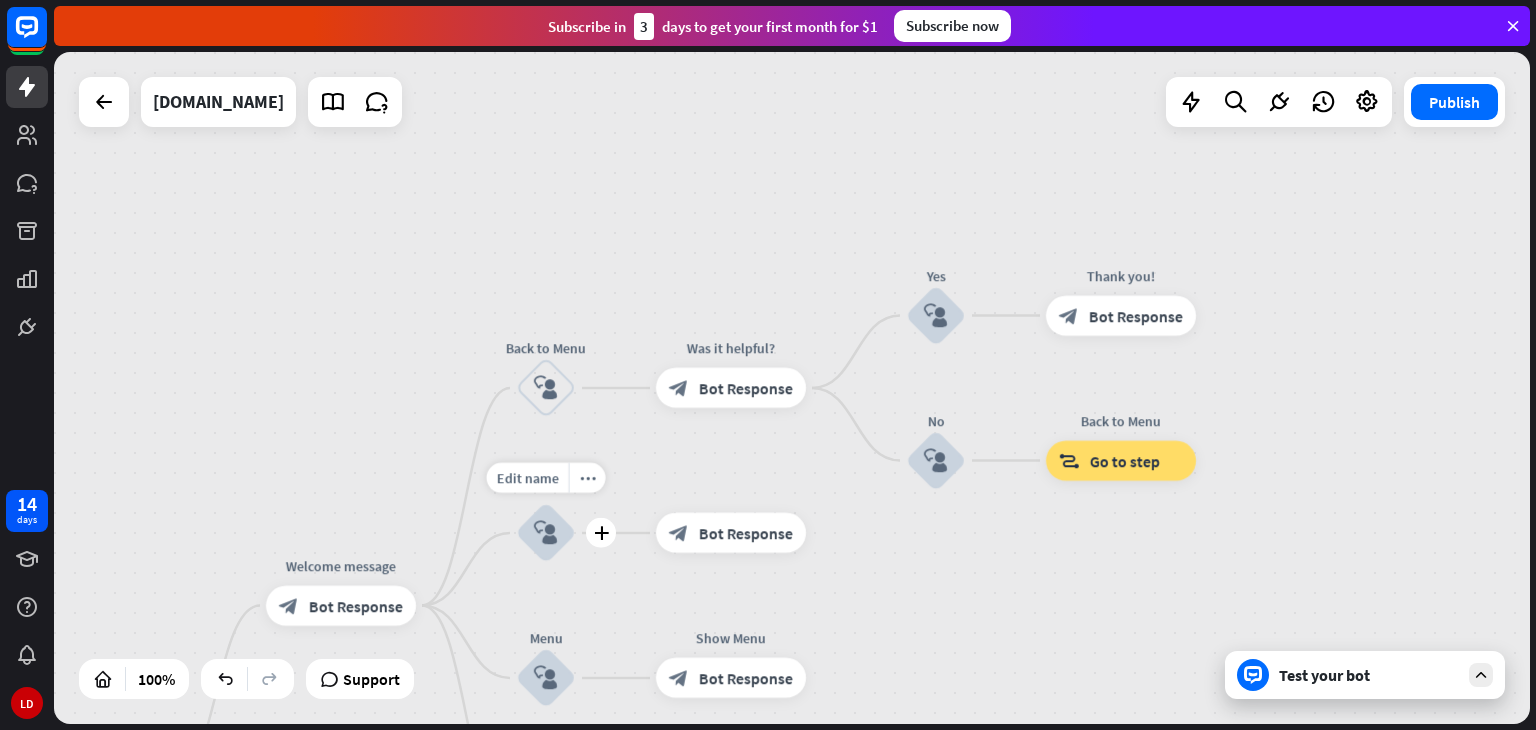 click on "block_user_input" at bounding box center [546, 533] 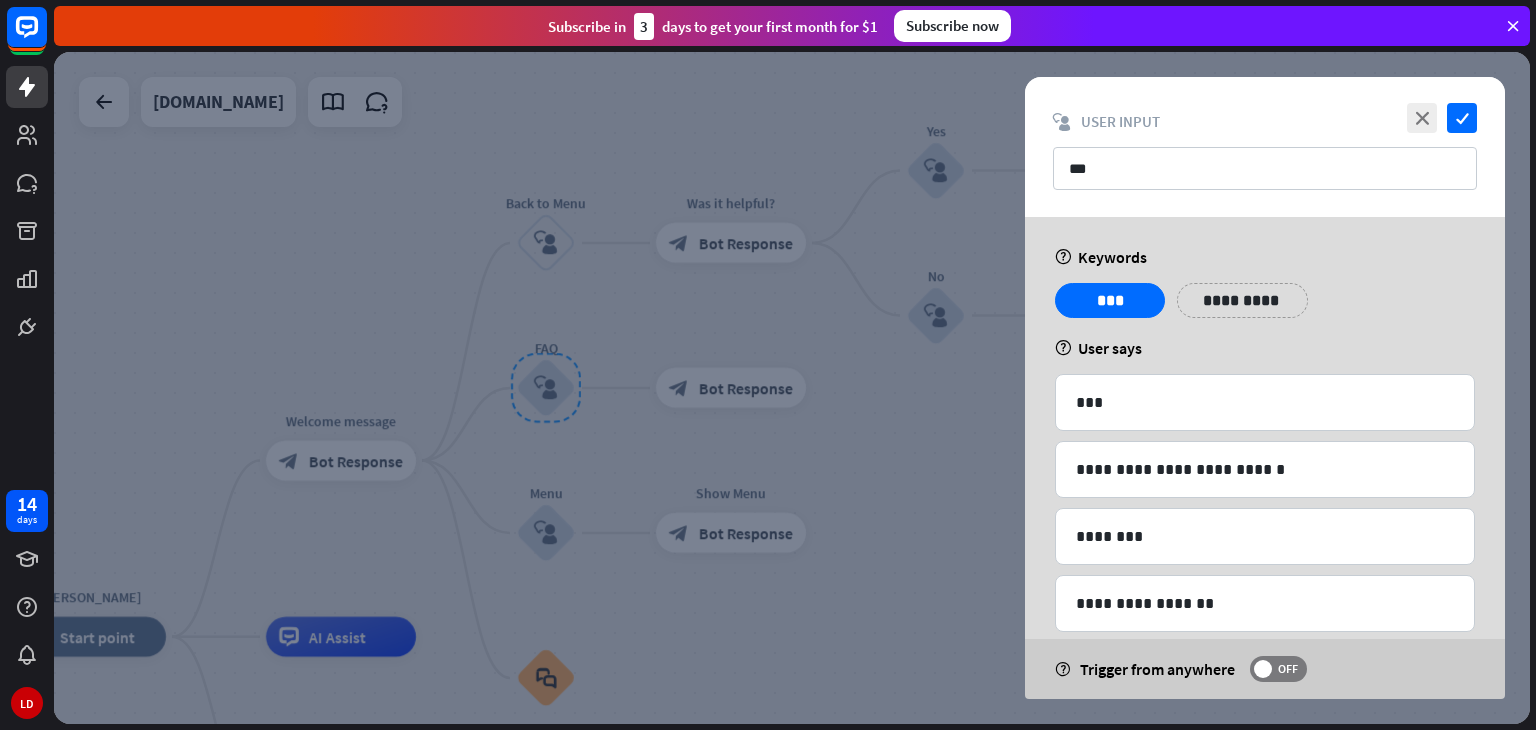 click at bounding box center (792, 388) 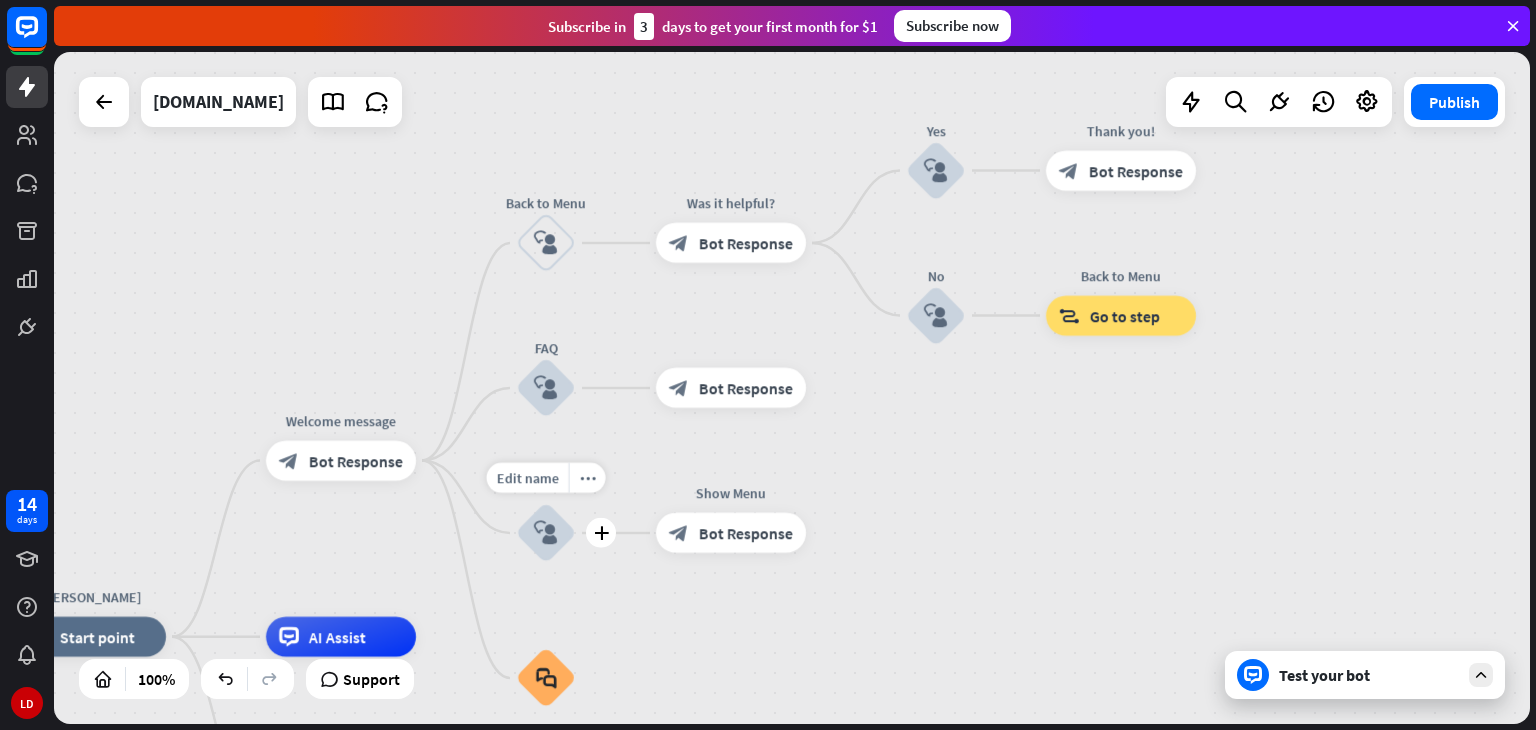 click on "block_user_input" at bounding box center [546, 533] 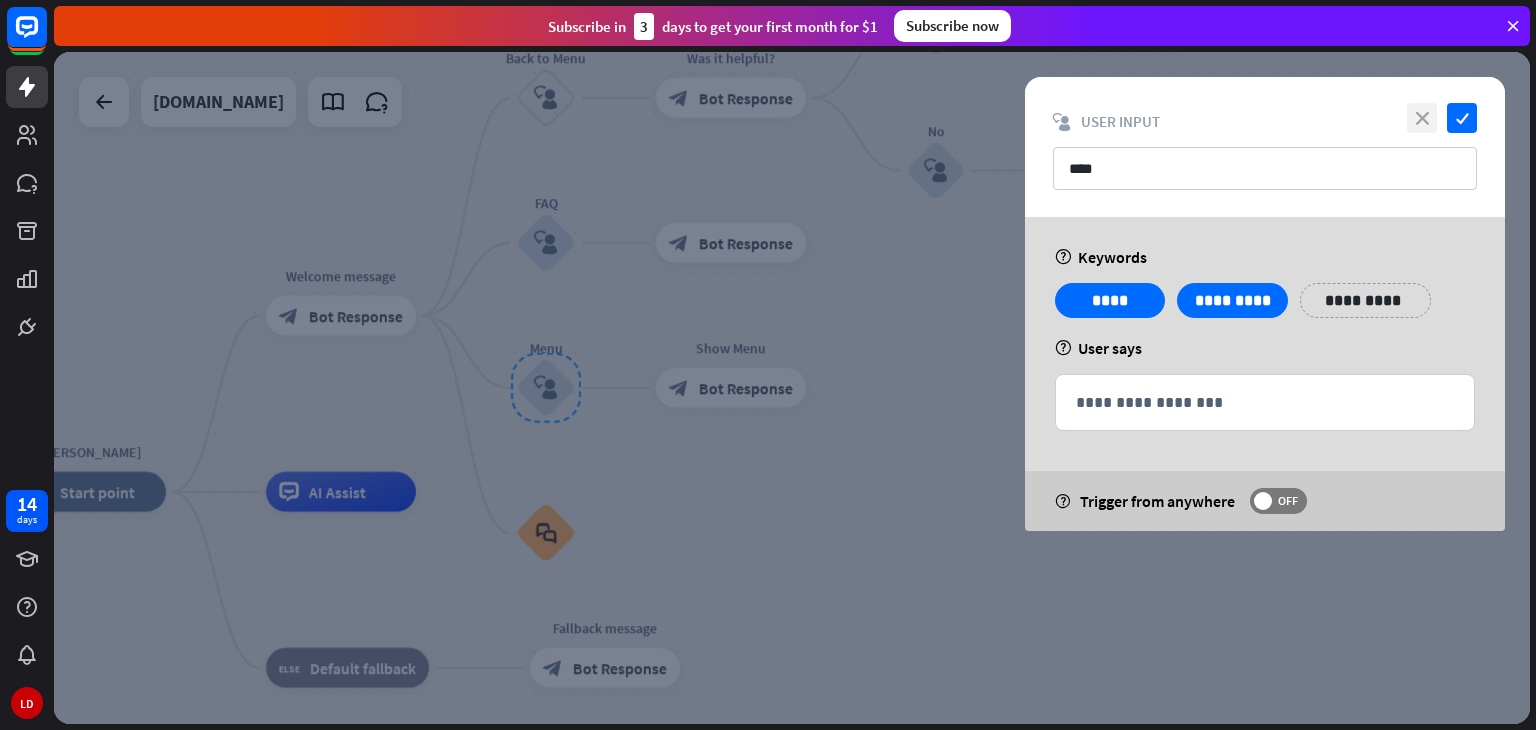 click on "close" at bounding box center [1422, 118] 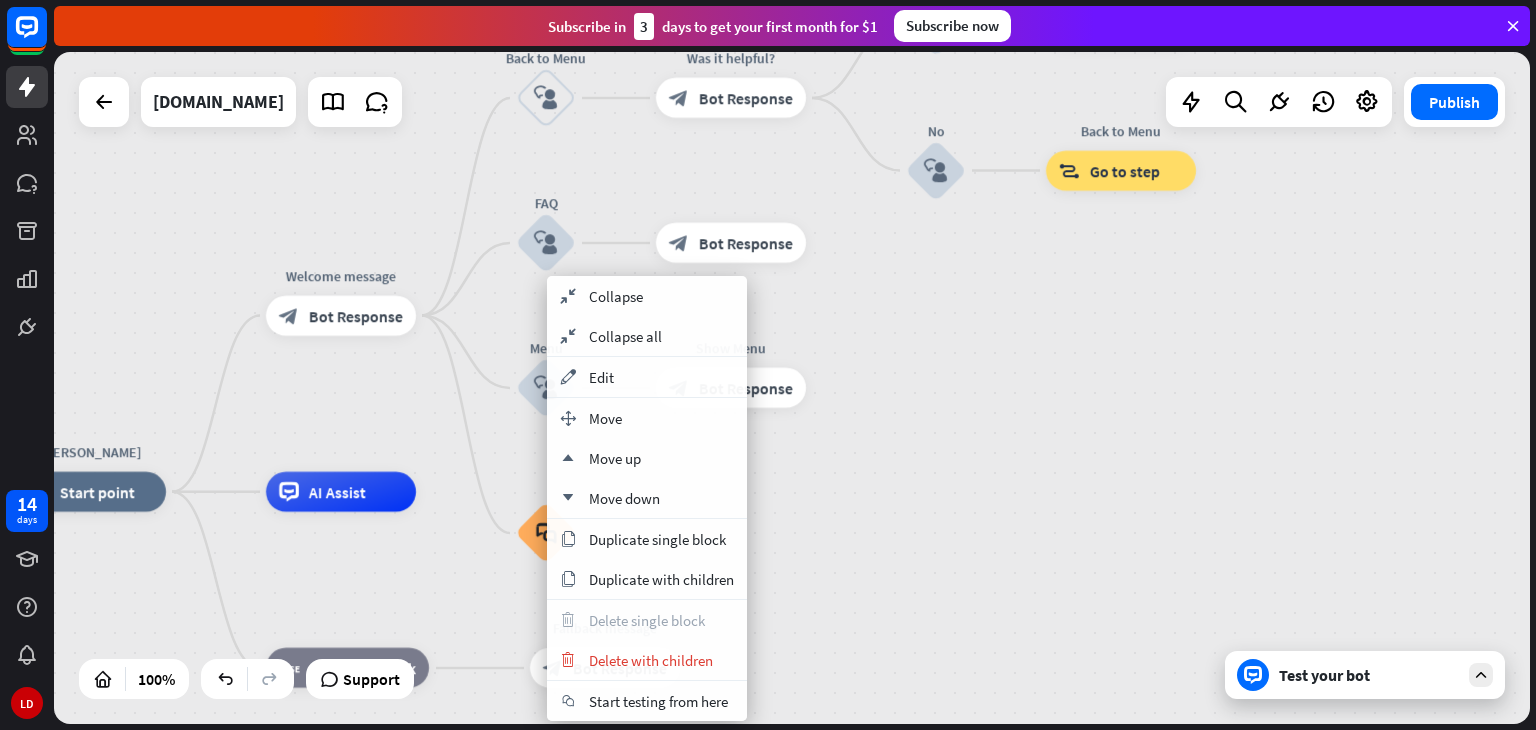 click on "[PERSON_NAME] Chat   home_2   Start point                 Welcome message   block_bot_response   Bot Response                 Back to Menu   block_user_input                 Was it helpful?   block_bot_response   Bot Response                 Yes   block_user_input                 Thank you!   block_bot_response   Bot Response                 No   block_user_input                 Back to Menu   block_goto   Go to step                 FAQ   block_user_input                   block_bot_response   Bot Response                 Menu   block_user_input                 Show Menu   block_bot_response   Bot Response                   block_faq                     AI Assist                   block_fallback   Default fallback                 Fallback message   block_bot_response   Bot Response" at bounding box center [792, 388] 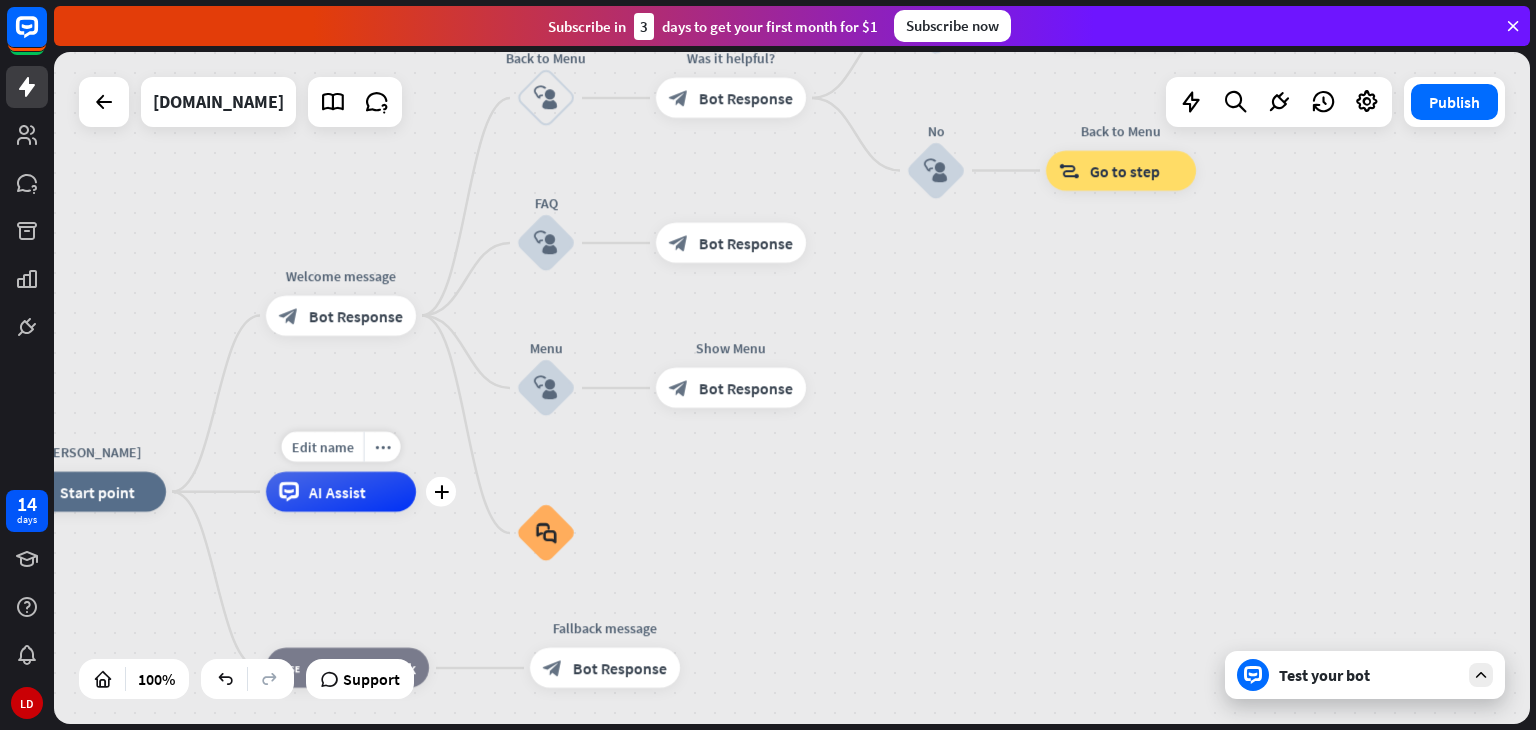 click on "AI Assist" at bounding box center [341, 492] 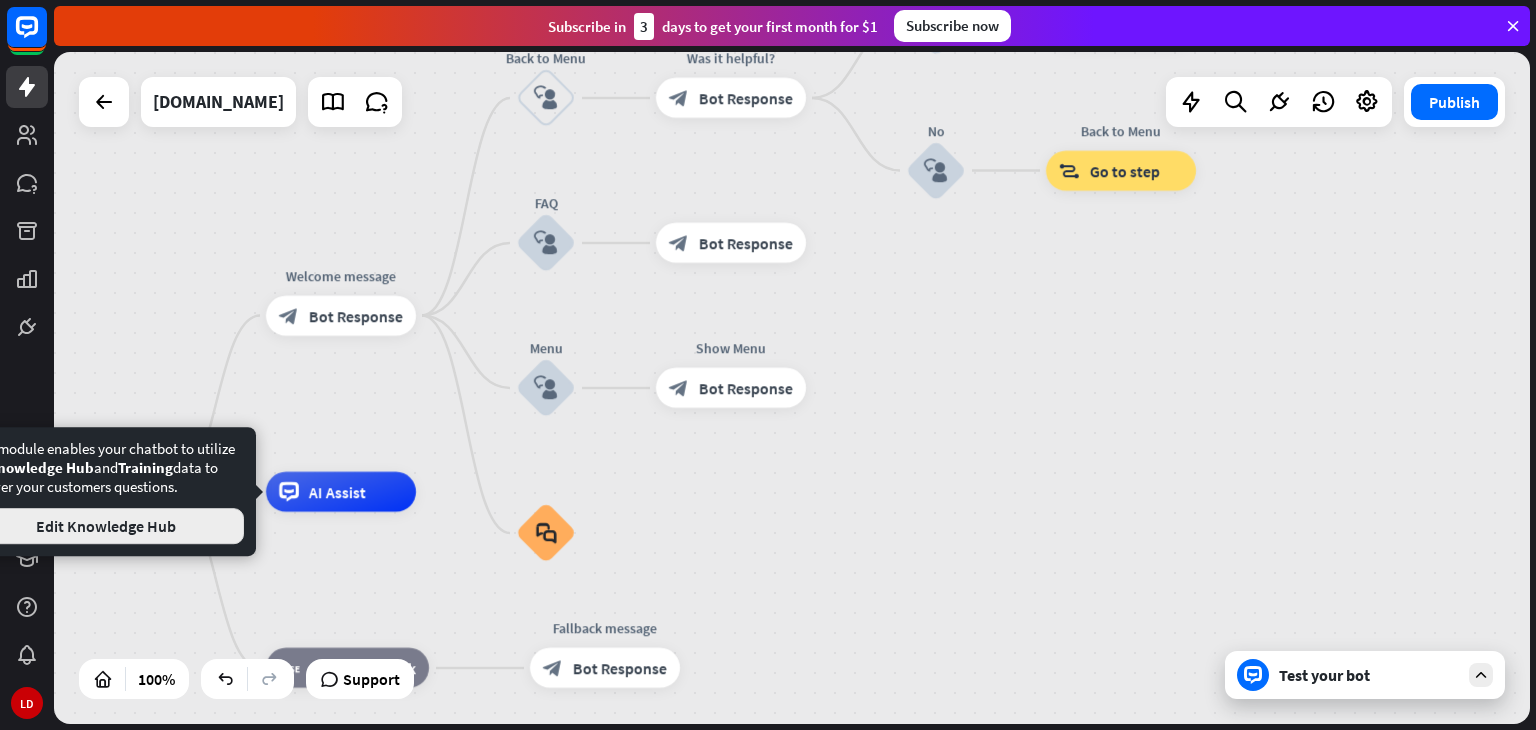 click on "Edit Knowledge Hub" at bounding box center [106, 526] 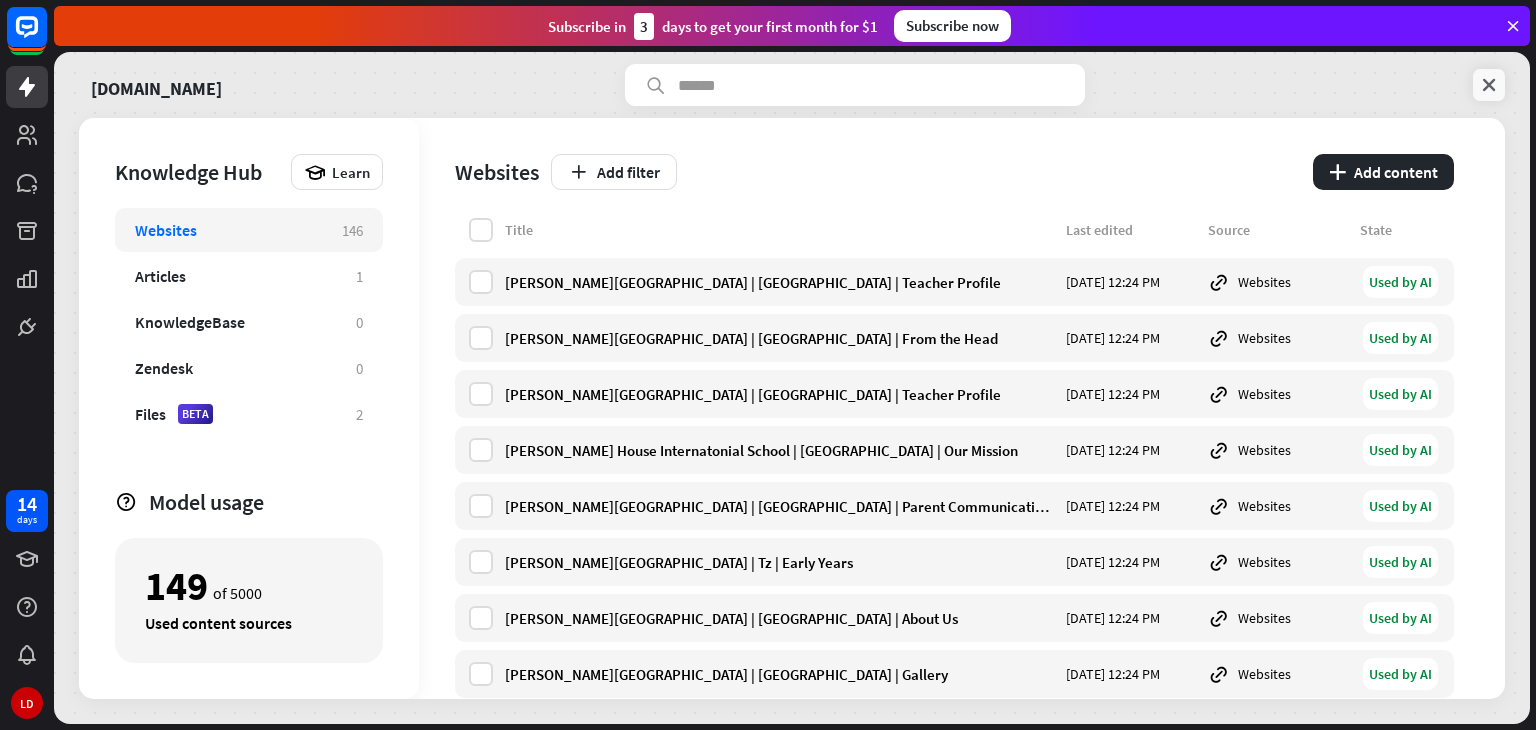 click at bounding box center [1489, 85] 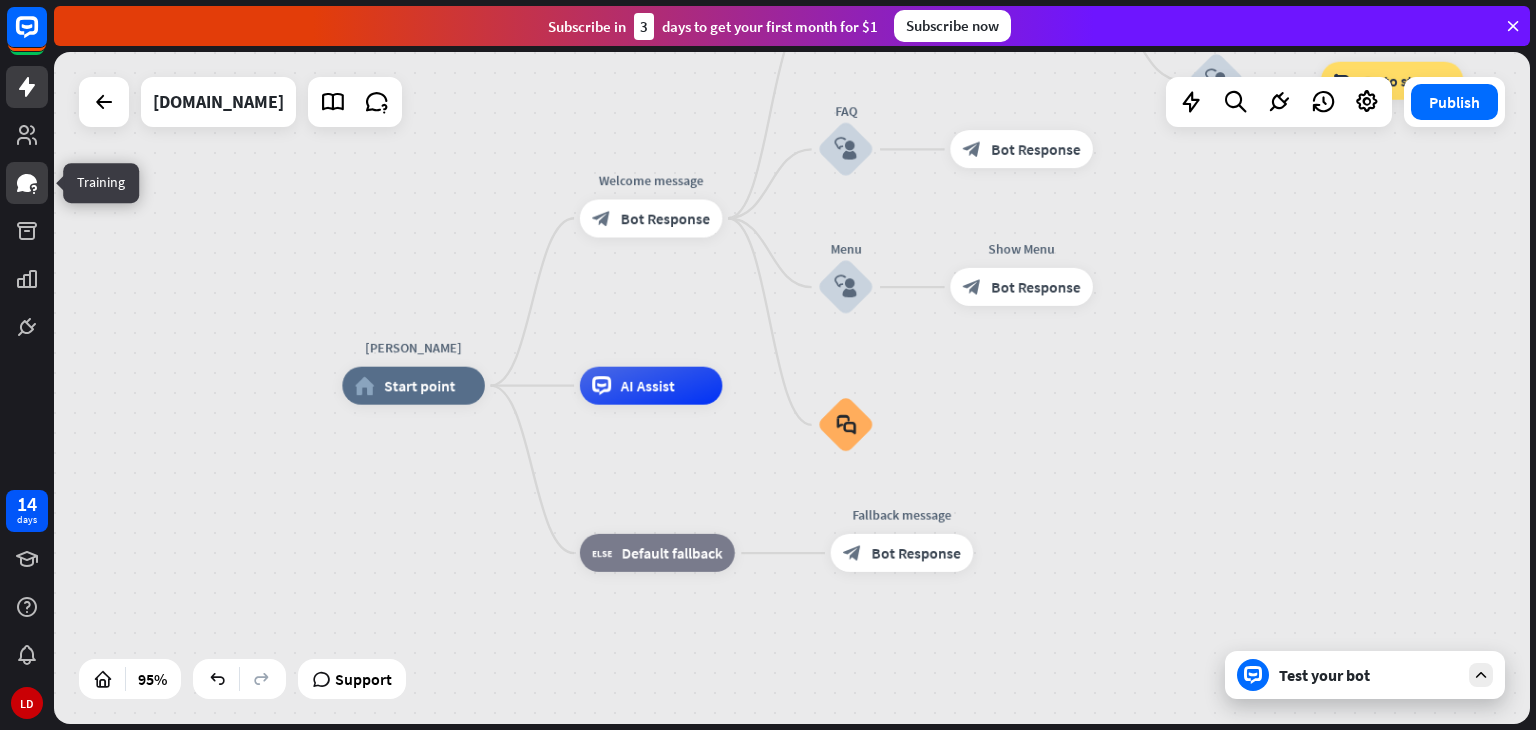 click 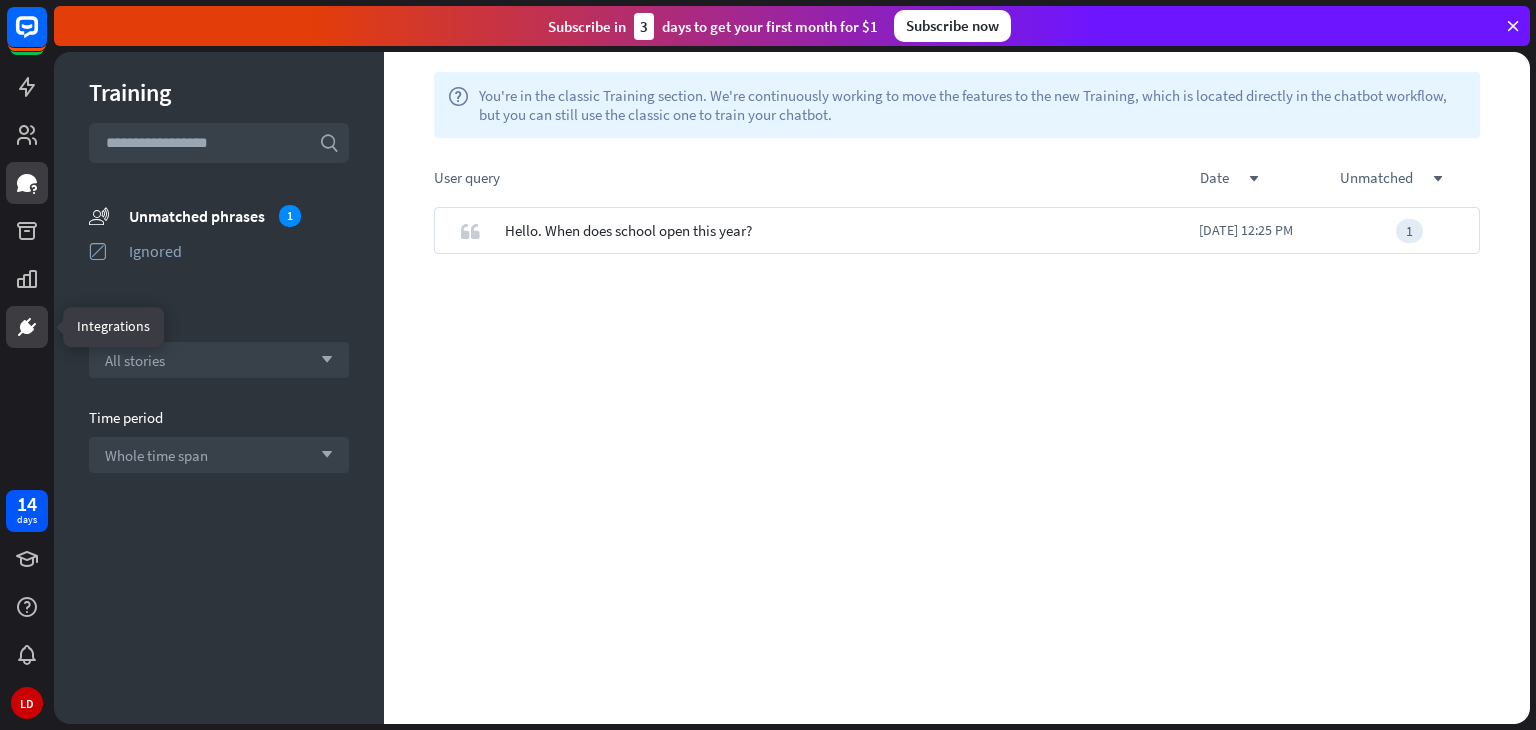 click at bounding box center (27, 327) 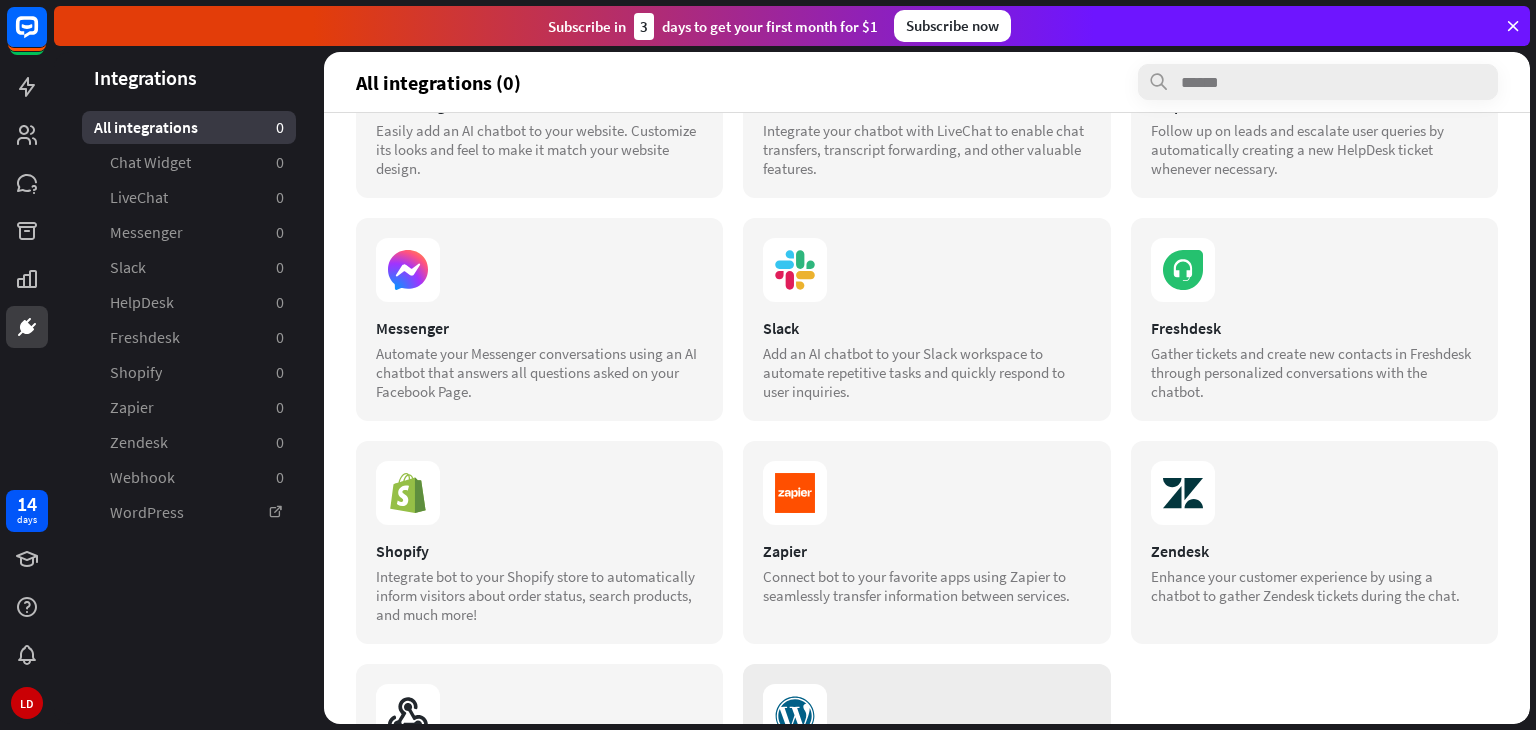 scroll, scrollTop: 300, scrollLeft: 0, axis: vertical 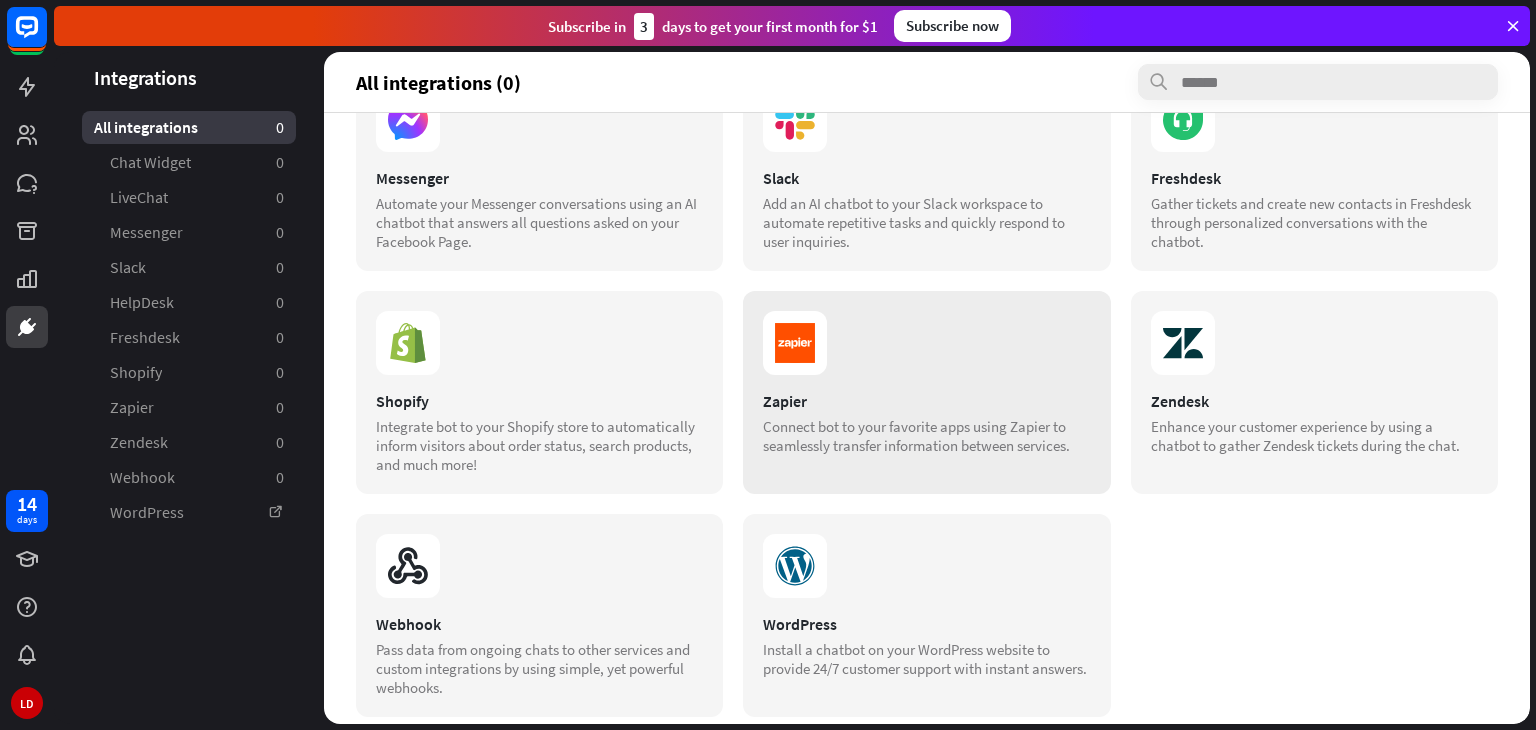 click 